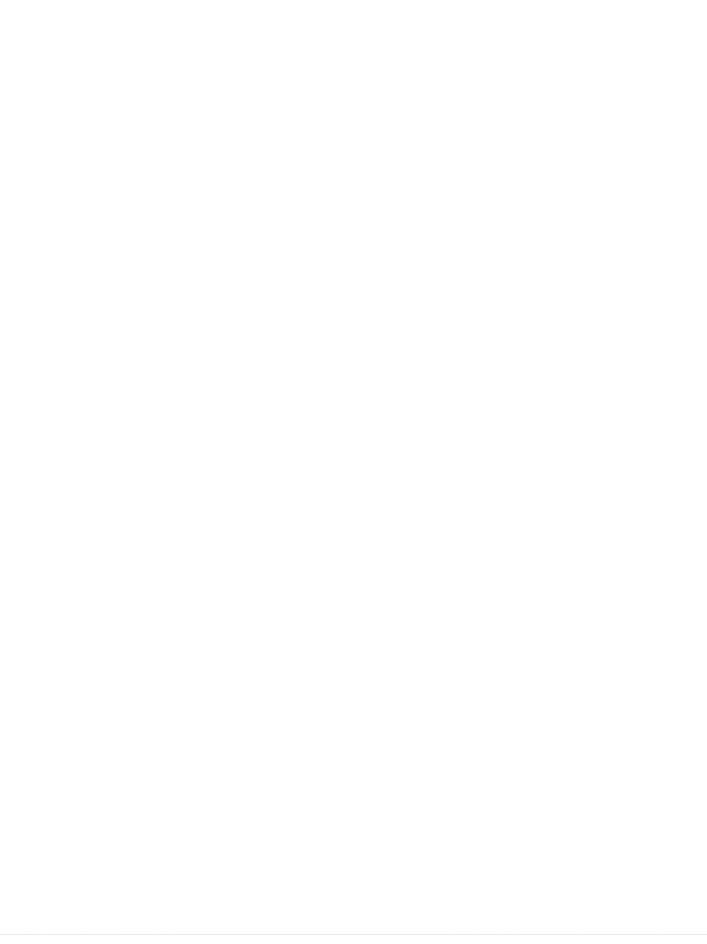 scroll, scrollTop: 0, scrollLeft: 0, axis: both 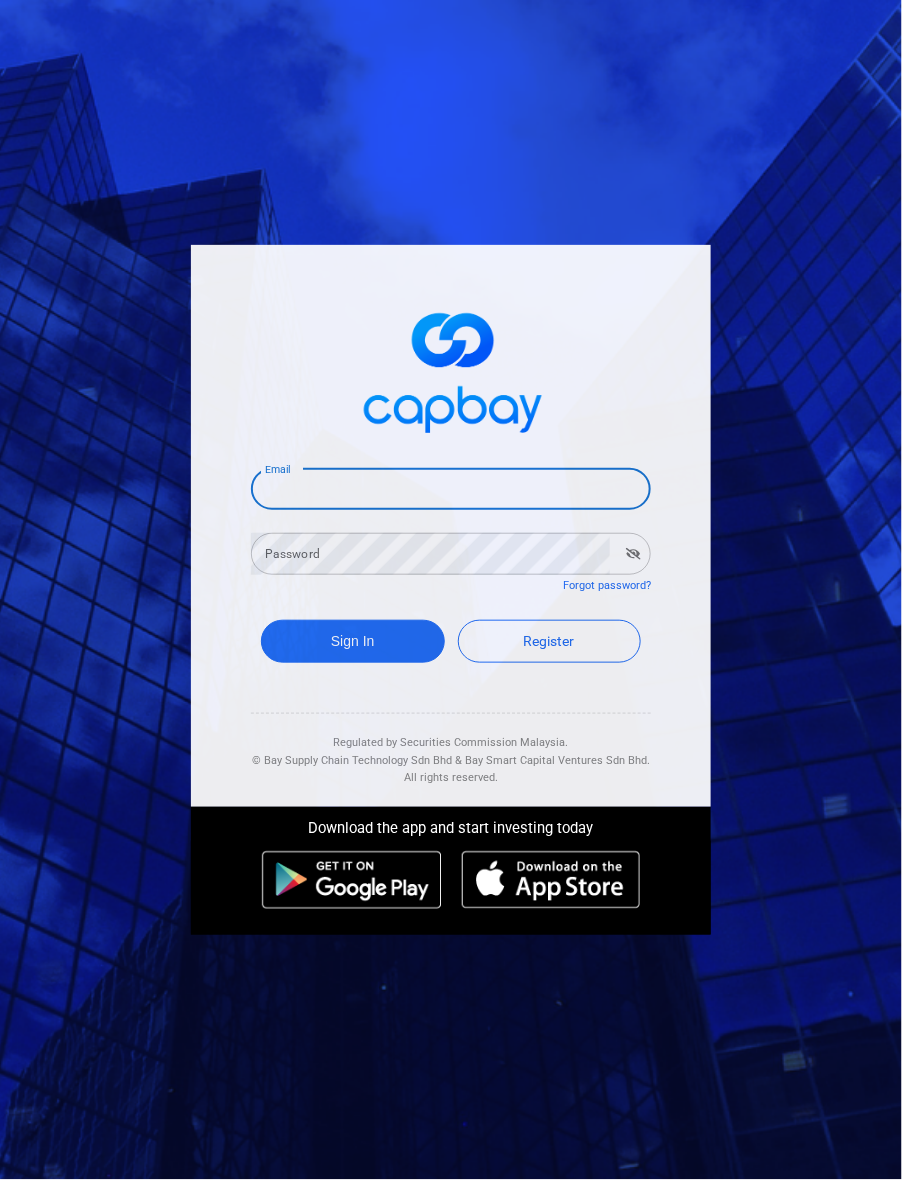 click on "Email" at bounding box center (451, 489) 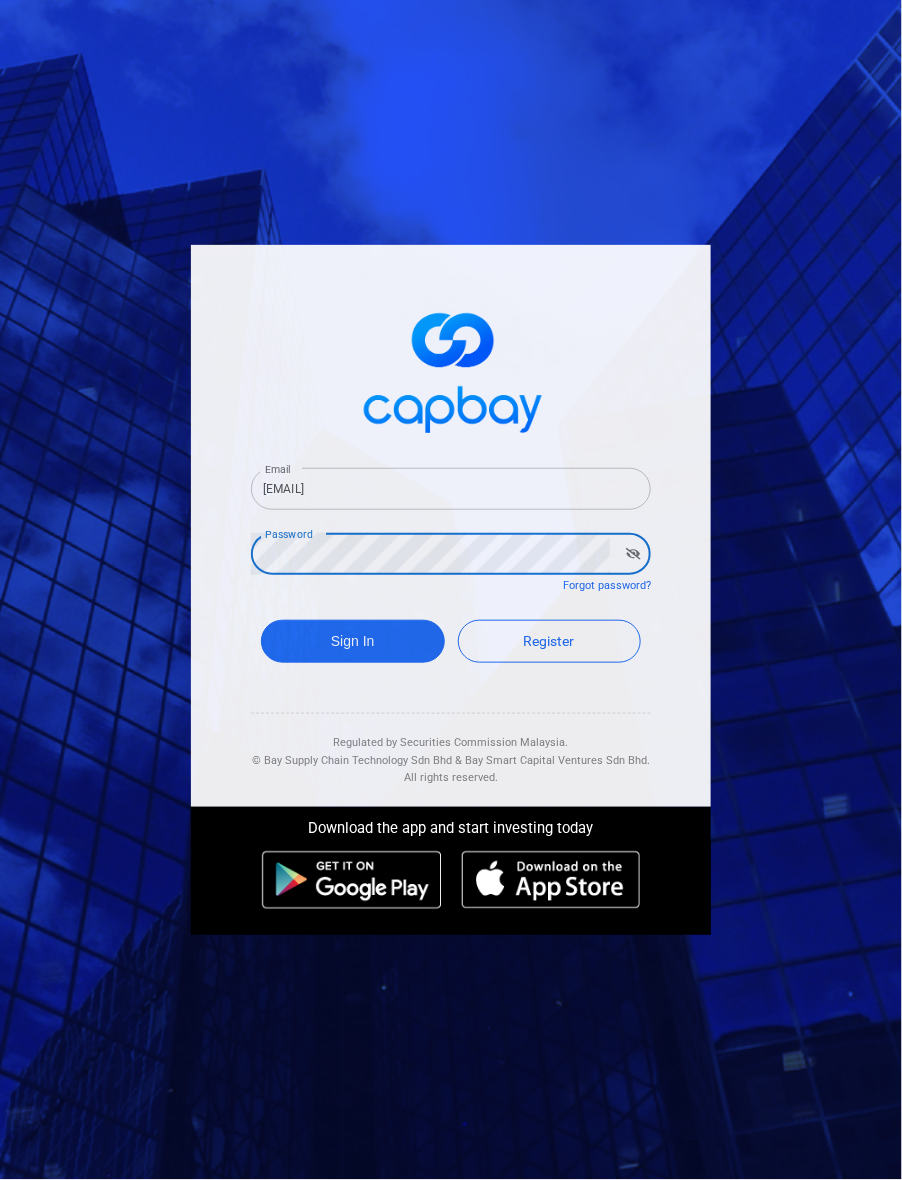 click on "Sign In     Register" at bounding box center [451, 646] 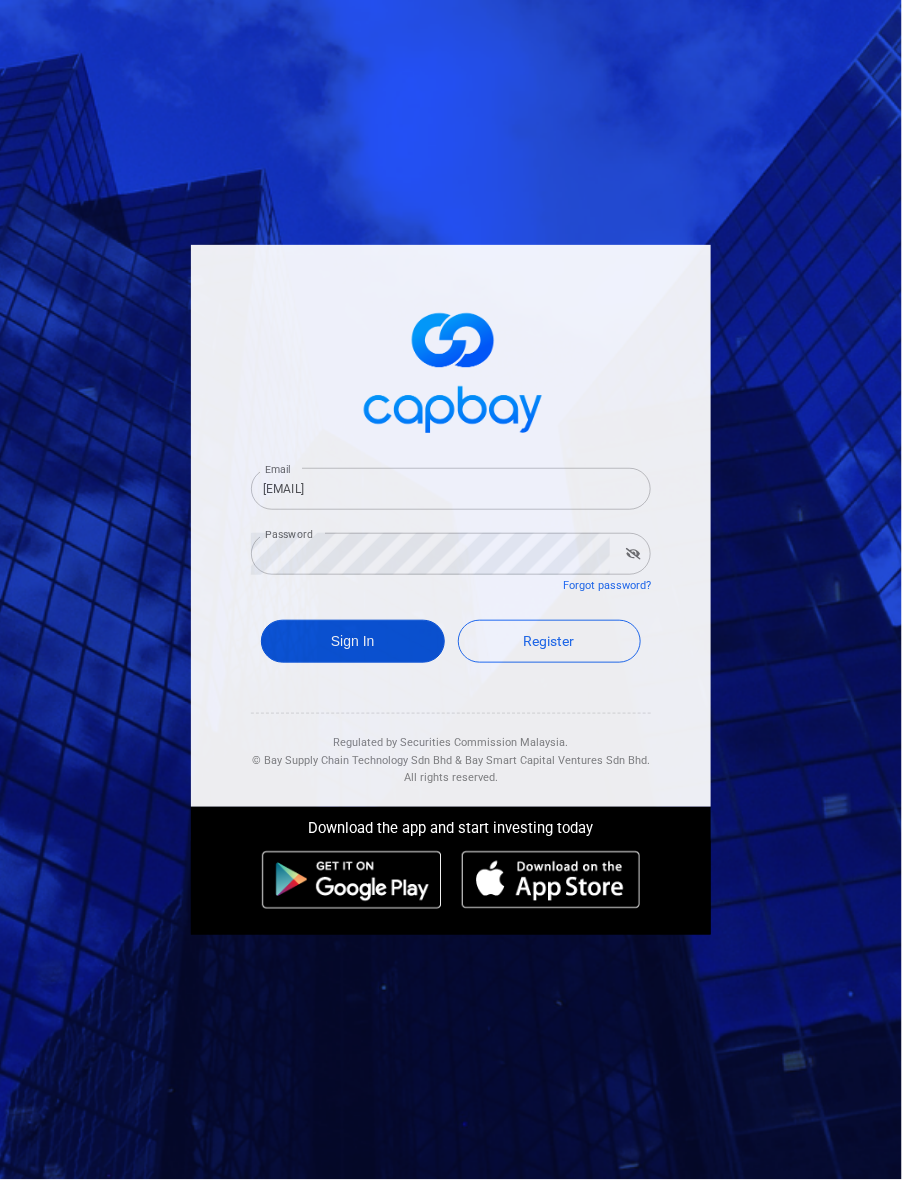 click on "Sign In" at bounding box center (353, 641) 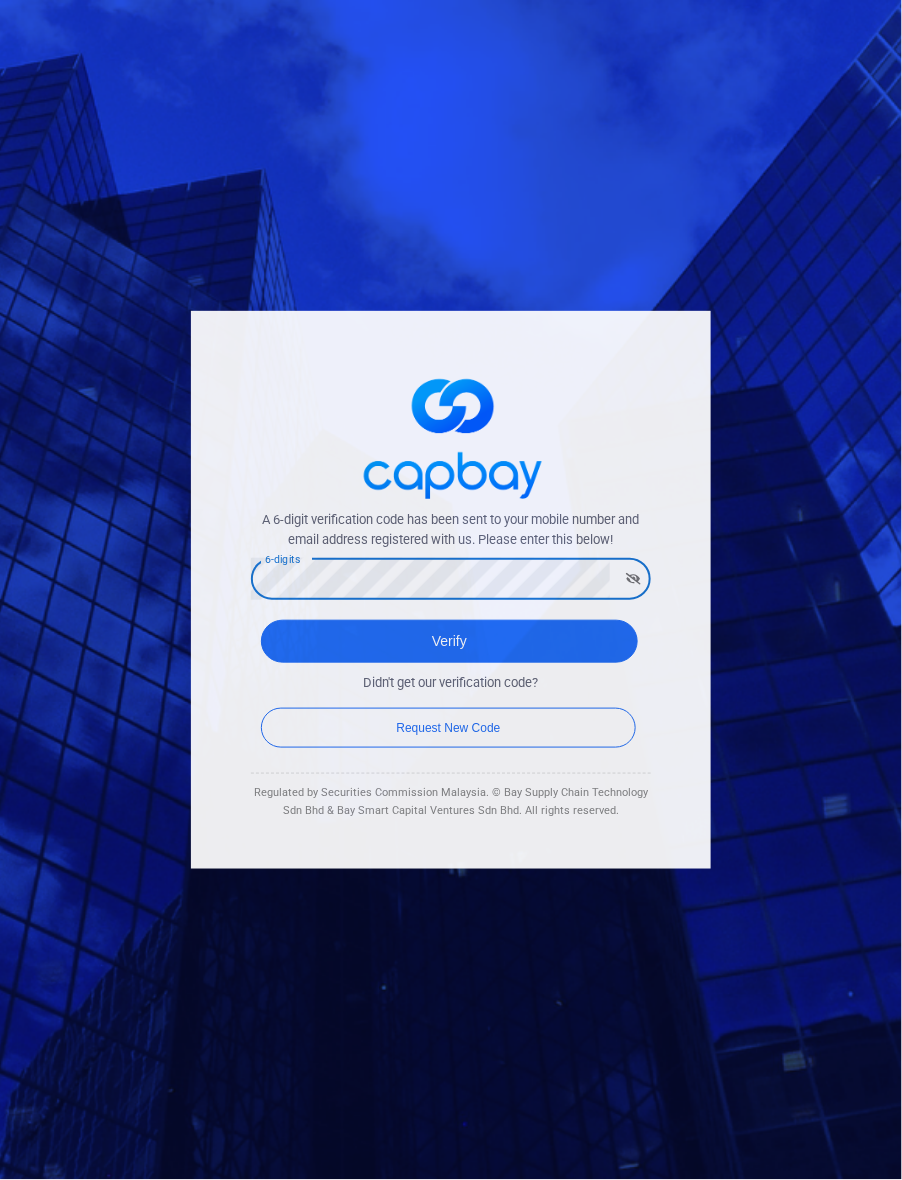 click on "Verify" at bounding box center [449, 641] 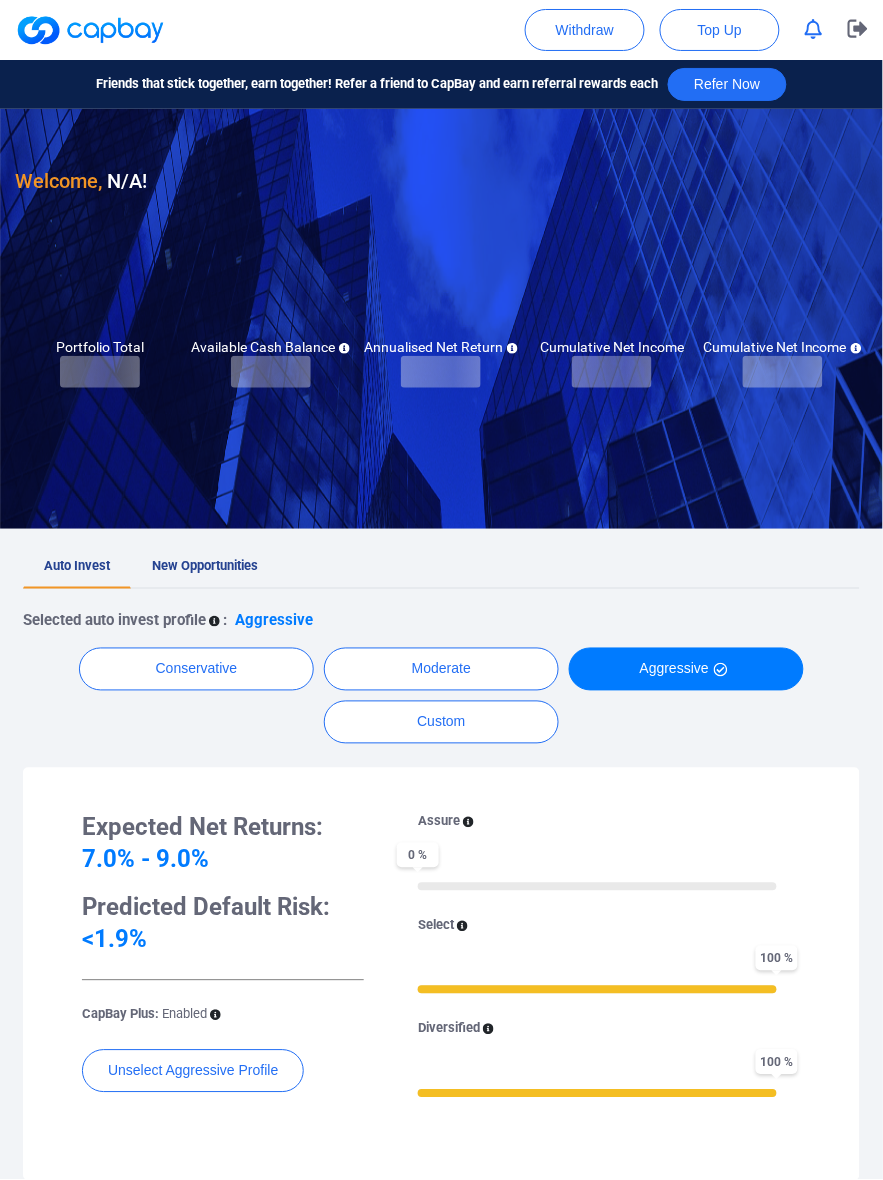 checkbox on "true" 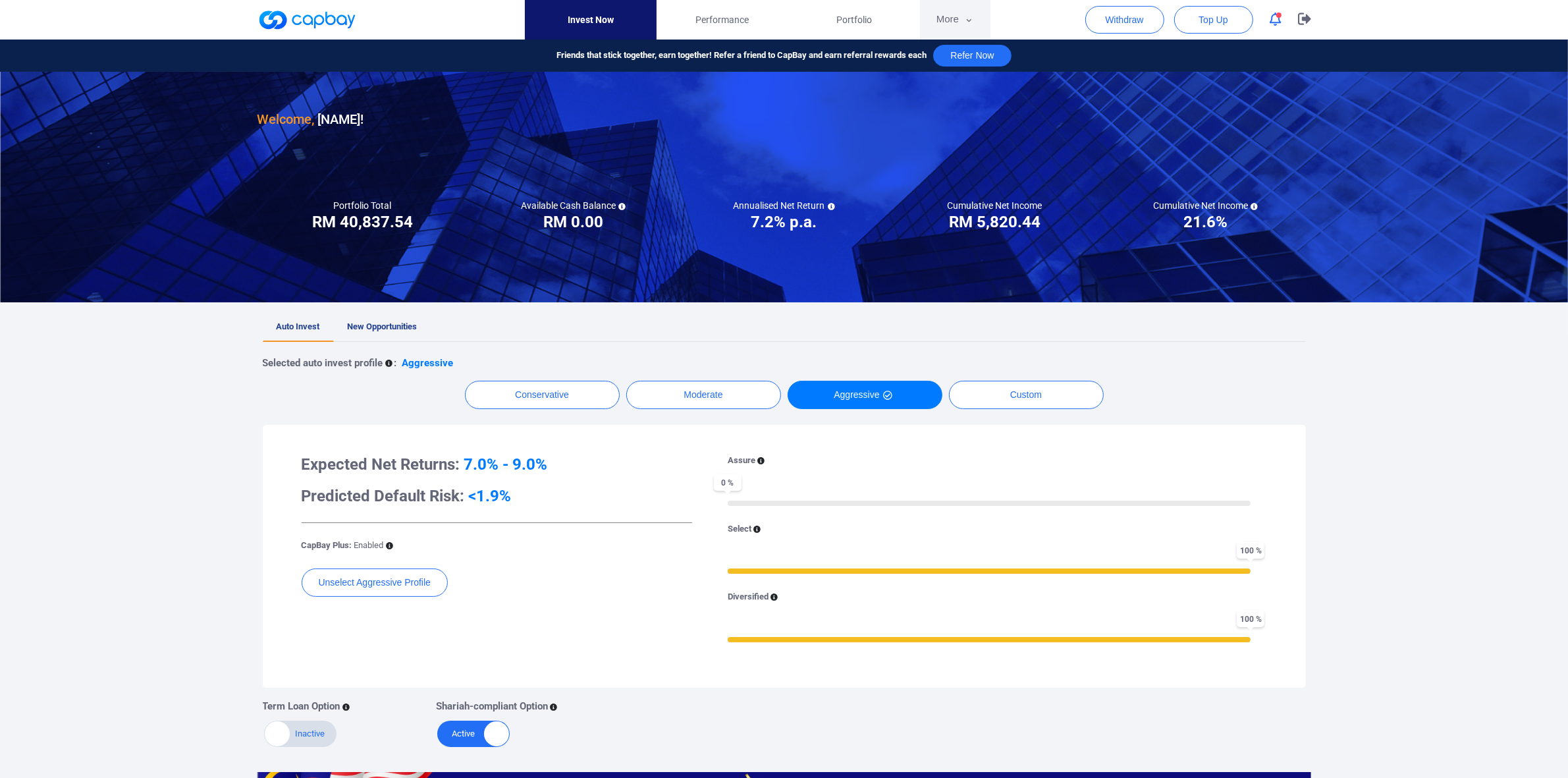 click on "More" at bounding box center (955, 20) 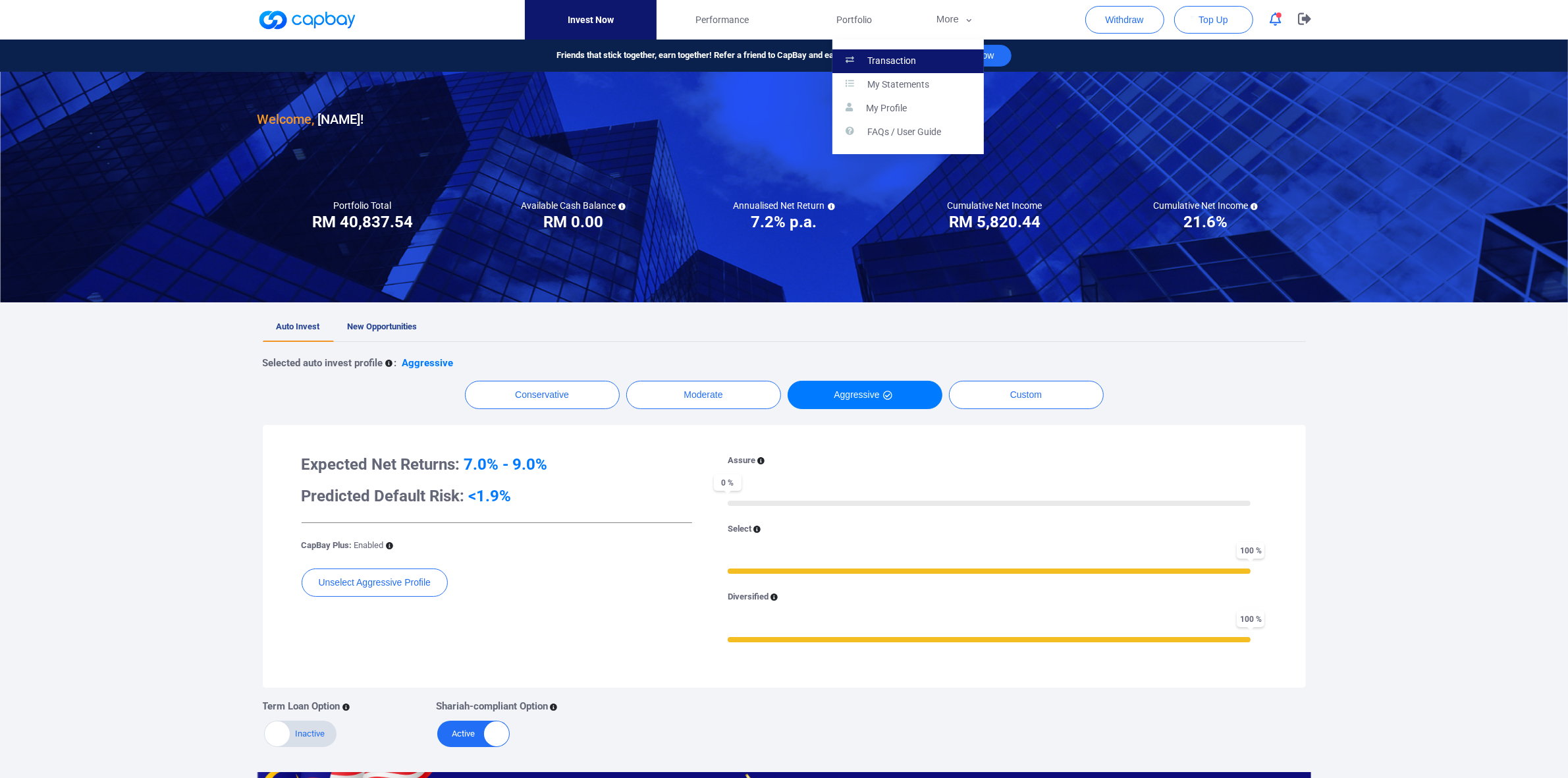 click on "Transaction" at bounding box center [908, 61] 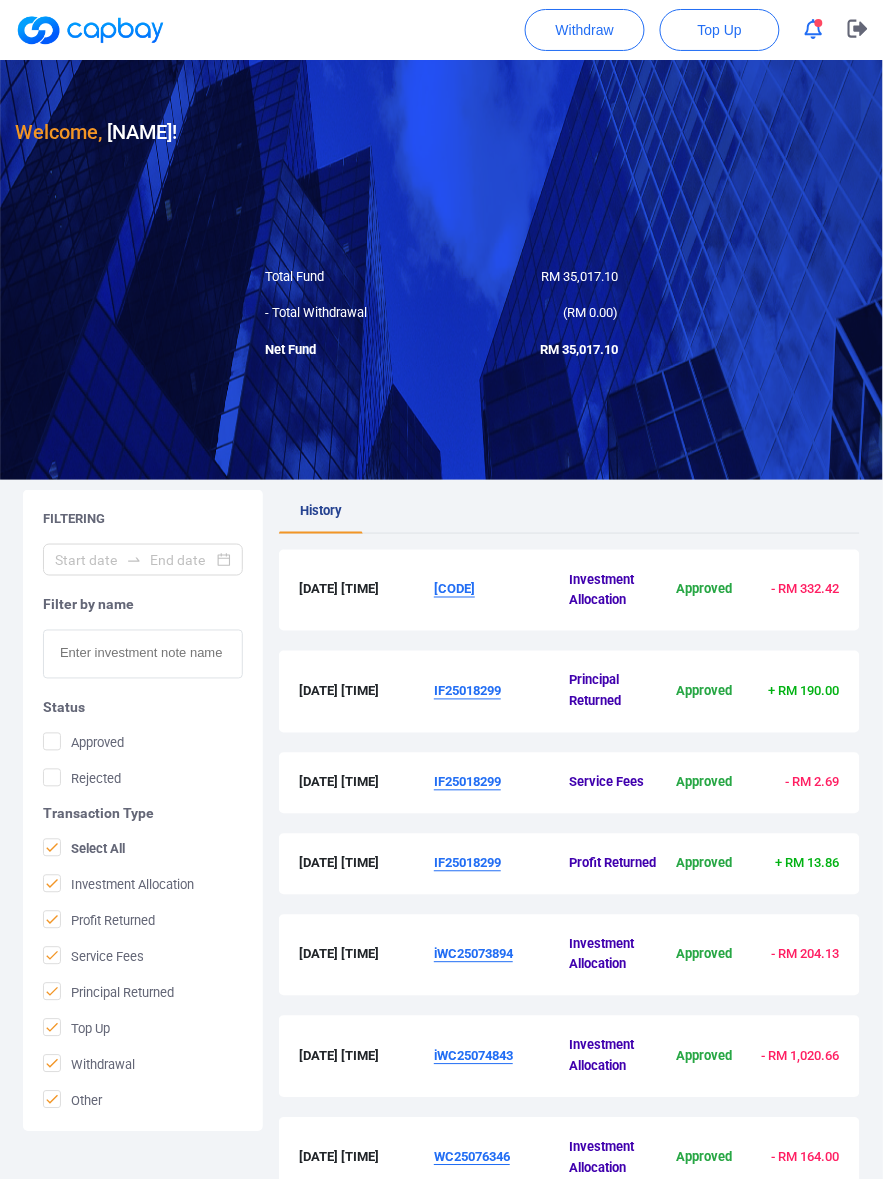 click at bounding box center (143, 654) 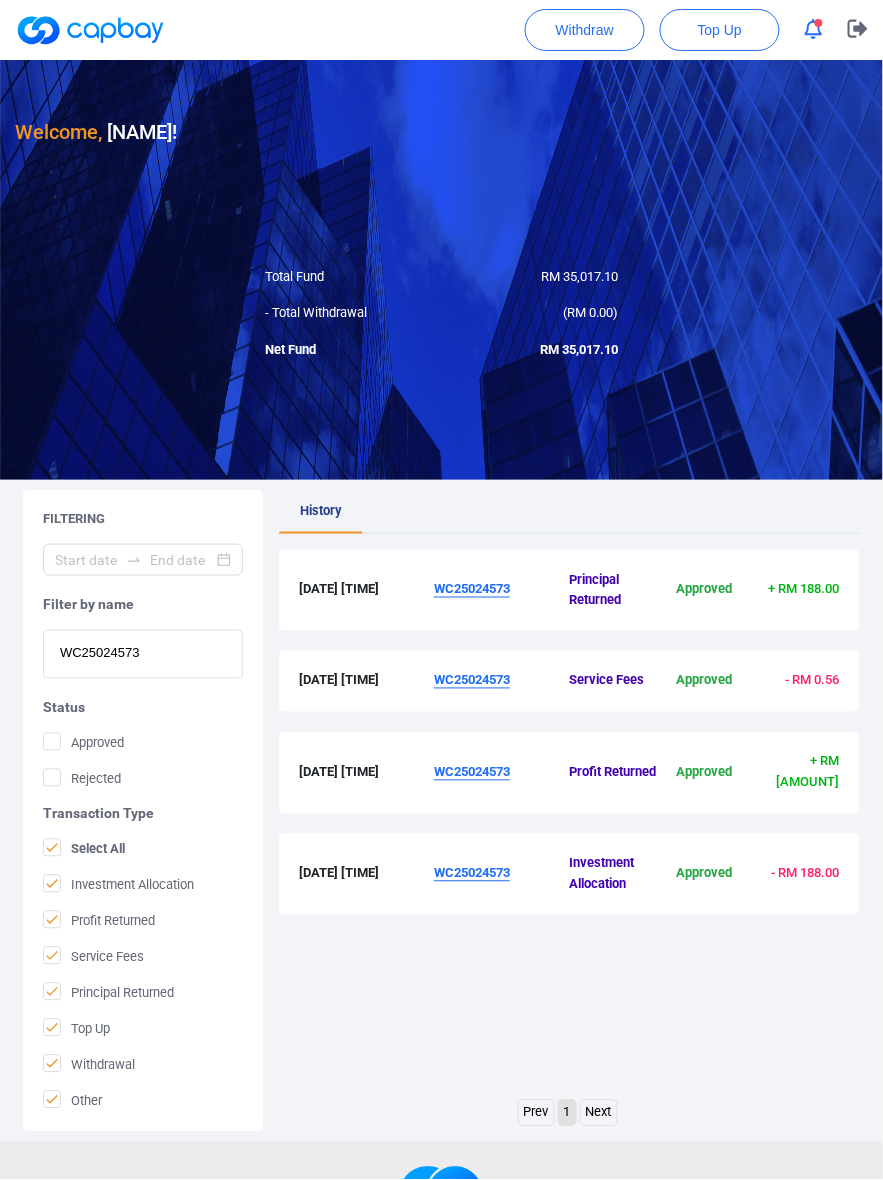 drag, startPoint x: 176, startPoint y: 663, endPoint x: -8, endPoint y: 656, distance: 184.1331 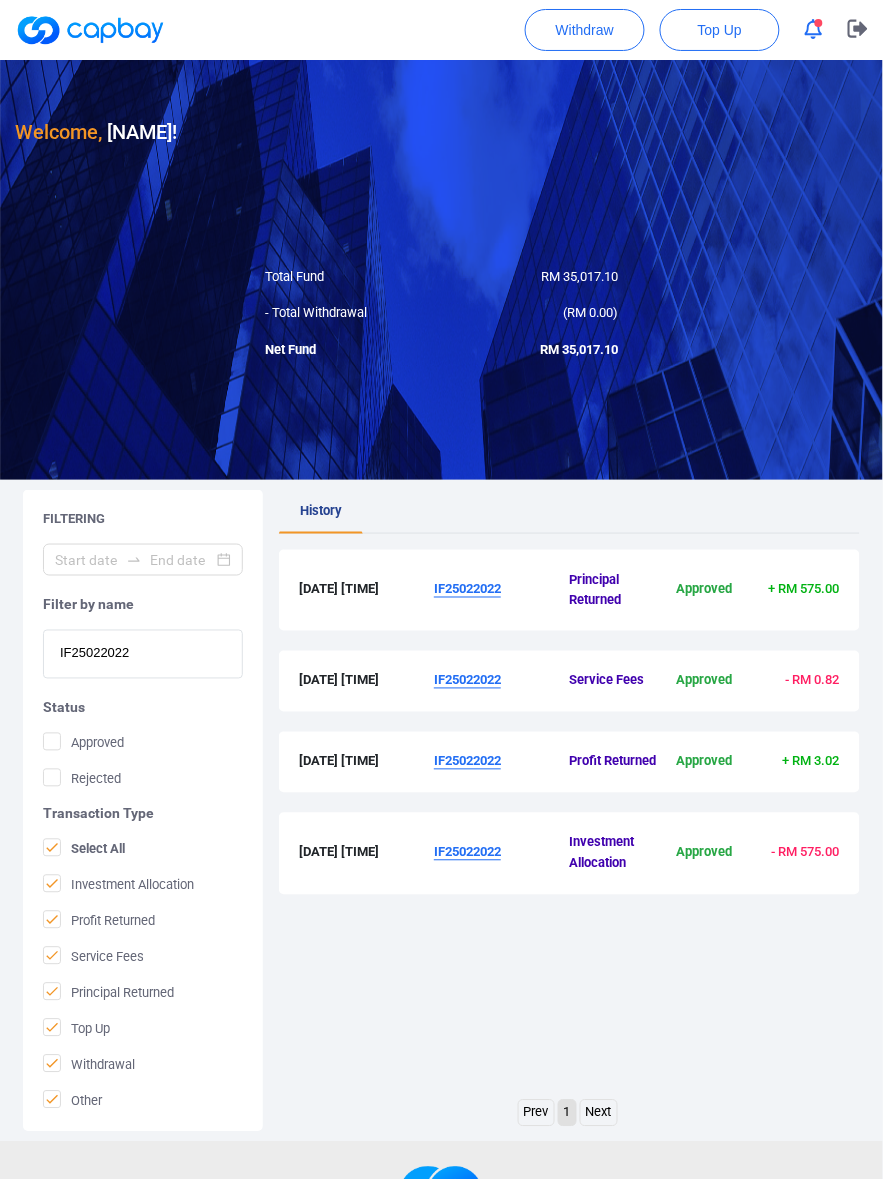 drag, startPoint x: 127, startPoint y: 631, endPoint x: -3, endPoint y: 633, distance: 130.01538 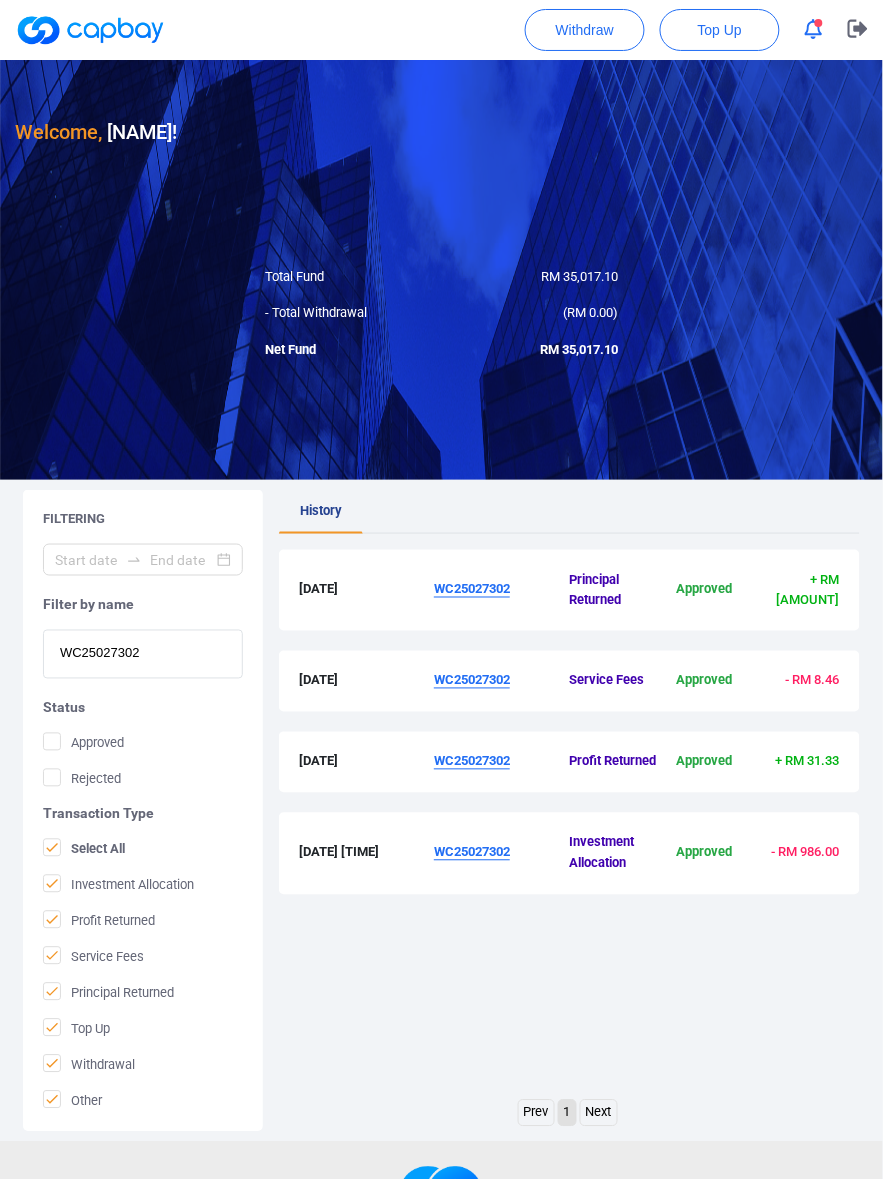 drag, startPoint x: 175, startPoint y: 657, endPoint x: 30, endPoint y: 652, distance: 145.08618 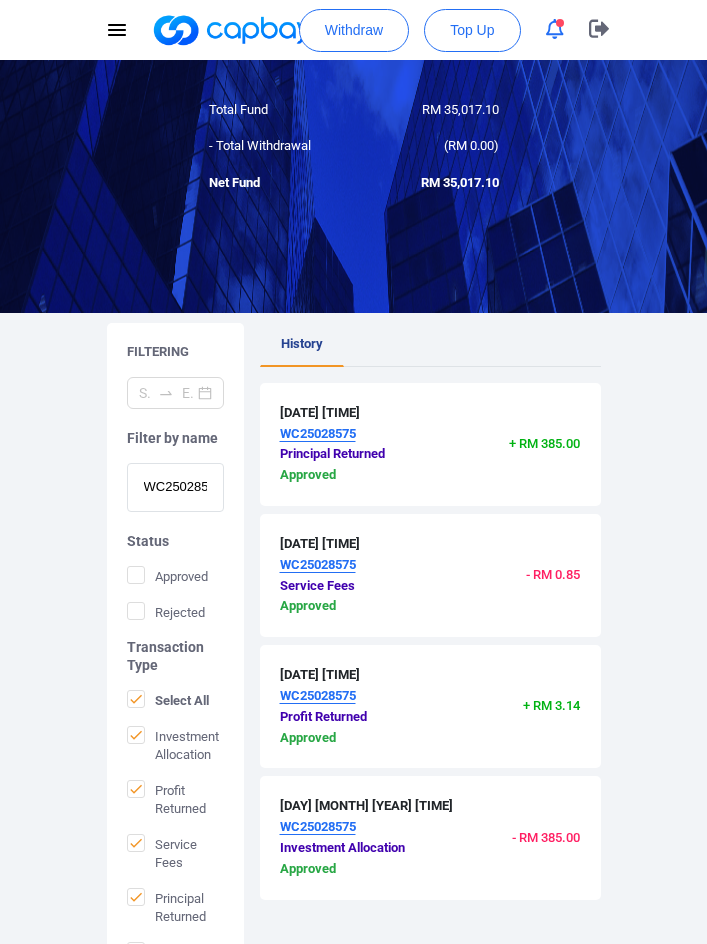 scroll, scrollTop: 333, scrollLeft: 0, axis: vertical 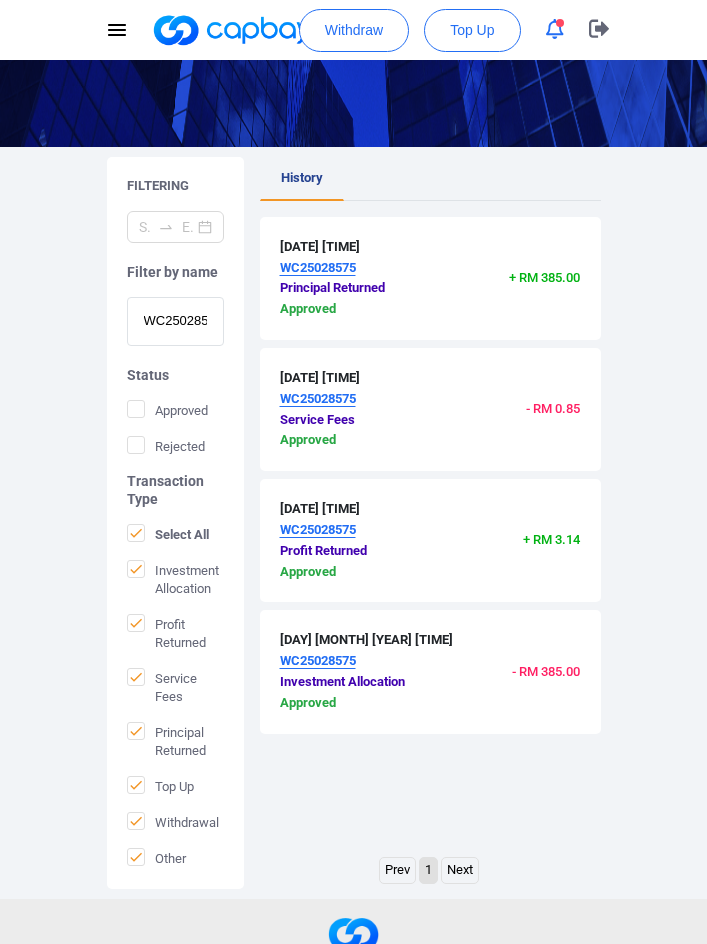 click on "WC25028575" at bounding box center [175, 321] 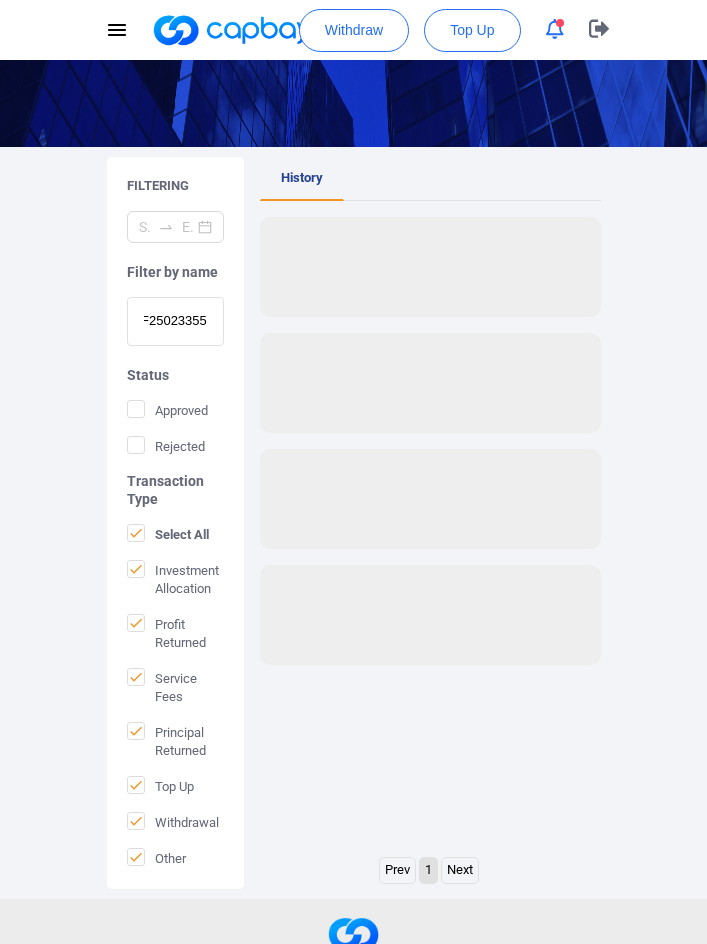 scroll, scrollTop: 0, scrollLeft: 0, axis: both 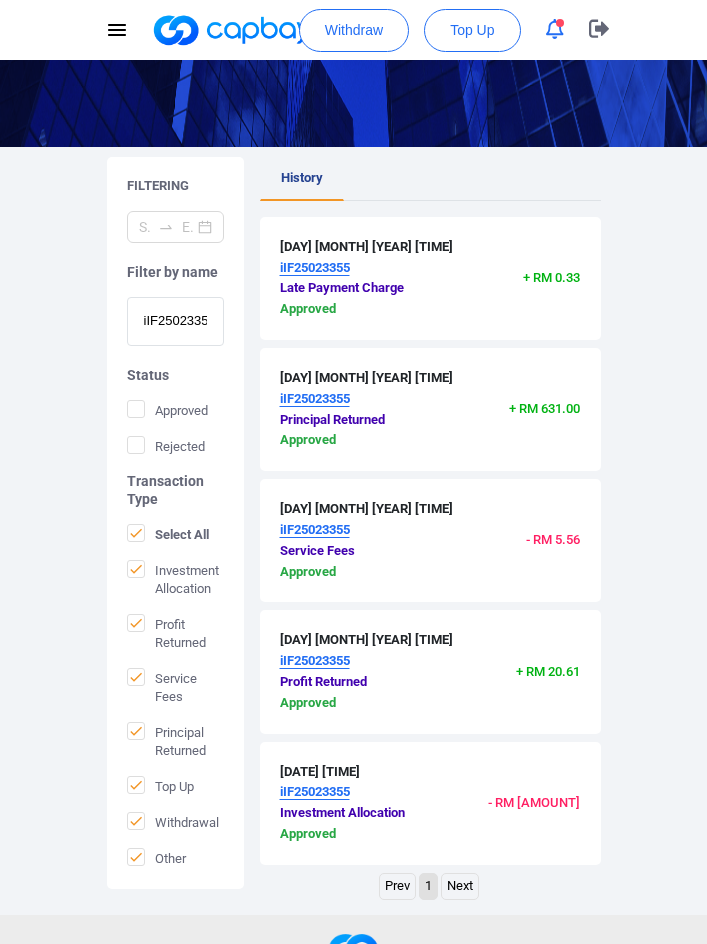 click on "iIF25023355" at bounding box center (175, 321) 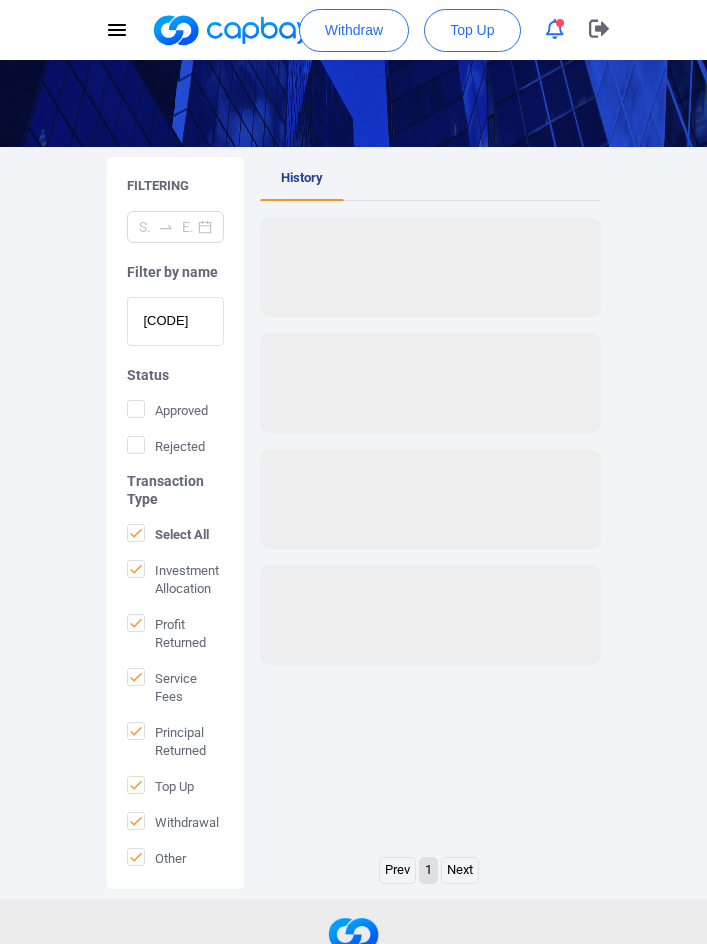 scroll, scrollTop: 0, scrollLeft: 0, axis: both 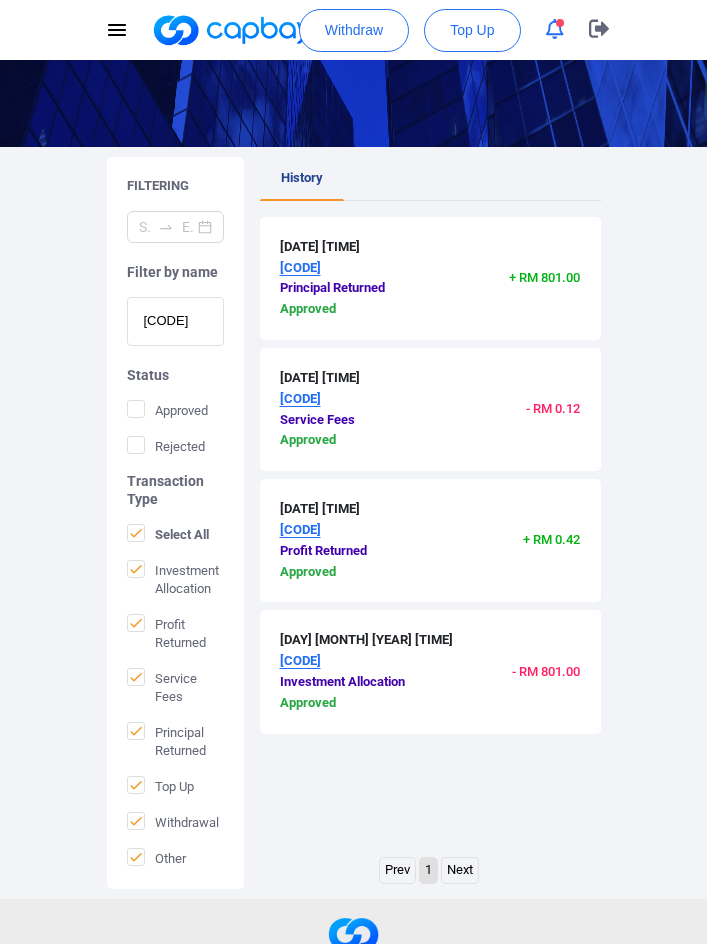 click on "[CODE]" at bounding box center [175, 321] 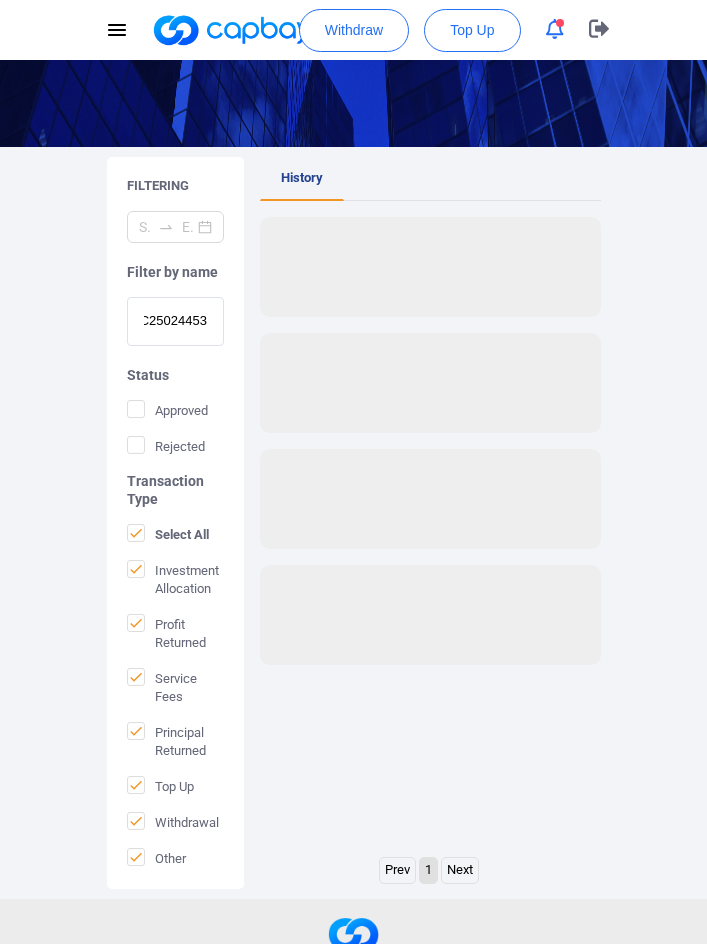 scroll, scrollTop: 0, scrollLeft: 0, axis: both 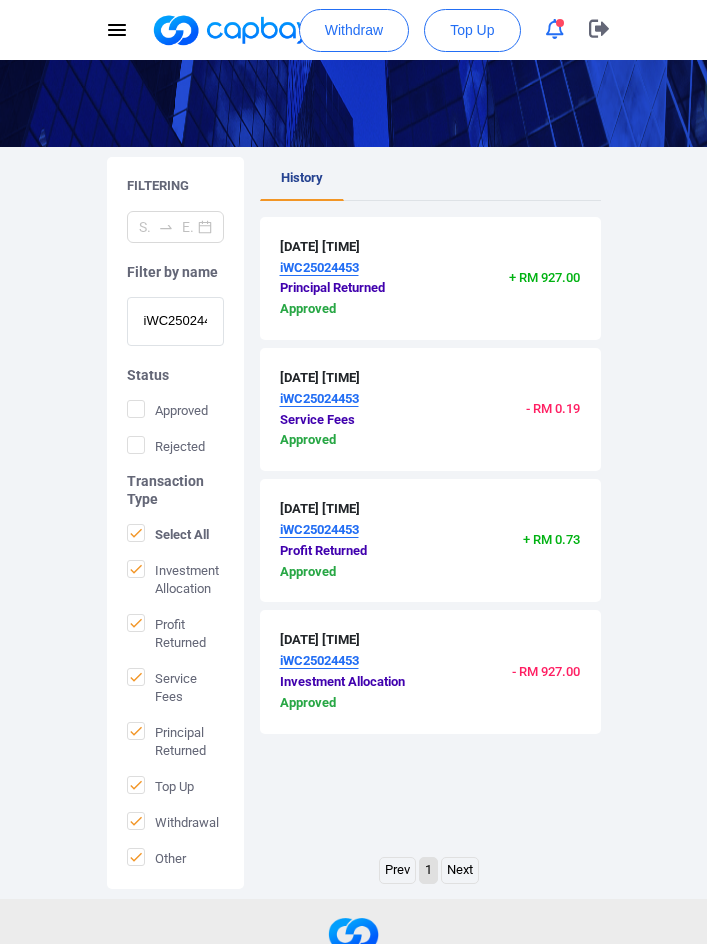 click on "iWC25024453" at bounding box center [175, 321] 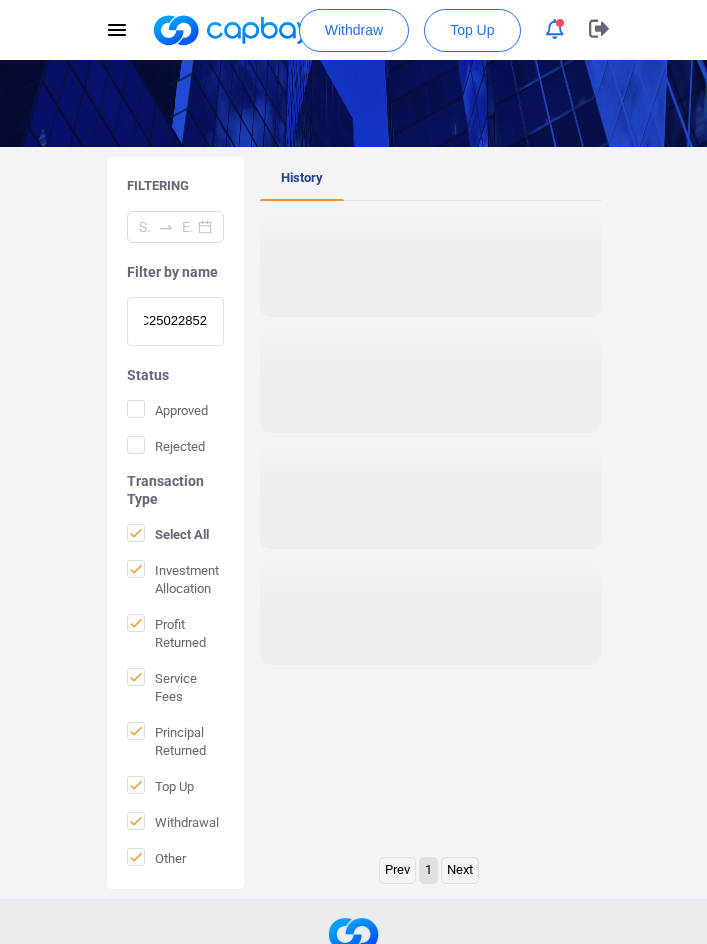 scroll, scrollTop: 0, scrollLeft: 0, axis: both 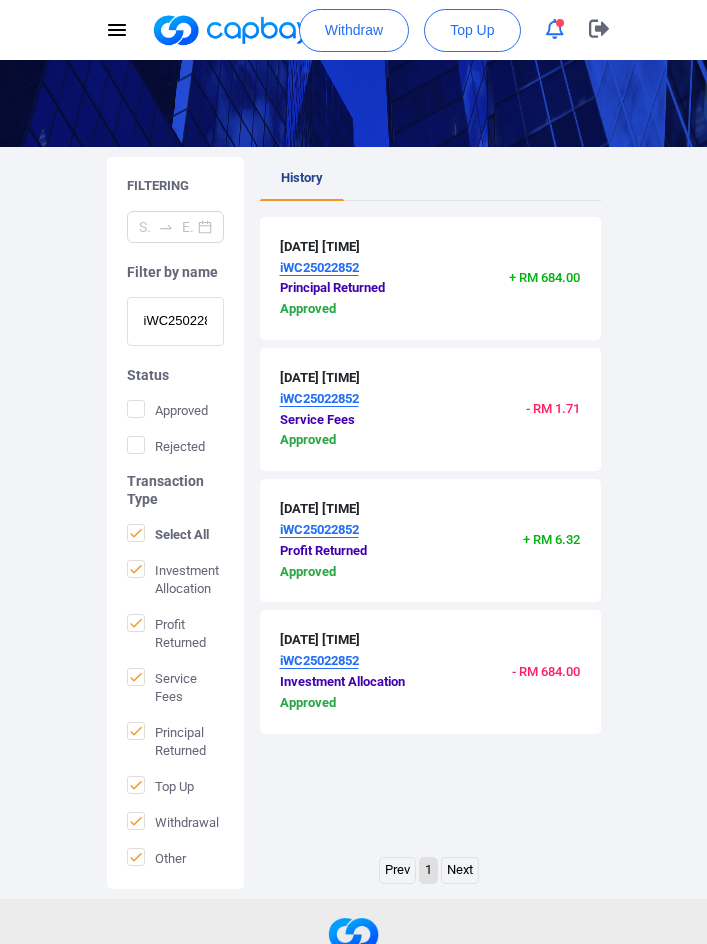 click on "iWC25022852" at bounding box center (175, 321) 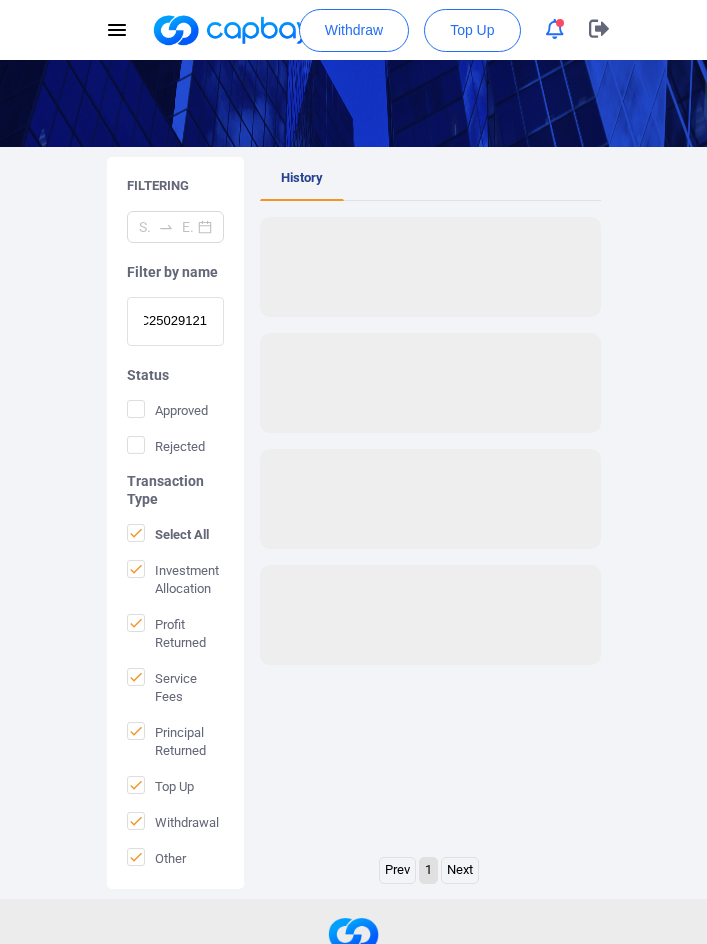 scroll, scrollTop: 0, scrollLeft: 0, axis: both 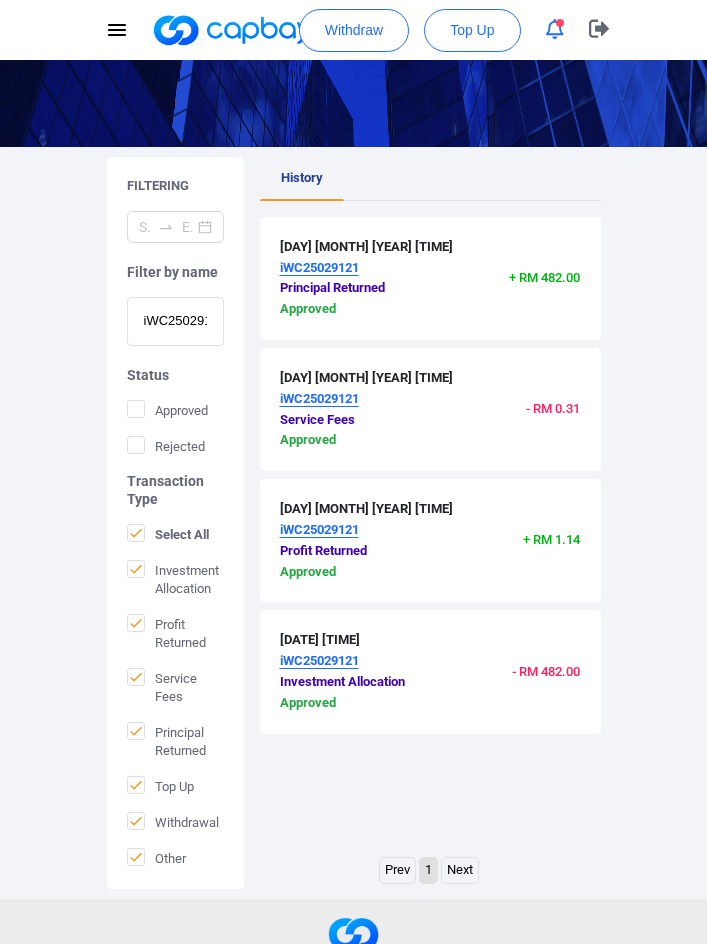 click on "iWC25029121" at bounding box center [175, 321] 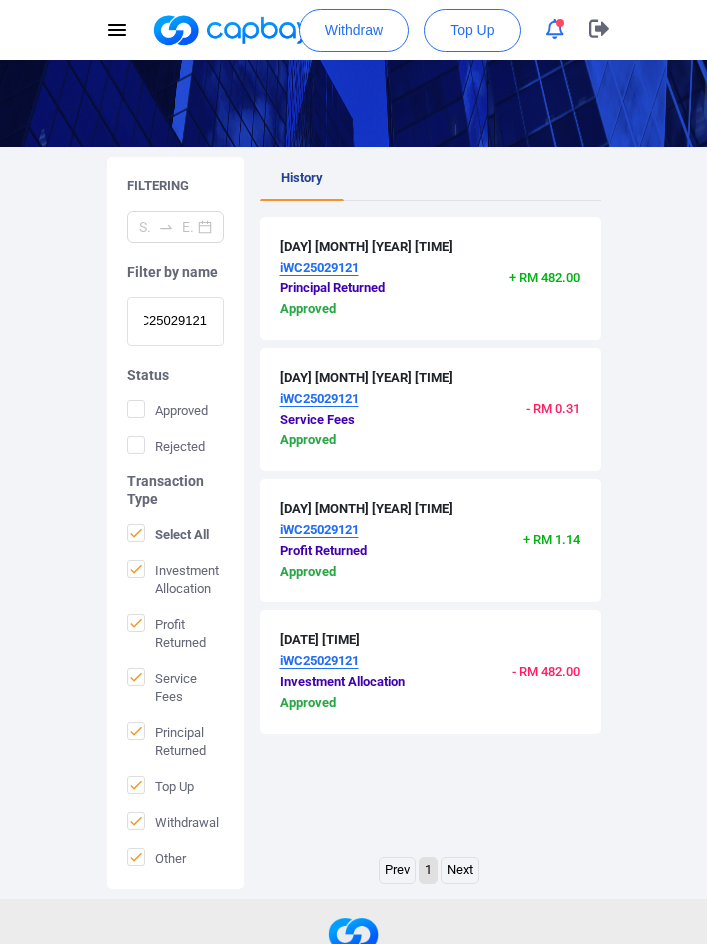 scroll, scrollTop: 0, scrollLeft: 0, axis: both 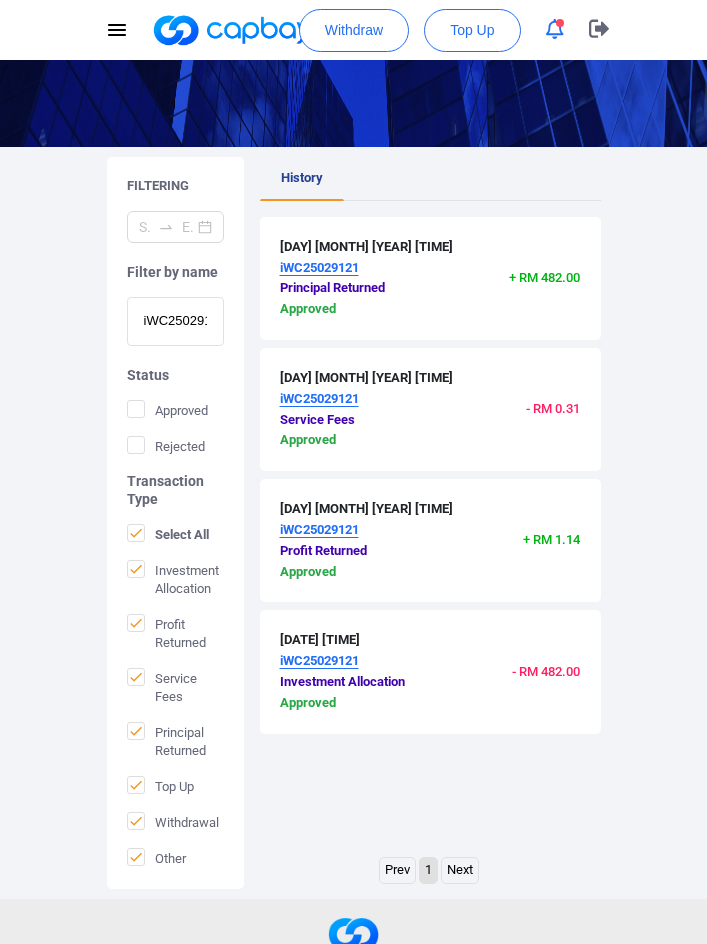click on "iWC25029121" at bounding box center [175, 321] 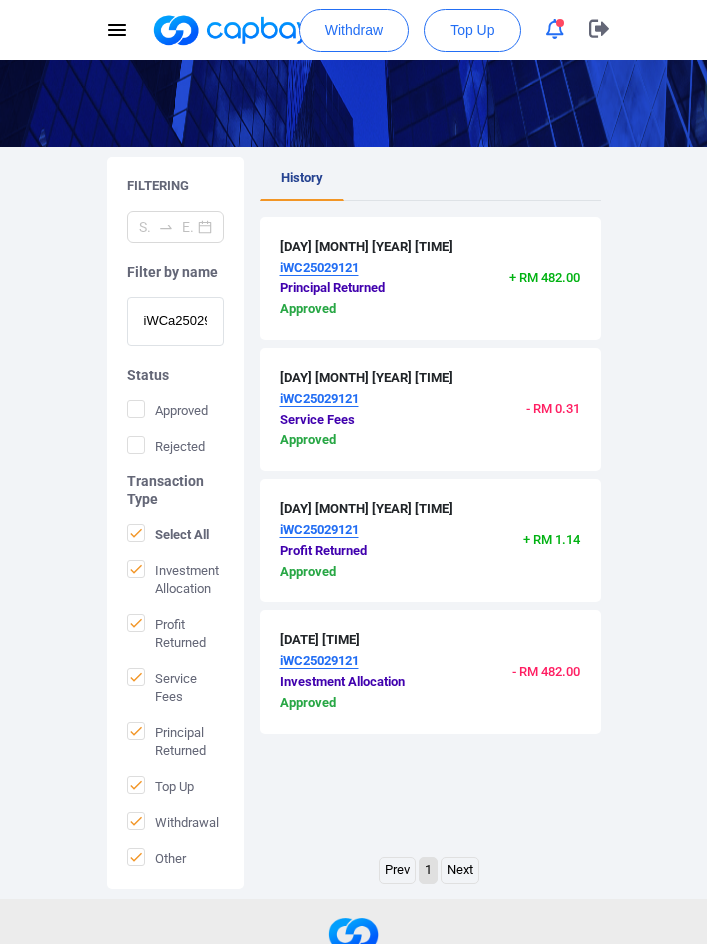paste on "iWC25022614" 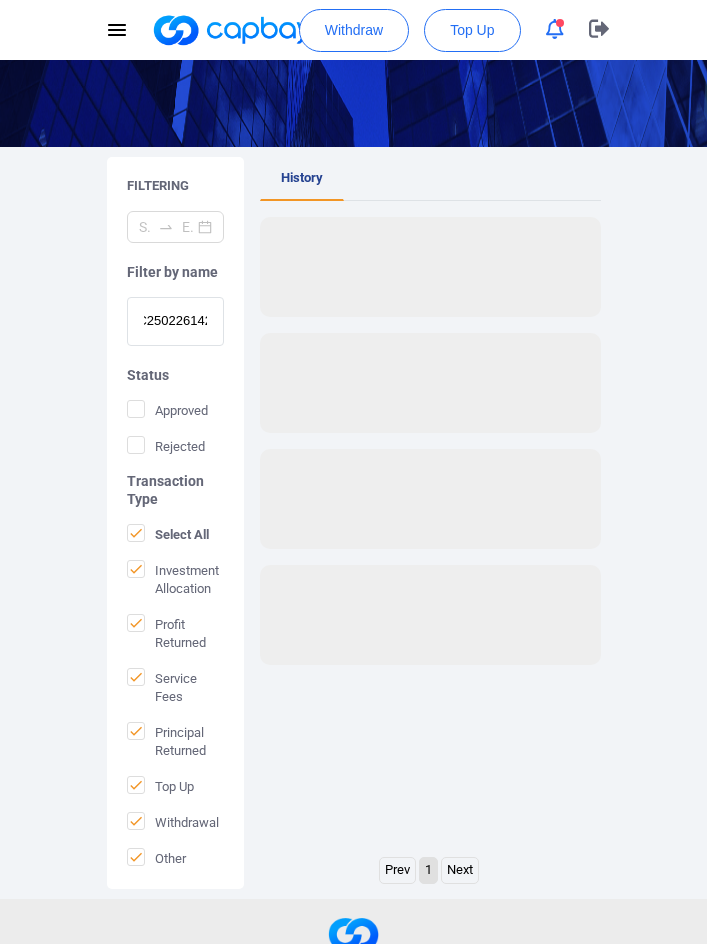 paste on "25022614" 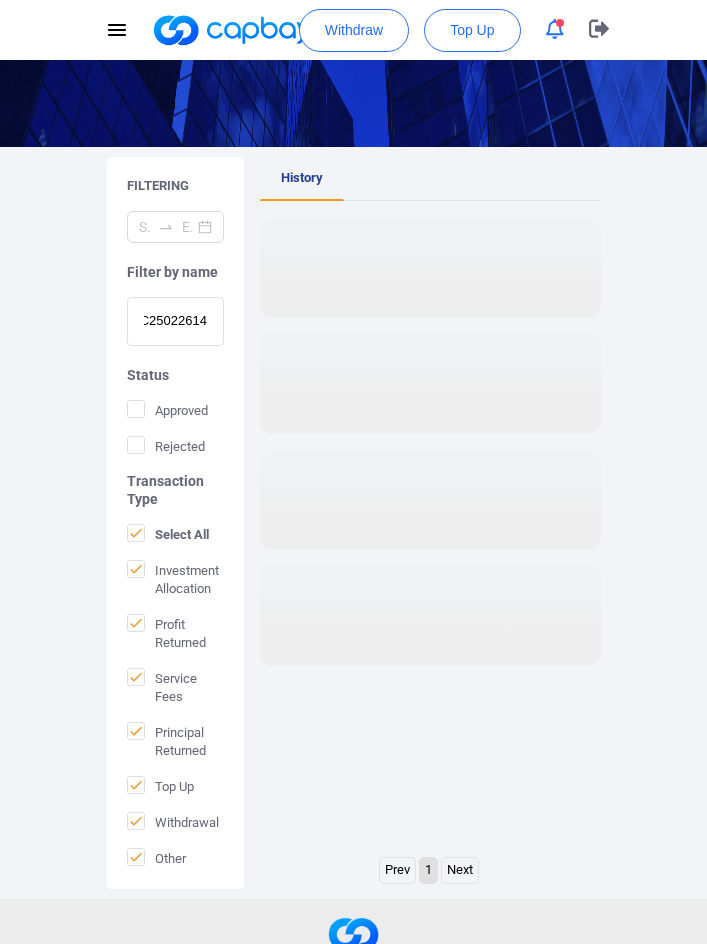 scroll, scrollTop: 0, scrollLeft: 19, axis: horizontal 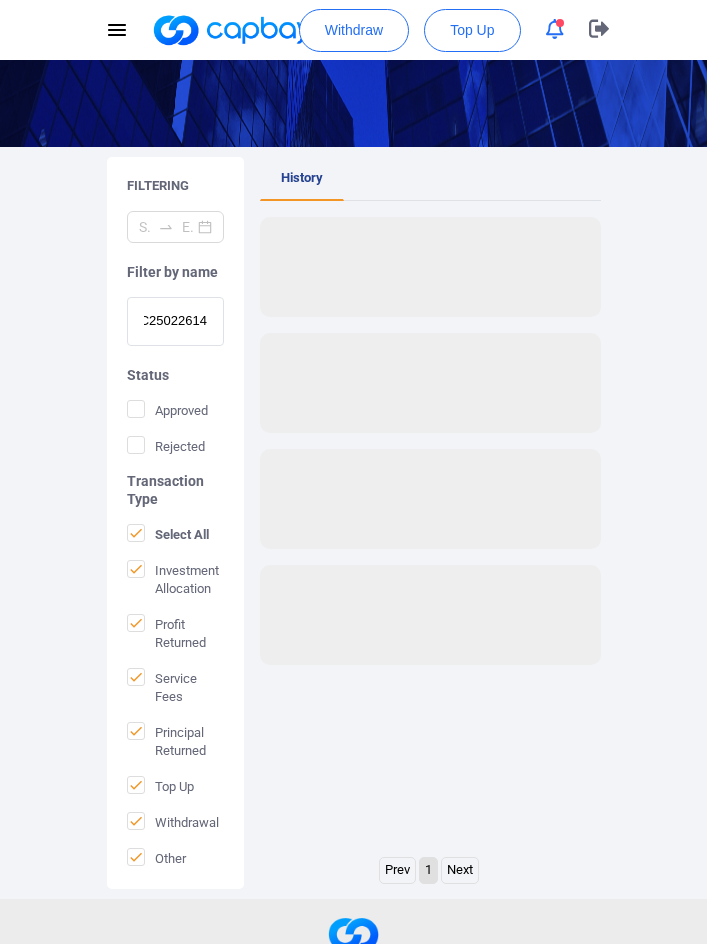 type on "iWC25022614" 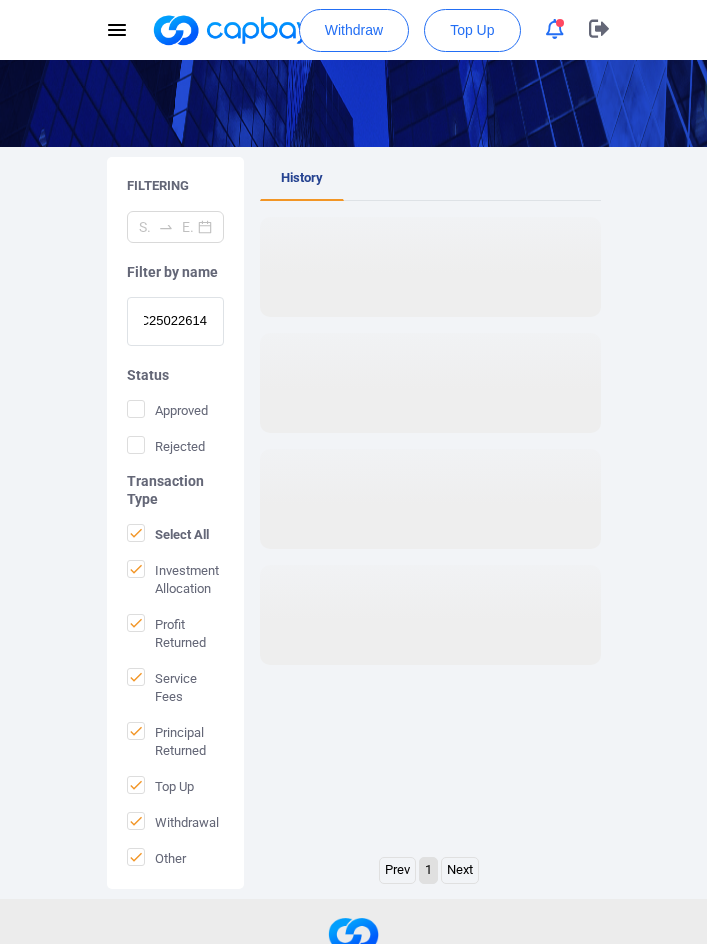 scroll, scrollTop: 0, scrollLeft: 0, axis: both 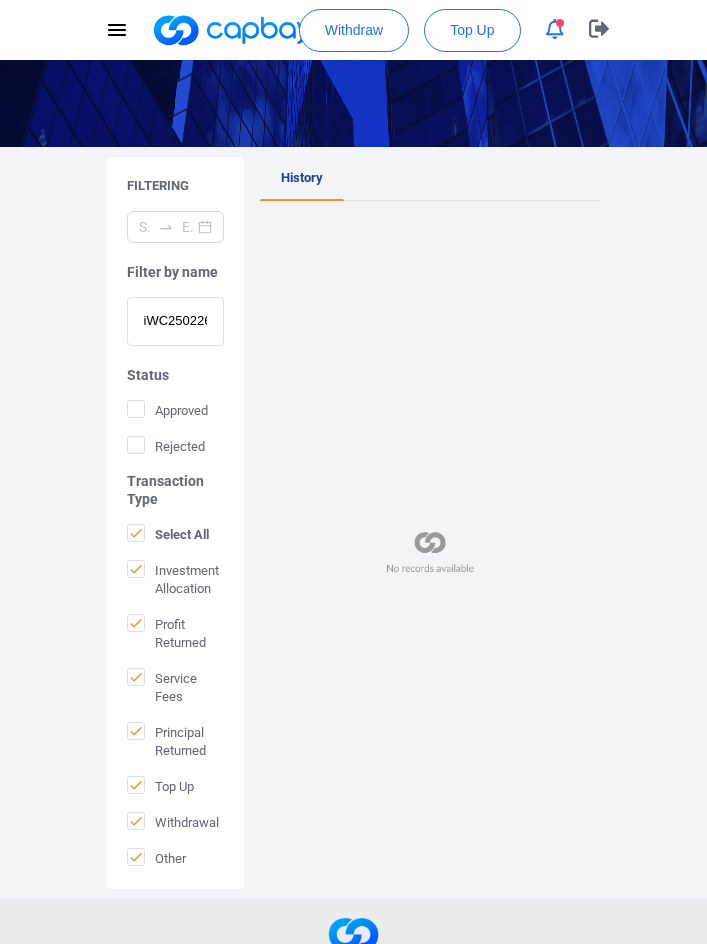click on "iWC25022614" at bounding box center (175, 321) 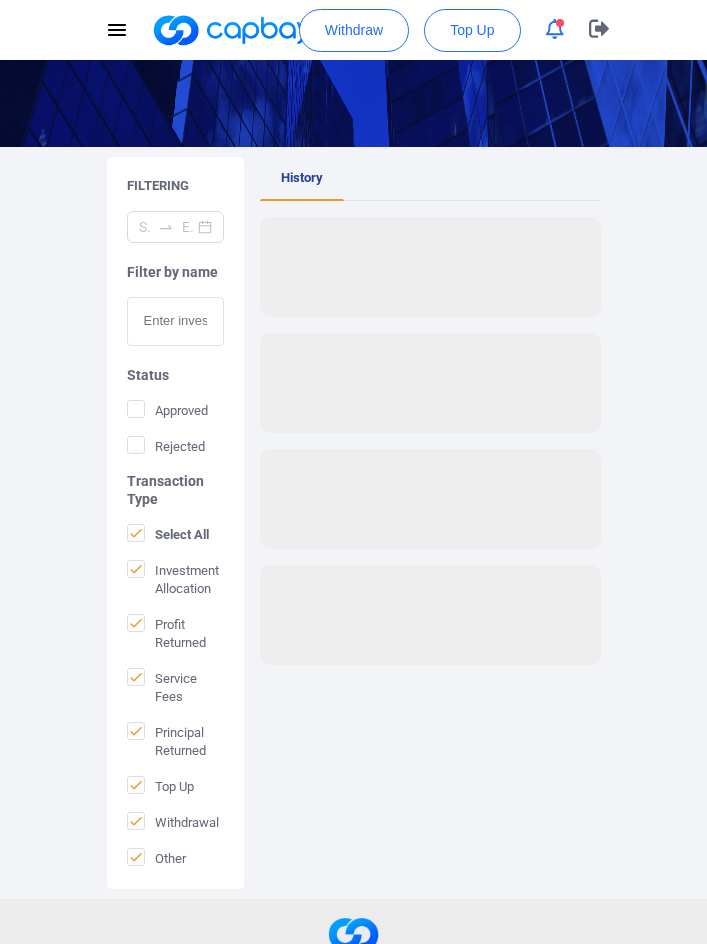 paste on "iWC25022614" 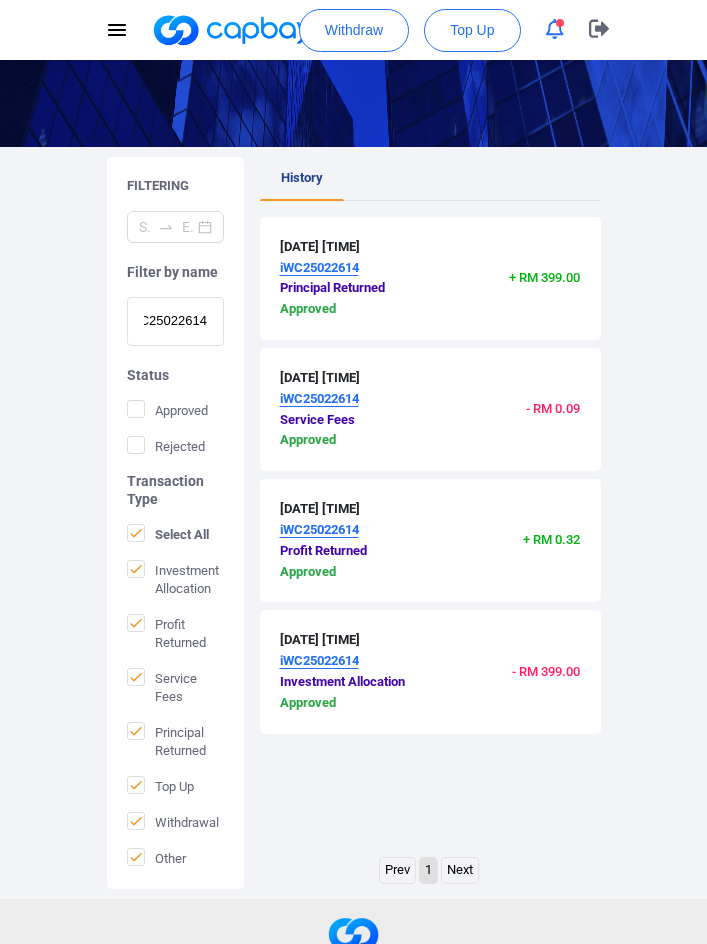 scroll, scrollTop: 0, scrollLeft: 0, axis: both 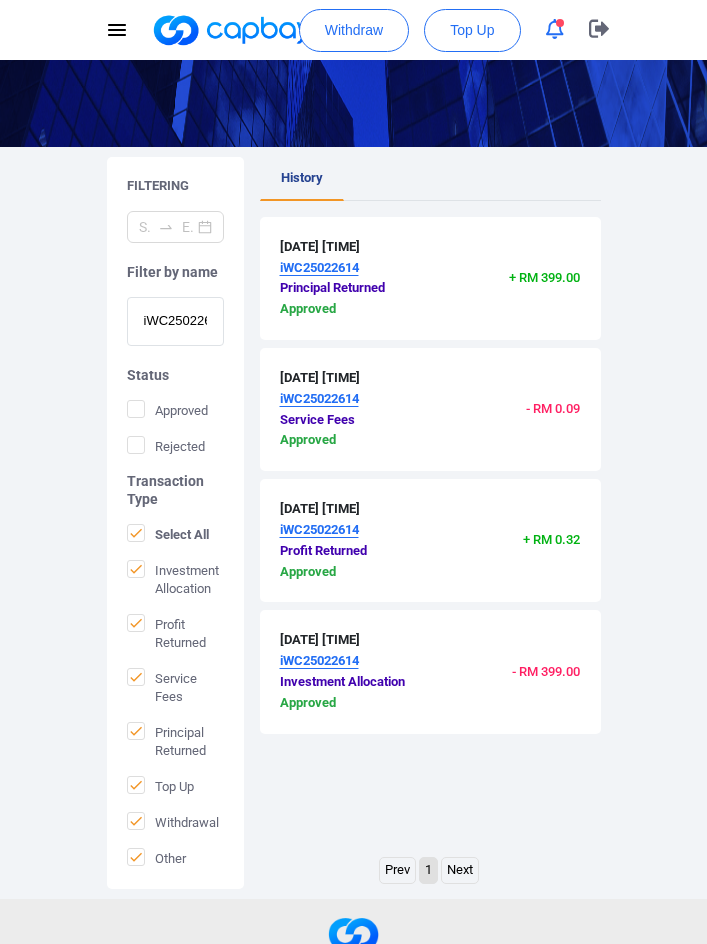click on "iWC25022614" at bounding box center [175, 321] 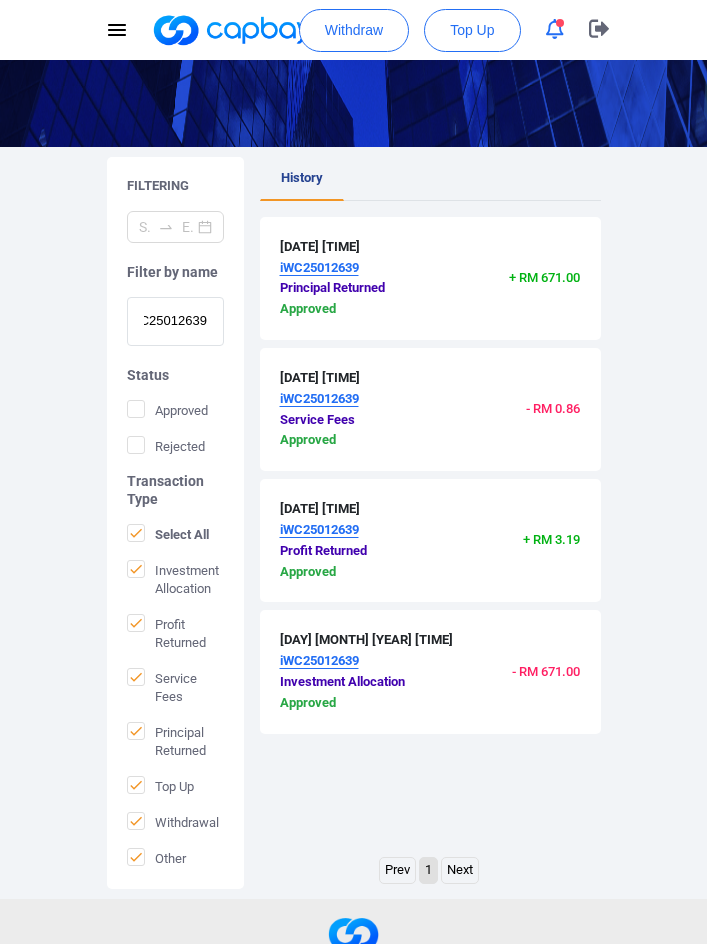 scroll, scrollTop: 0, scrollLeft: 0, axis: both 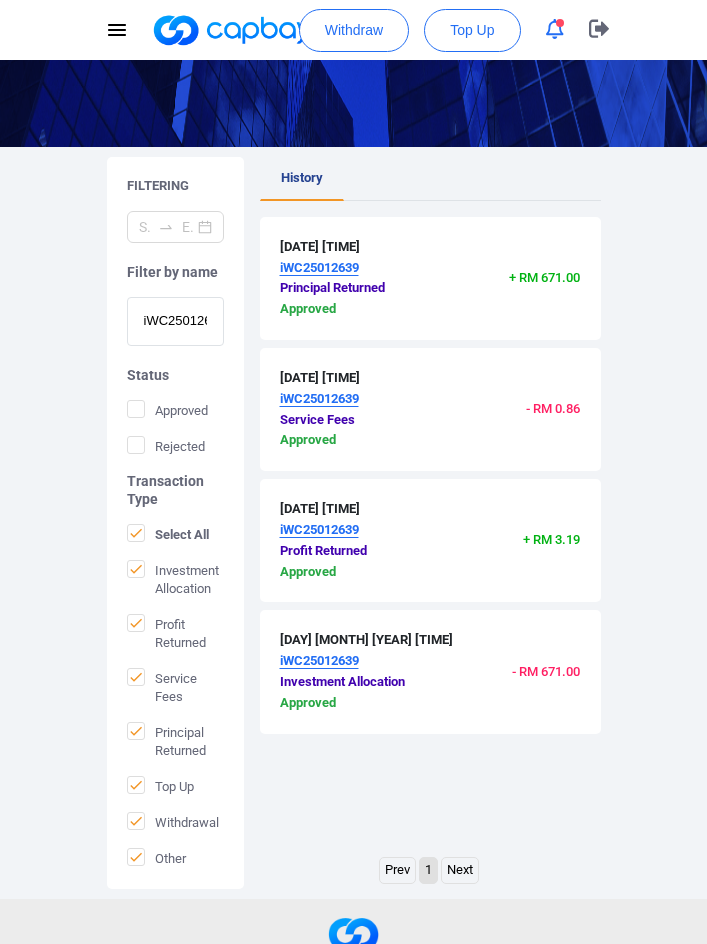 click on "iWC25012639" at bounding box center [175, 321] 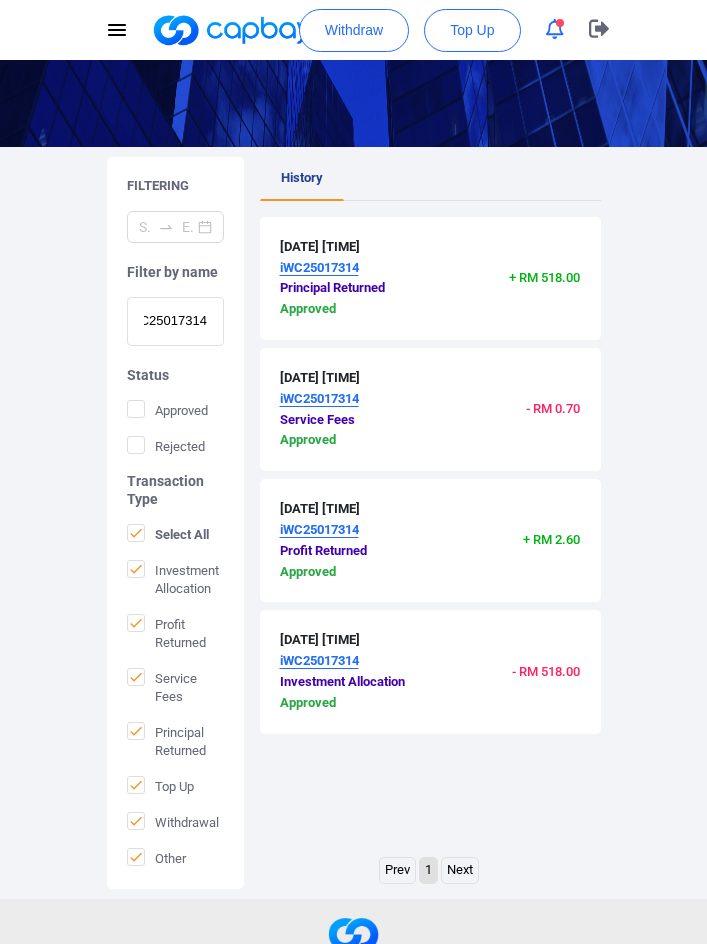 scroll, scrollTop: 0, scrollLeft: 0, axis: both 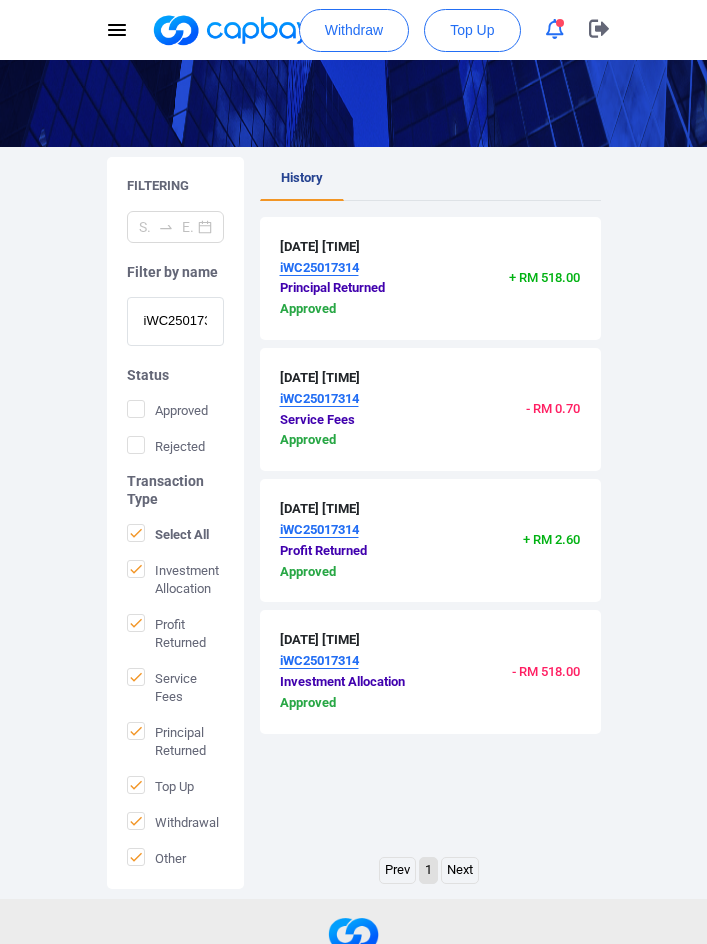 click on "iWC25017314" at bounding box center (175, 321) 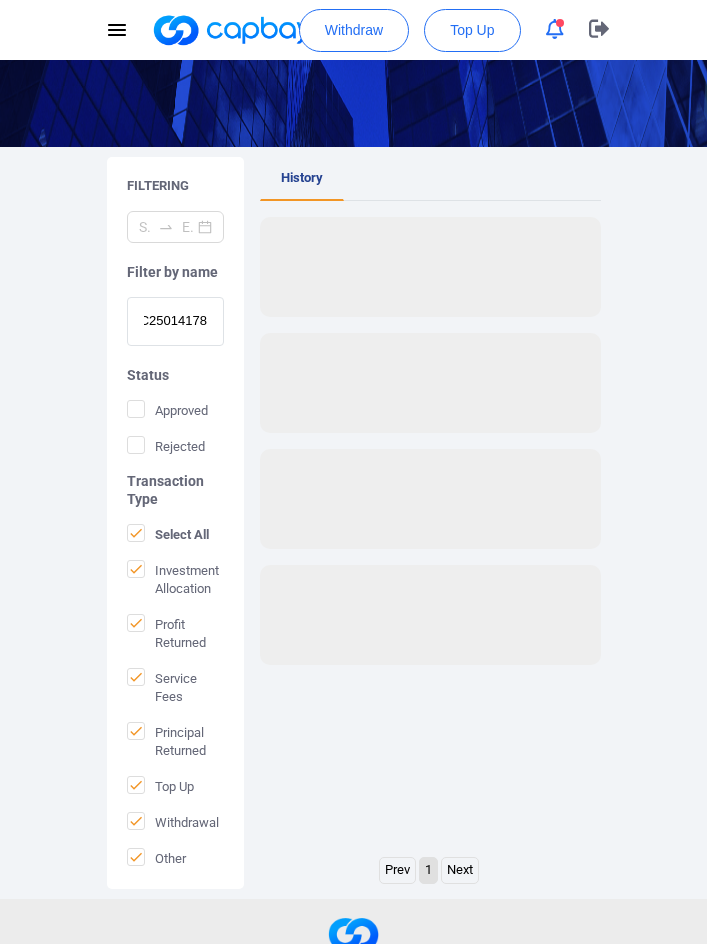 scroll, scrollTop: 0, scrollLeft: 0, axis: both 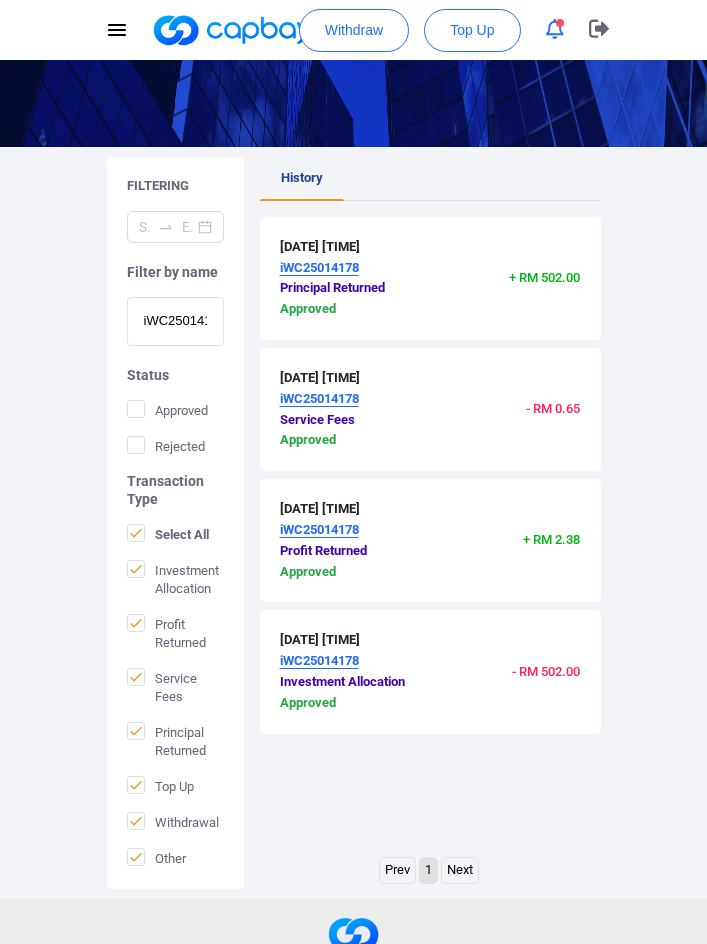 click on "iWC25014178" at bounding box center (175, 321) 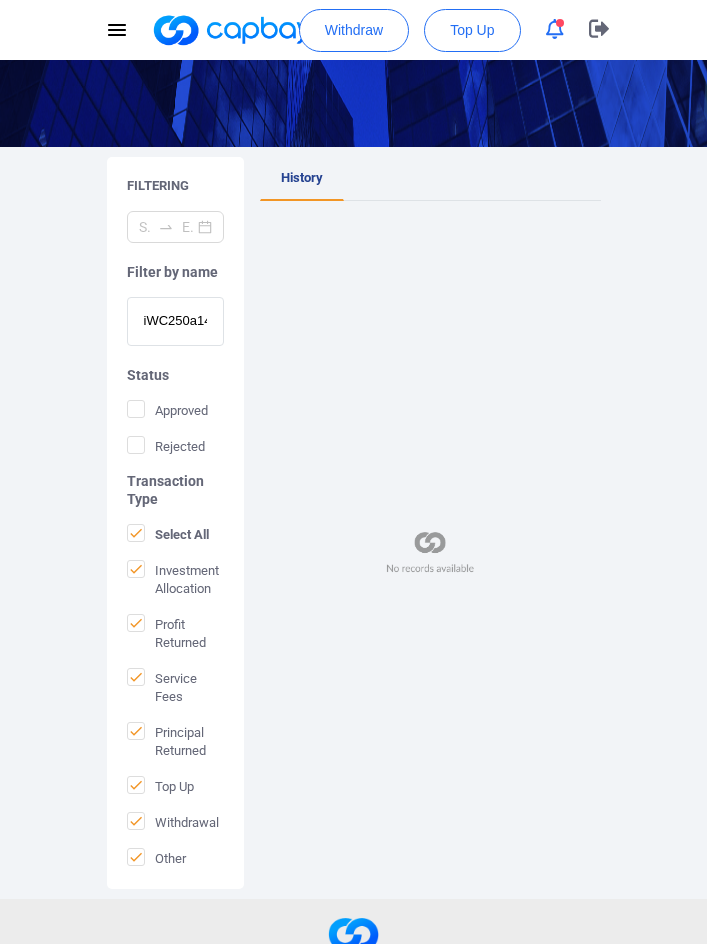 paste on "11205" 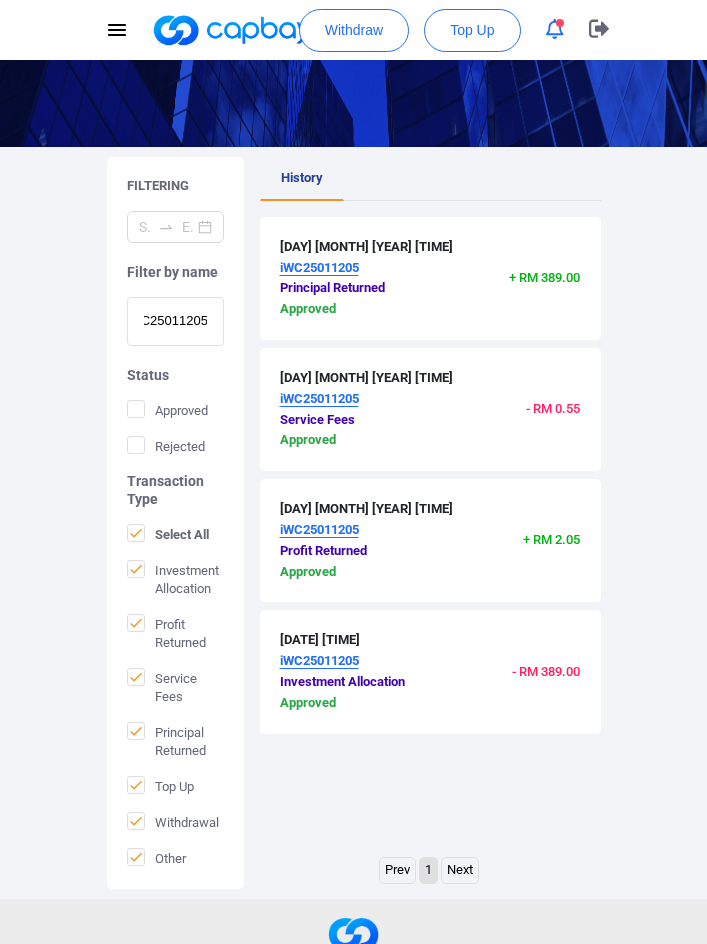 scroll, scrollTop: 0, scrollLeft: 0, axis: both 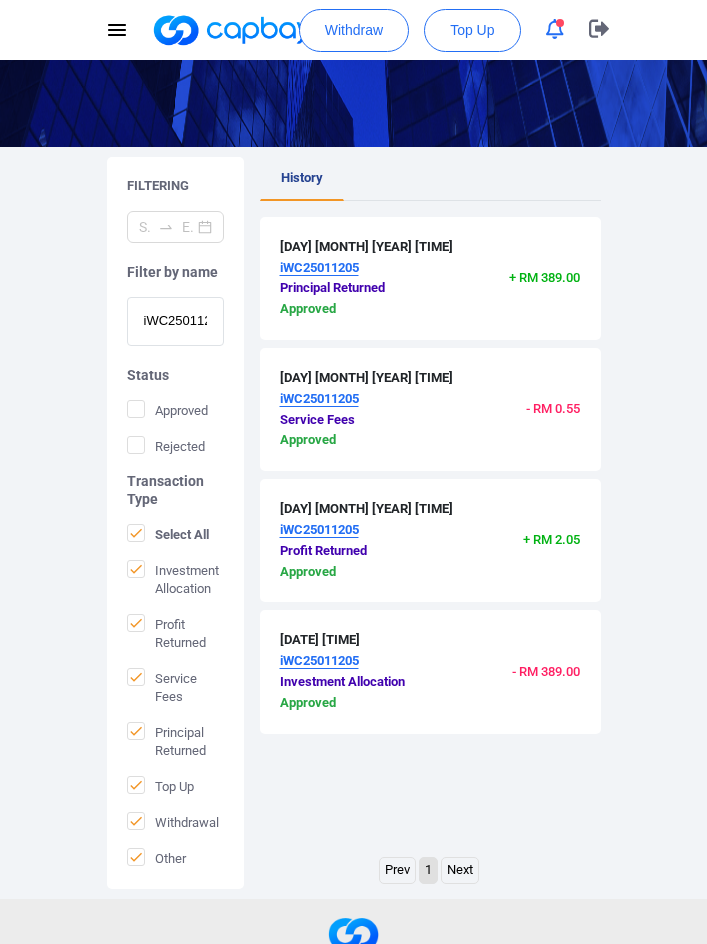 click on "iWC25011205" at bounding box center (175, 321) 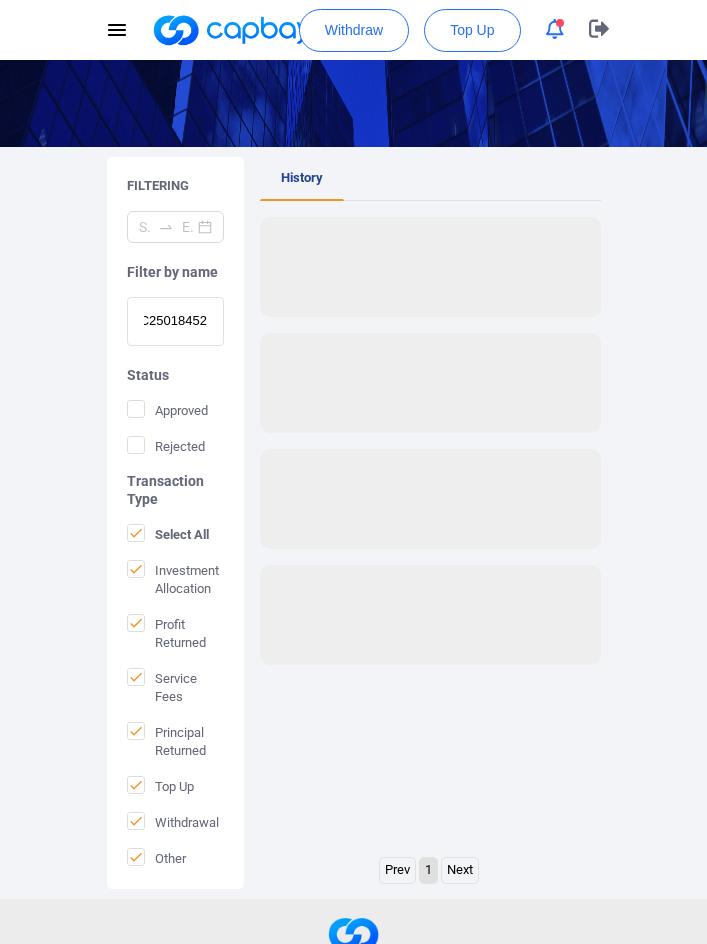 scroll, scrollTop: 0, scrollLeft: 0, axis: both 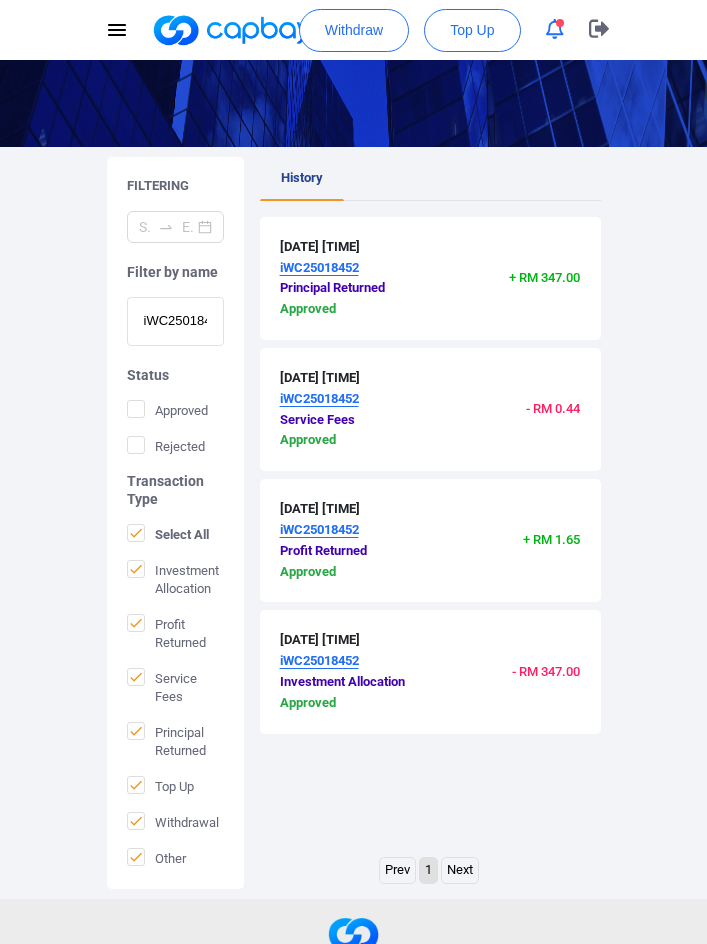 click on "iWC25018452" at bounding box center [175, 321] 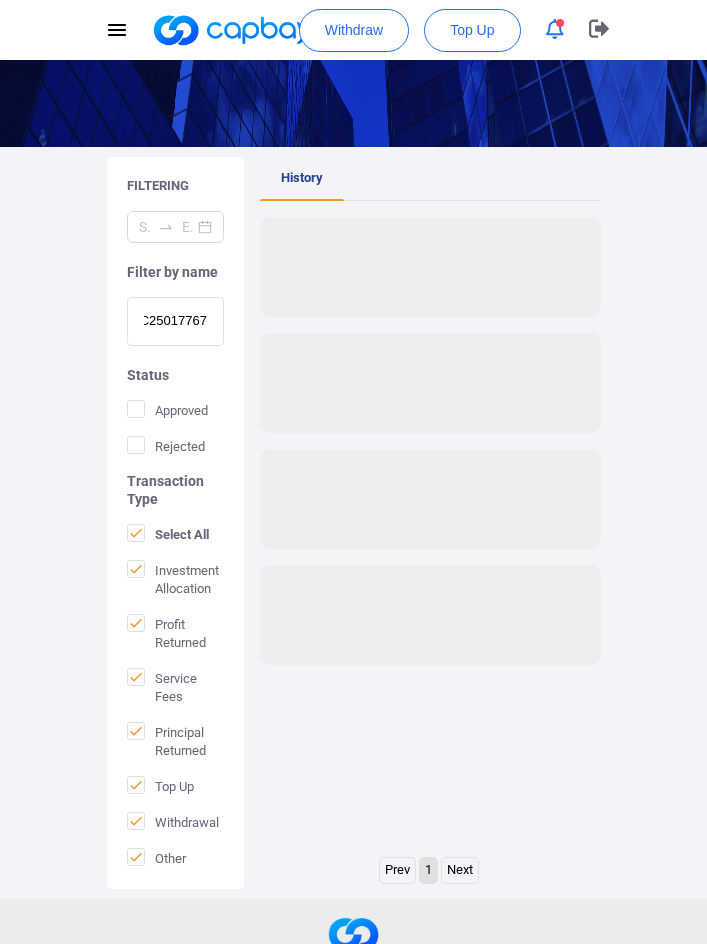 scroll, scrollTop: 0, scrollLeft: 0, axis: both 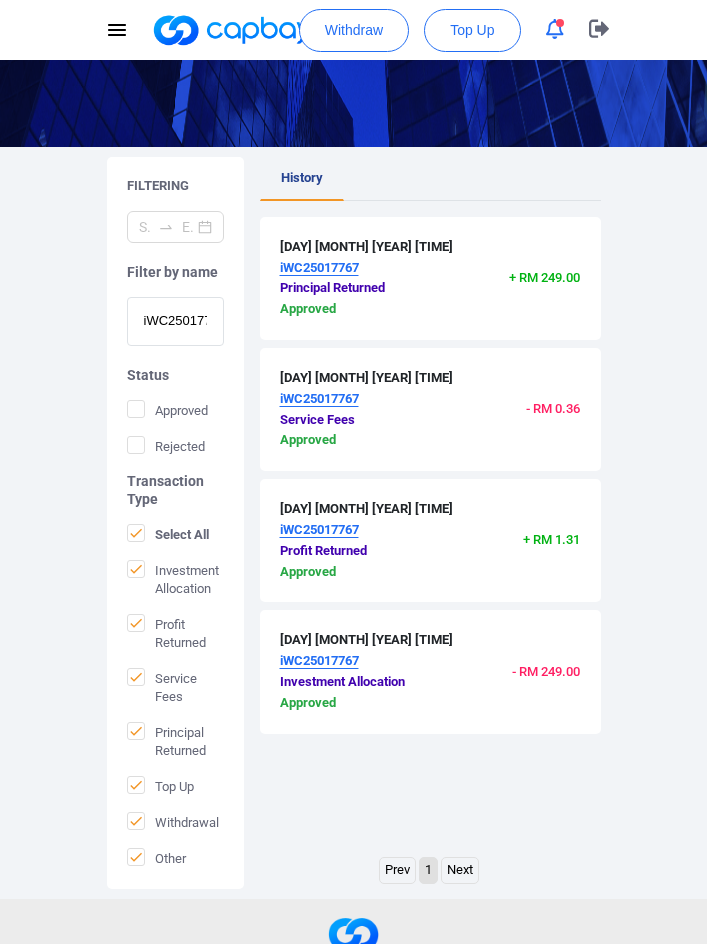 click on "iWC25017767" at bounding box center (175, 321) 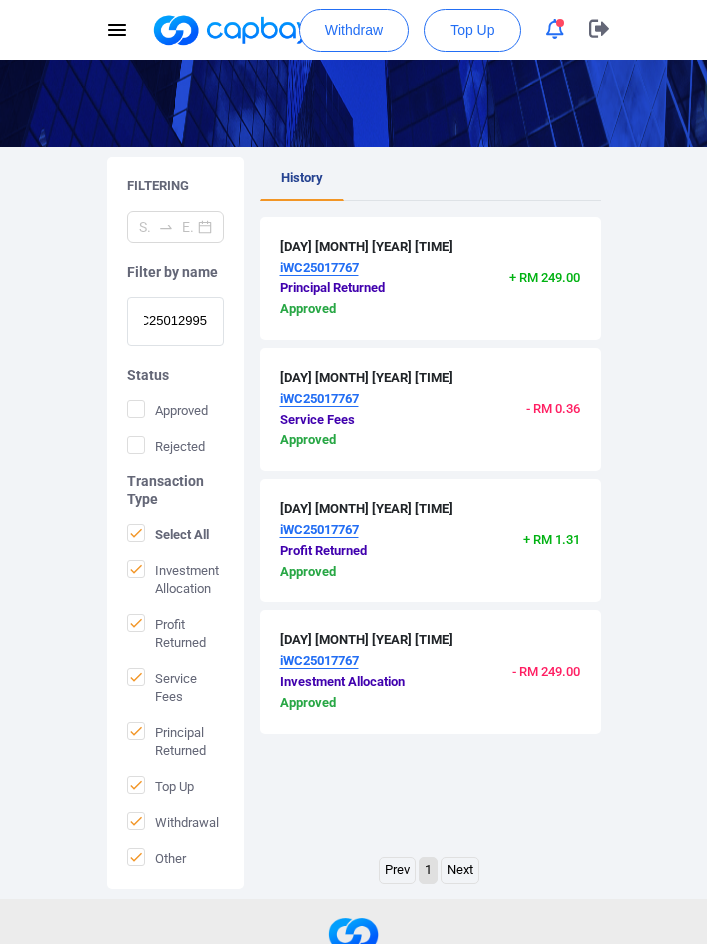 scroll, scrollTop: 0, scrollLeft: 0, axis: both 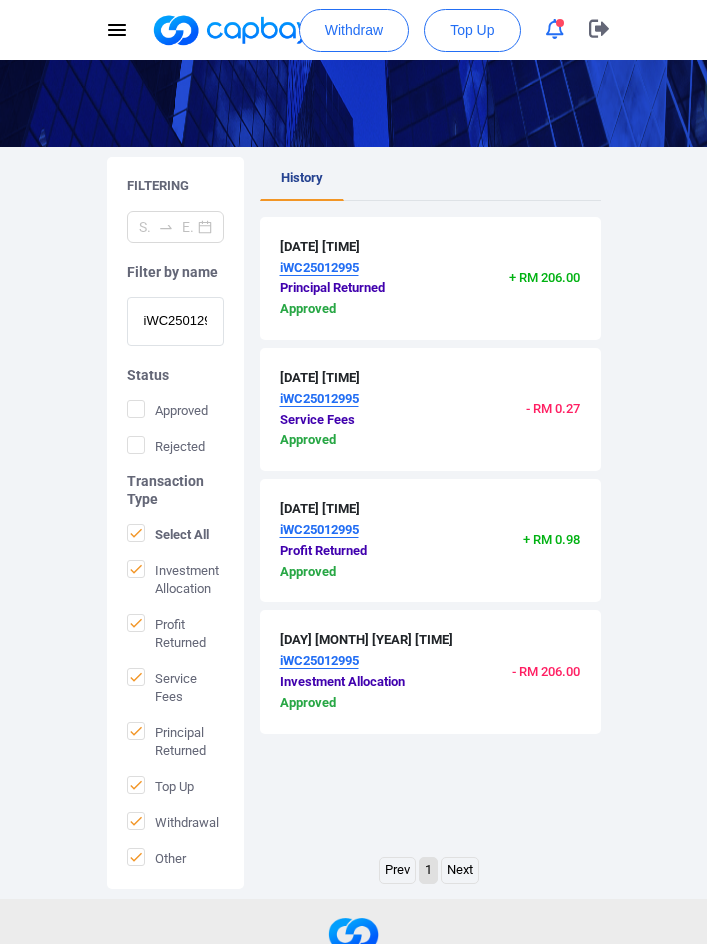 click on "iWC25012995" at bounding box center (175, 321) 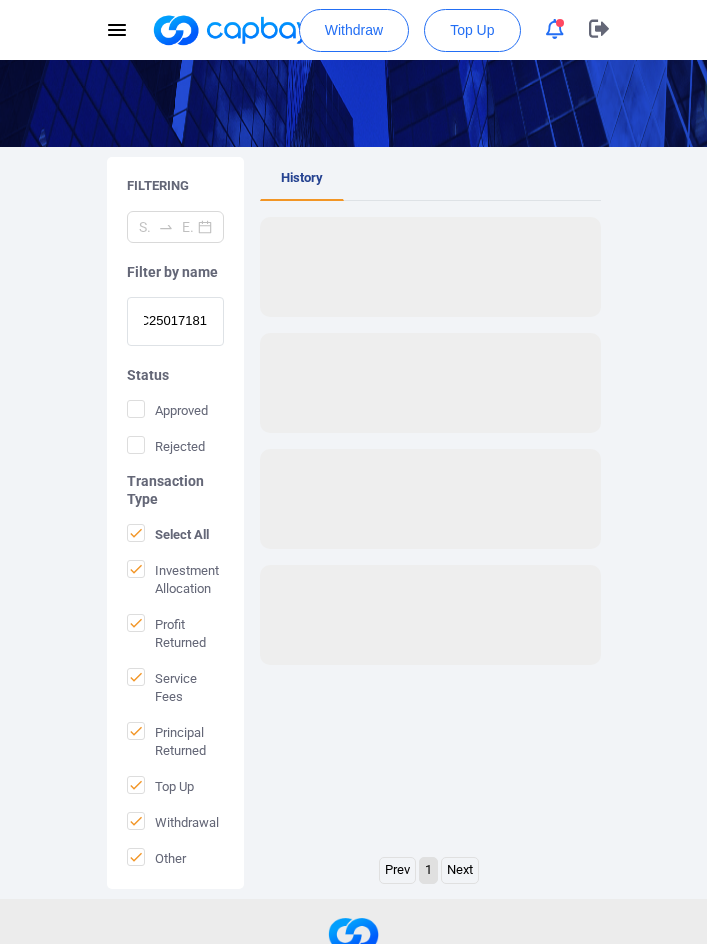 scroll, scrollTop: 0, scrollLeft: 0, axis: both 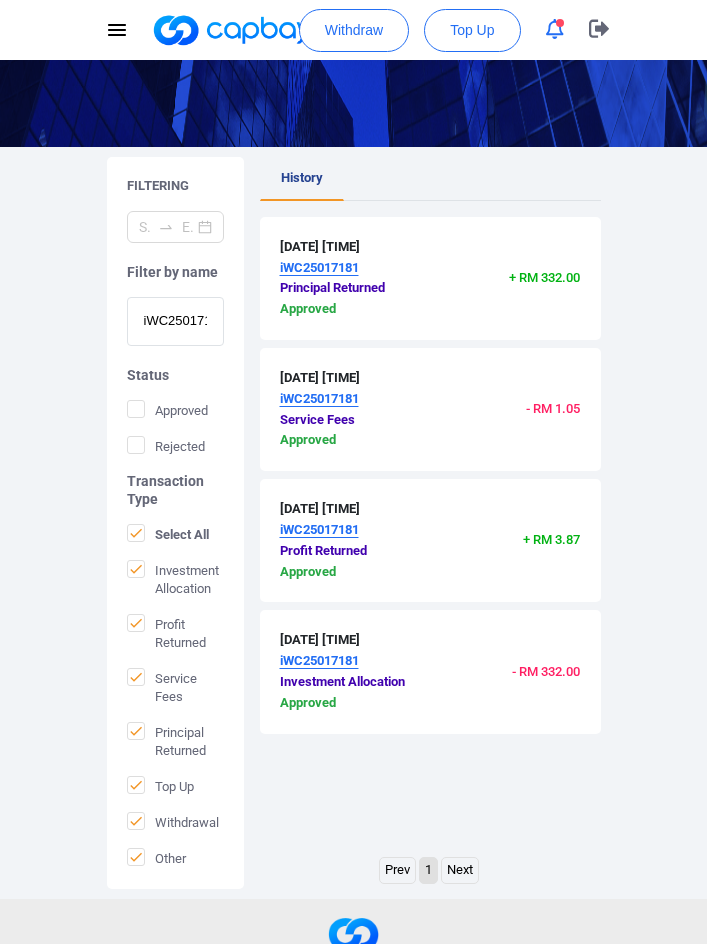 click on "iWC25017181" at bounding box center (175, 321) 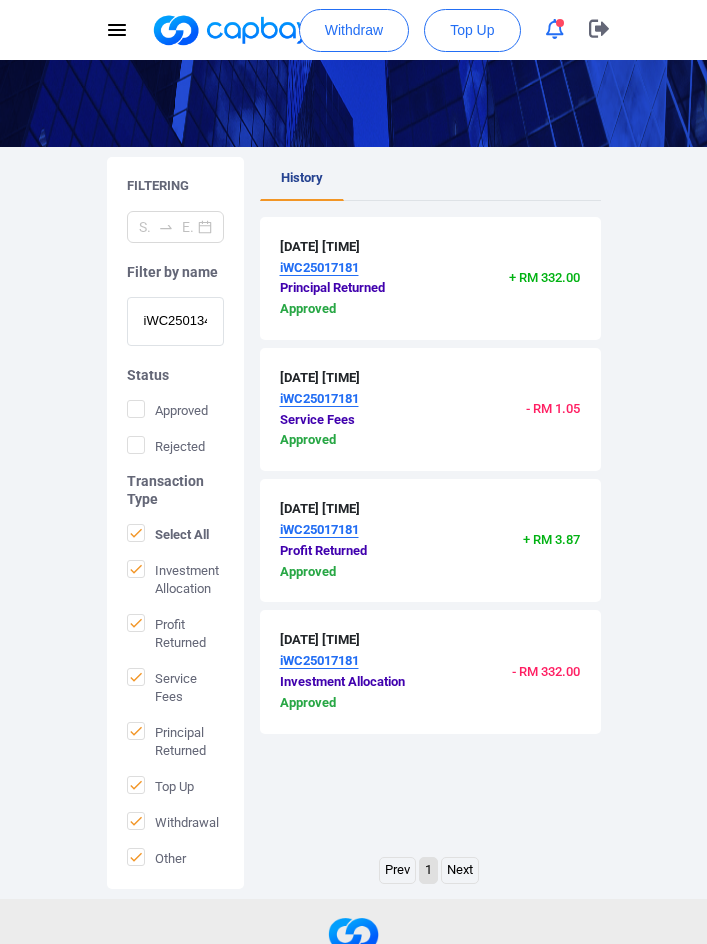 scroll, scrollTop: 0, scrollLeft: 19, axis: horizontal 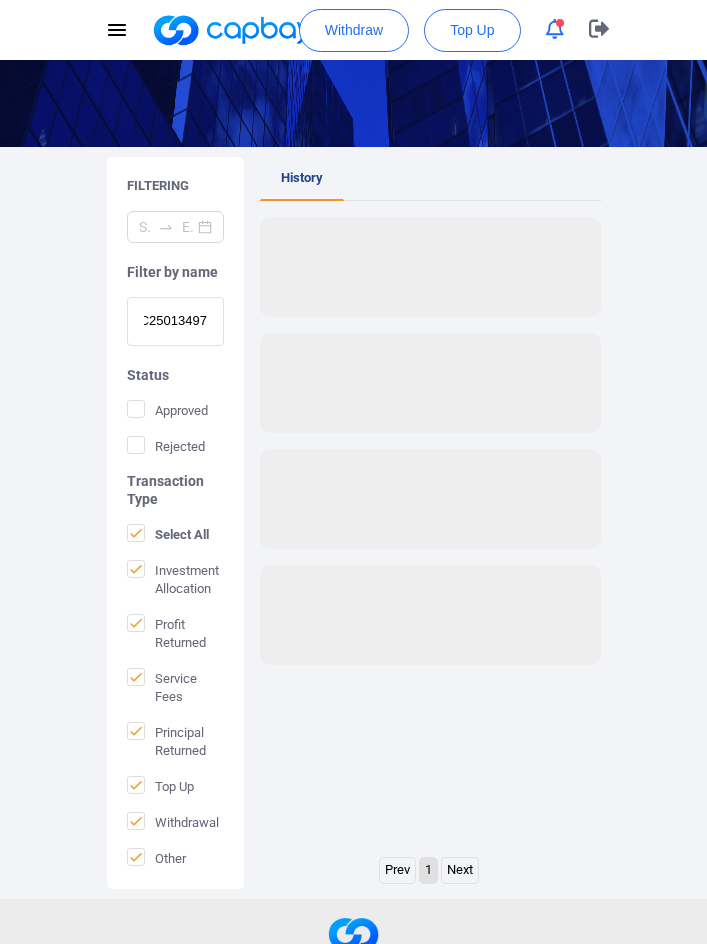 type on "iWC25013497" 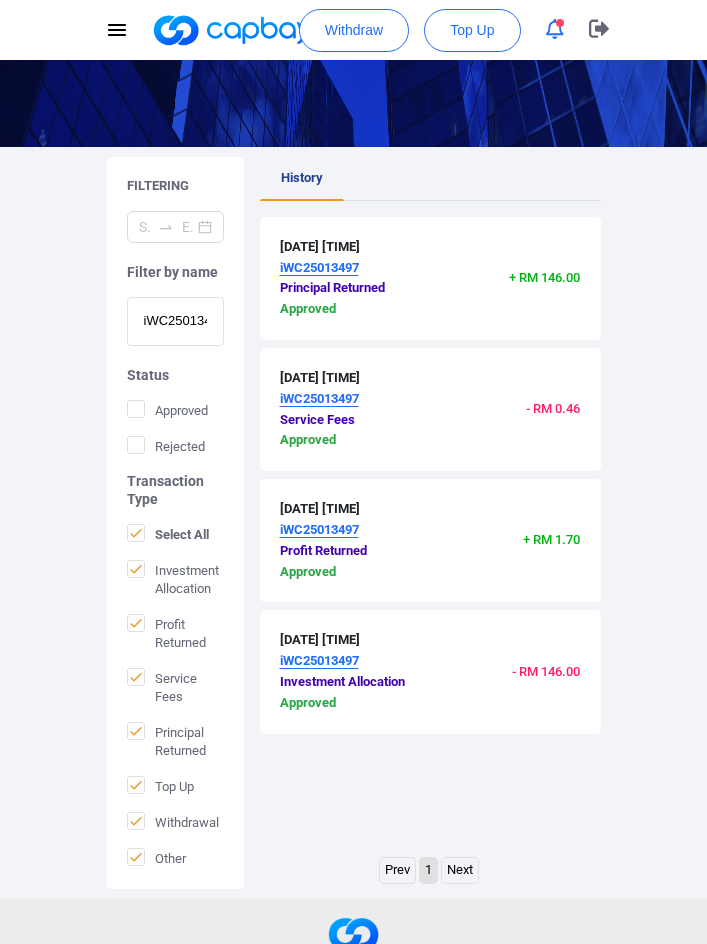 click on "iWC25013497" at bounding box center [175, 321] 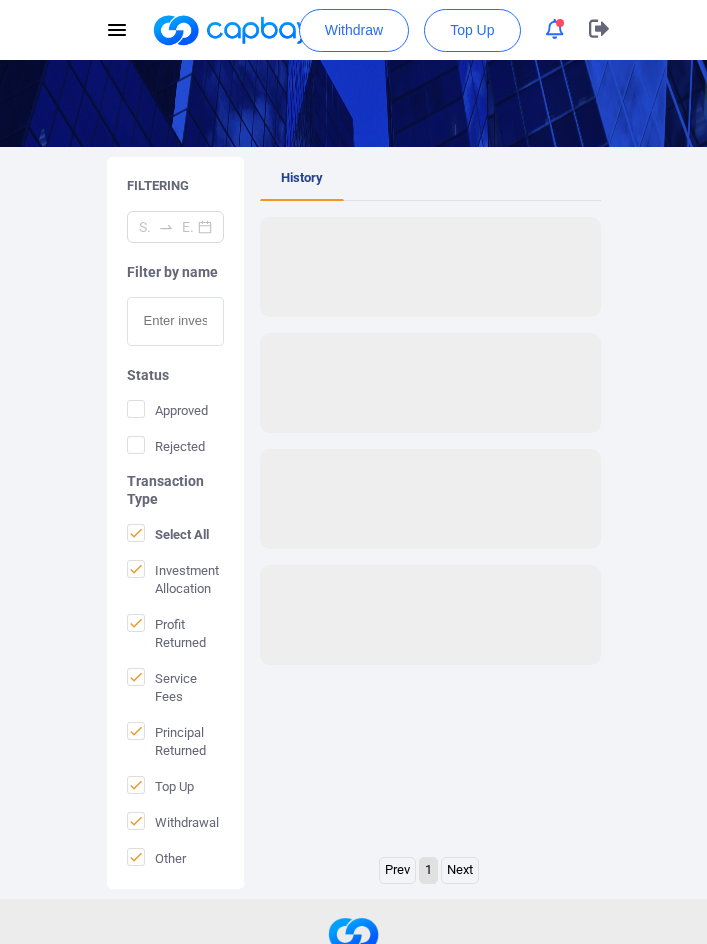paste on "WC25011710" 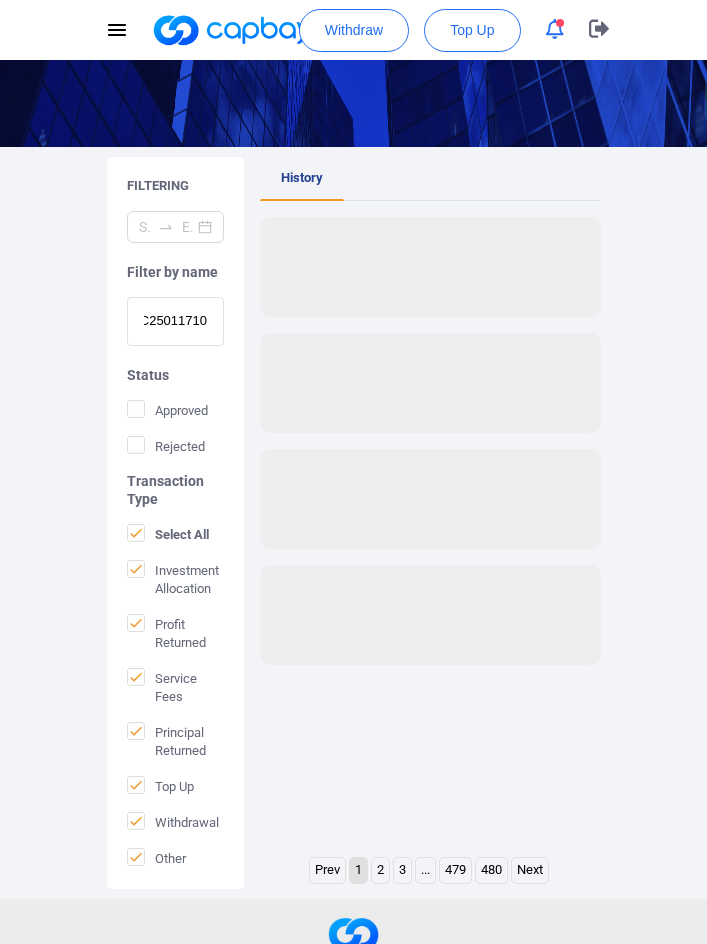 scroll, scrollTop: 0, scrollLeft: 0, axis: both 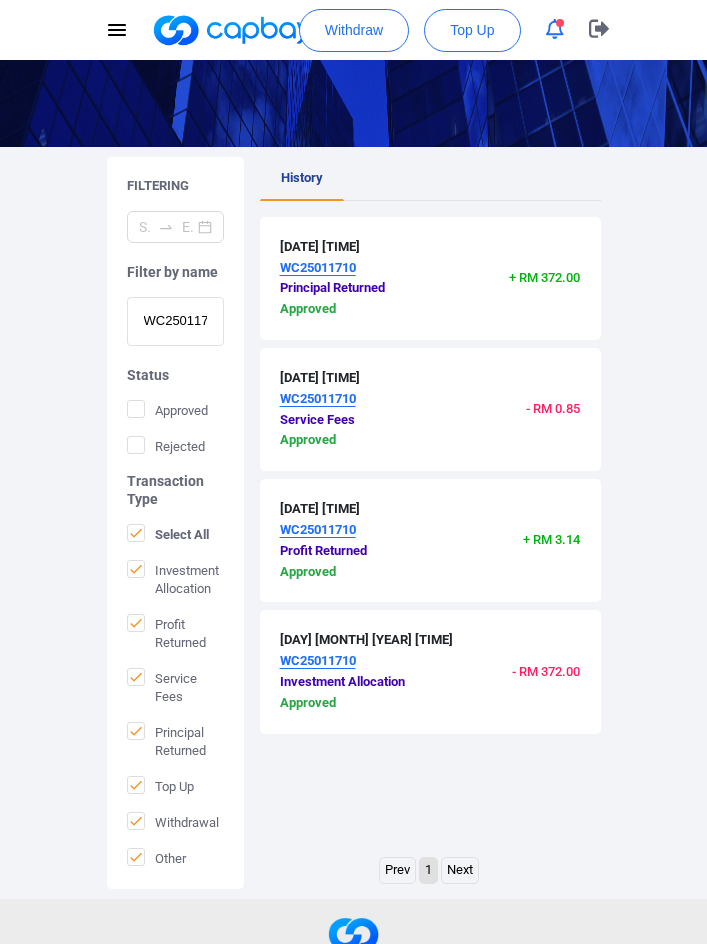 click on "WC25011710" at bounding box center (175, 321) 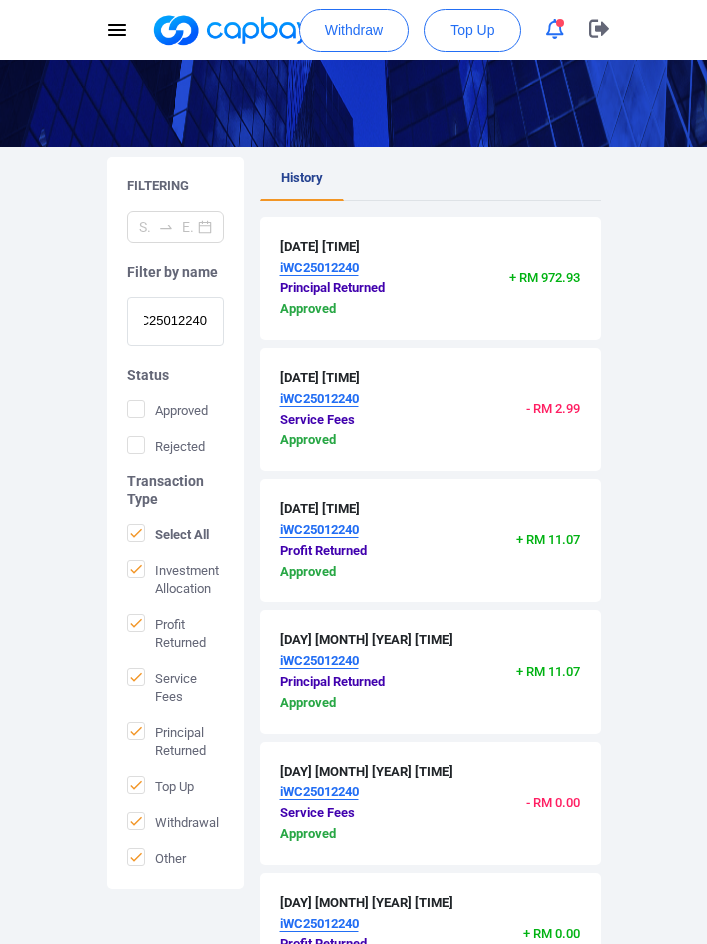 scroll, scrollTop: 0, scrollLeft: 0, axis: both 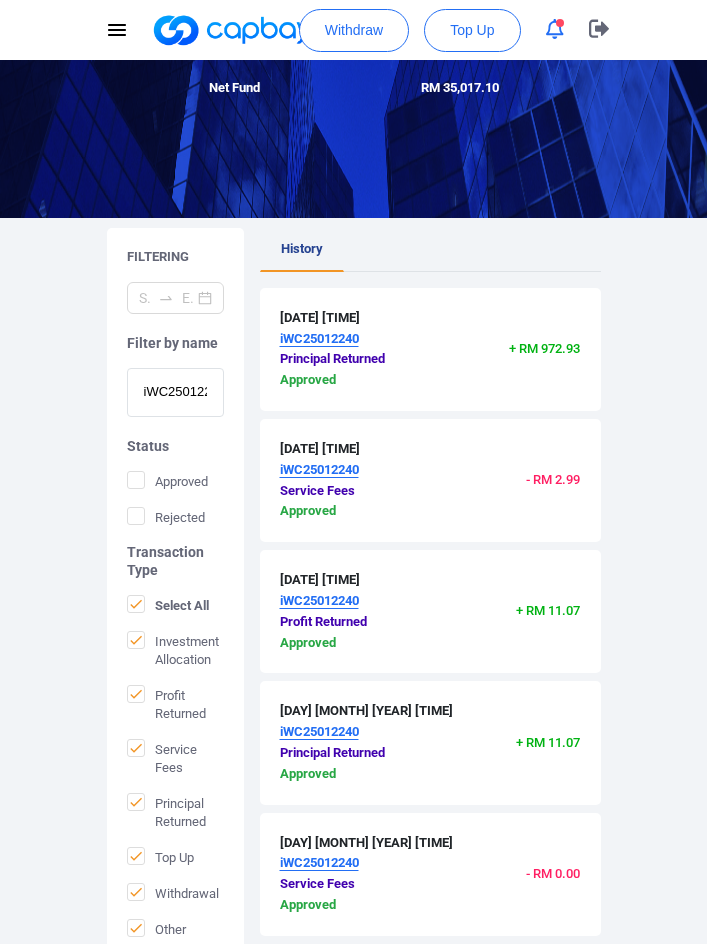 click on "iWC25012240" at bounding box center [175, 392] 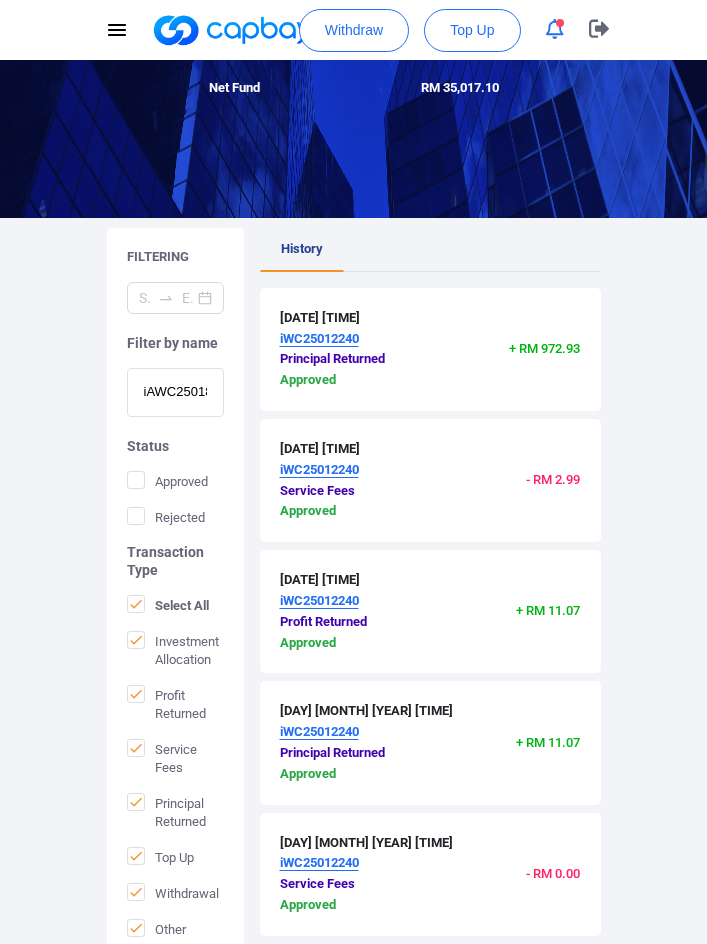 scroll, scrollTop: 0, scrollLeft: 28, axis: horizontal 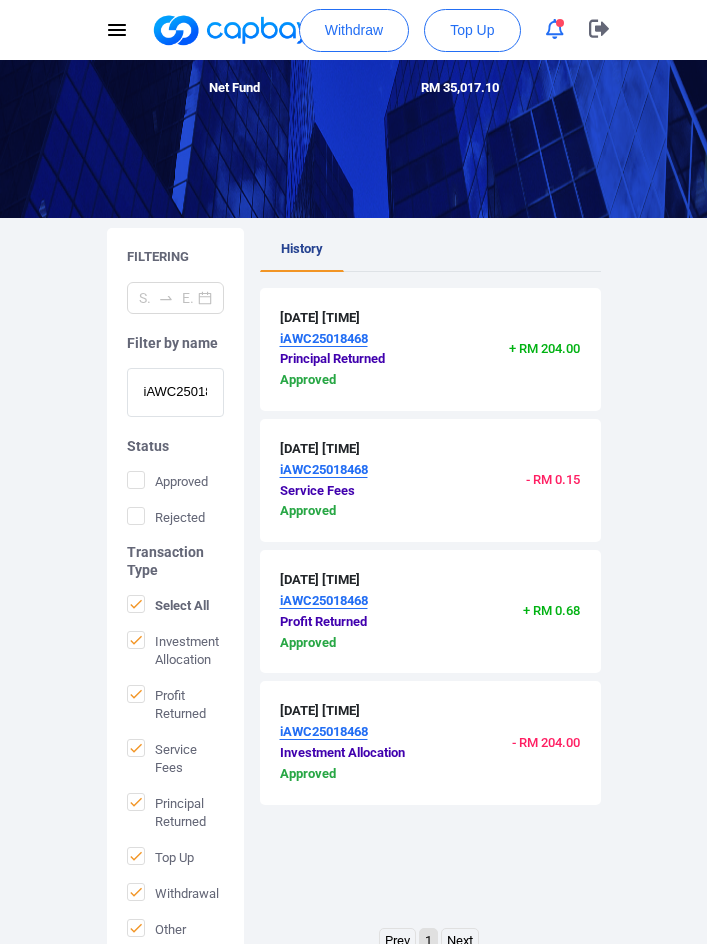 click on "iAWC25018468" at bounding box center [175, 392] 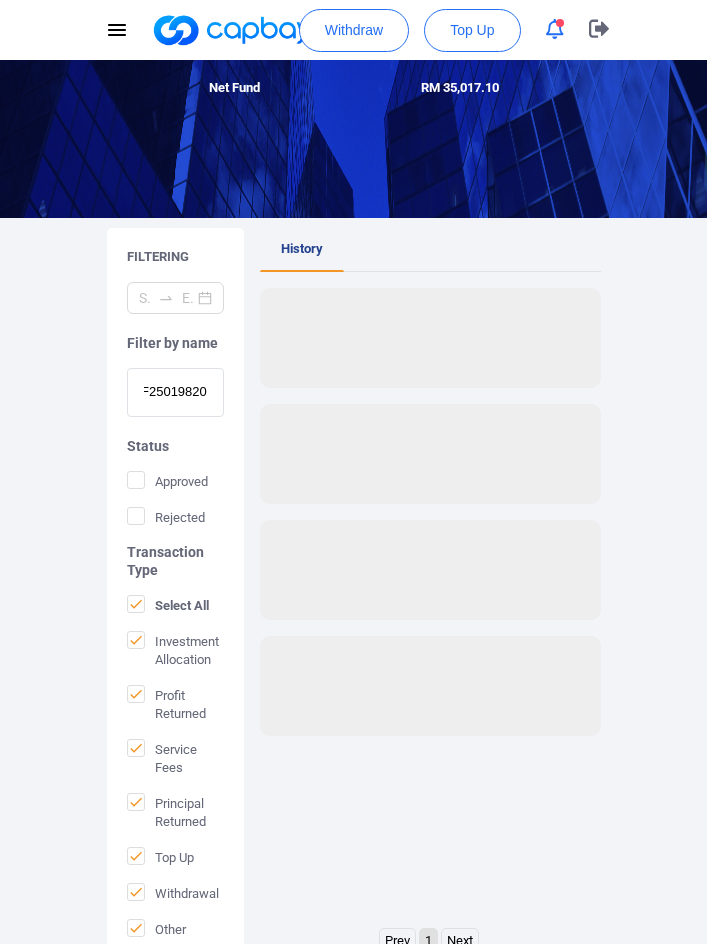 scroll, scrollTop: 0, scrollLeft: 0, axis: both 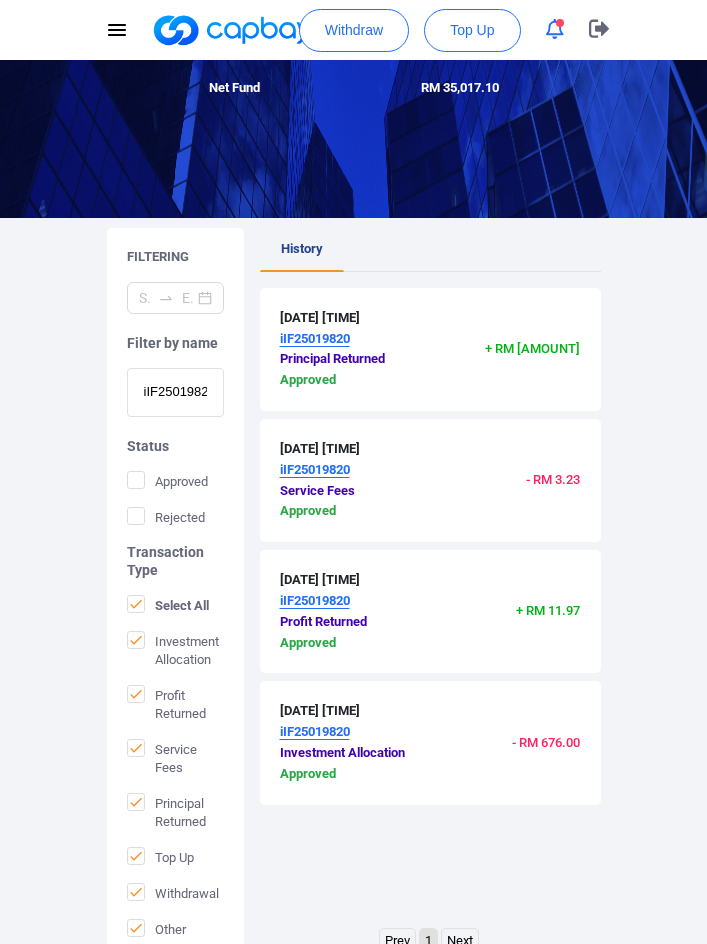 click on "iIF25019820" at bounding box center [175, 392] 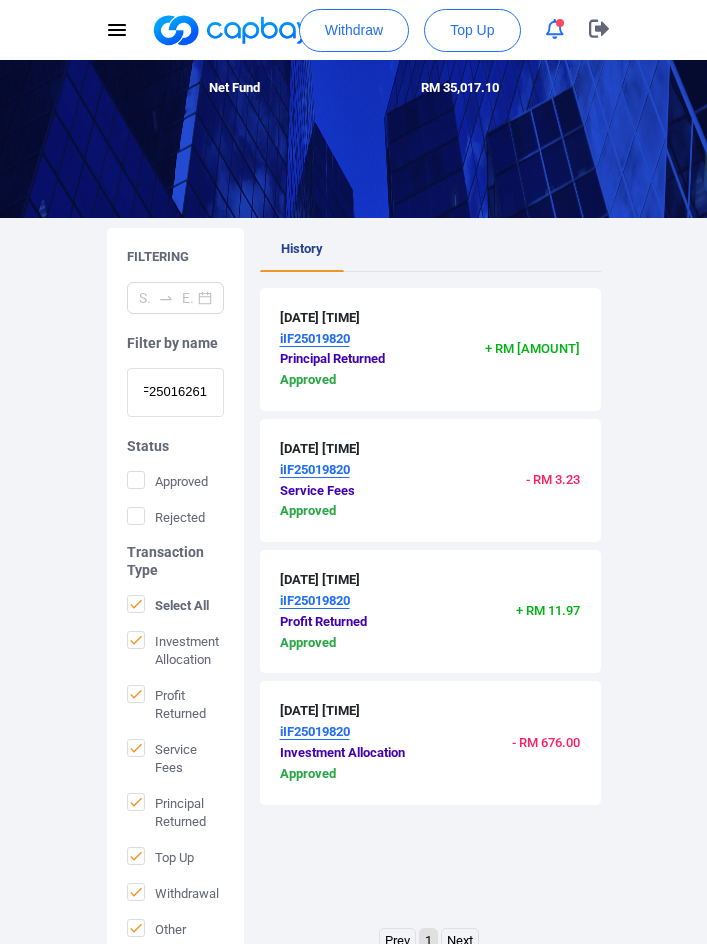 scroll, scrollTop: 0, scrollLeft: 0, axis: both 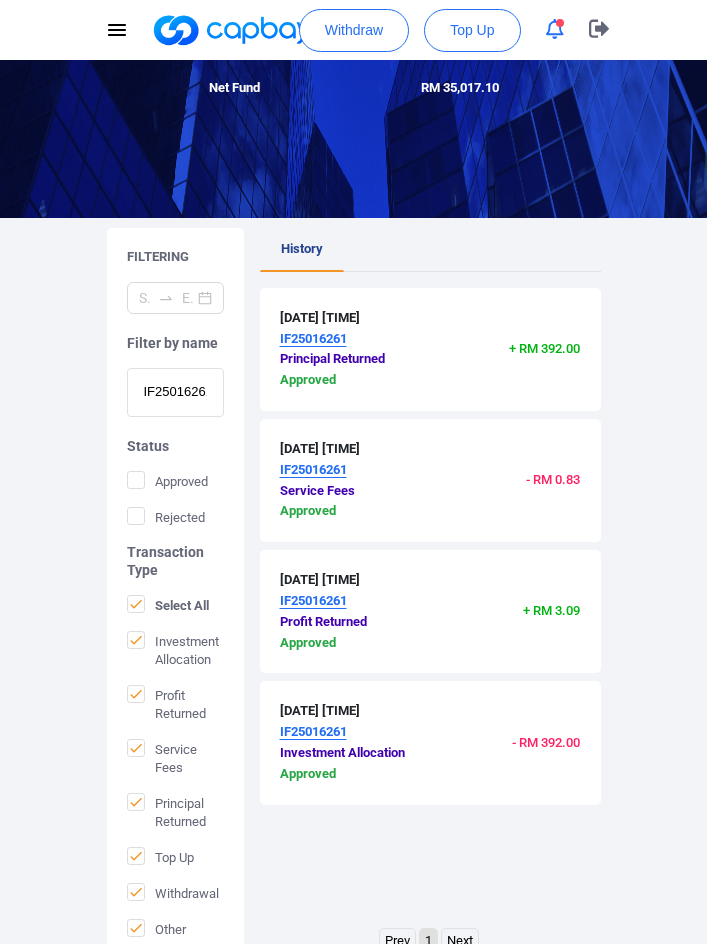 click on "IF25016261" at bounding box center [175, 392] 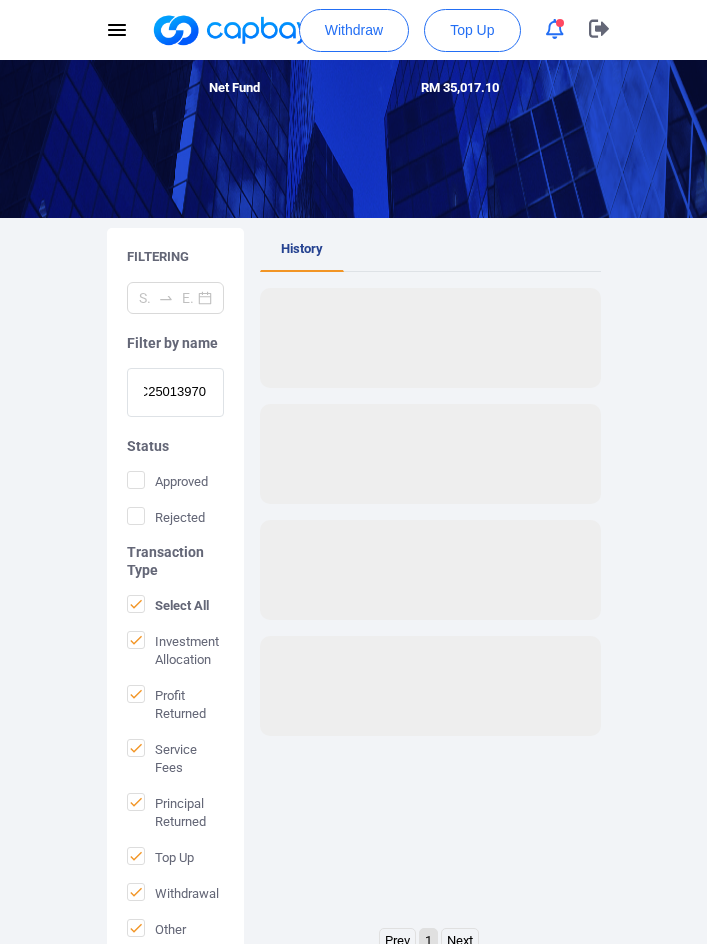 scroll, scrollTop: 0, scrollLeft: 0, axis: both 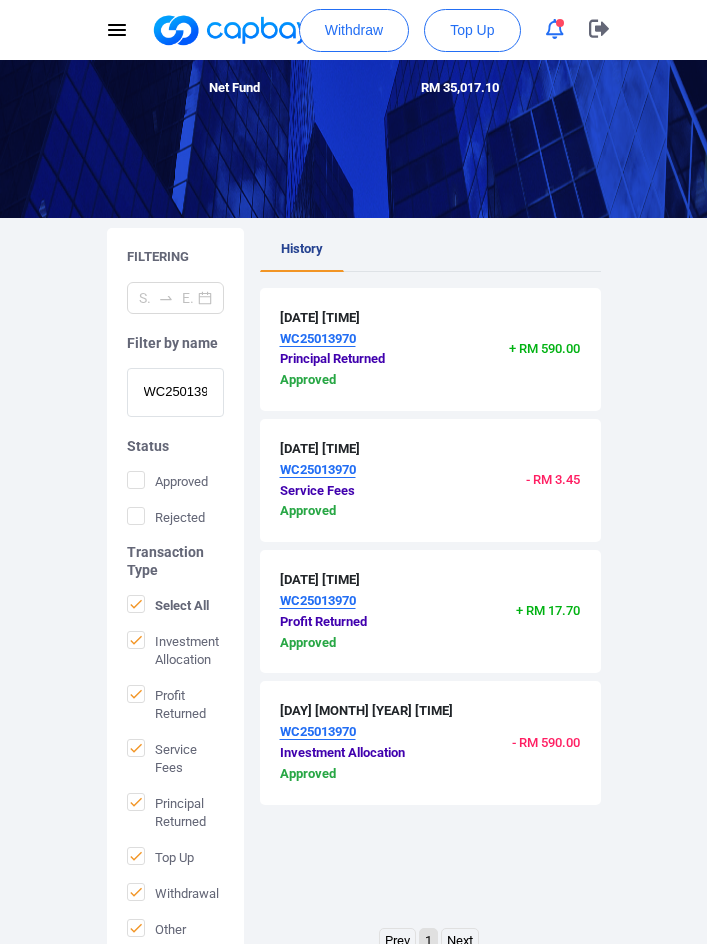 click on "WC25013970" at bounding box center (175, 392) 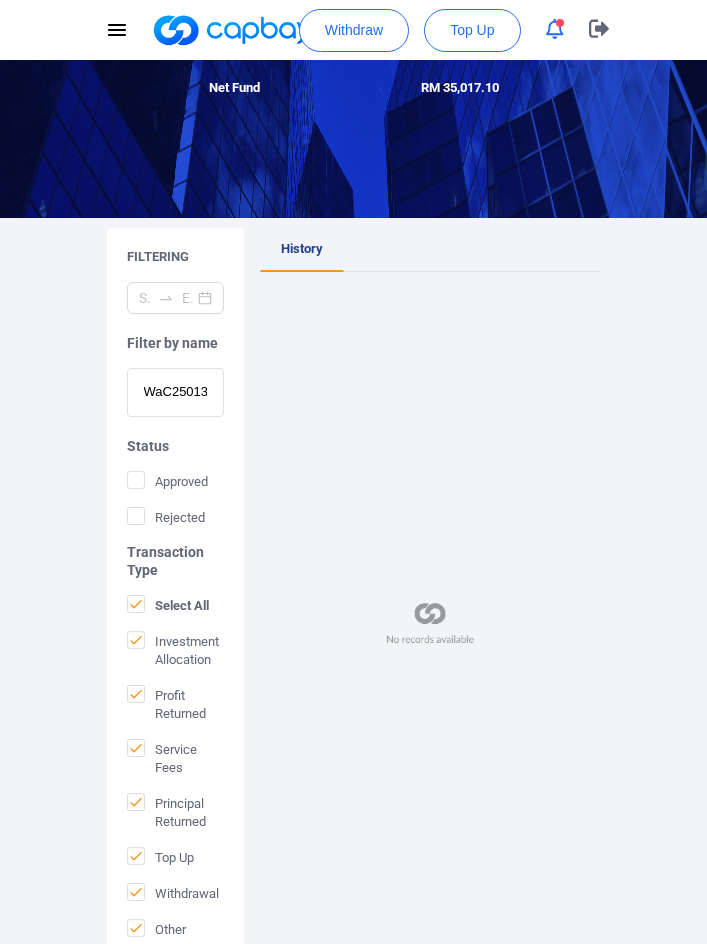paste on "iWC25015628" 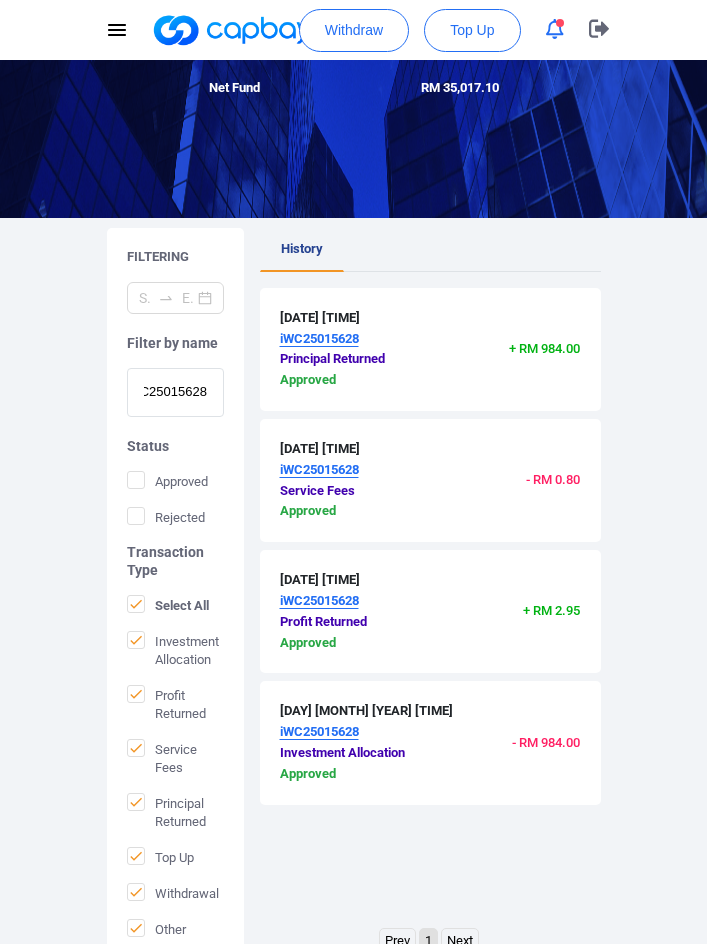 scroll, scrollTop: 0, scrollLeft: 0, axis: both 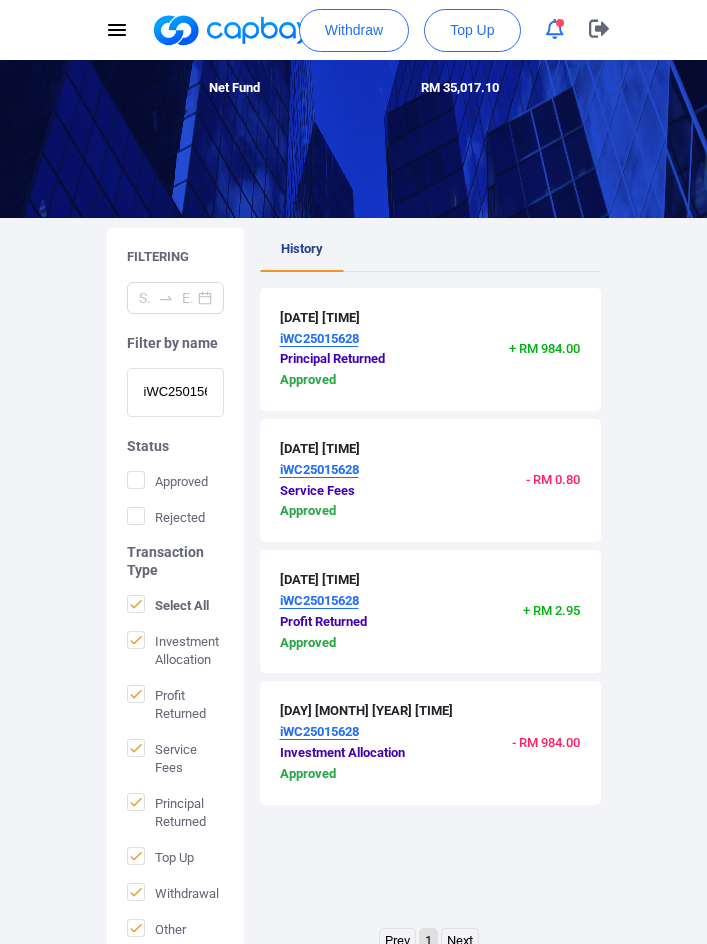 click on "iWC25015628" at bounding box center [175, 392] 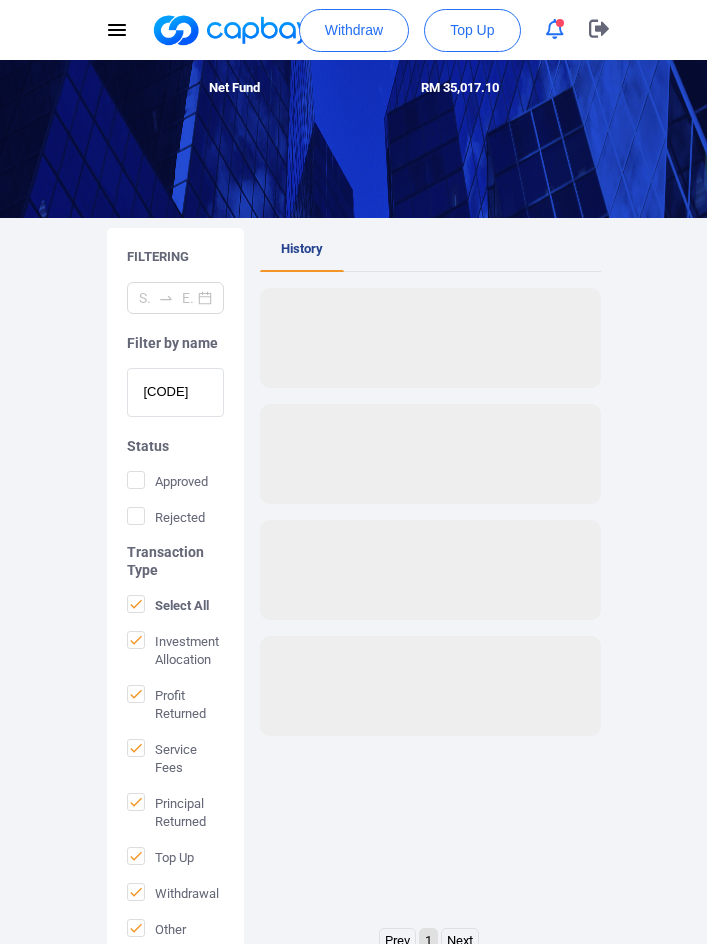 scroll, scrollTop: 0, scrollLeft: 0, axis: both 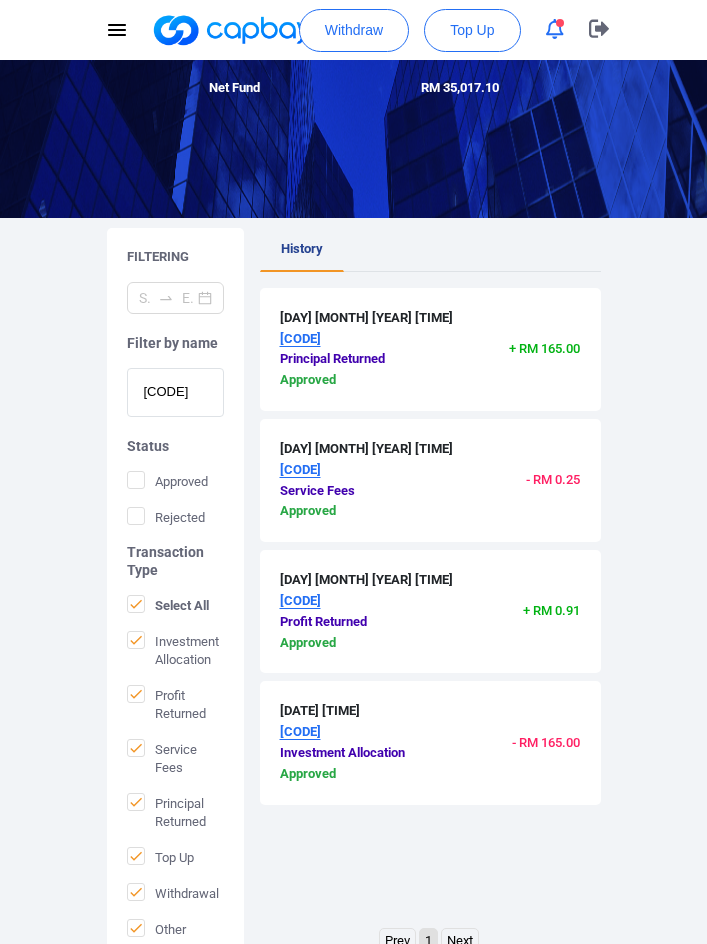 click on "[CODE]" at bounding box center (175, 392) 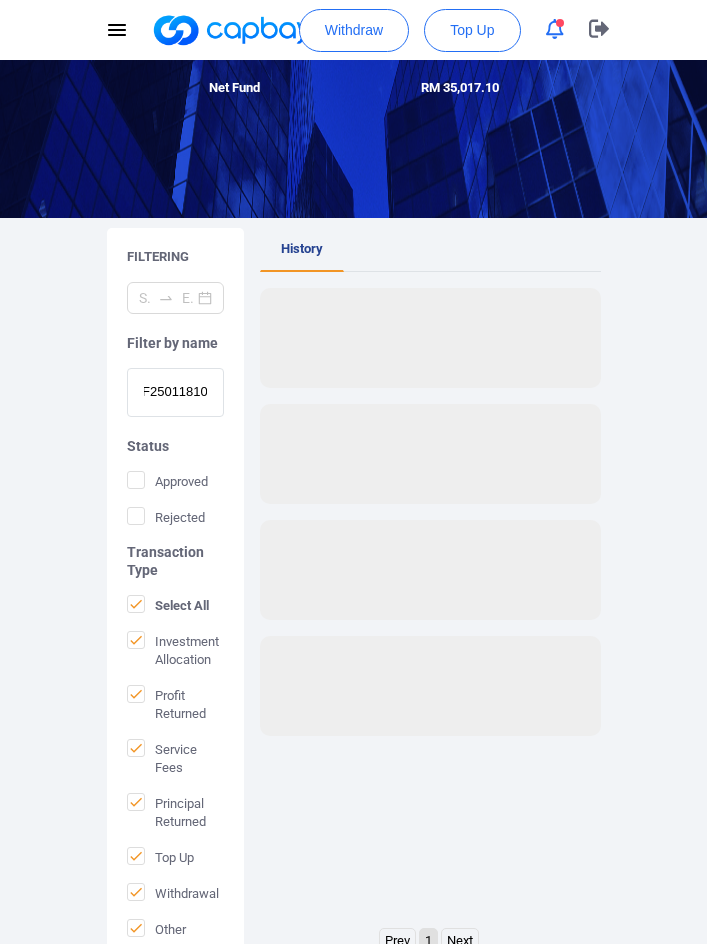 scroll, scrollTop: 0, scrollLeft: 0, axis: both 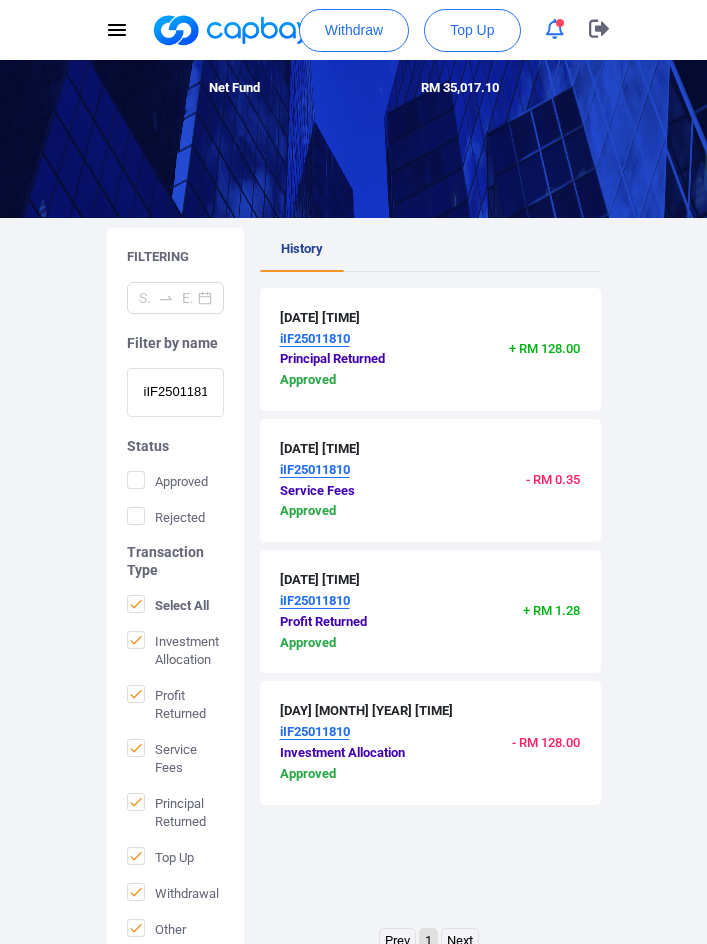 click on "iIF25011810" at bounding box center (175, 392) 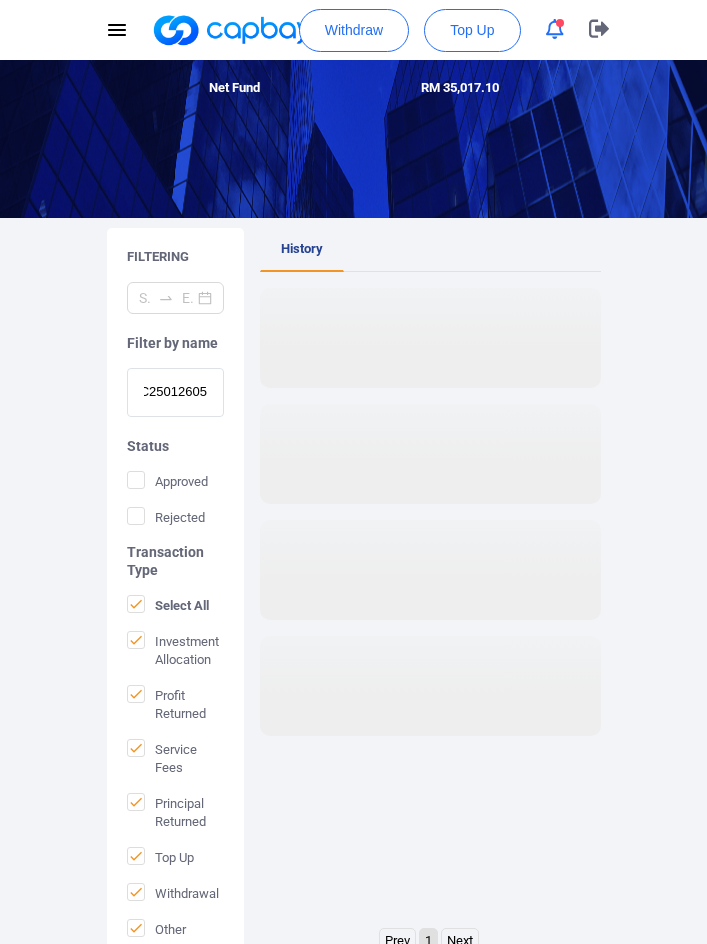 scroll, scrollTop: 0, scrollLeft: 0, axis: both 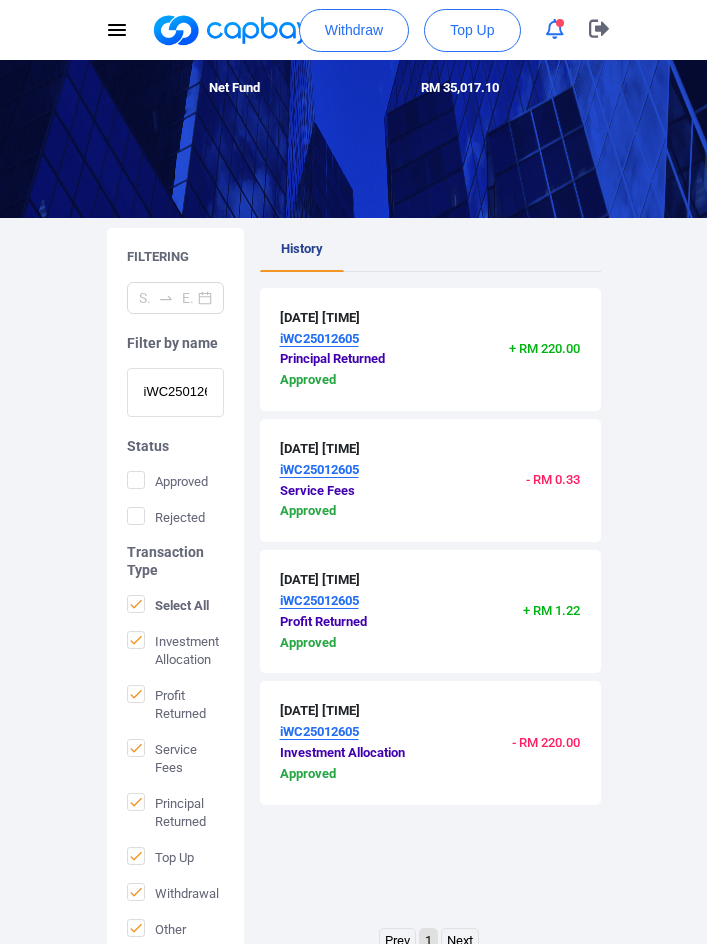 click on "iWC25012605" at bounding box center [175, 392] 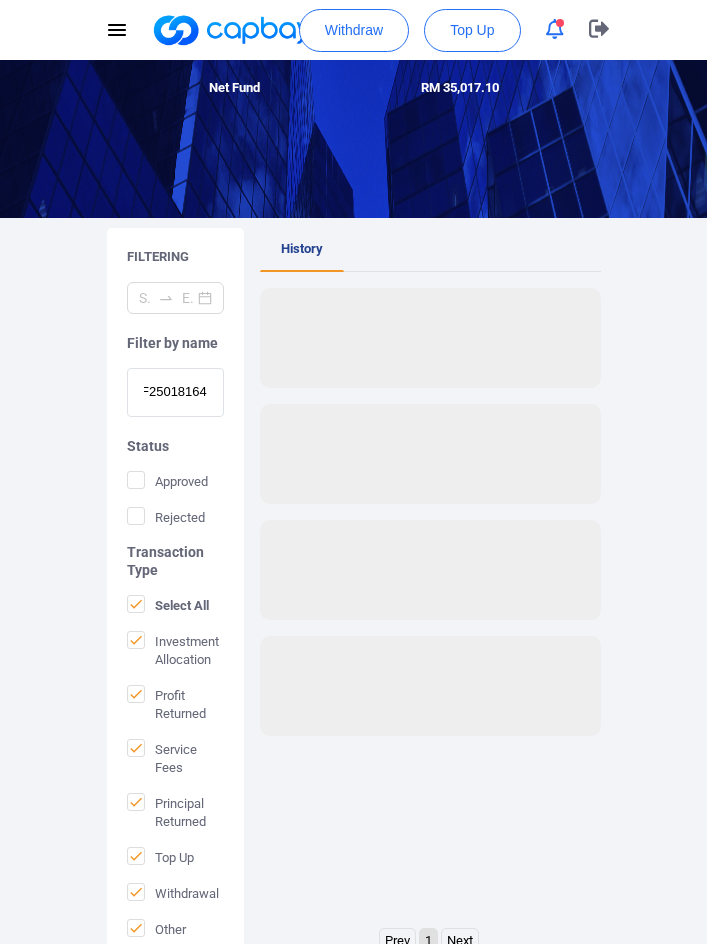 scroll, scrollTop: 0, scrollLeft: 0, axis: both 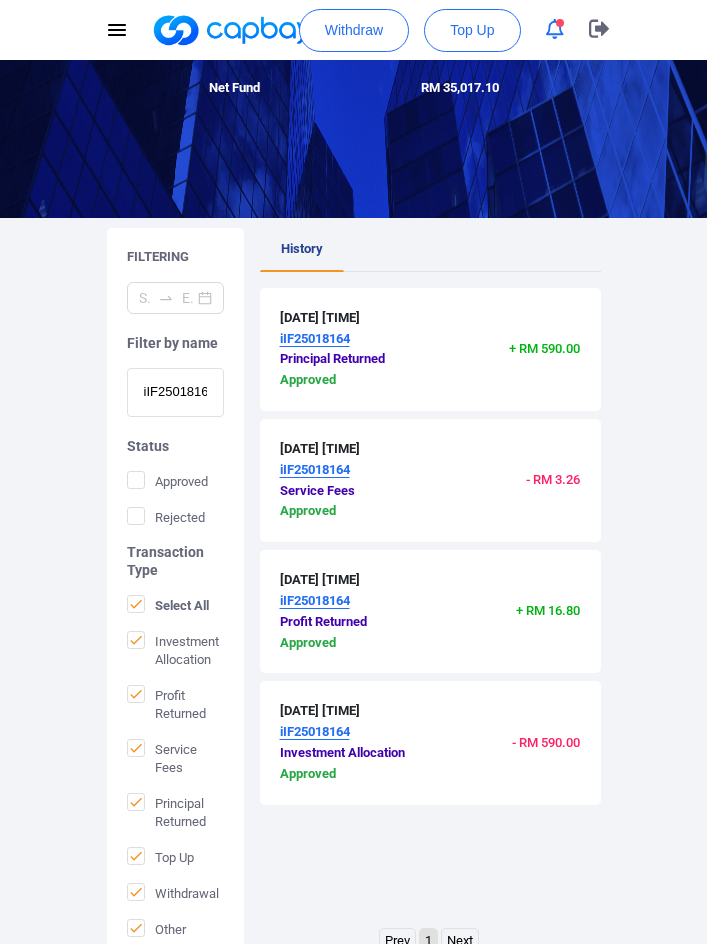 click on "iIF25018164" at bounding box center (175, 392) 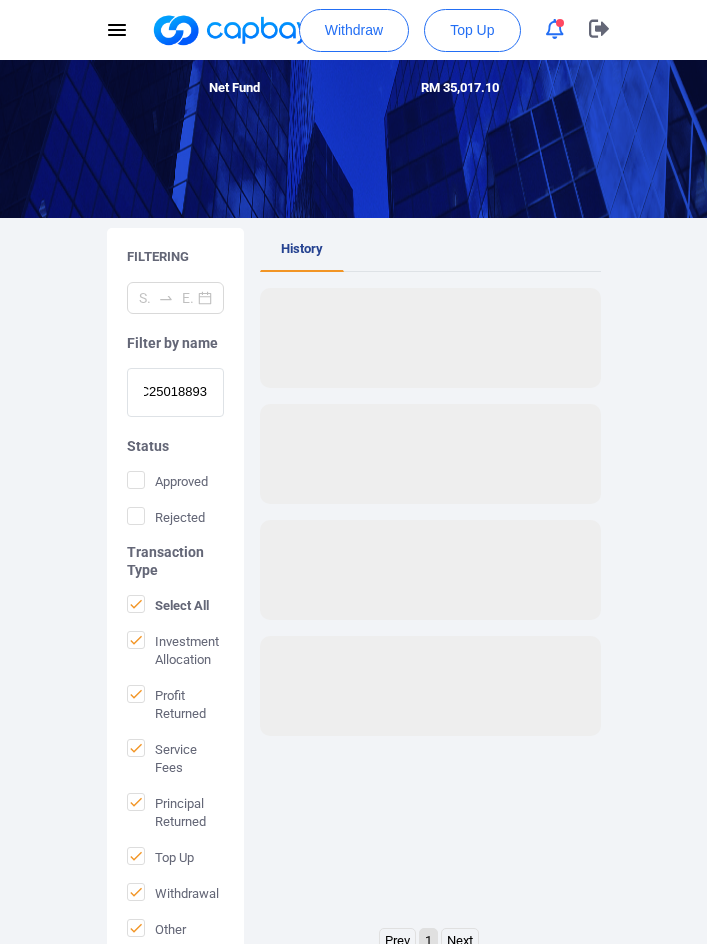 scroll, scrollTop: 0, scrollLeft: 0, axis: both 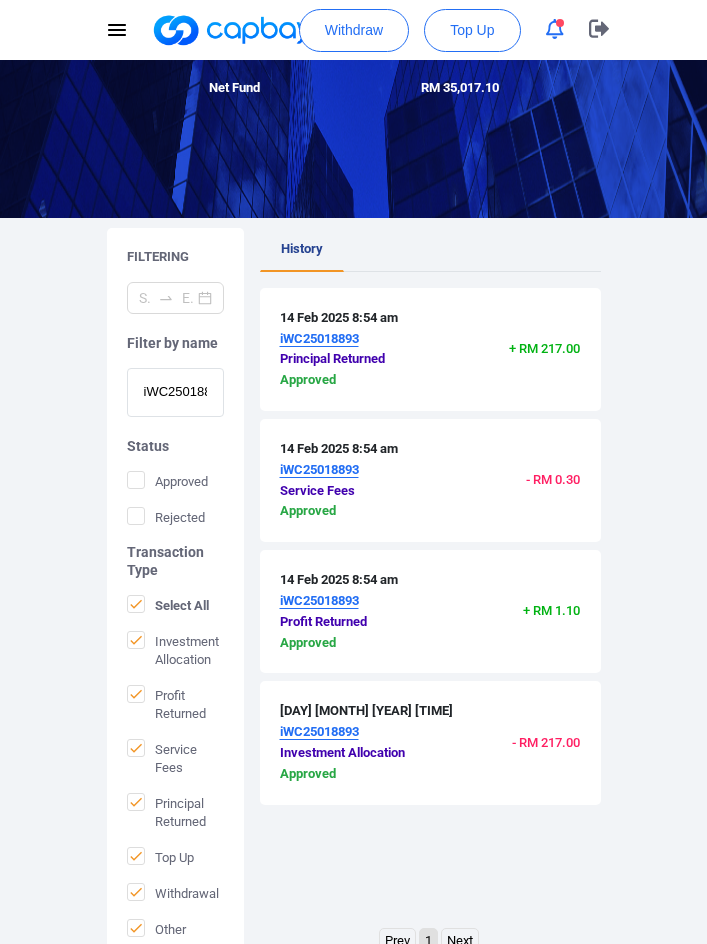click on "iWC25018893" at bounding box center [175, 392] 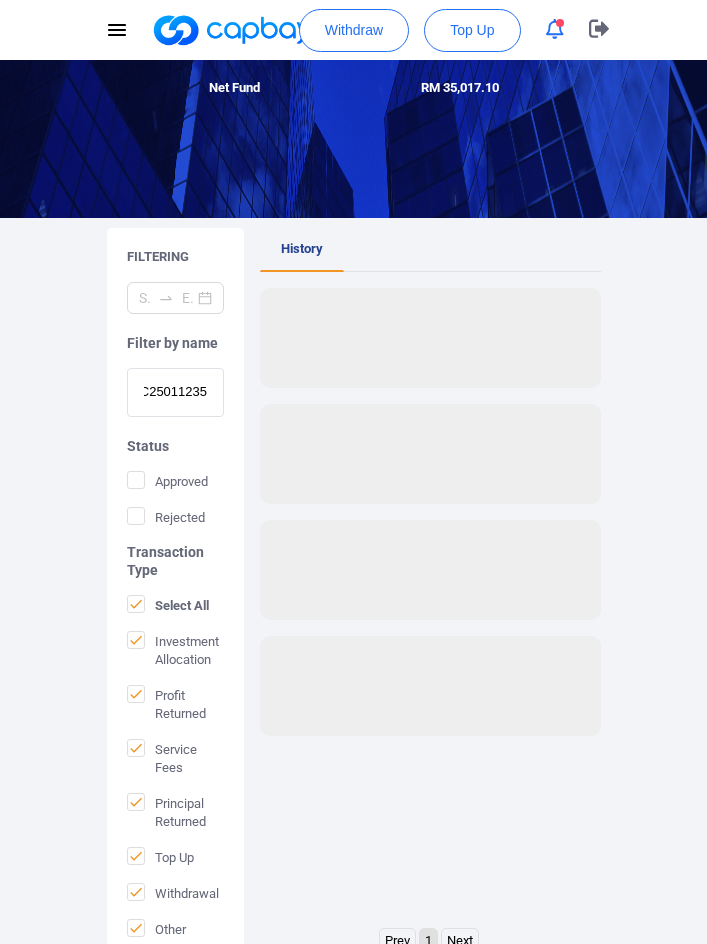 scroll, scrollTop: 0, scrollLeft: 0, axis: both 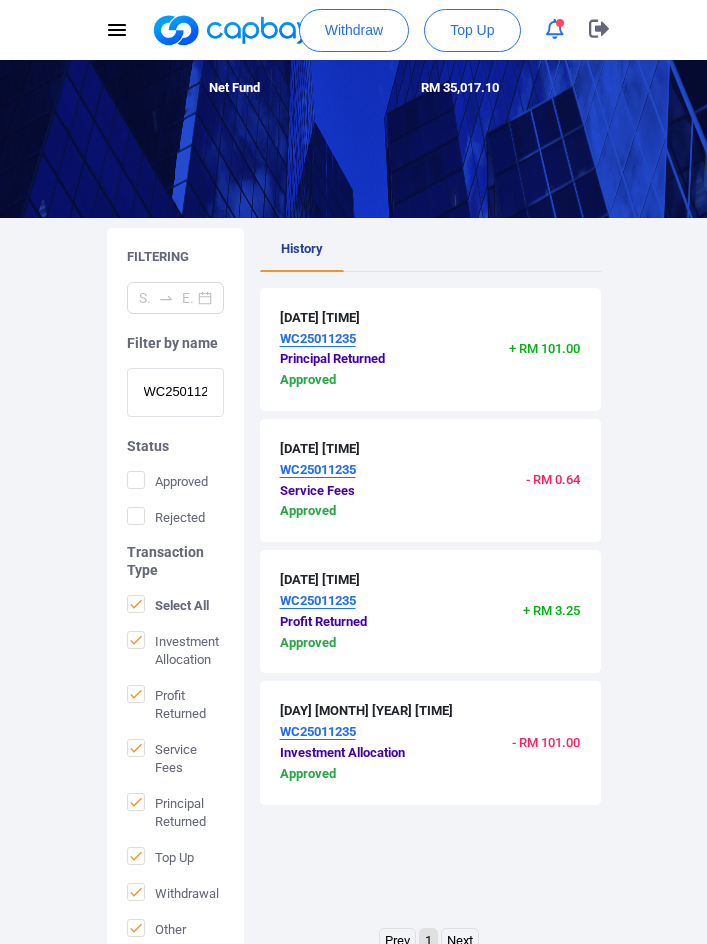 click on "WC25011235" at bounding box center [175, 392] 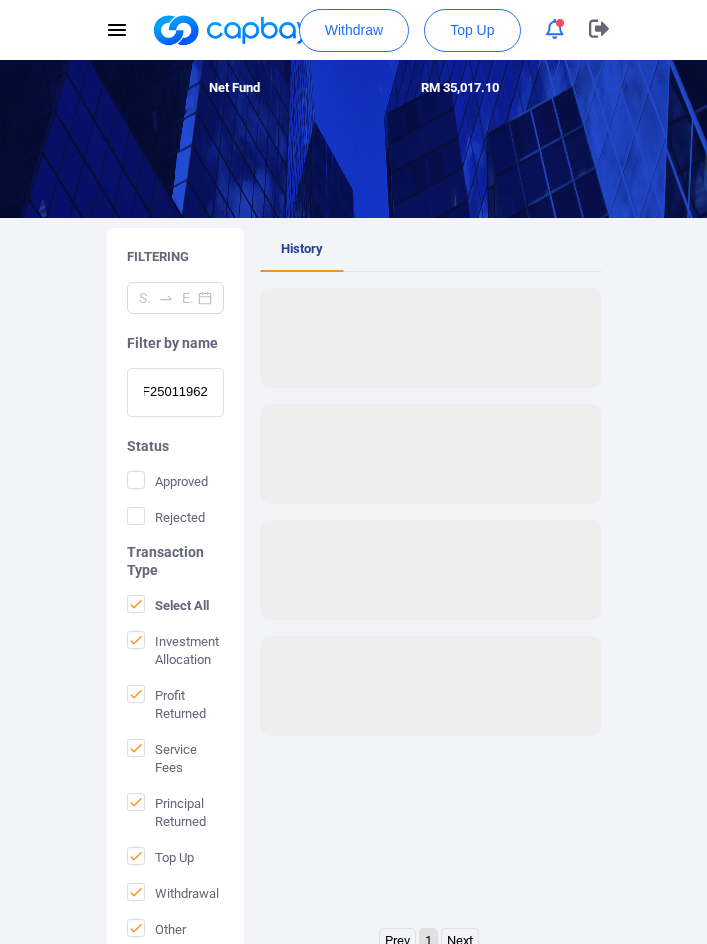 scroll, scrollTop: 0, scrollLeft: 0, axis: both 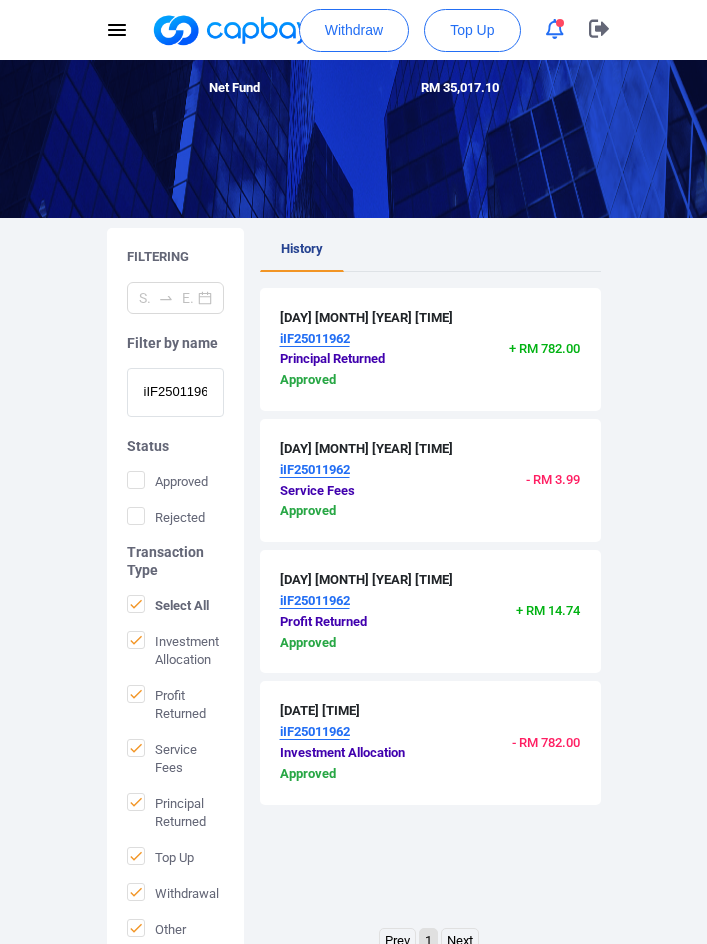 click on "iIF25011962" at bounding box center (175, 392) 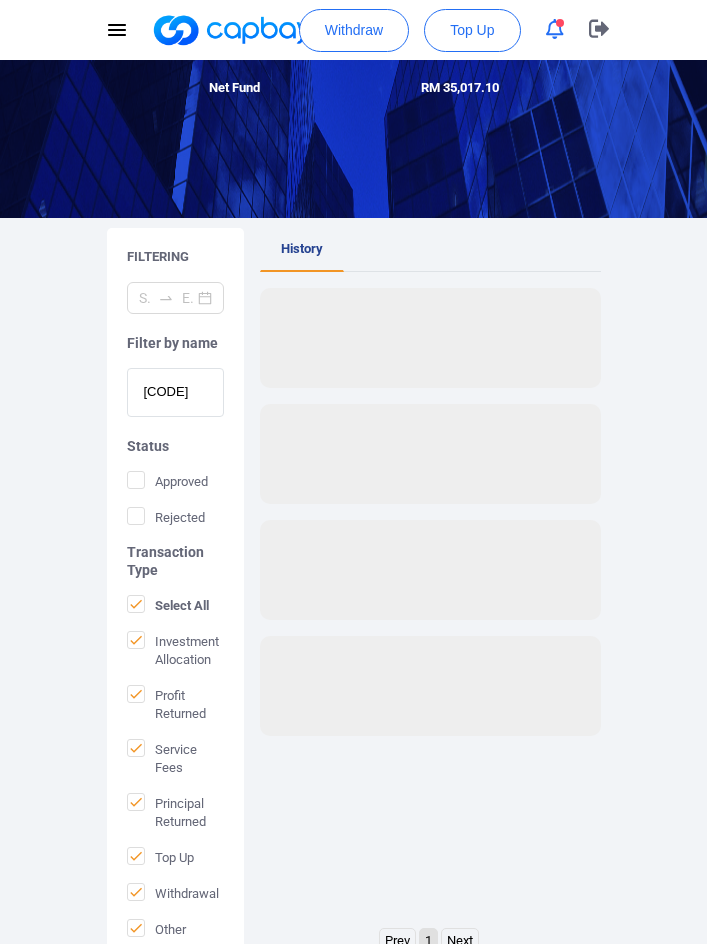 scroll, scrollTop: 0, scrollLeft: 0, axis: both 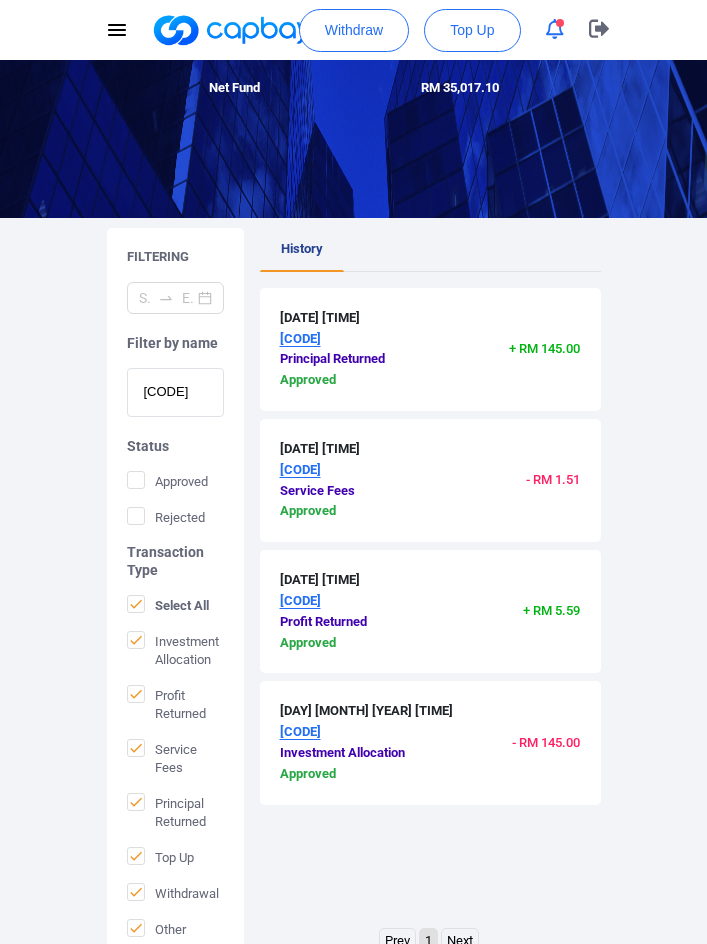 click on "- RM 1.51" at bounding box center (517, 480) 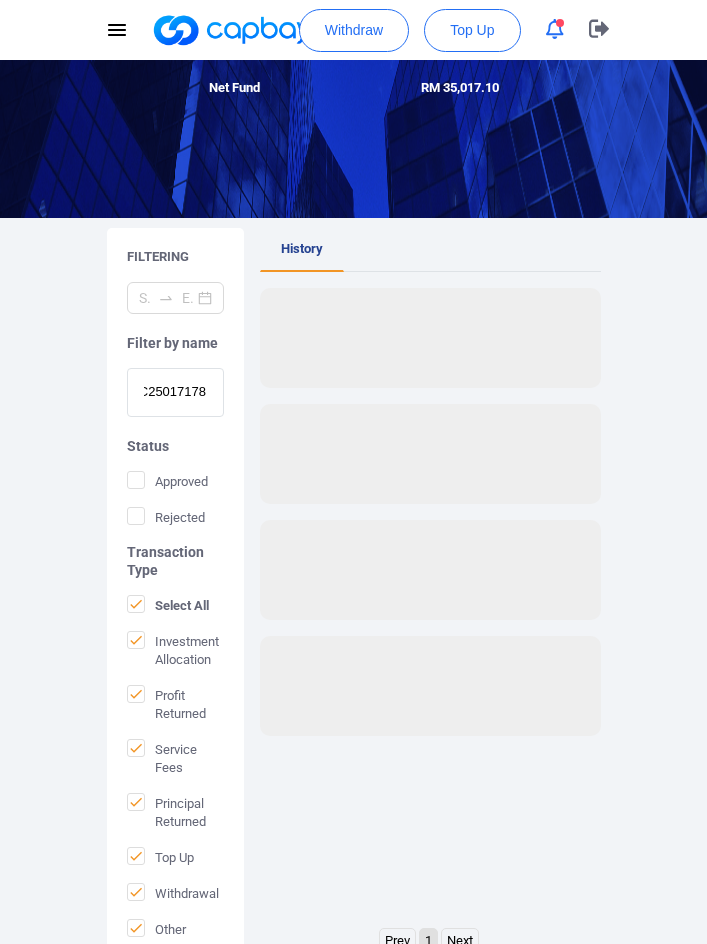 scroll, scrollTop: 0, scrollLeft: 0, axis: both 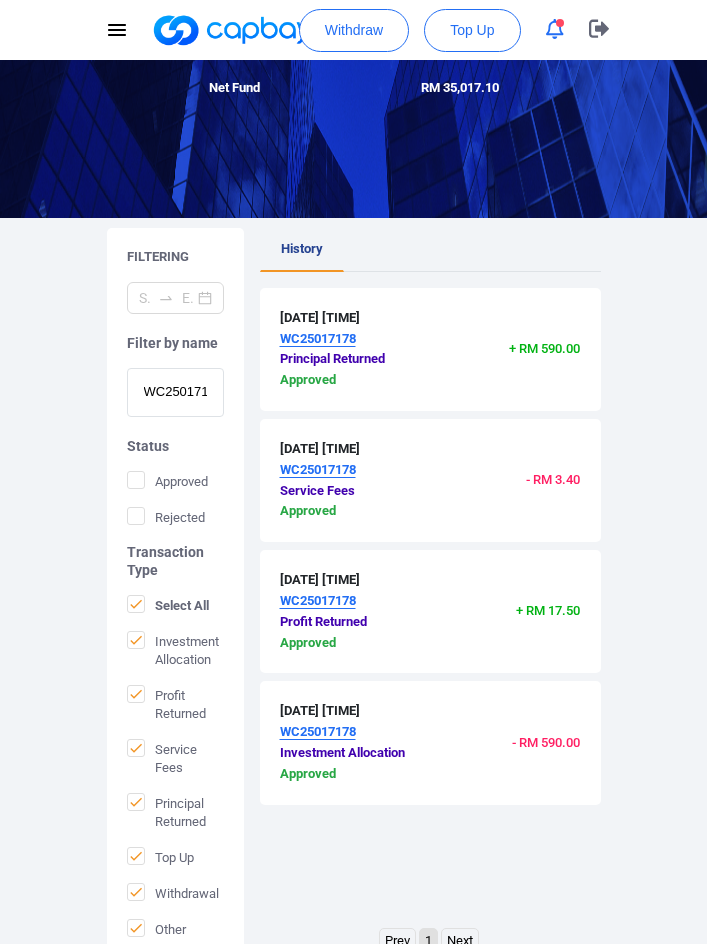 click on "WC25017178" at bounding box center [175, 392] 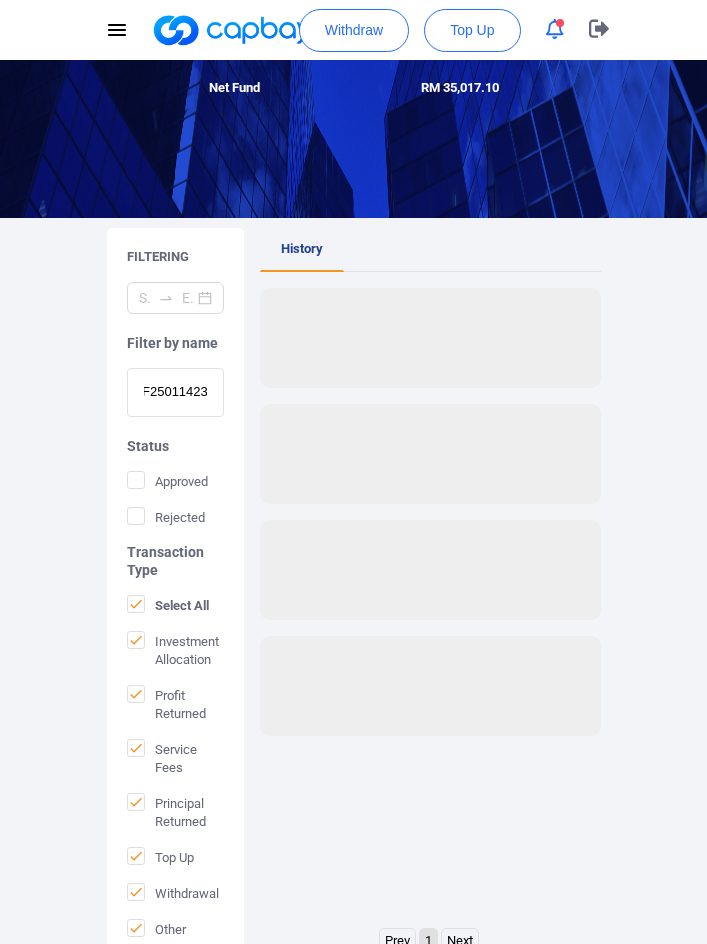 scroll, scrollTop: 0, scrollLeft: 0, axis: both 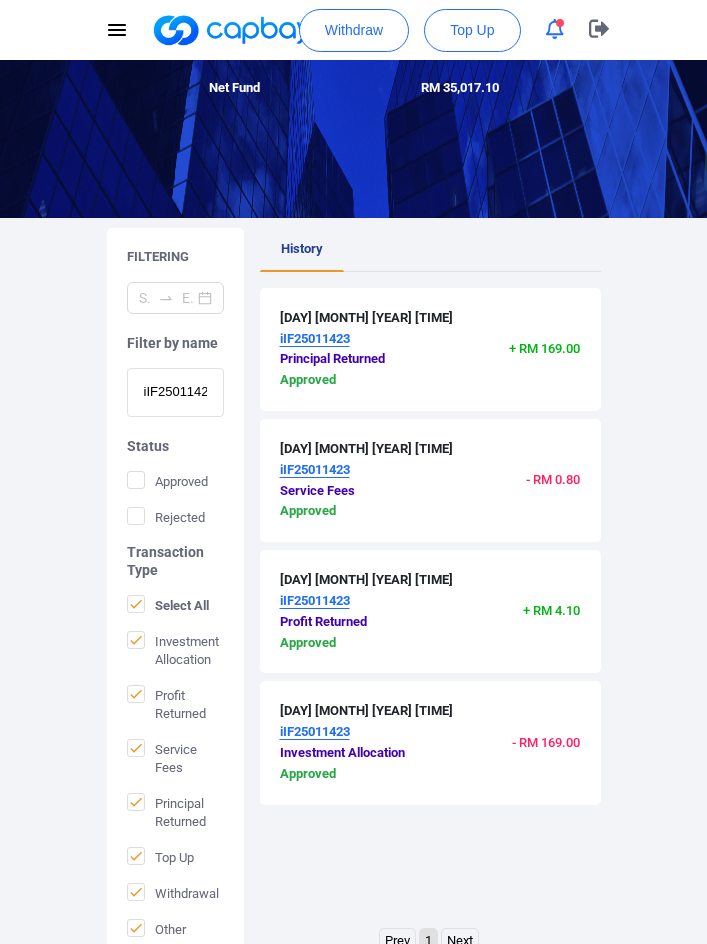 click on "iIF25011423" at bounding box center [175, 392] 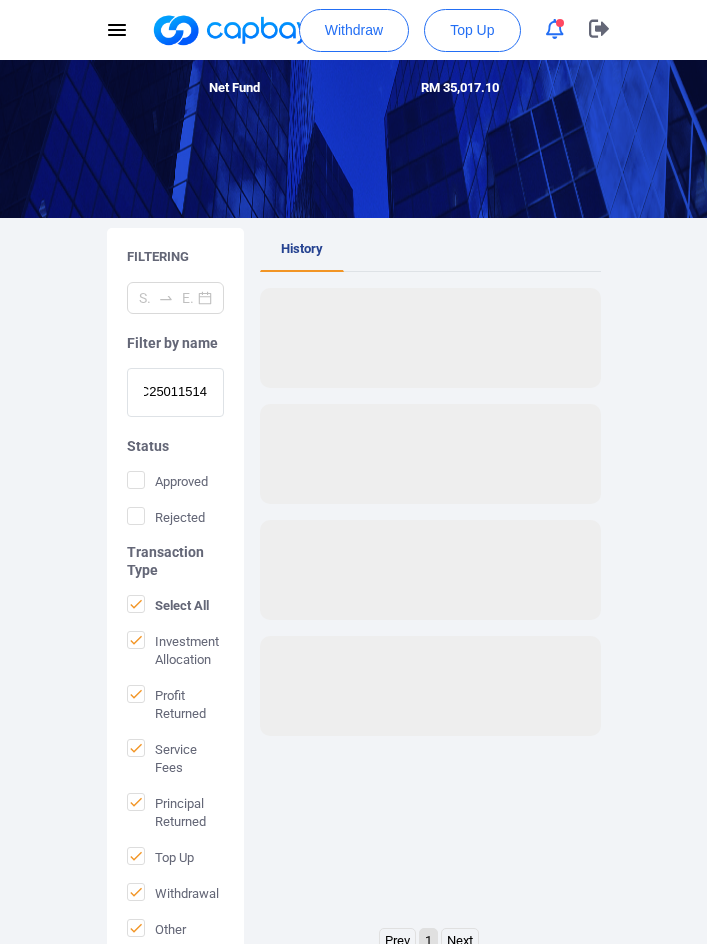 scroll, scrollTop: 0, scrollLeft: 0, axis: both 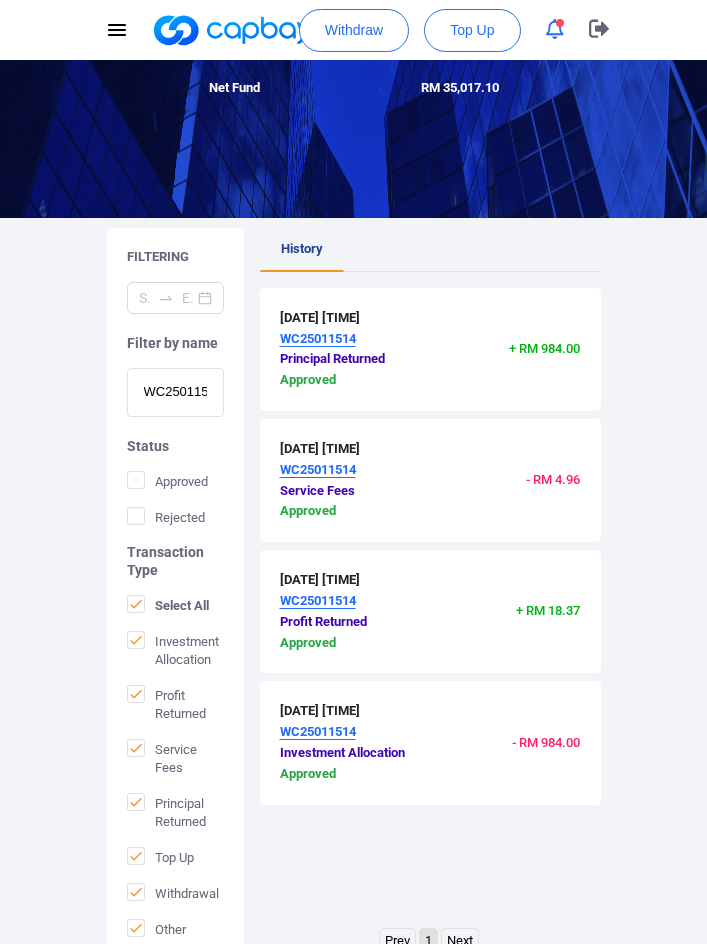 click on "WC25011514" at bounding box center (175, 392) 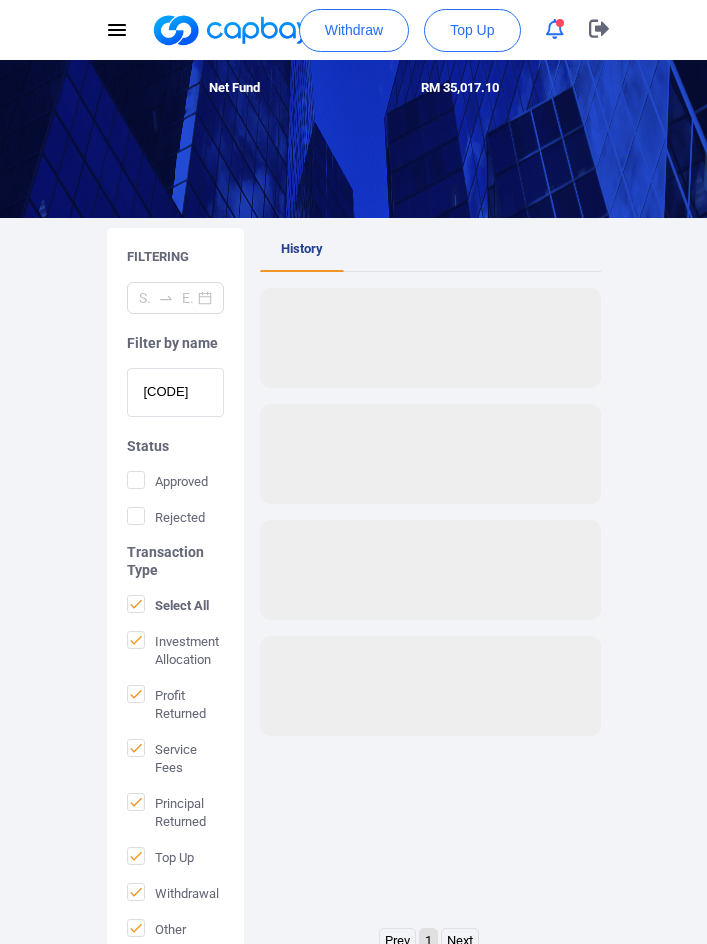 scroll, scrollTop: 0, scrollLeft: 0, axis: both 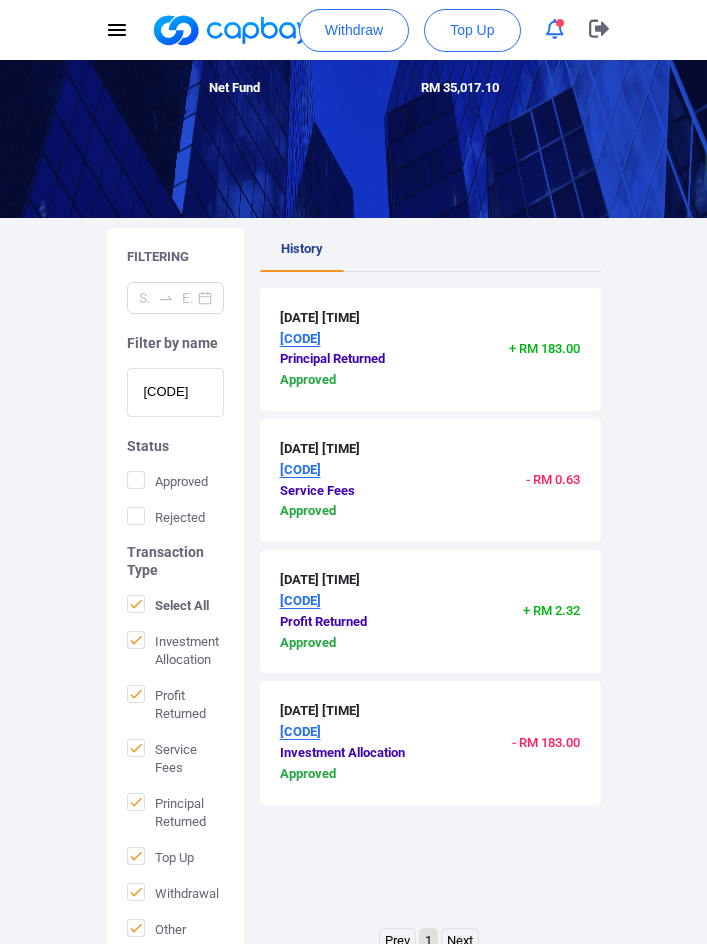click on "[CODE]" at bounding box center [175, 392] 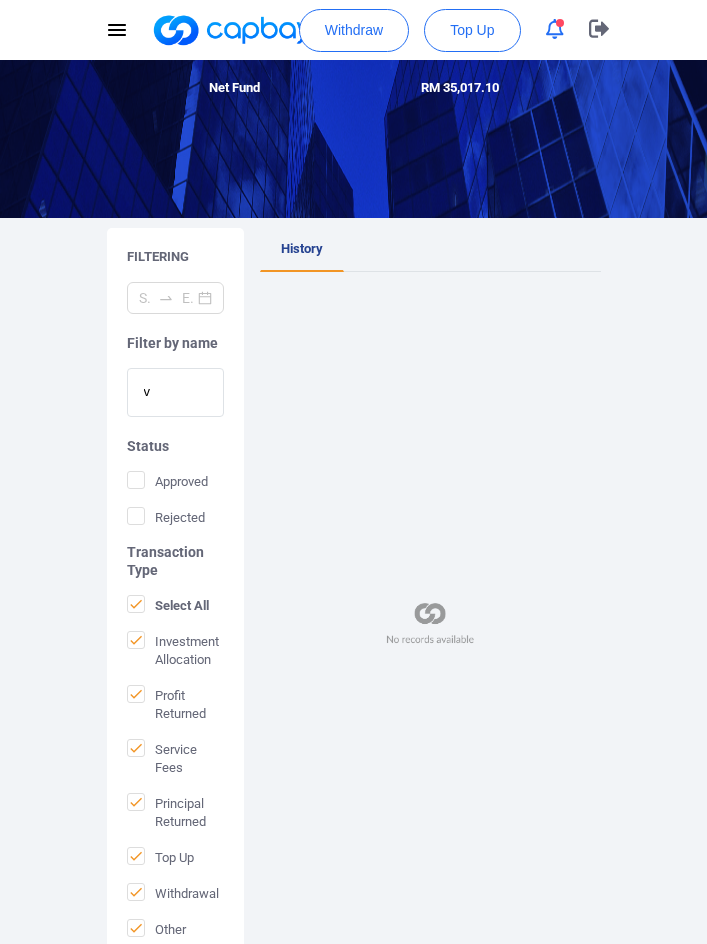 click on "v" at bounding box center [175, 392] 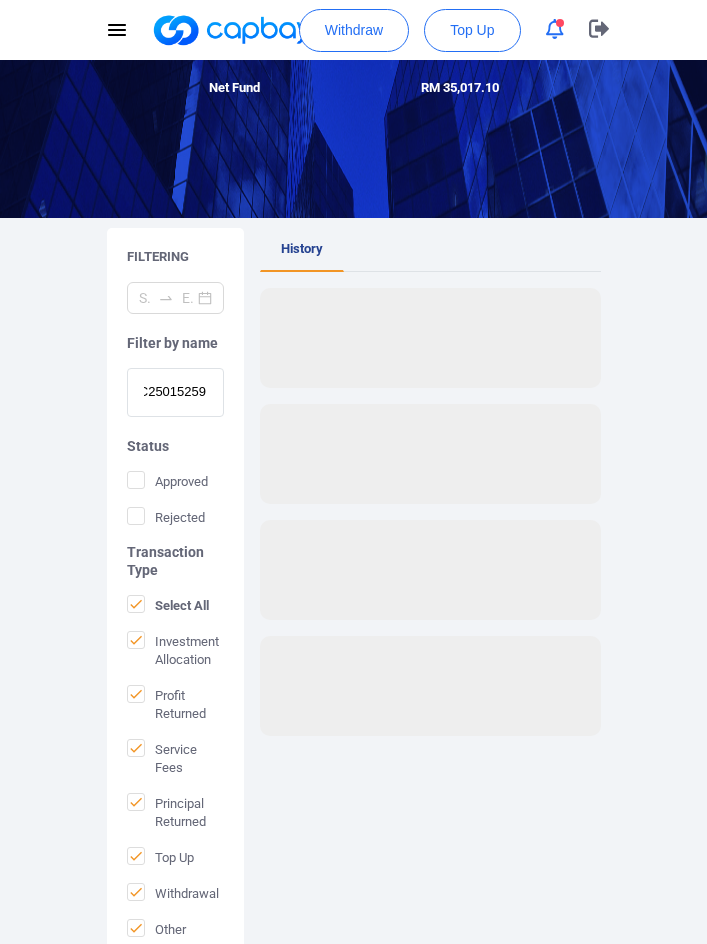 scroll, scrollTop: 0, scrollLeft: 0, axis: both 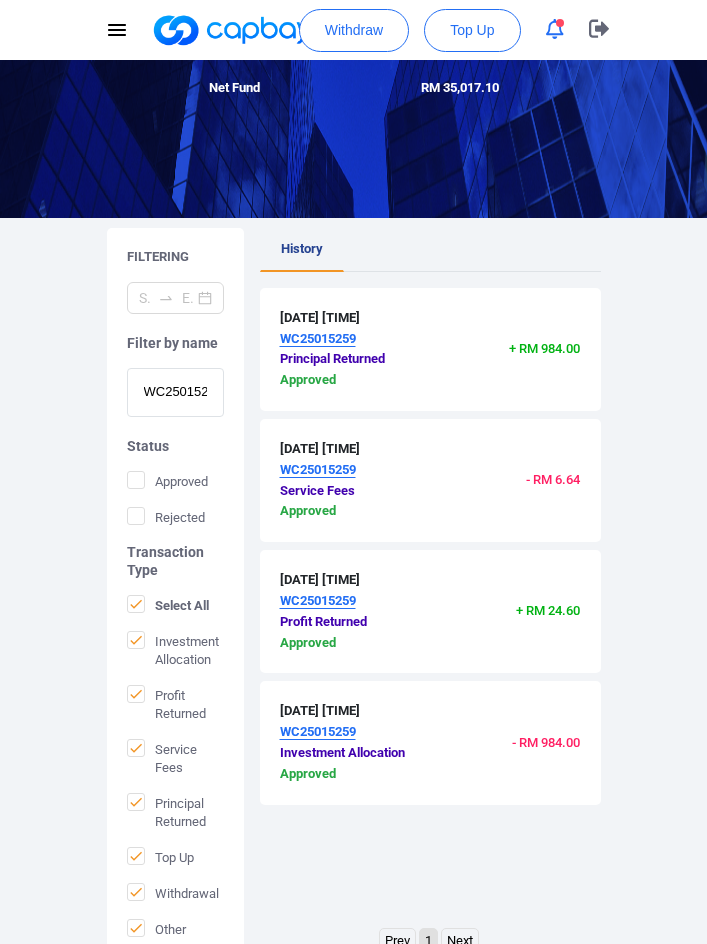 click on "WC25015259" at bounding box center (175, 392) 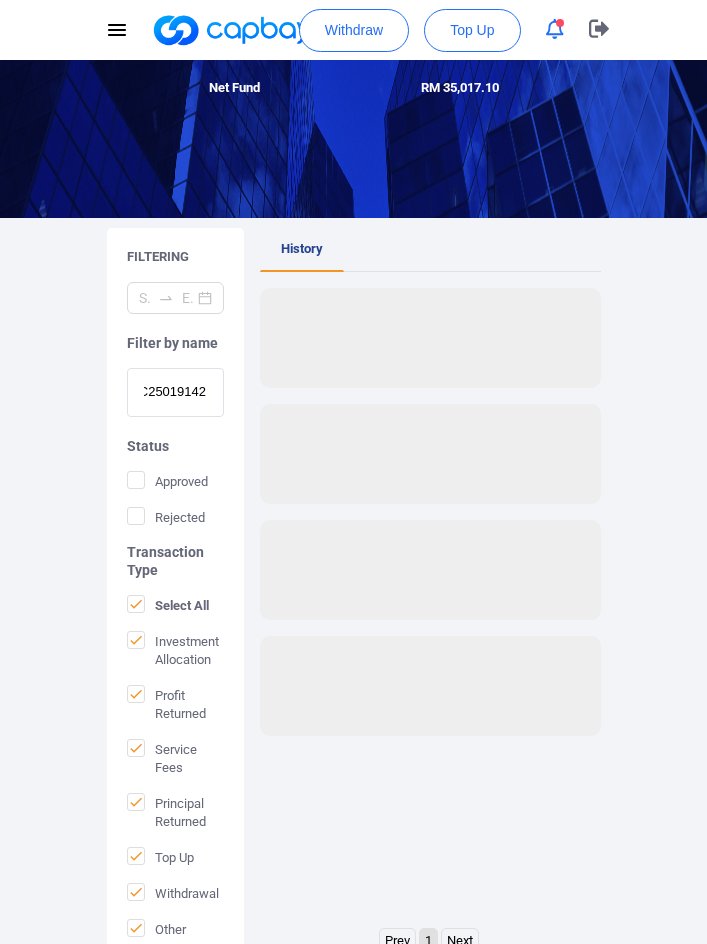 scroll, scrollTop: 0, scrollLeft: 0, axis: both 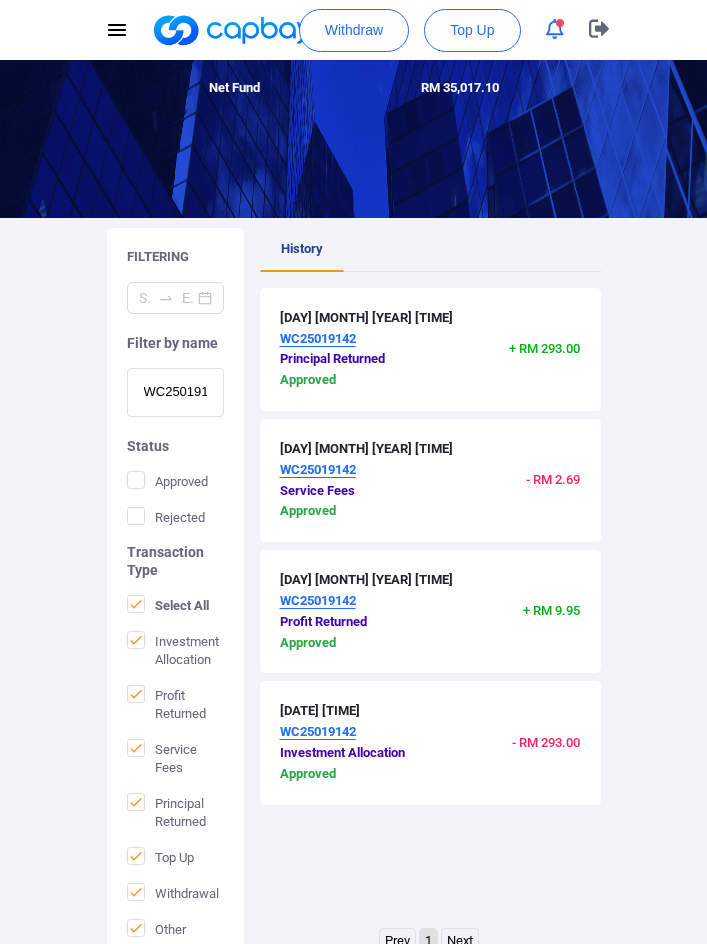 click on "WC25019142" at bounding box center (175, 392) 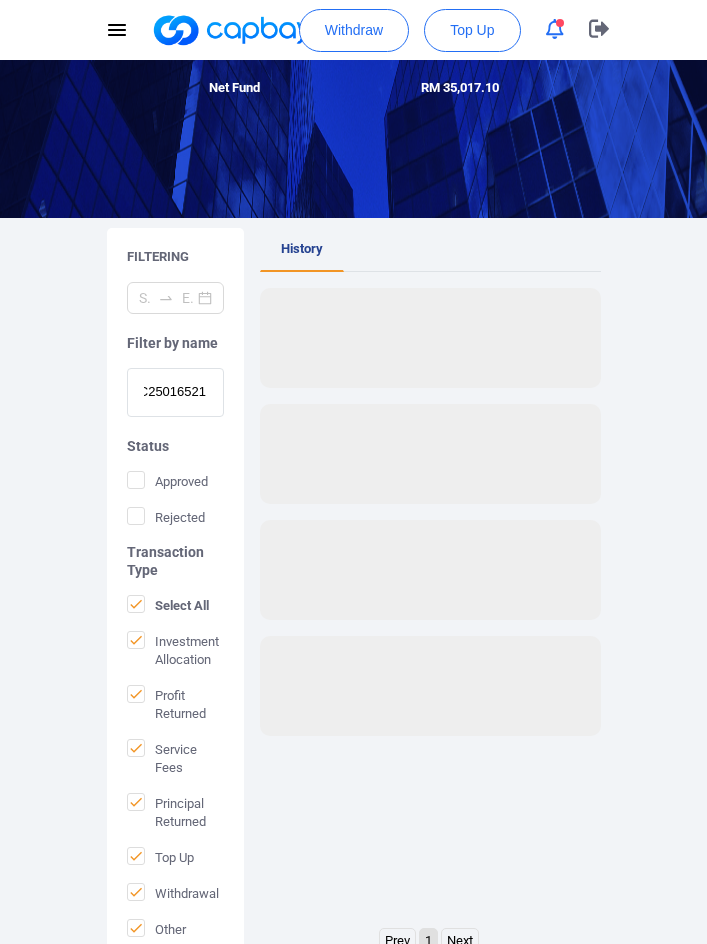 scroll, scrollTop: 0, scrollLeft: 0, axis: both 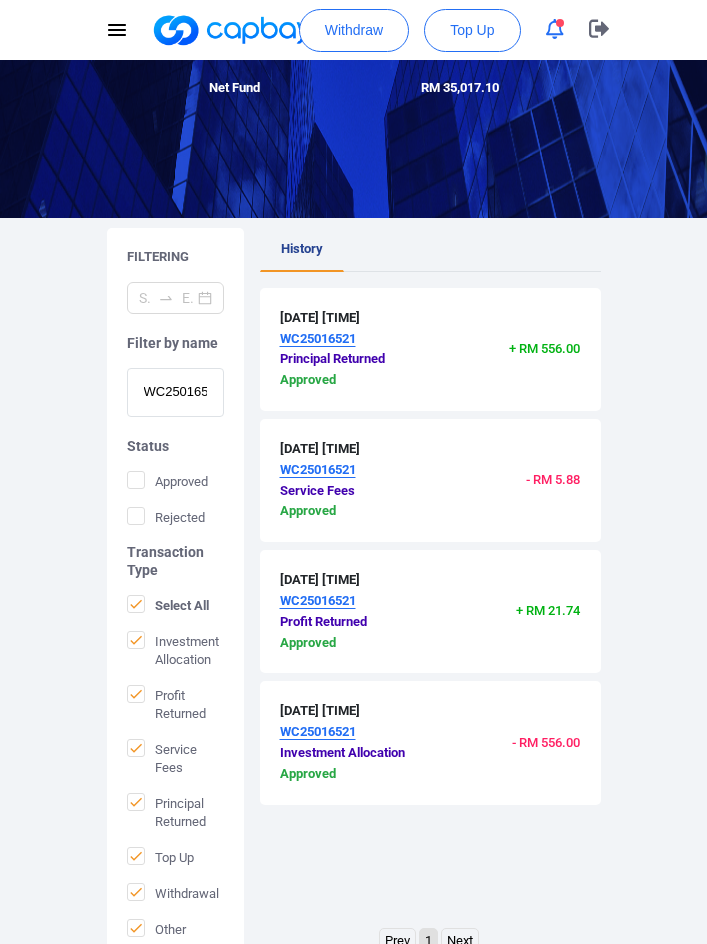 click on "WC25016521" at bounding box center [175, 392] 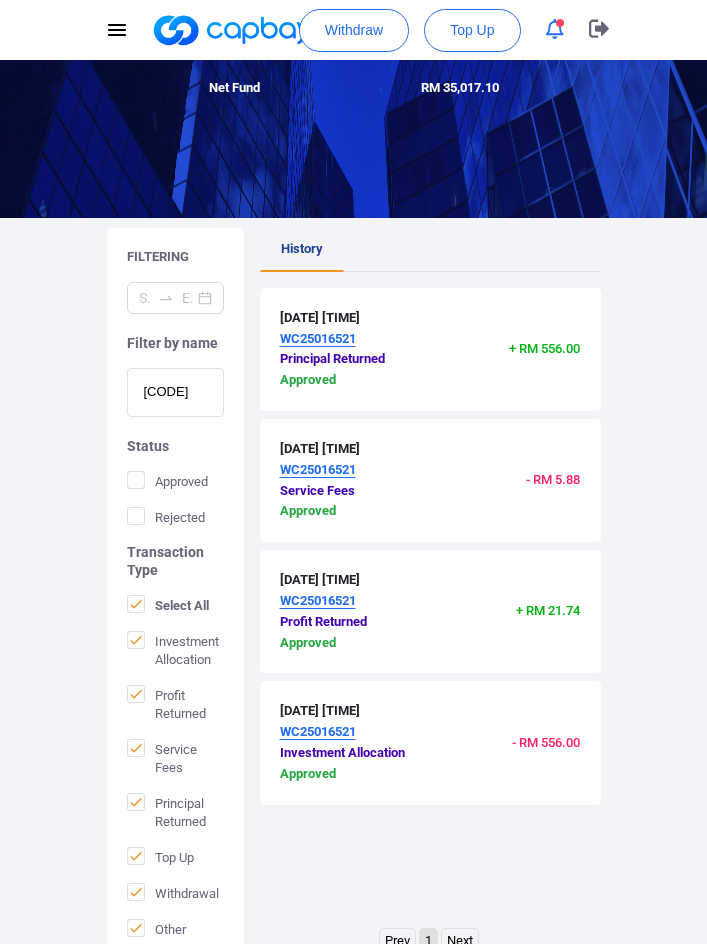 scroll, scrollTop: 0, scrollLeft: 0, axis: both 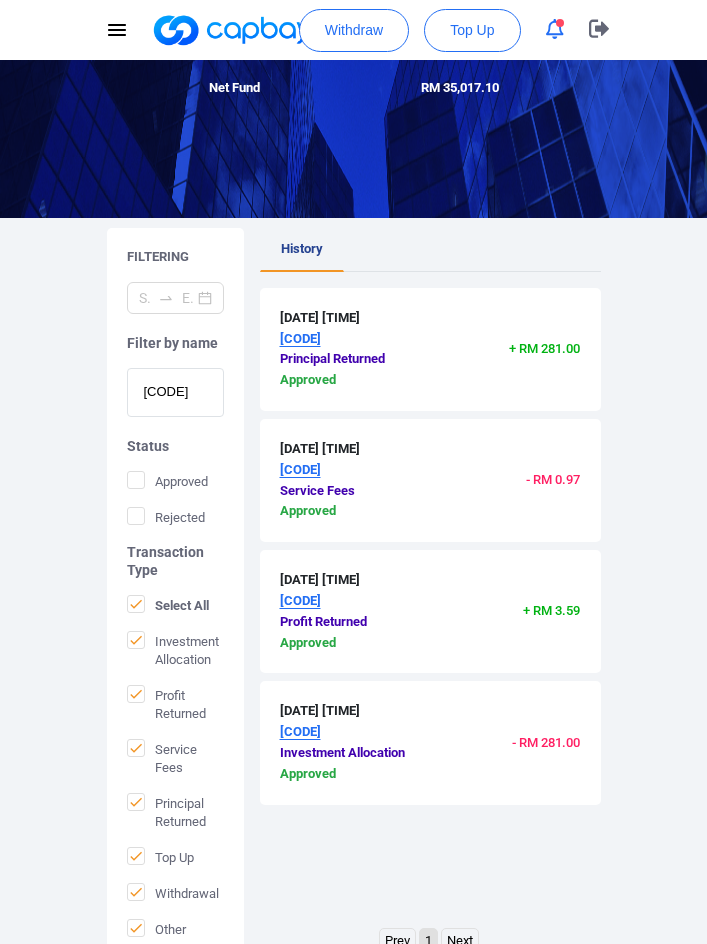 drag, startPoint x: 218, startPoint y: 402, endPoint x: 203, endPoint y: 400, distance: 15.132746 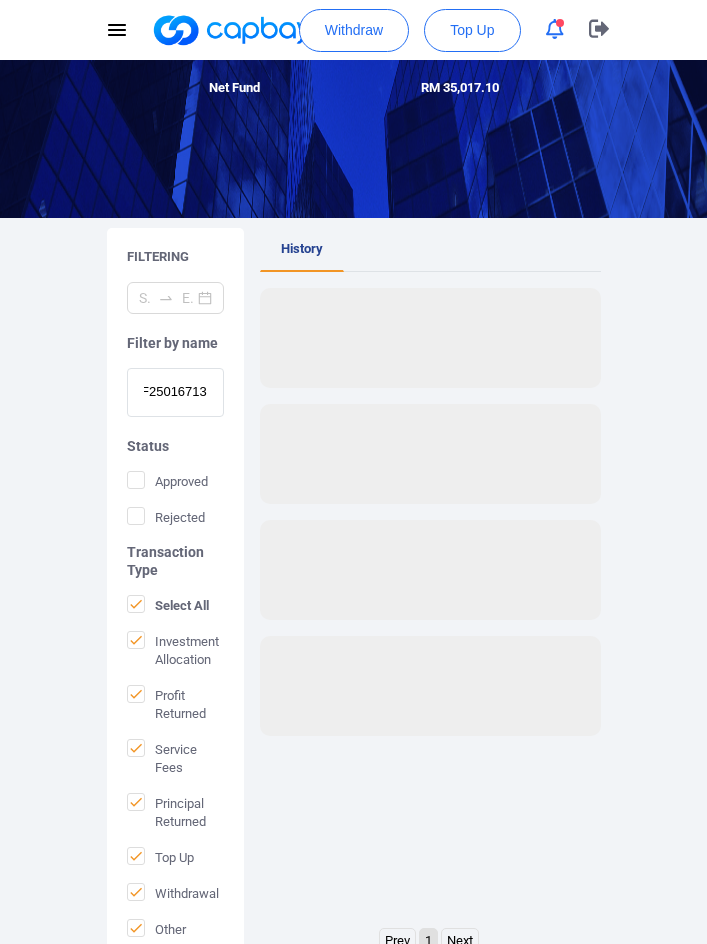 scroll, scrollTop: 0, scrollLeft: 0, axis: both 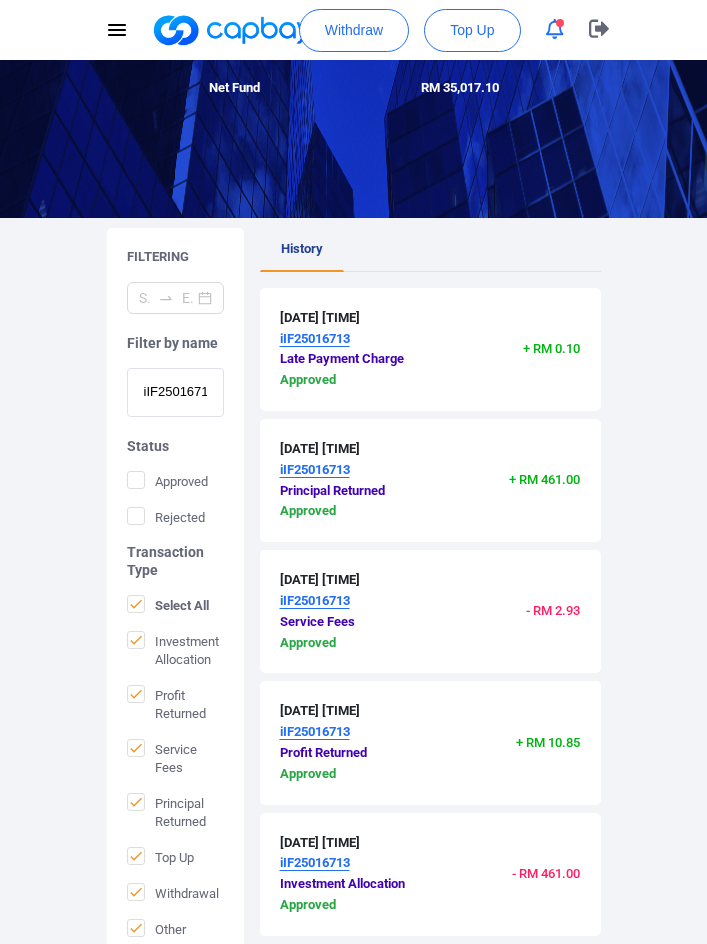 drag, startPoint x: 215, startPoint y: 408, endPoint x: 198, endPoint y: 407, distance: 17.029387 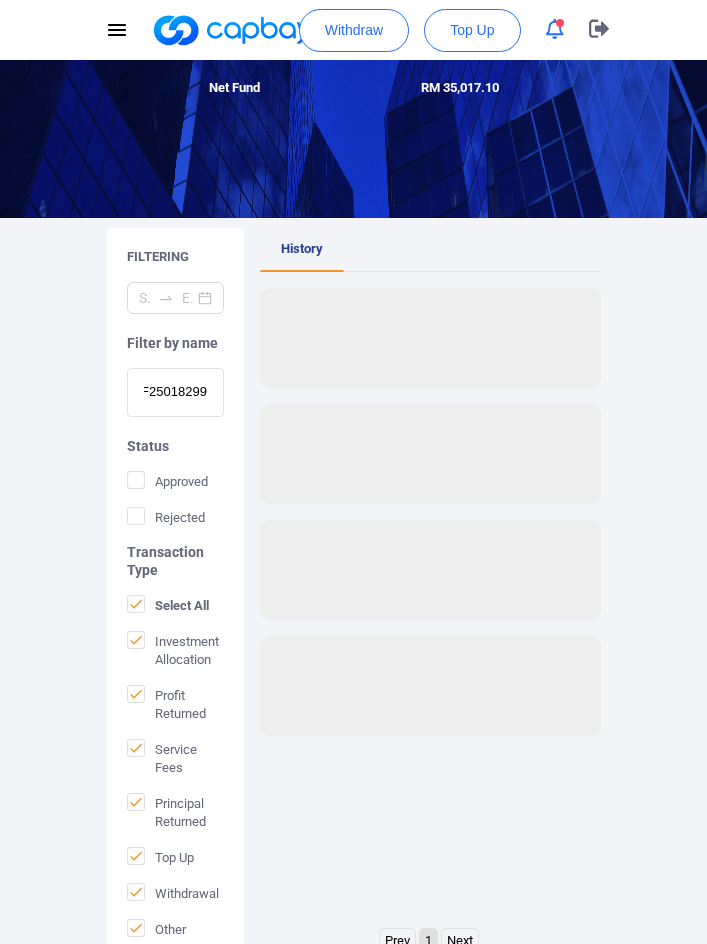 scroll, scrollTop: 0, scrollLeft: 0, axis: both 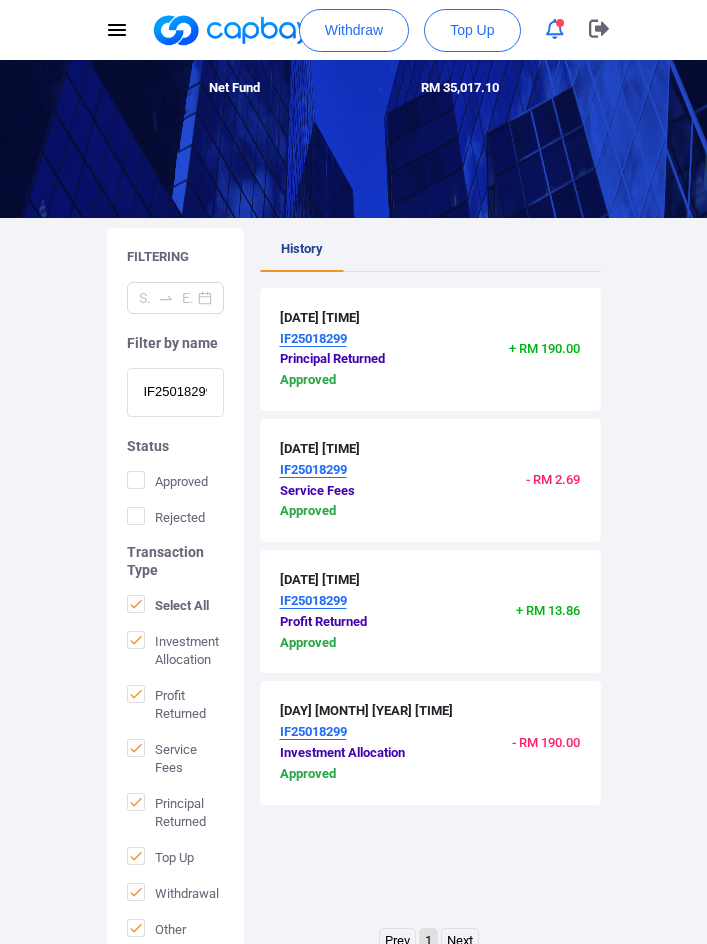 click on "IF25018299" at bounding box center [175, 392] 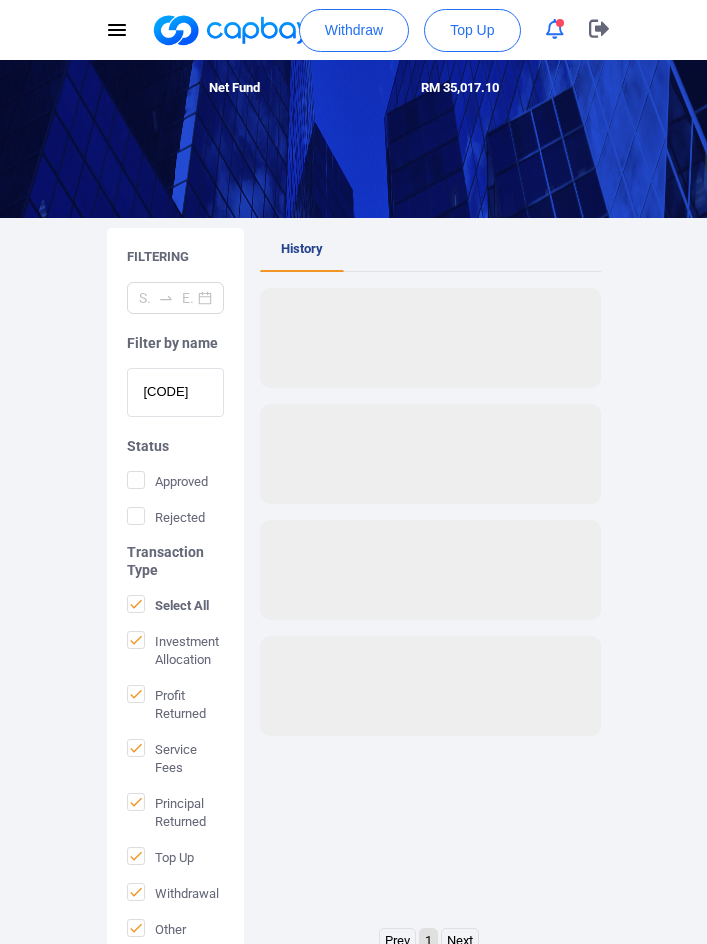 scroll, scrollTop: 0, scrollLeft: 0, axis: both 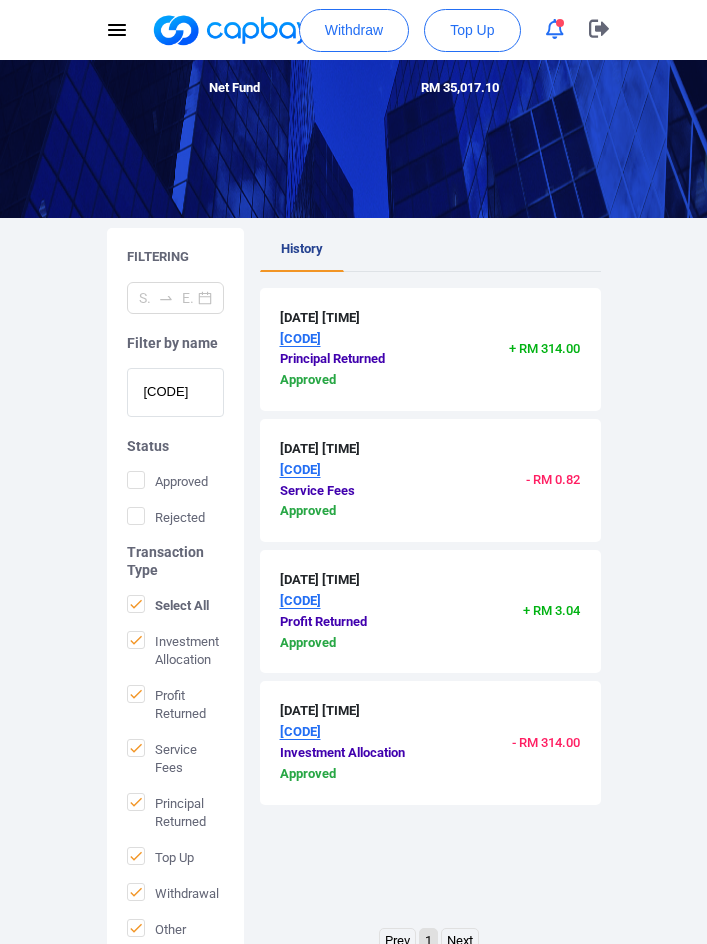 click on "[CODE]" at bounding box center (175, 392) 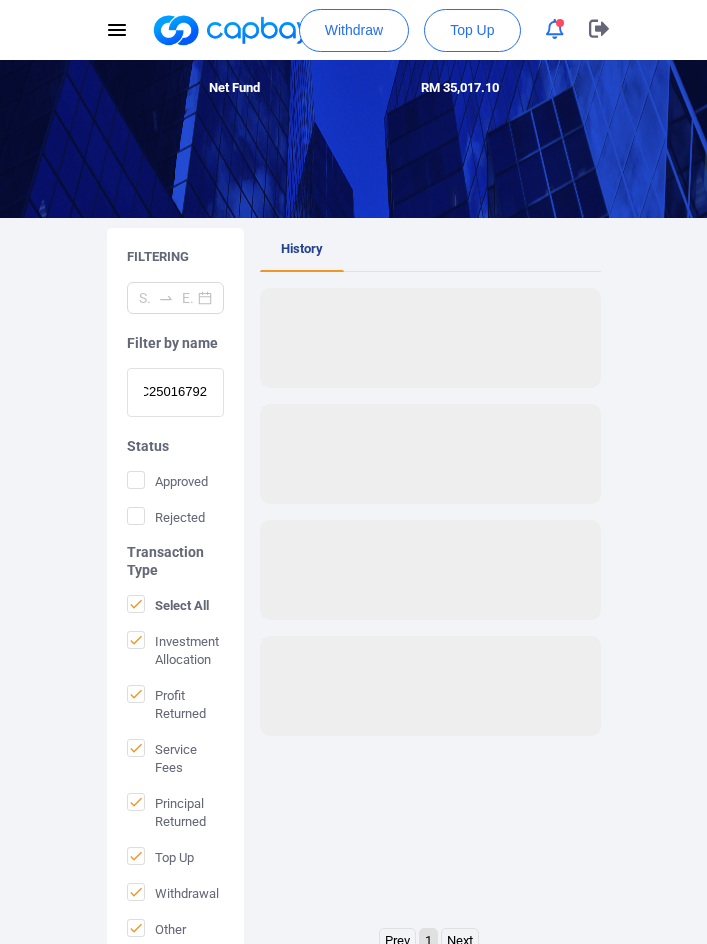 scroll, scrollTop: 0, scrollLeft: 0, axis: both 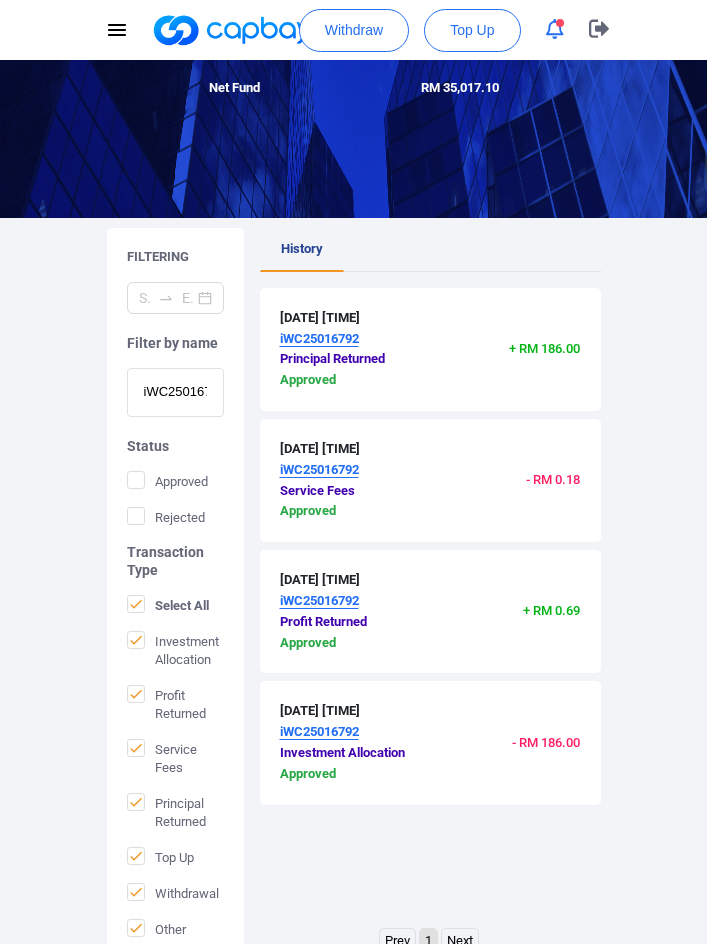click on "iWC25016792" at bounding box center (175, 392) 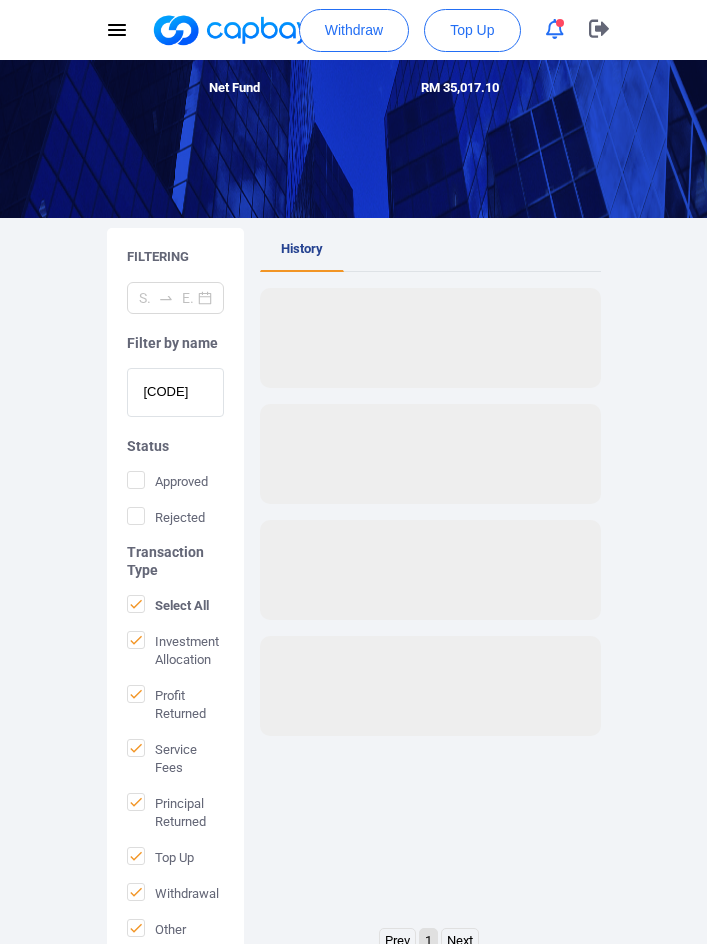 scroll, scrollTop: 0, scrollLeft: 0, axis: both 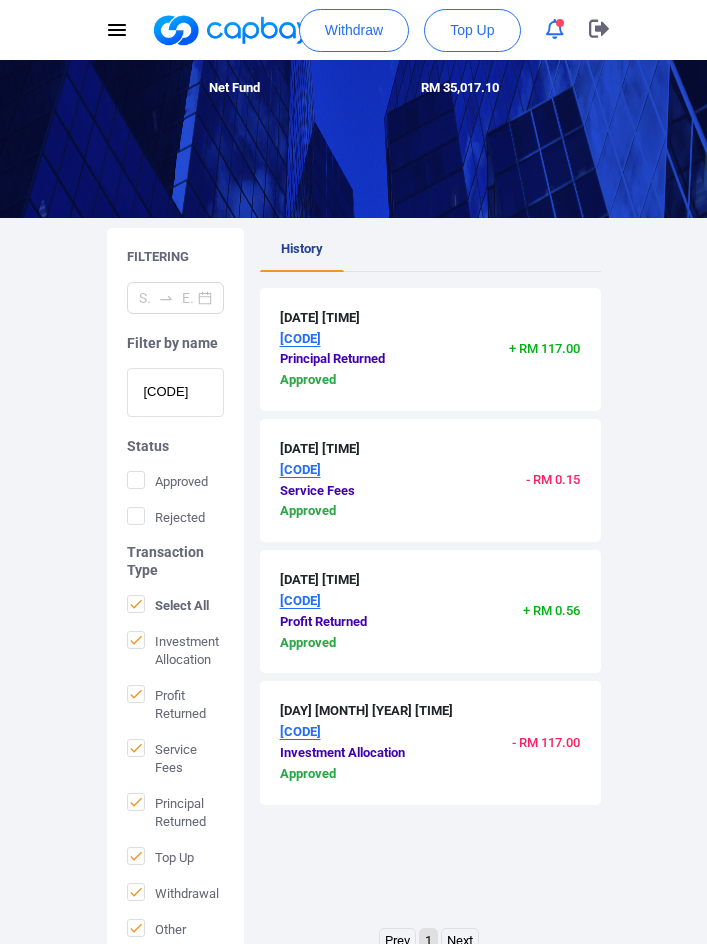 click on "[CODE]" at bounding box center [175, 392] 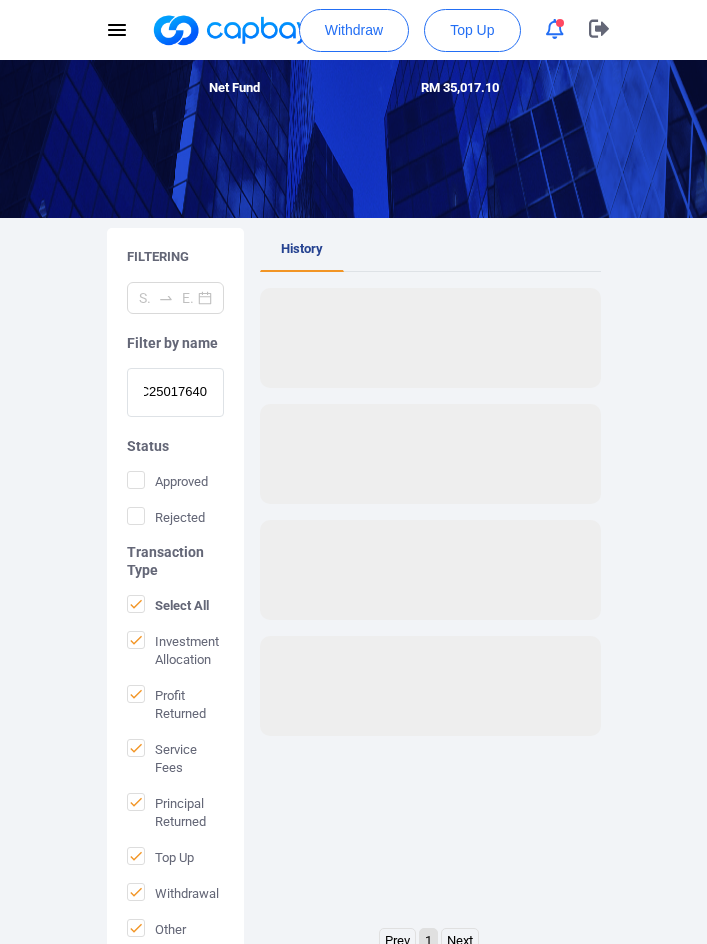 scroll, scrollTop: 0, scrollLeft: 0, axis: both 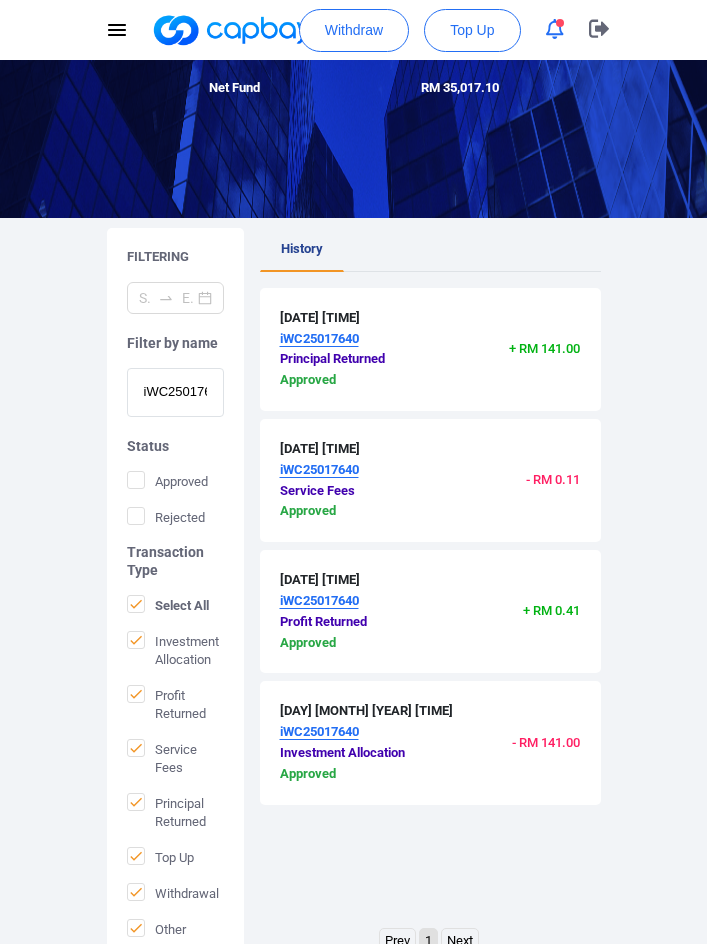 click on "iWC25017640" at bounding box center [175, 392] 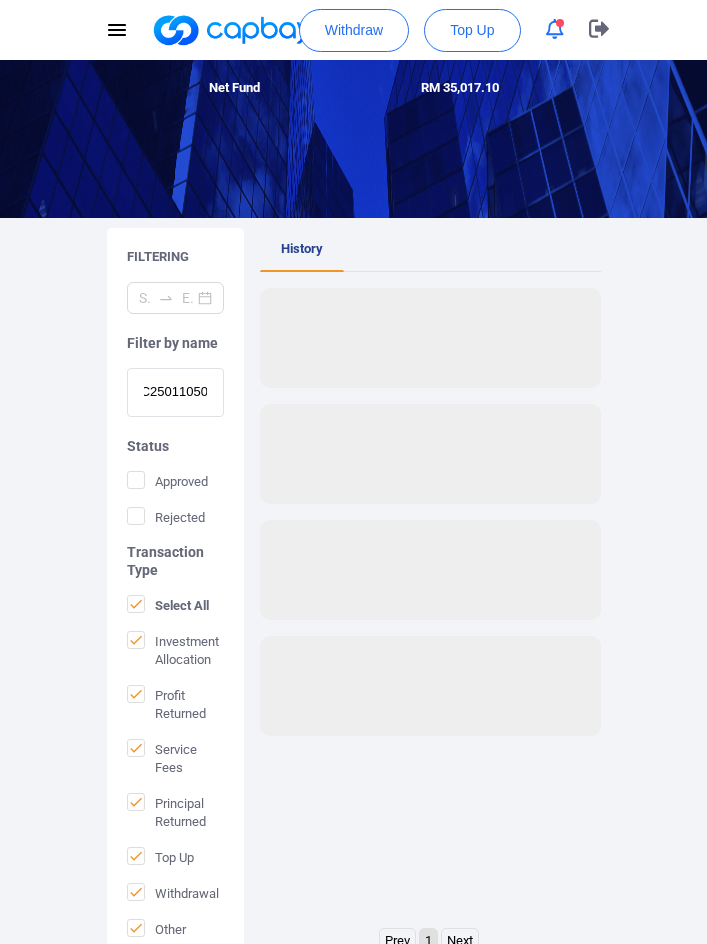 scroll, scrollTop: 0, scrollLeft: 0, axis: both 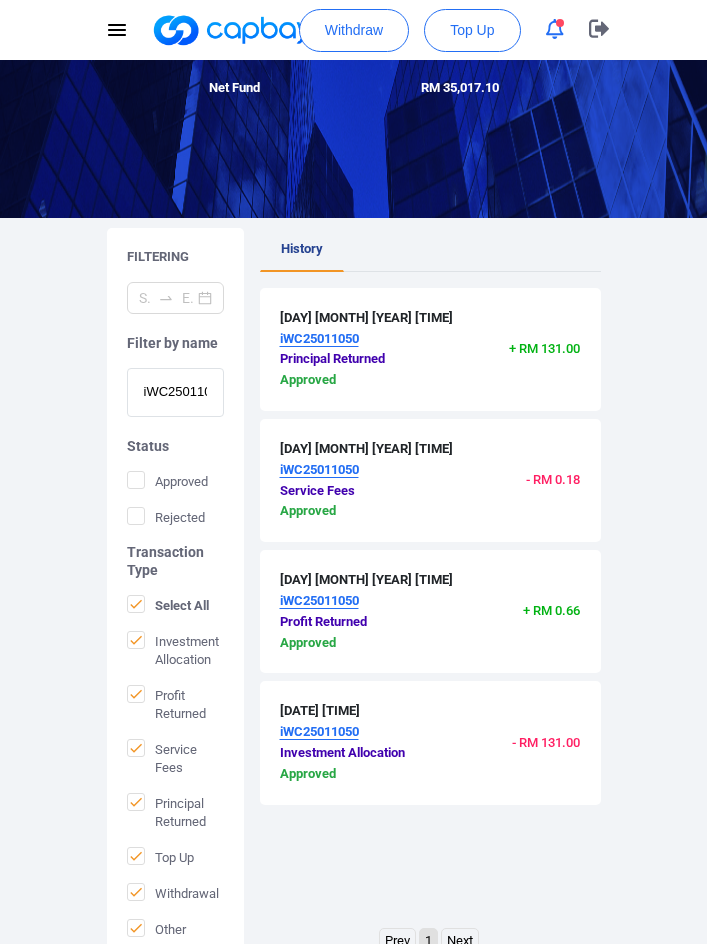 click on "iWC25011050" at bounding box center (175, 392) 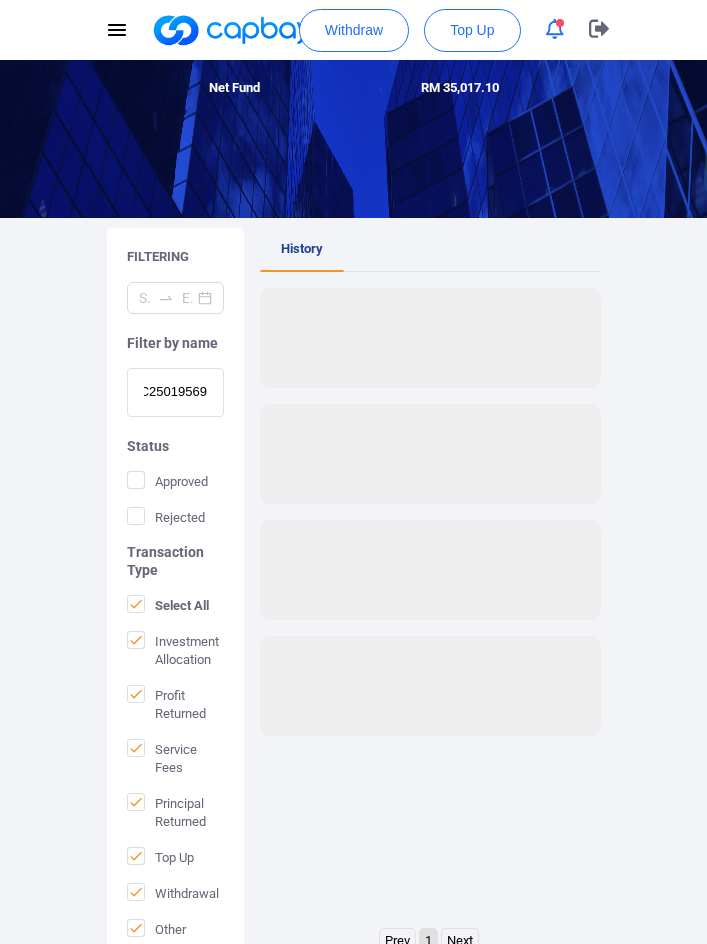 scroll, scrollTop: 0, scrollLeft: 0, axis: both 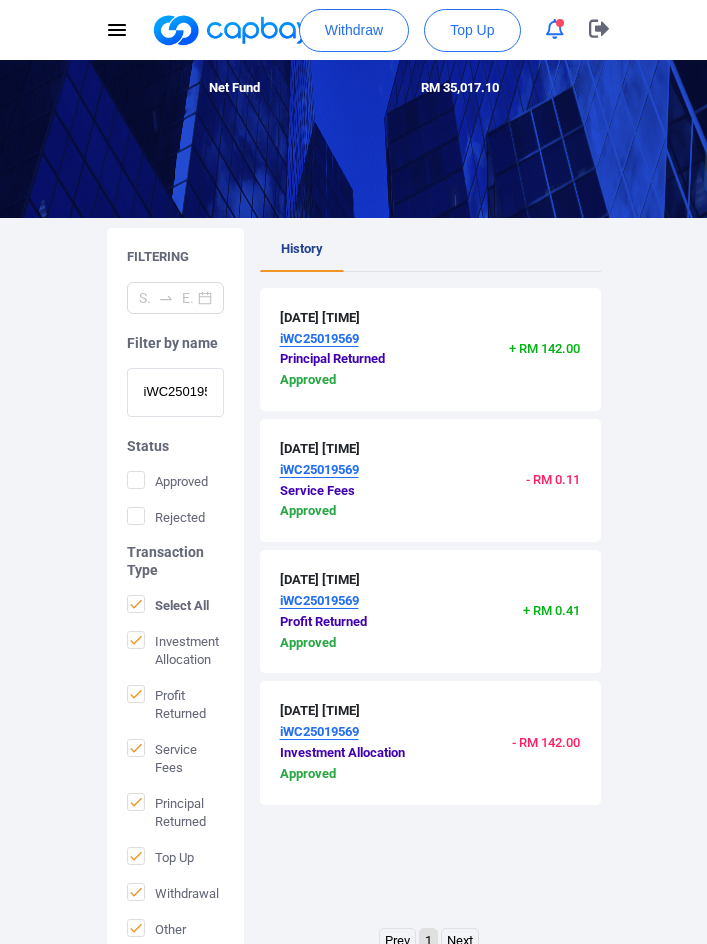 click on "iWC25019569" at bounding box center (175, 392) 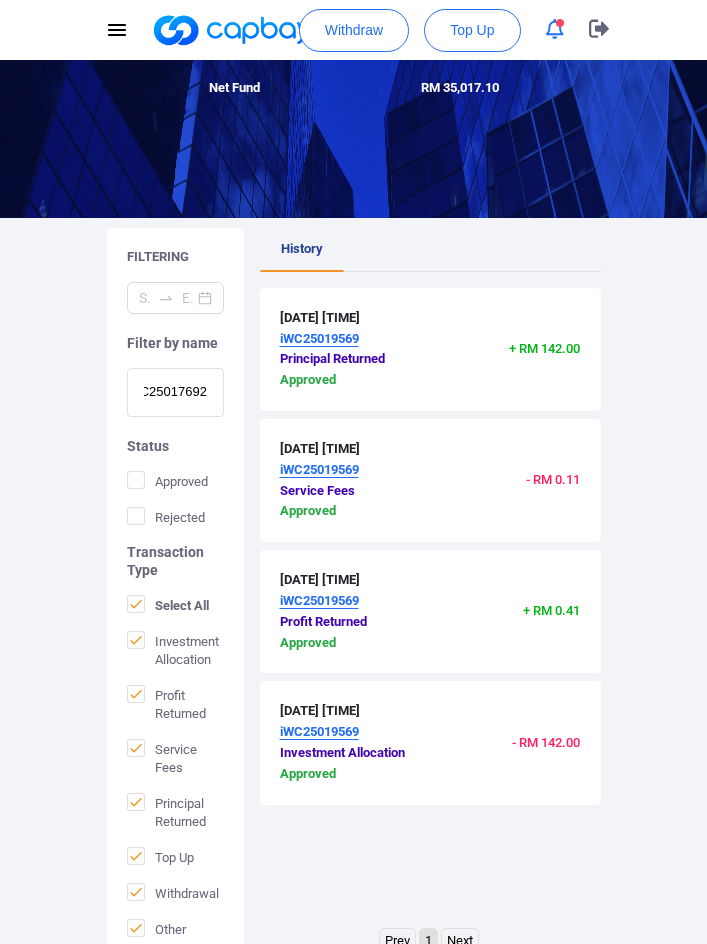 scroll, scrollTop: 0, scrollLeft: 0, axis: both 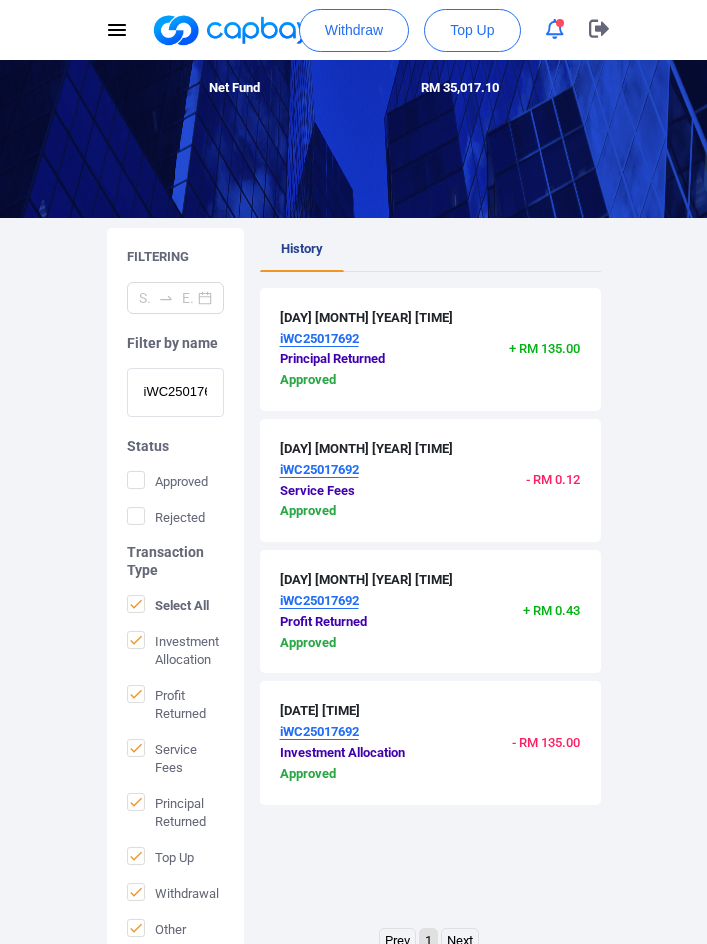 click on "iWC25017692" at bounding box center [175, 392] 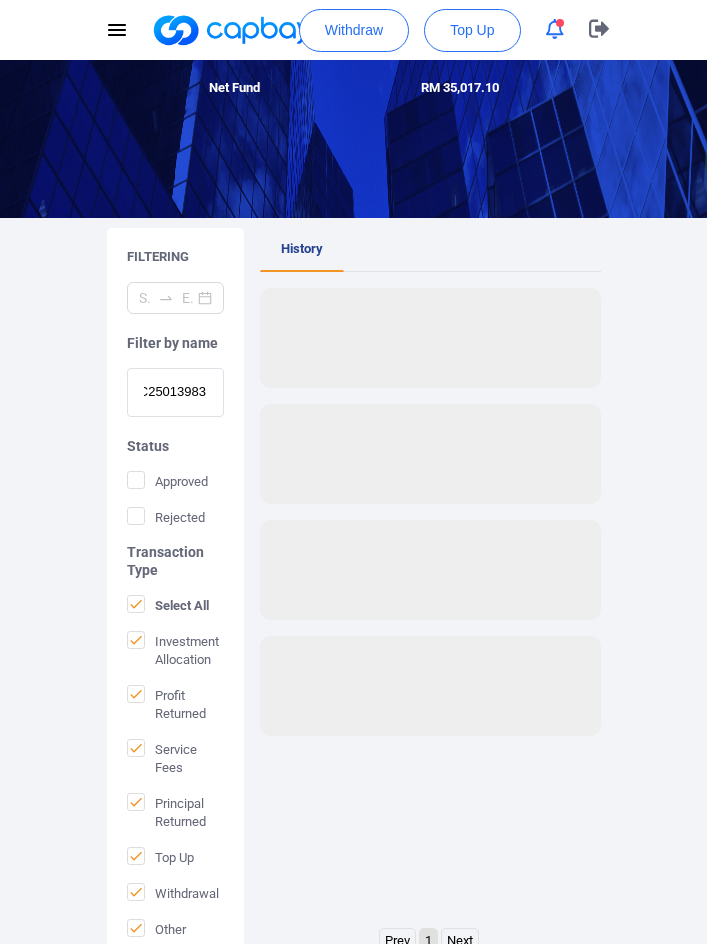 scroll, scrollTop: 0, scrollLeft: 0, axis: both 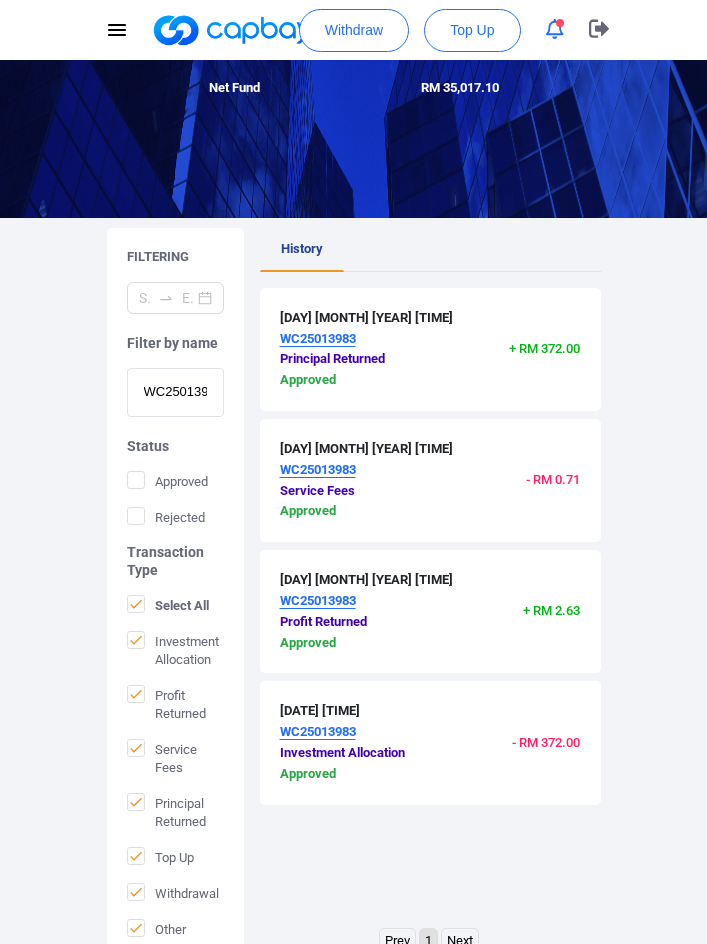 click on "WC25013983" at bounding box center [175, 392] 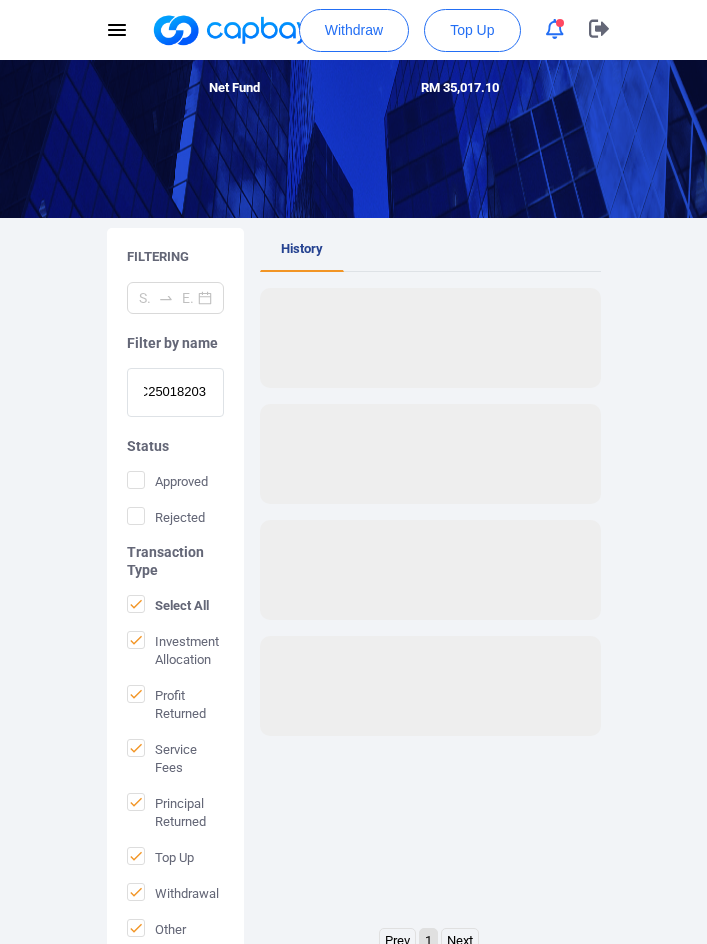 scroll, scrollTop: 0, scrollLeft: 0, axis: both 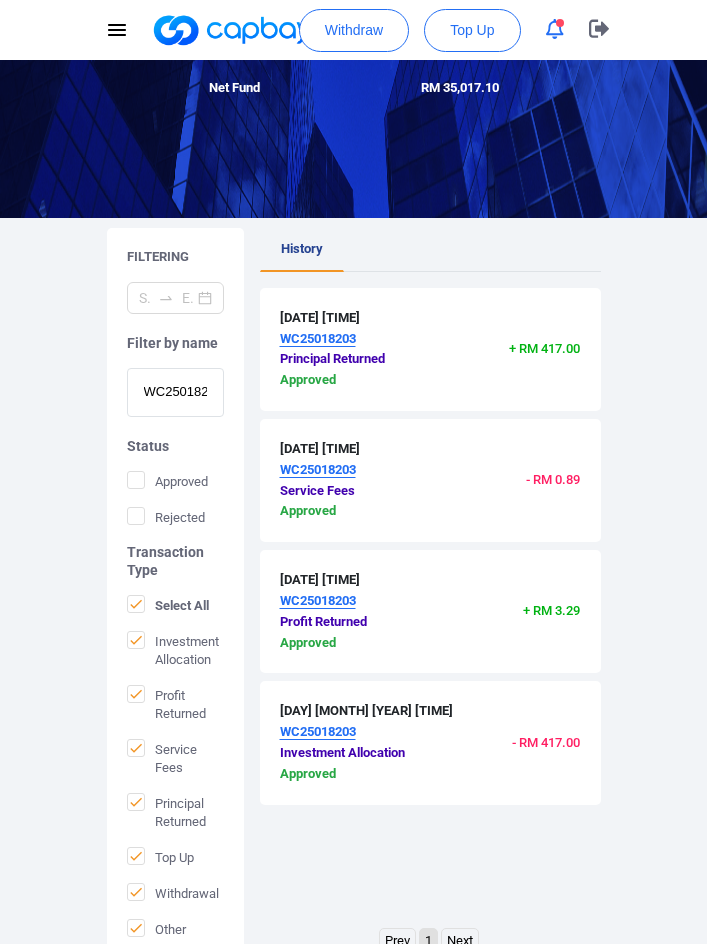 click on "WC25018203" at bounding box center [175, 392] 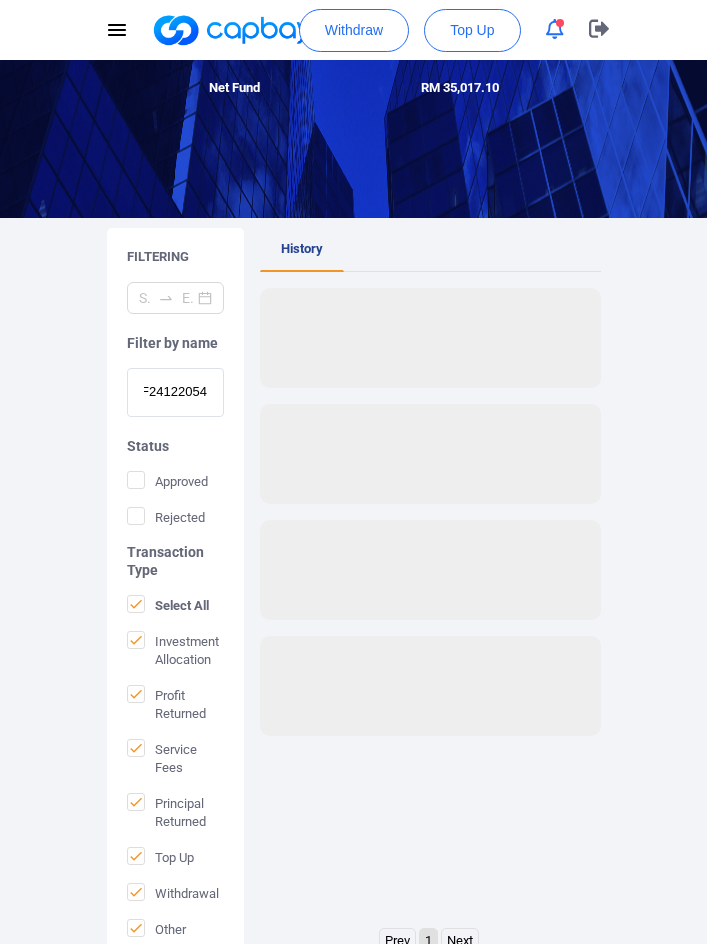 scroll, scrollTop: 0, scrollLeft: 0, axis: both 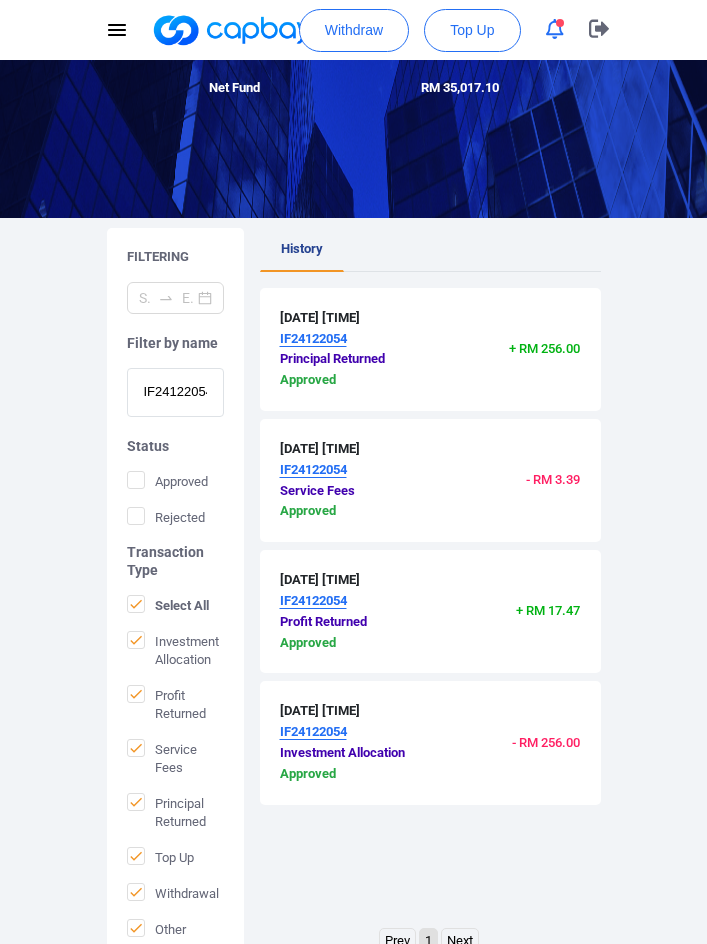 click on "IF24122054" at bounding box center [175, 392] 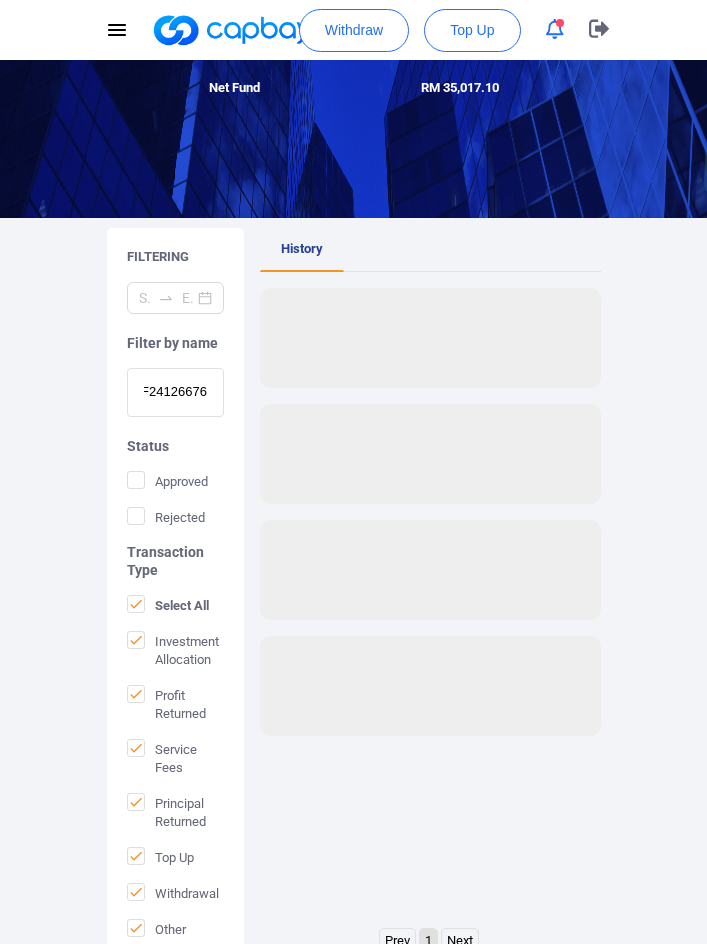 scroll, scrollTop: 0, scrollLeft: 0, axis: both 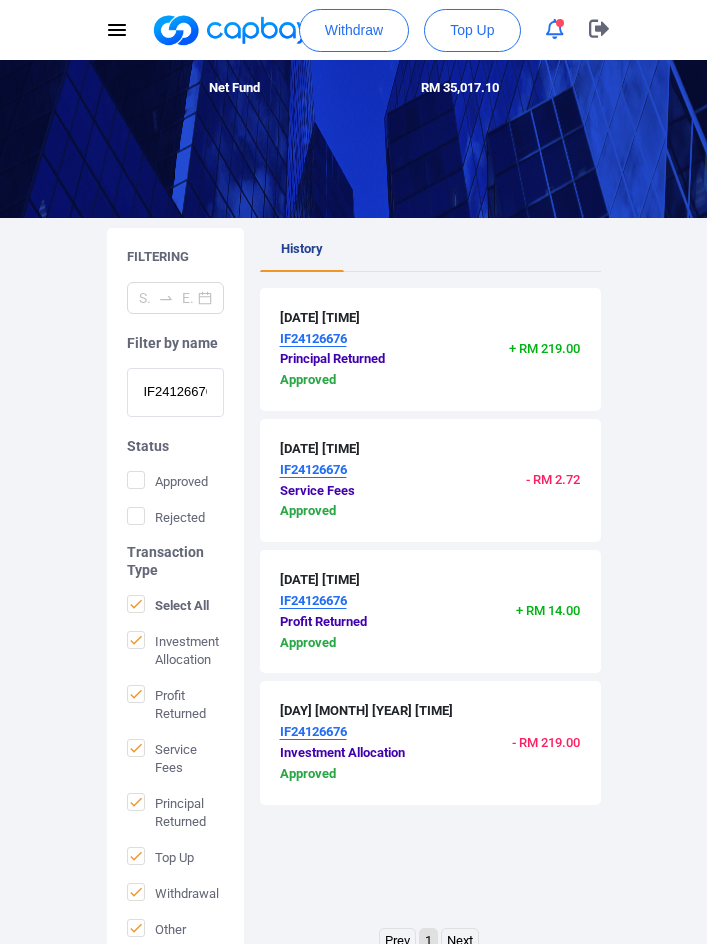 click on "IF24126676" at bounding box center [175, 392] 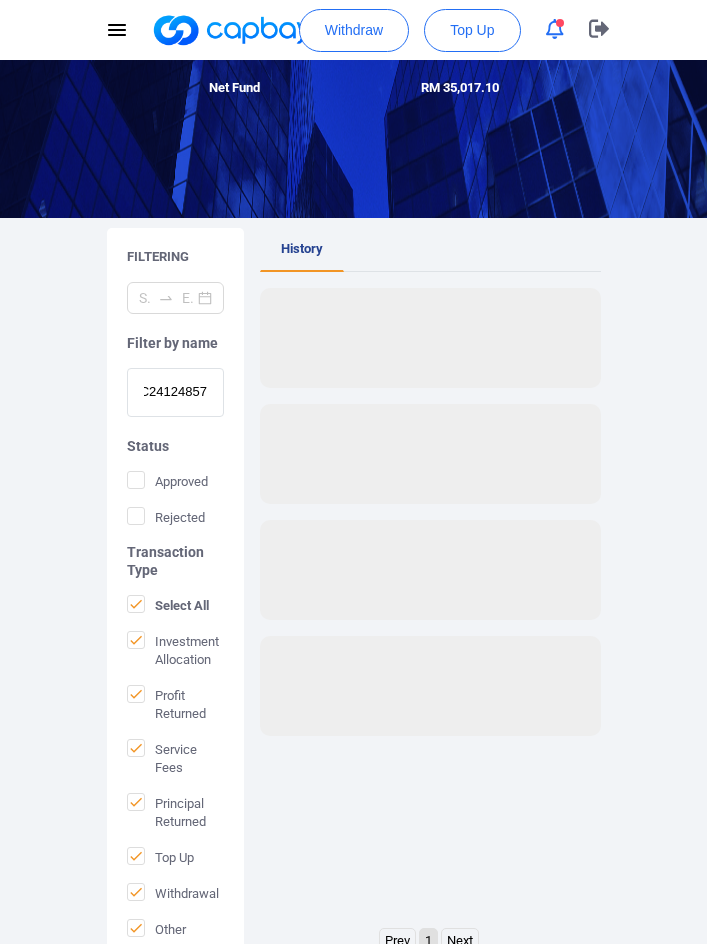 scroll, scrollTop: 0, scrollLeft: 0, axis: both 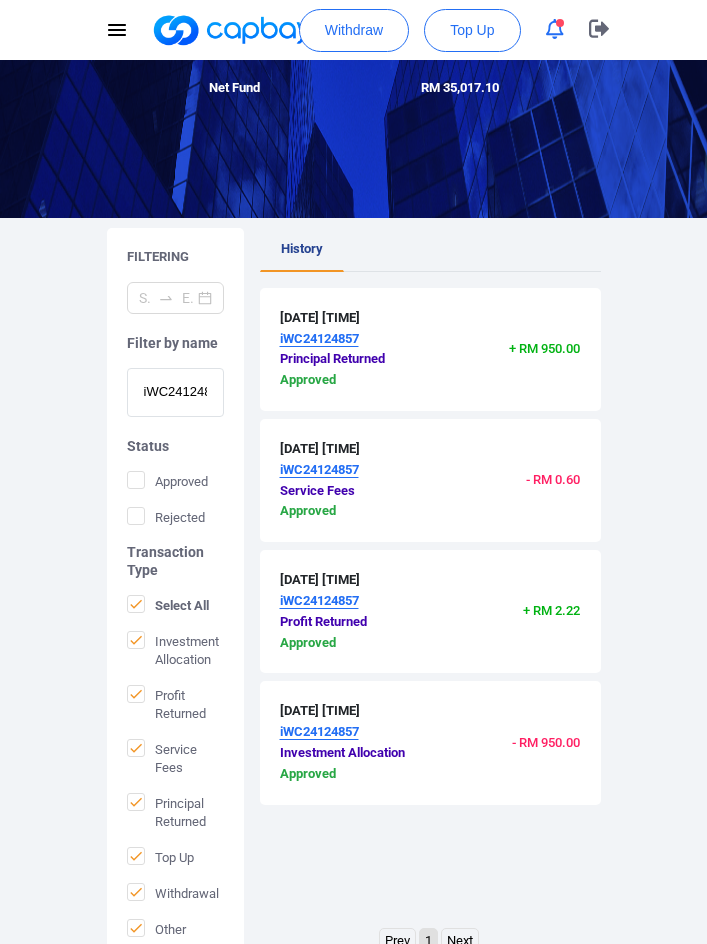 click on "iWC24124857" at bounding box center [175, 392] 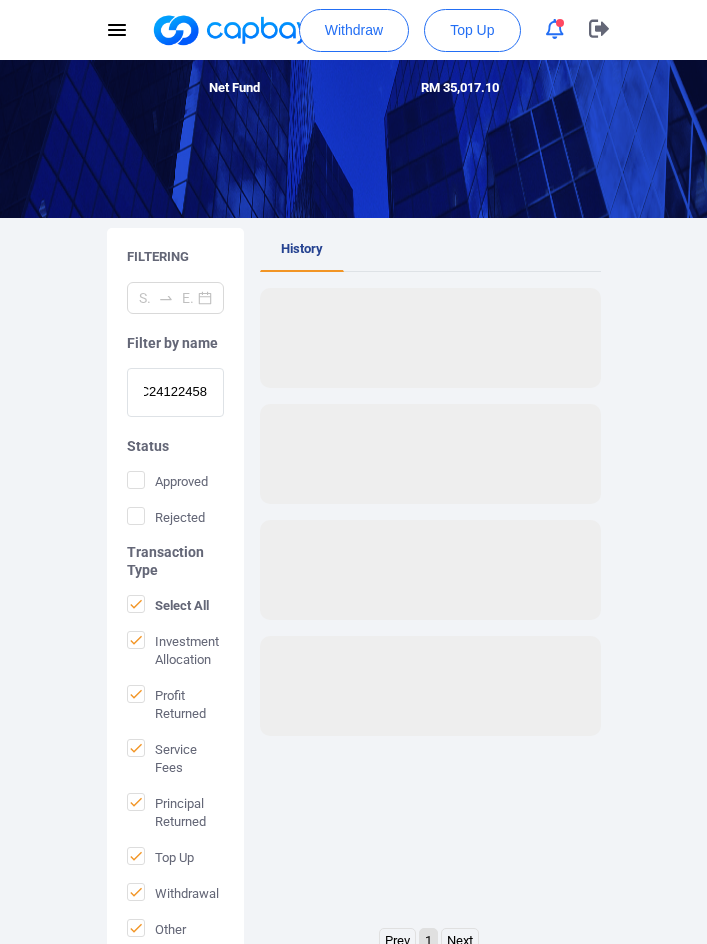 scroll, scrollTop: 0, scrollLeft: 0, axis: both 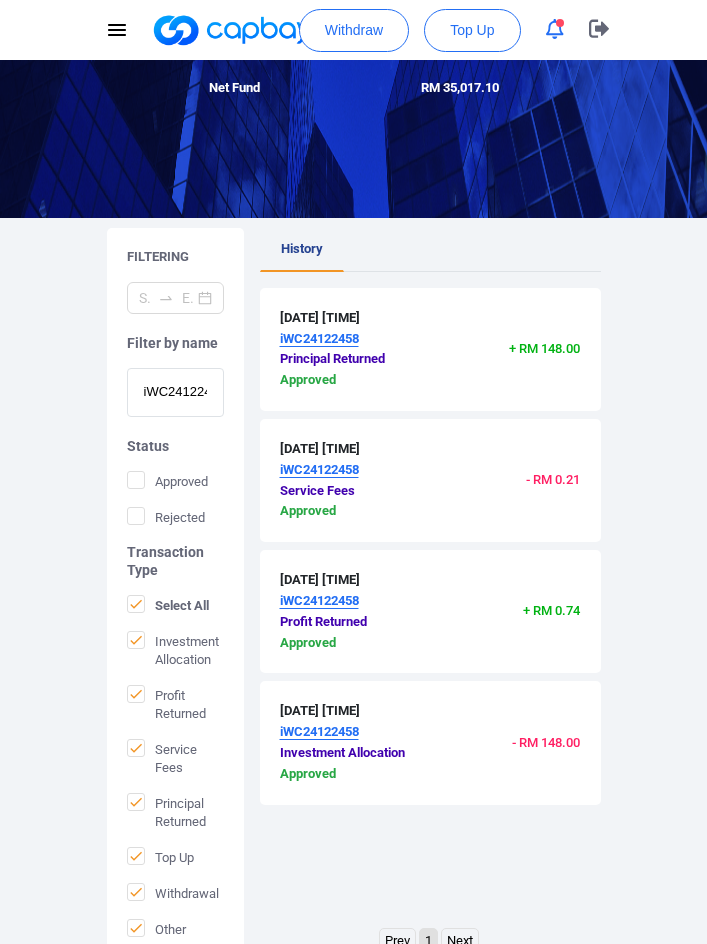 click on "iWC24122458" at bounding box center (175, 392) 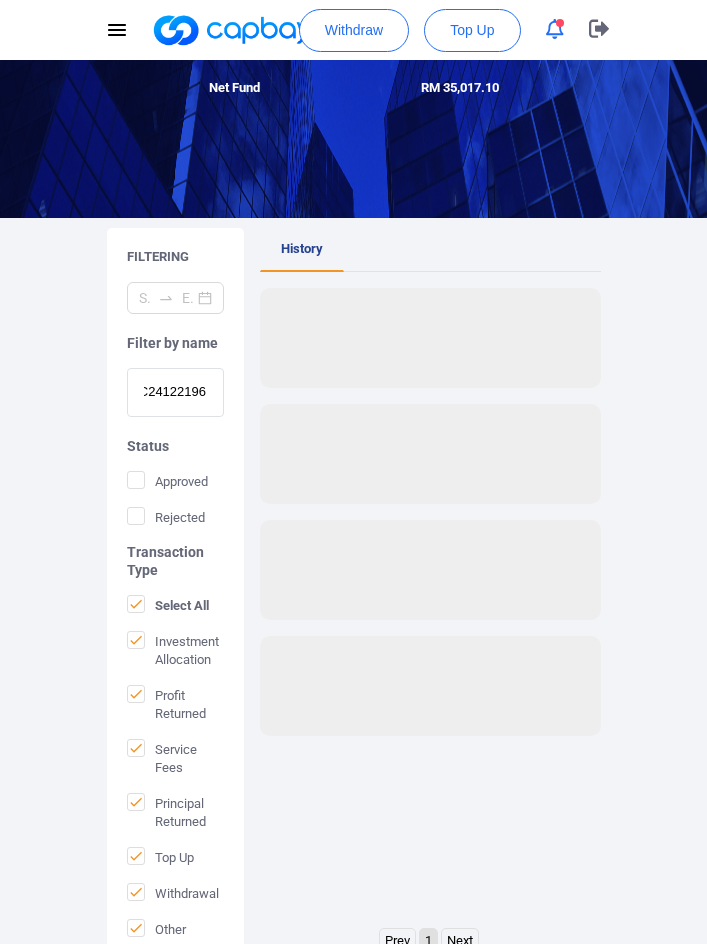 scroll, scrollTop: 0, scrollLeft: 0, axis: both 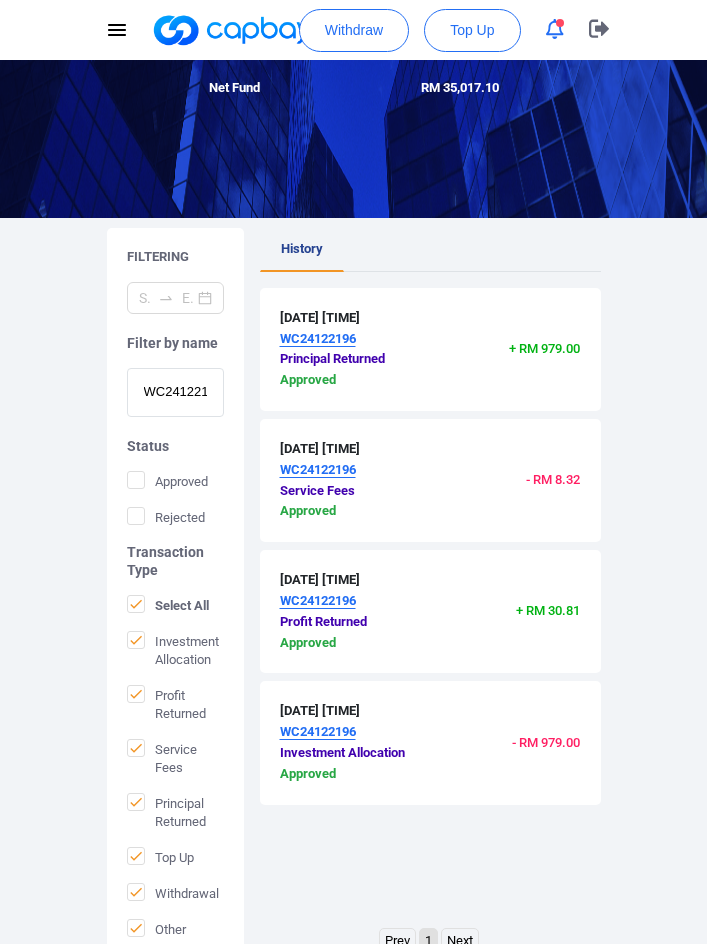 click on "WC24122196" at bounding box center [175, 392] 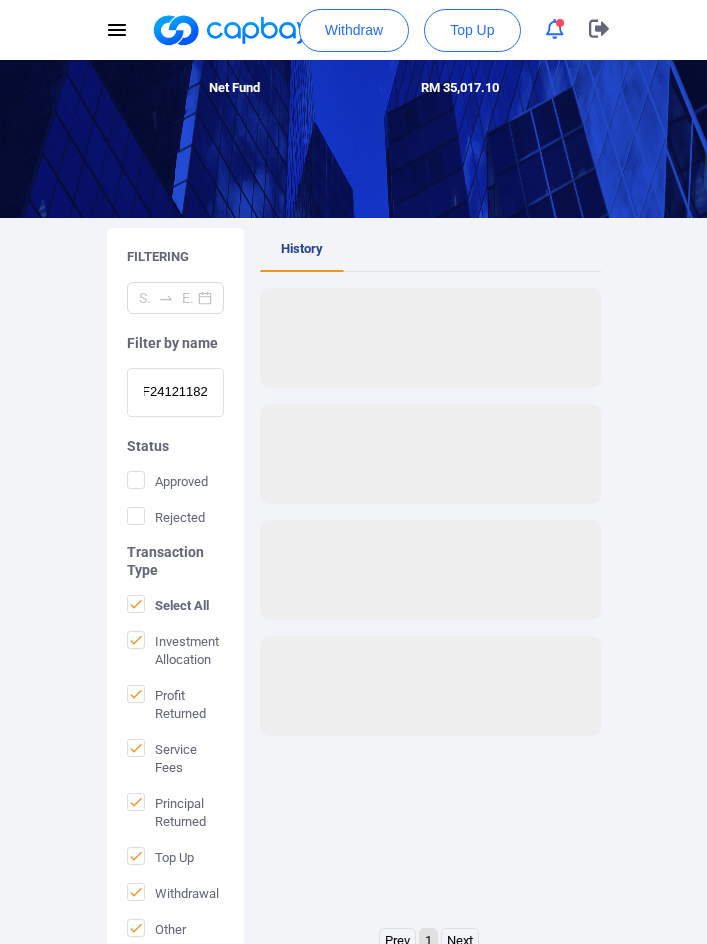 scroll, scrollTop: 0, scrollLeft: 0, axis: both 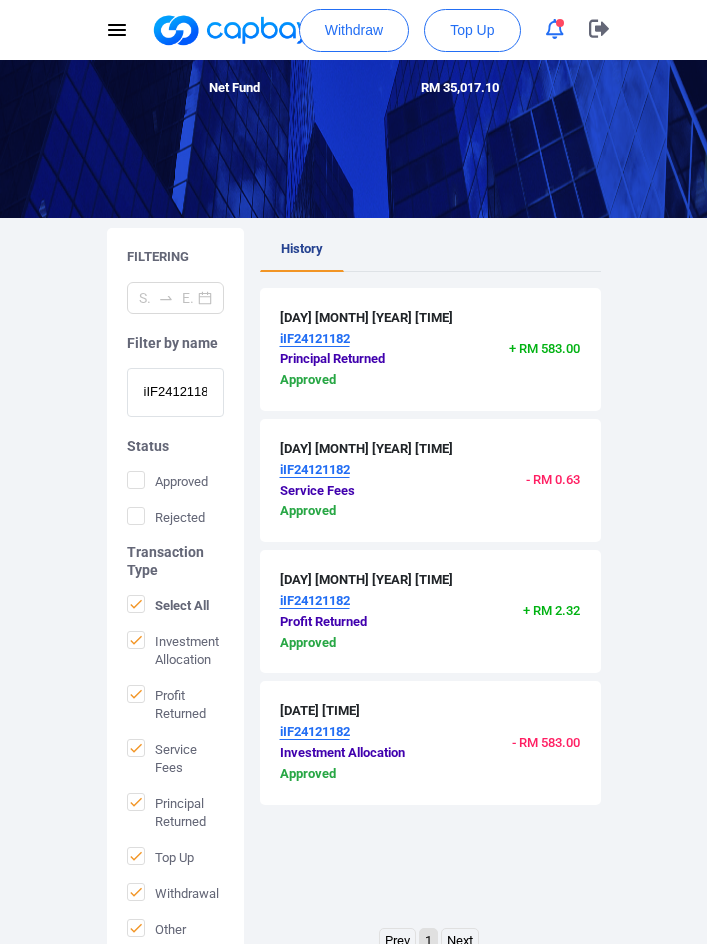 click on "iIF24121182" at bounding box center [175, 392] 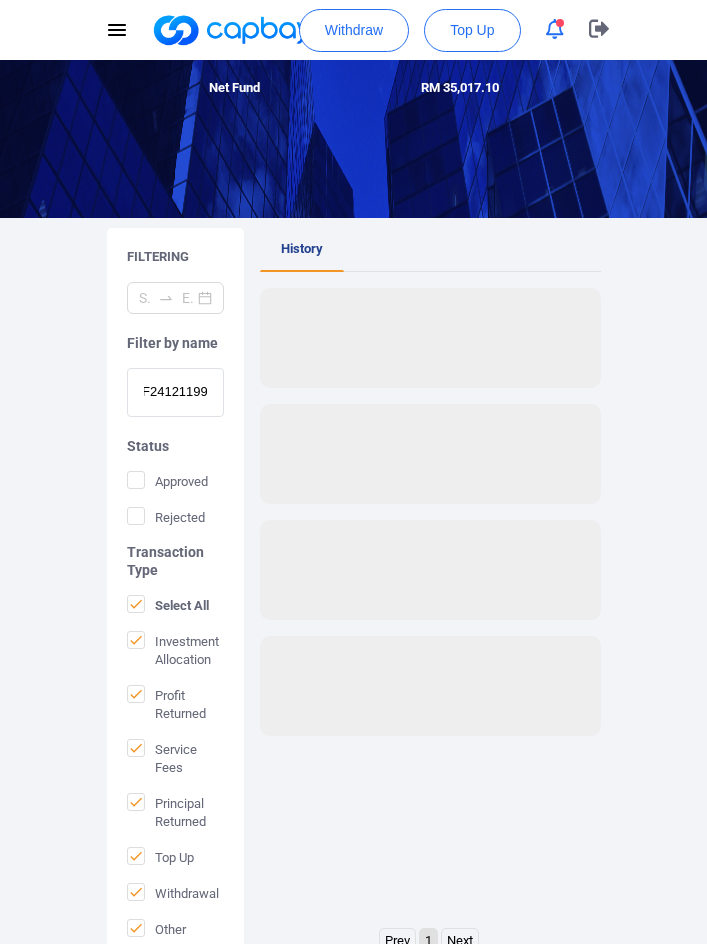 scroll, scrollTop: 0, scrollLeft: 0, axis: both 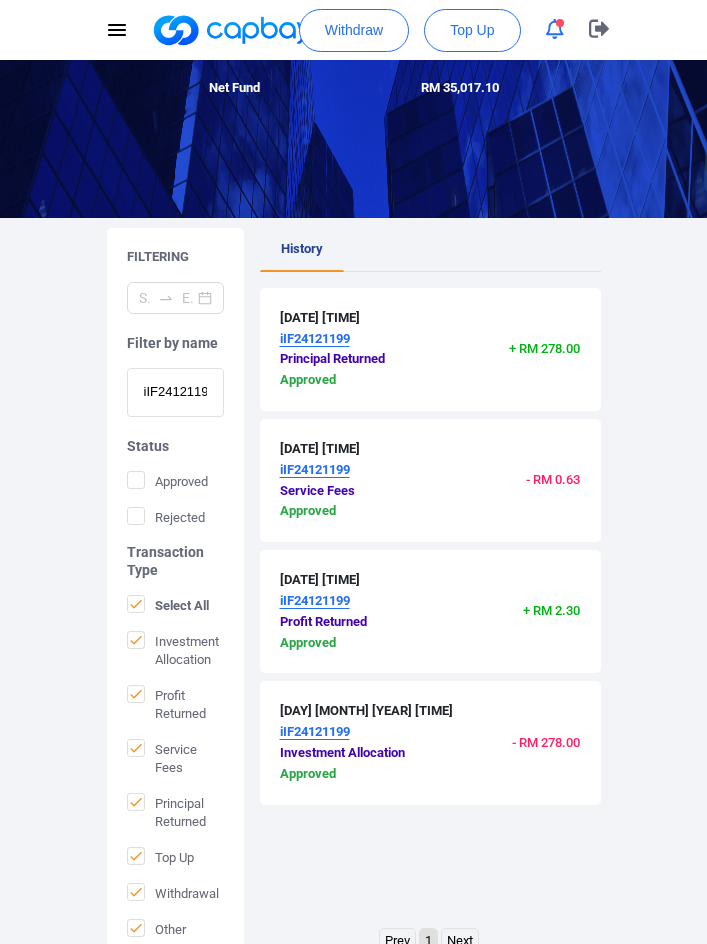 click on "iIF24121199" at bounding box center (175, 392) 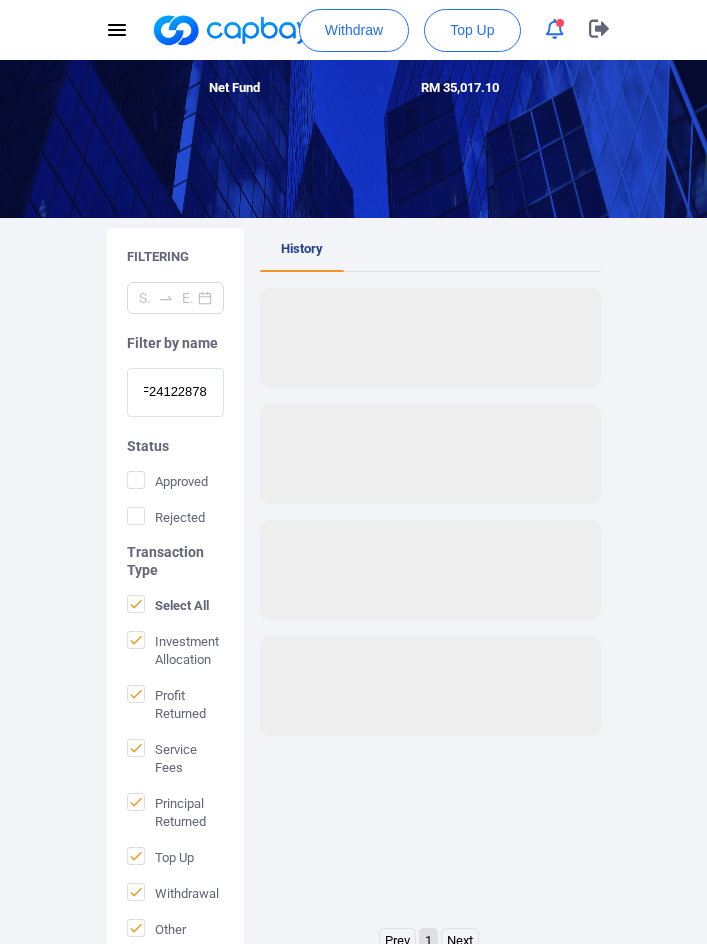 scroll, scrollTop: 0, scrollLeft: 0, axis: both 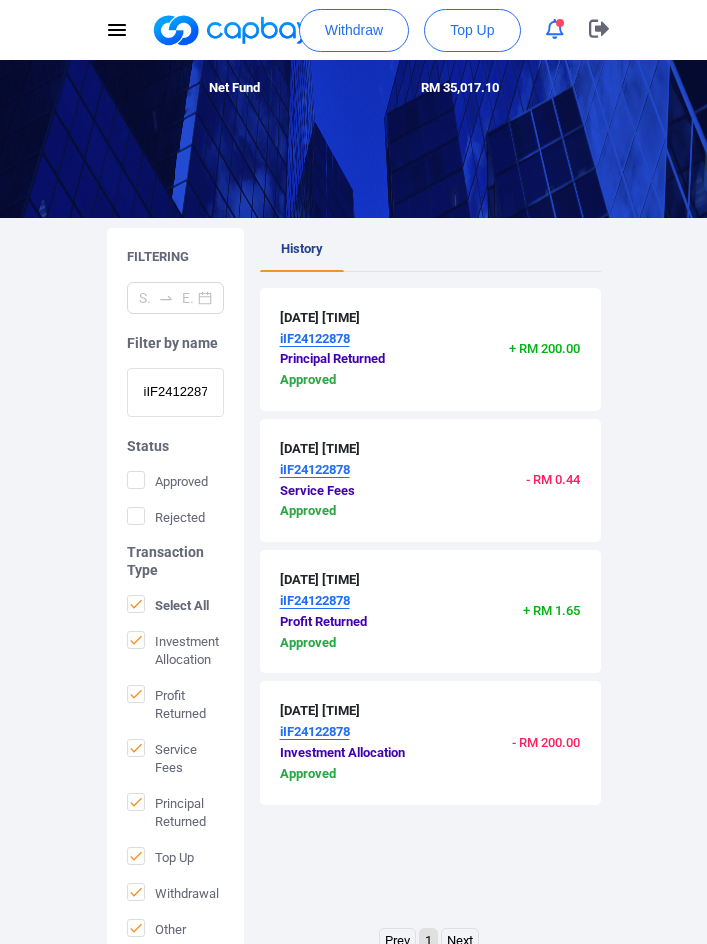click on "iIF24122878" at bounding box center [175, 392] 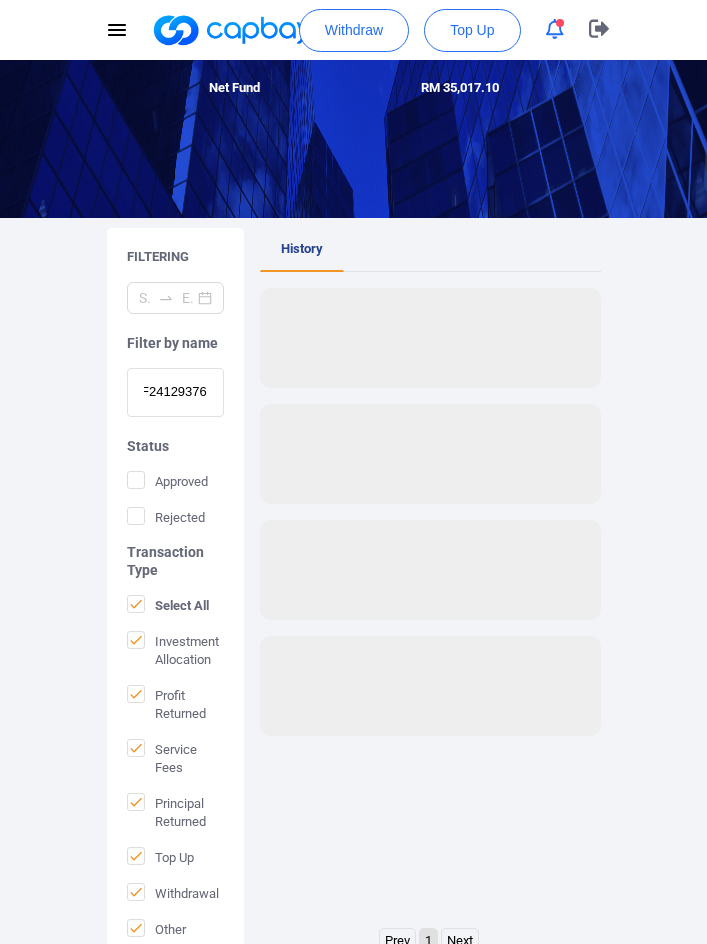 scroll, scrollTop: 0, scrollLeft: 0, axis: both 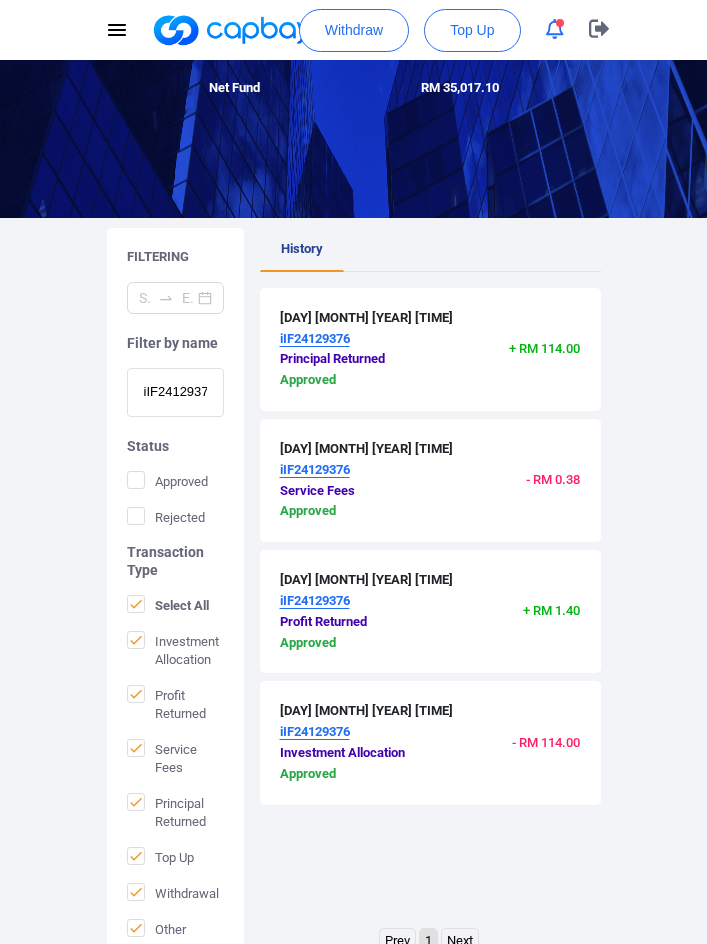 click on "iIF24129376" at bounding box center (175, 392) 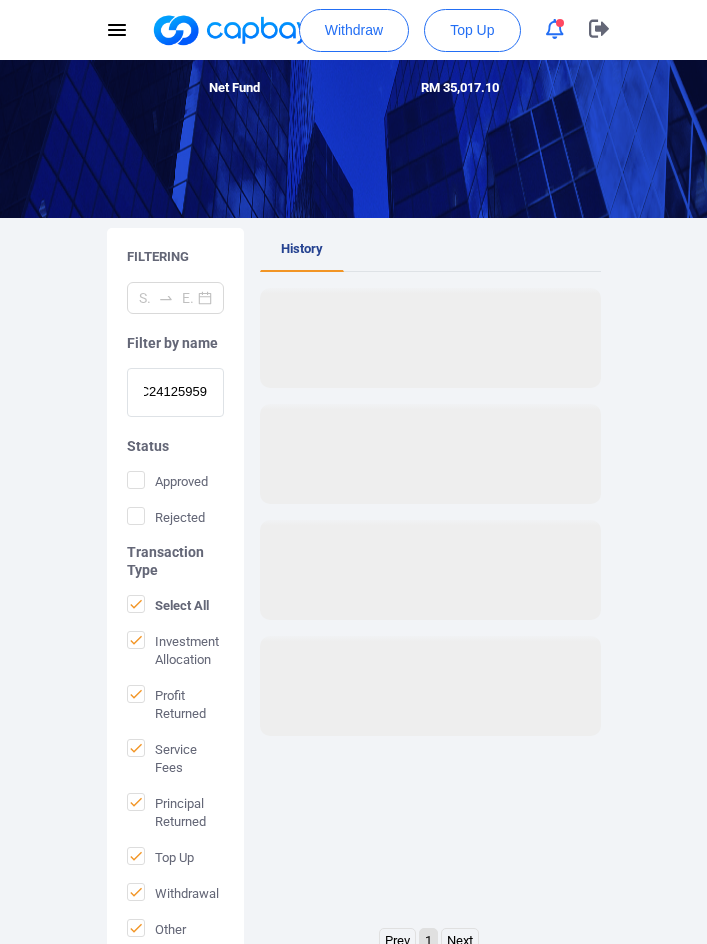 scroll, scrollTop: 0, scrollLeft: 0, axis: both 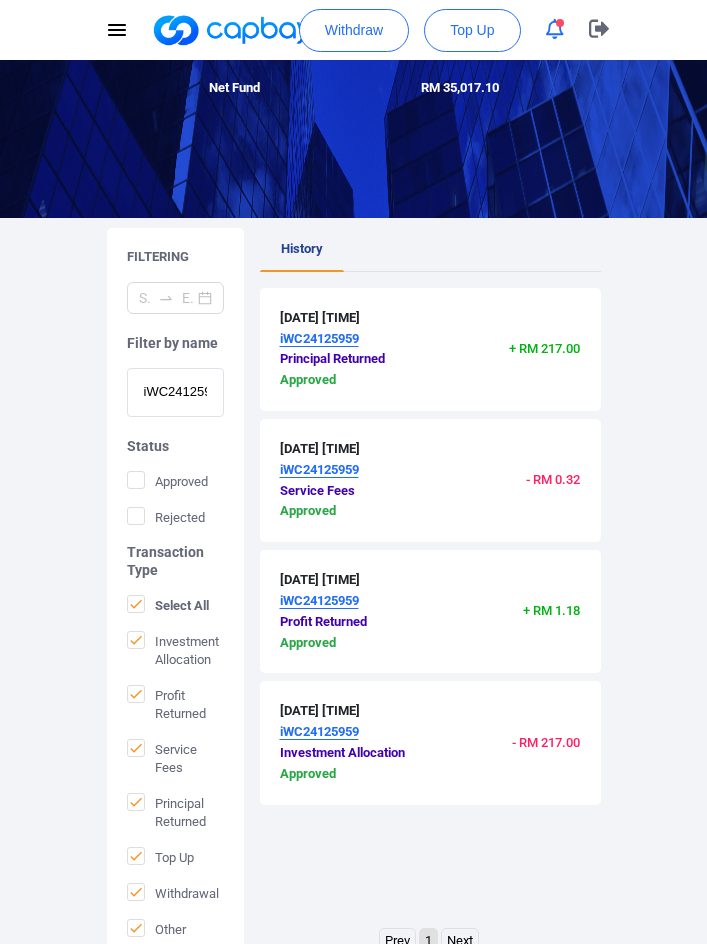 click on "iWC24125959" at bounding box center [175, 392] 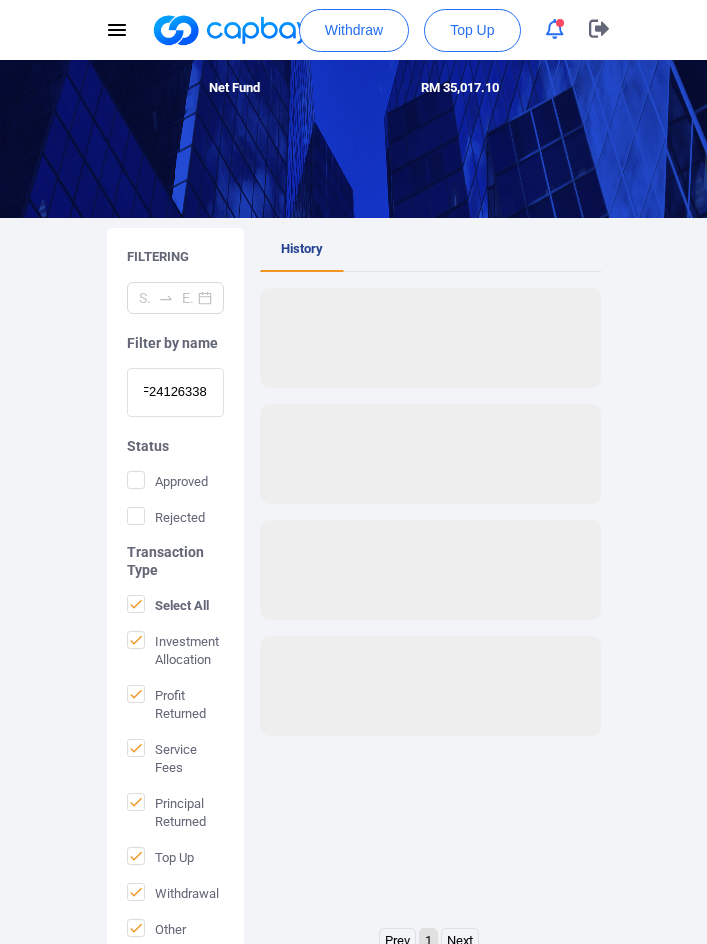 scroll, scrollTop: 0, scrollLeft: 0, axis: both 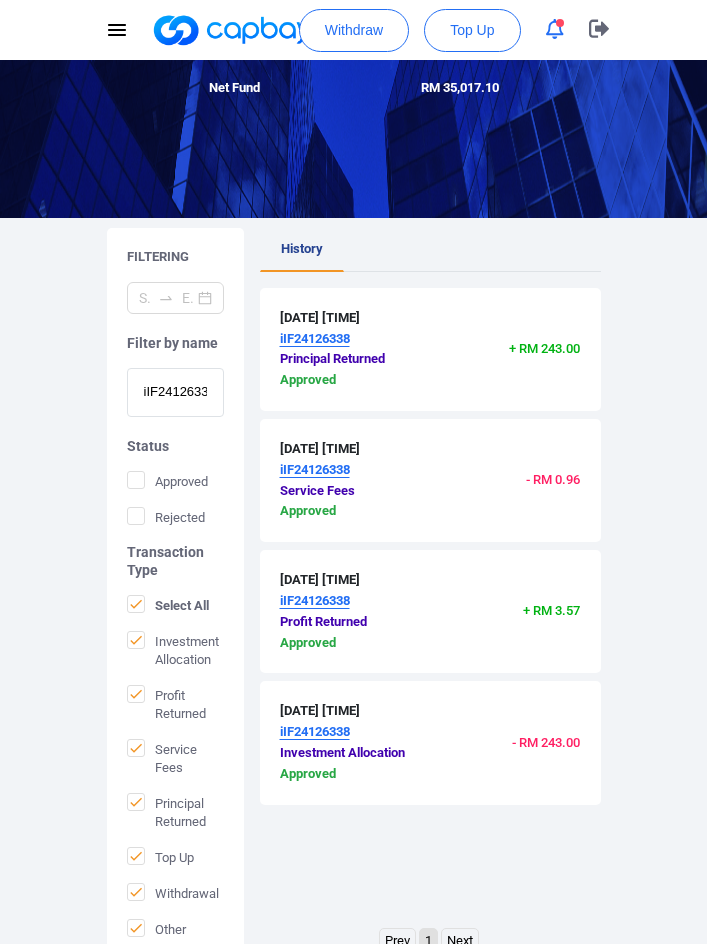click on "iIF24126338" at bounding box center [175, 392] 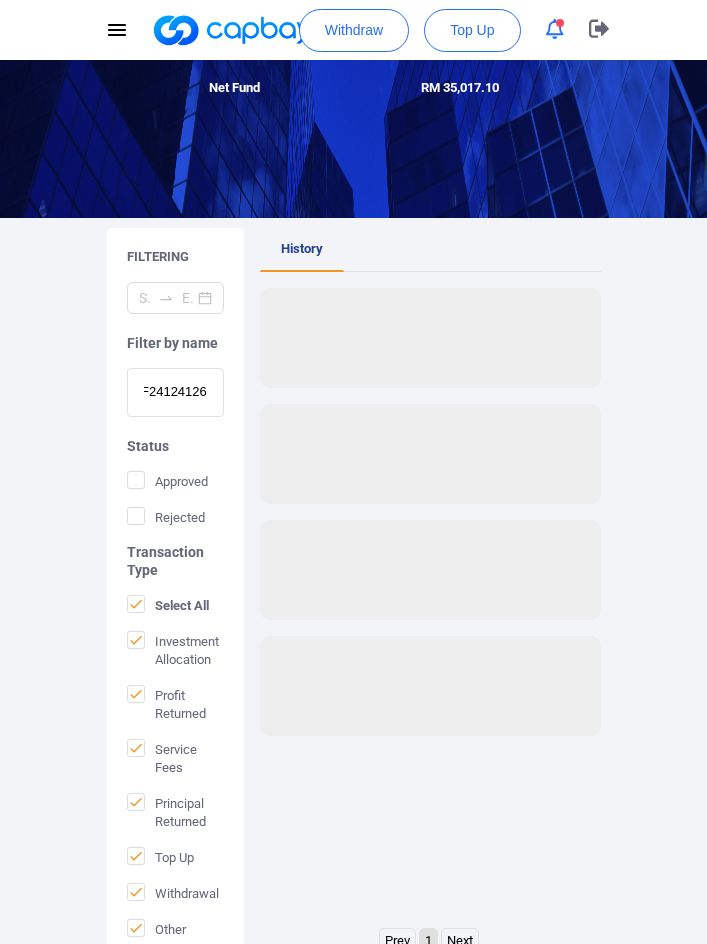 scroll, scrollTop: 0, scrollLeft: 0, axis: both 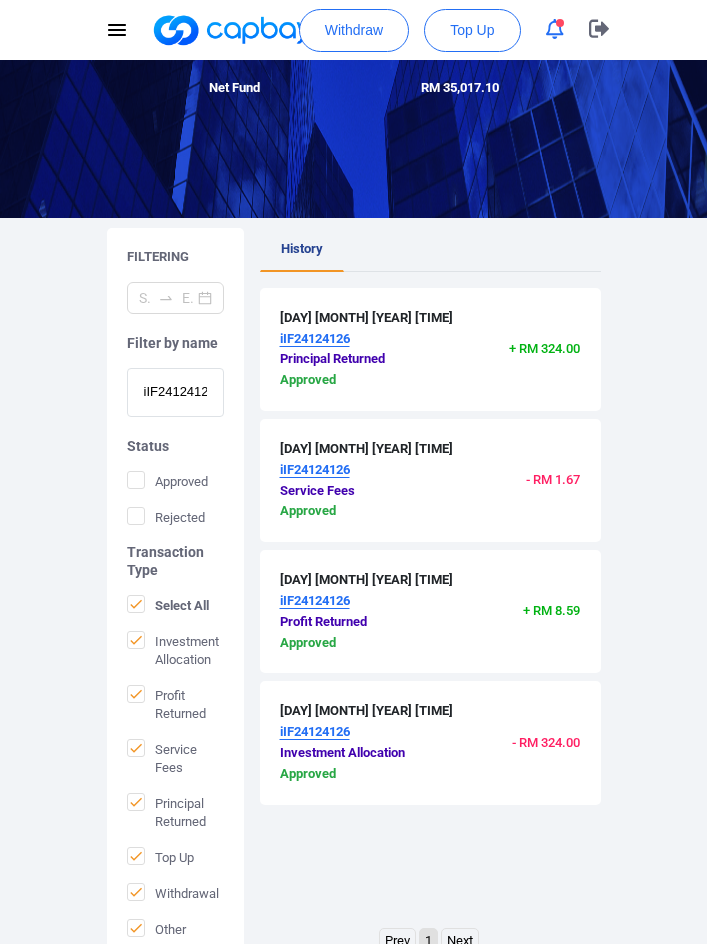 click on "iIF24124126" at bounding box center (175, 392) 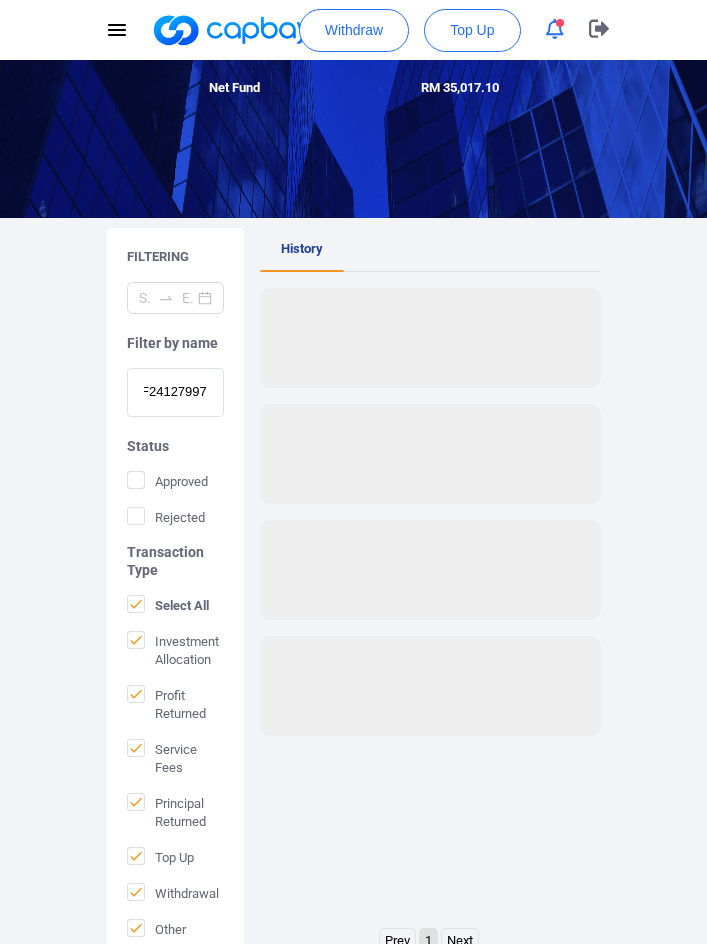 scroll, scrollTop: 0, scrollLeft: 0, axis: both 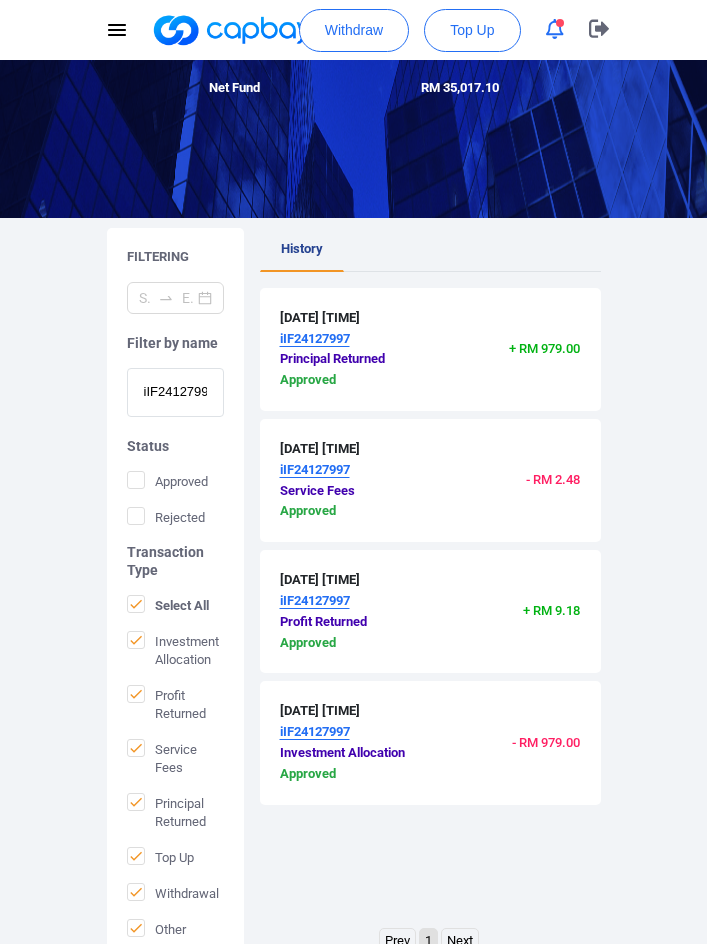 click on "iIF24127997" at bounding box center (175, 392) 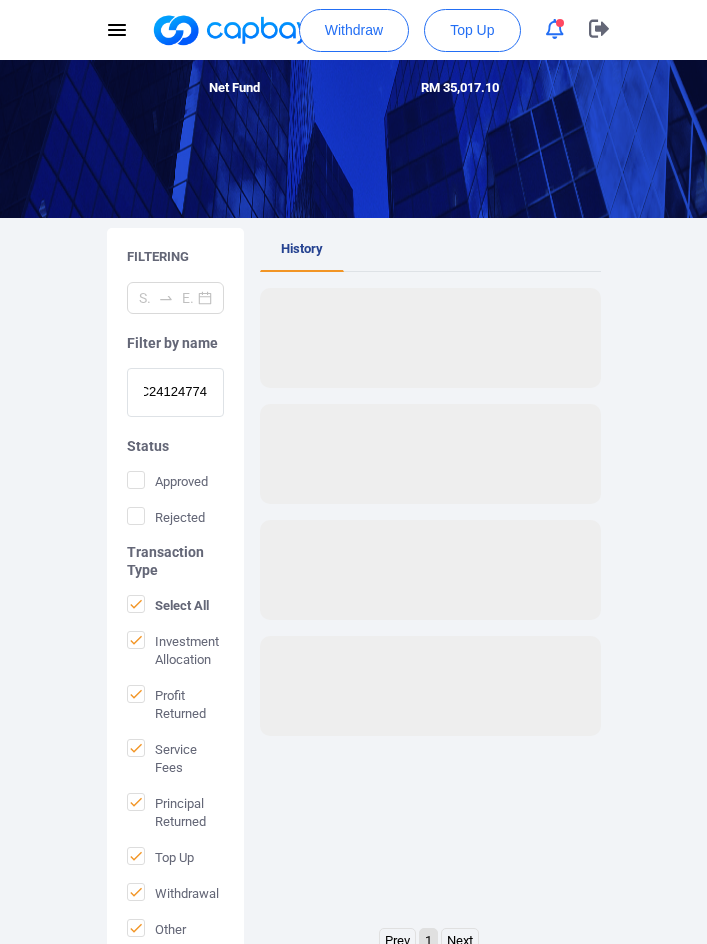 scroll, scrollTop: 0, scrollLeft: 0, axis: both 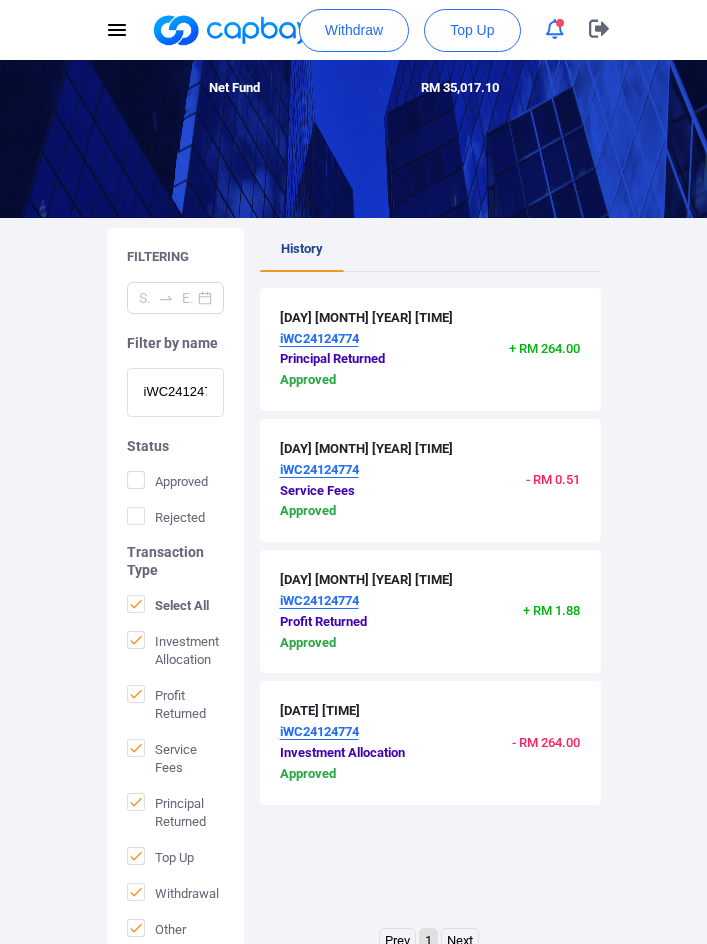 click on "iWC24124774" at bounding box center (175, 392) 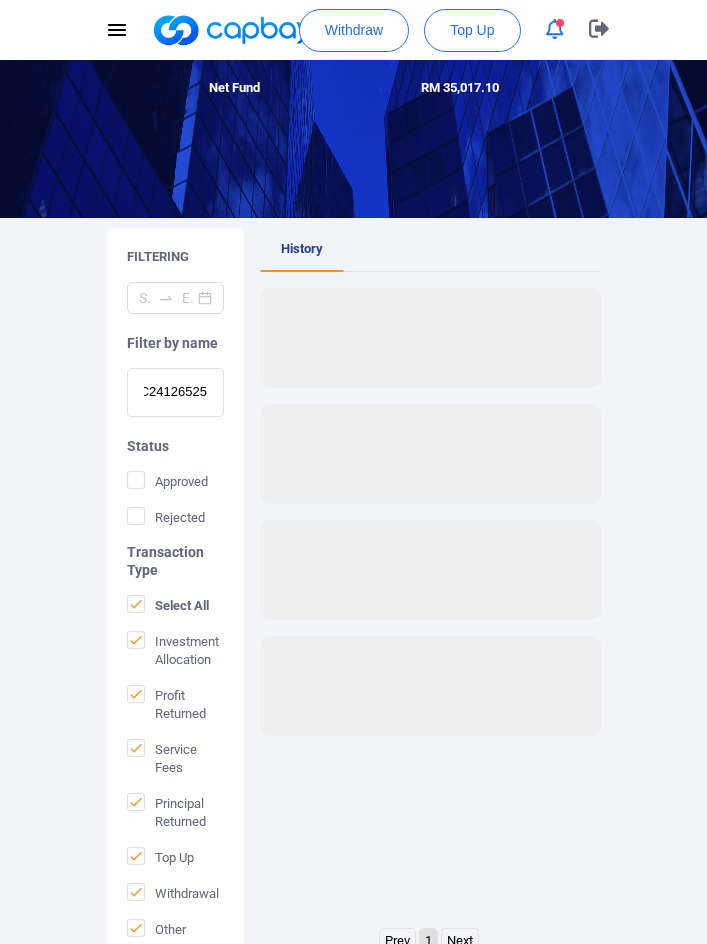 scroll, scrollTop: 0, scrollLeft: 0, axis: both 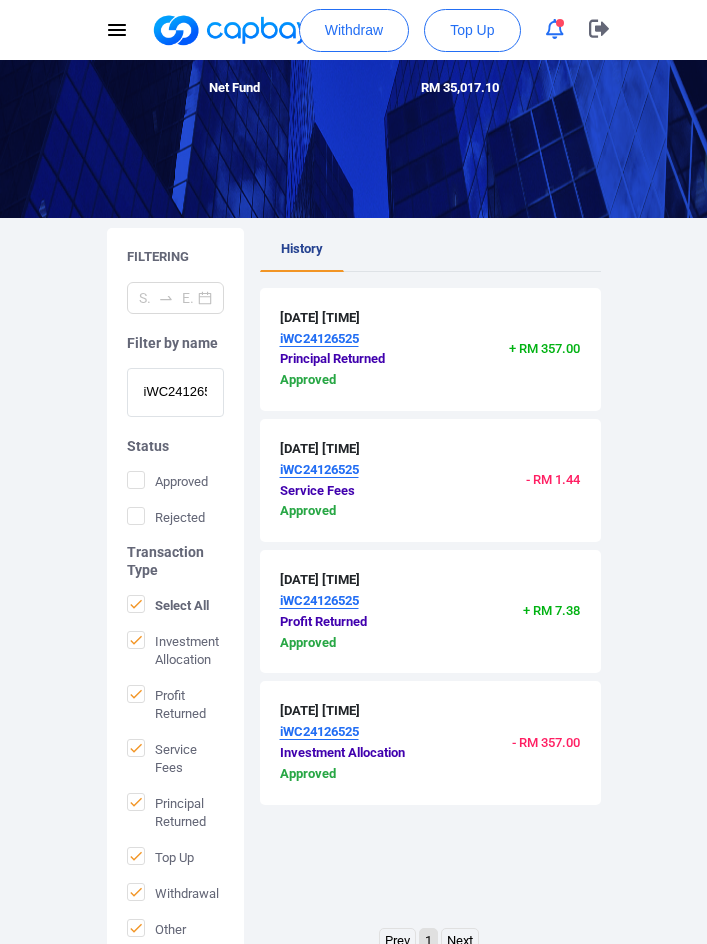 click on "iWC24126525" at bounding box center (175, 392) 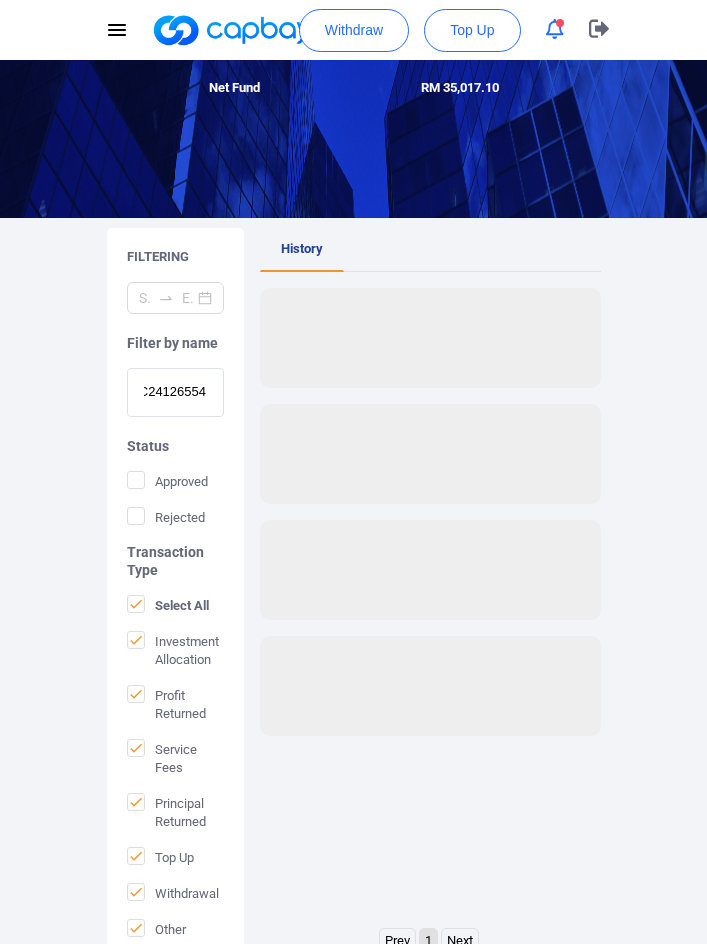 scroll, scrollTop: 0, scrollLeft: 0, axis: both 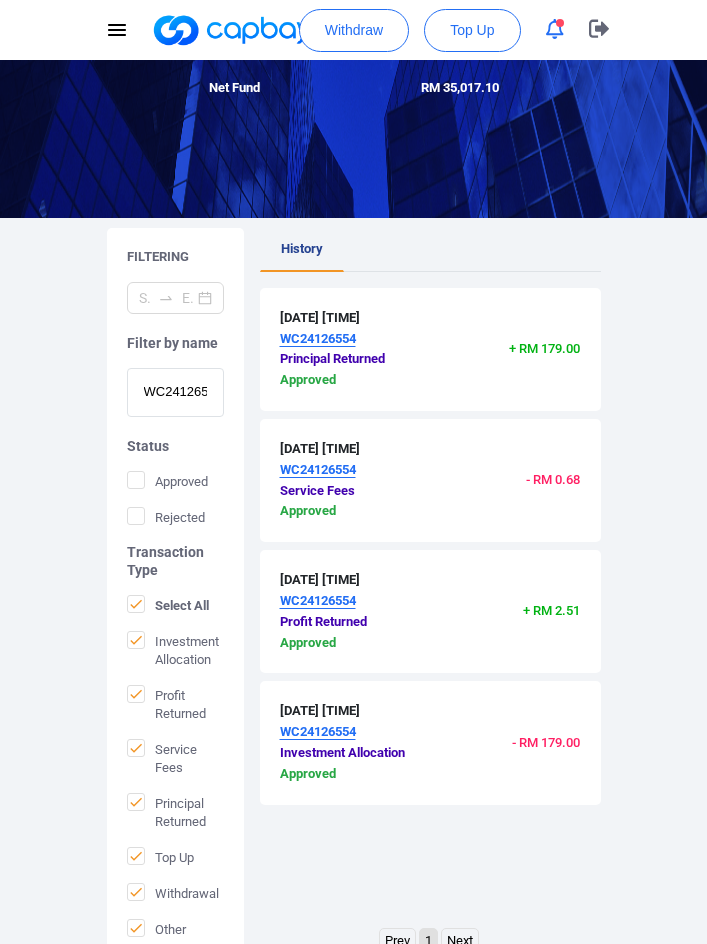 click on "WC24126554" at bounding box center [175, 392] 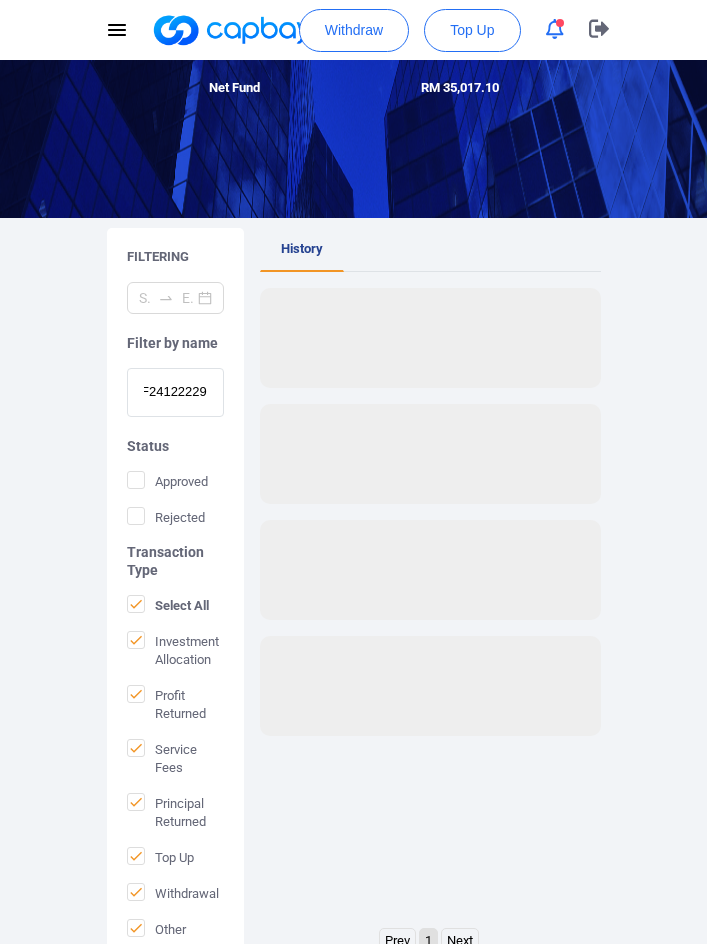 scroll, scrollTop: 0, scrollLeft: 0, axis: both 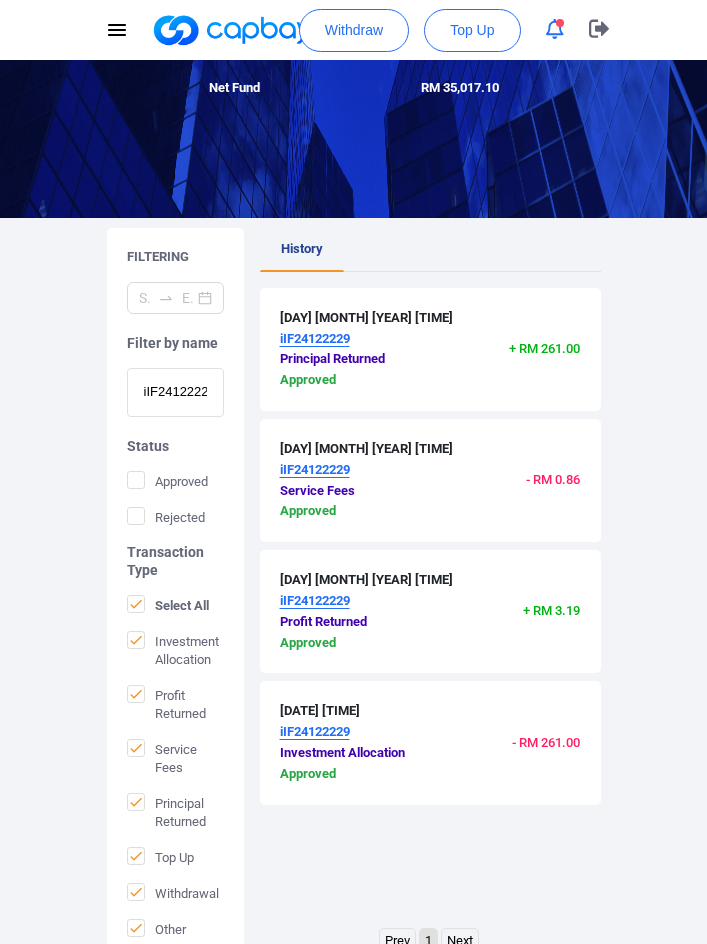 click on "iIF24122229" at bounding box center [175, 392] 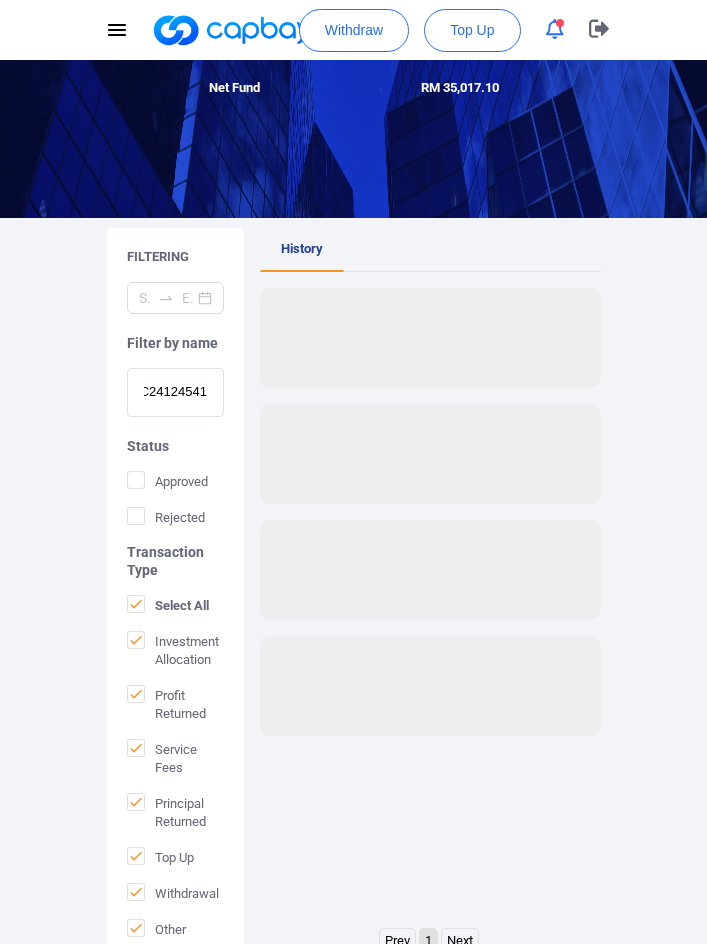 scroll, scrollTop: 0, scrollLeft: 0, axis: both 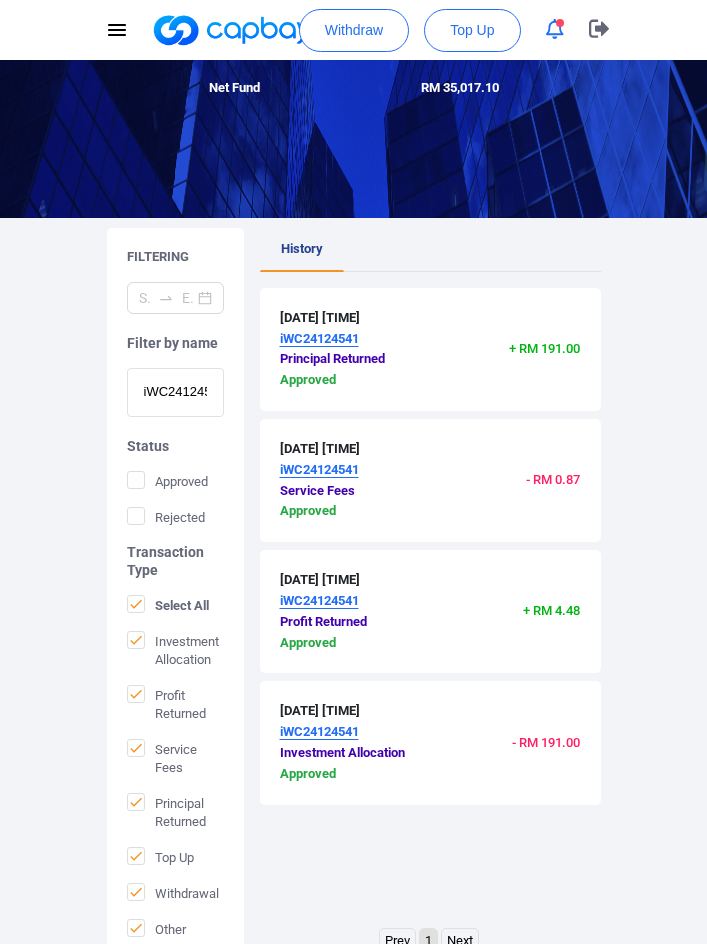 click on "iWC24124541" at bounding box center [175, 392] 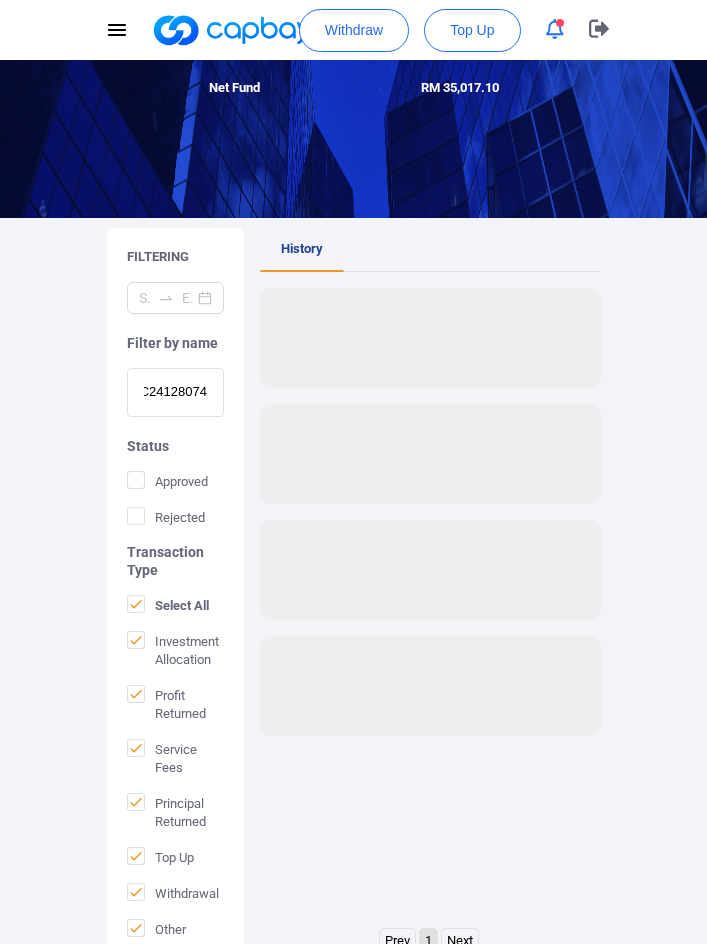 scroll, scrollTop: 0, scrollLeft: 0, axis: both 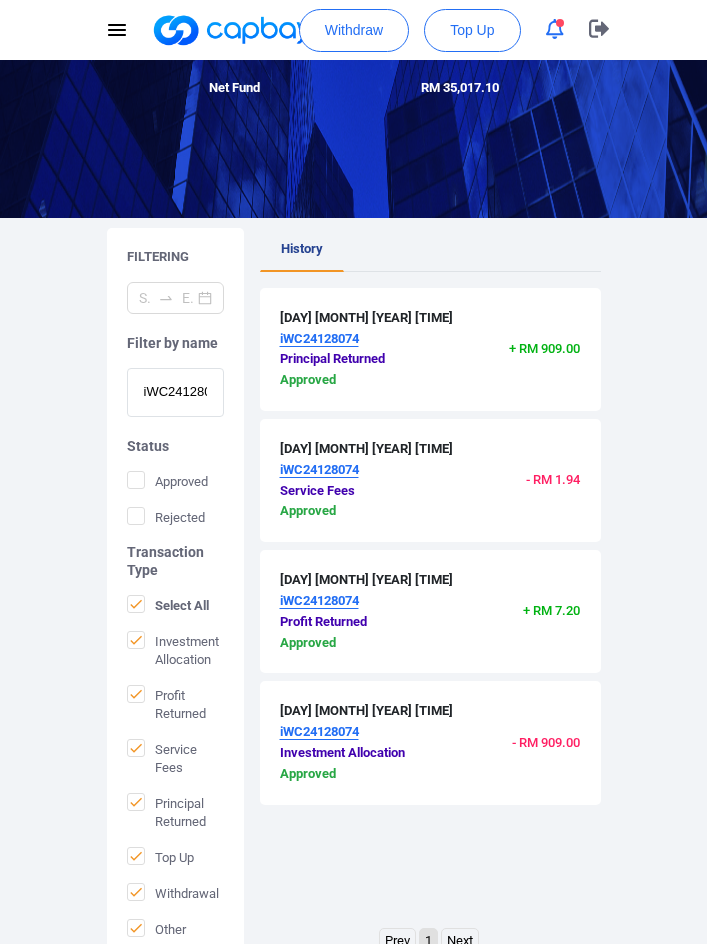 click on "iWC24128074" at bounding box center [175, 392] 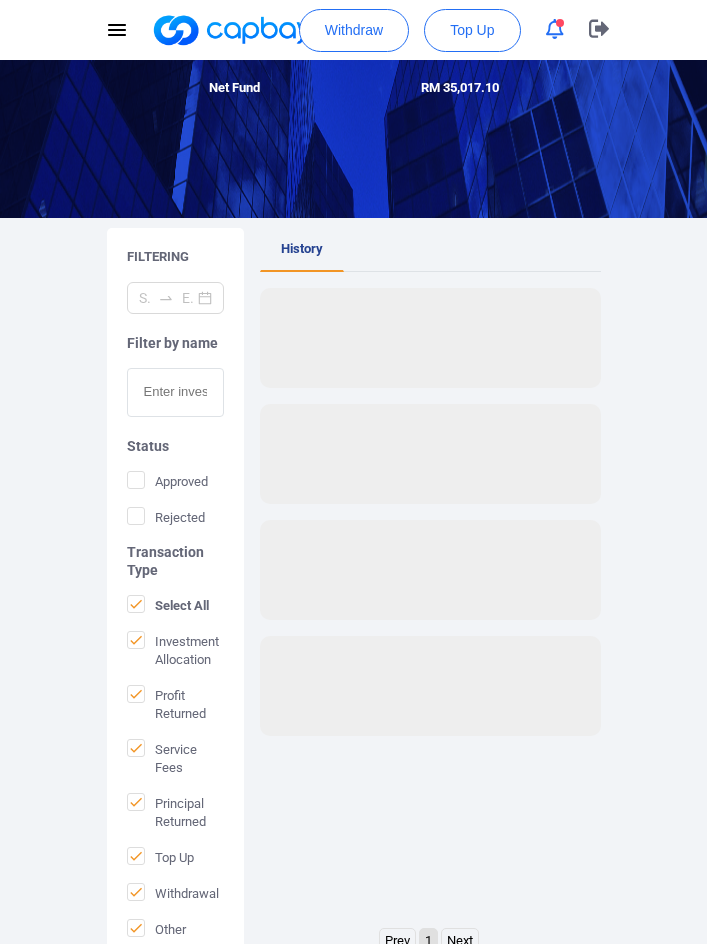 paste on "iWC24123534" 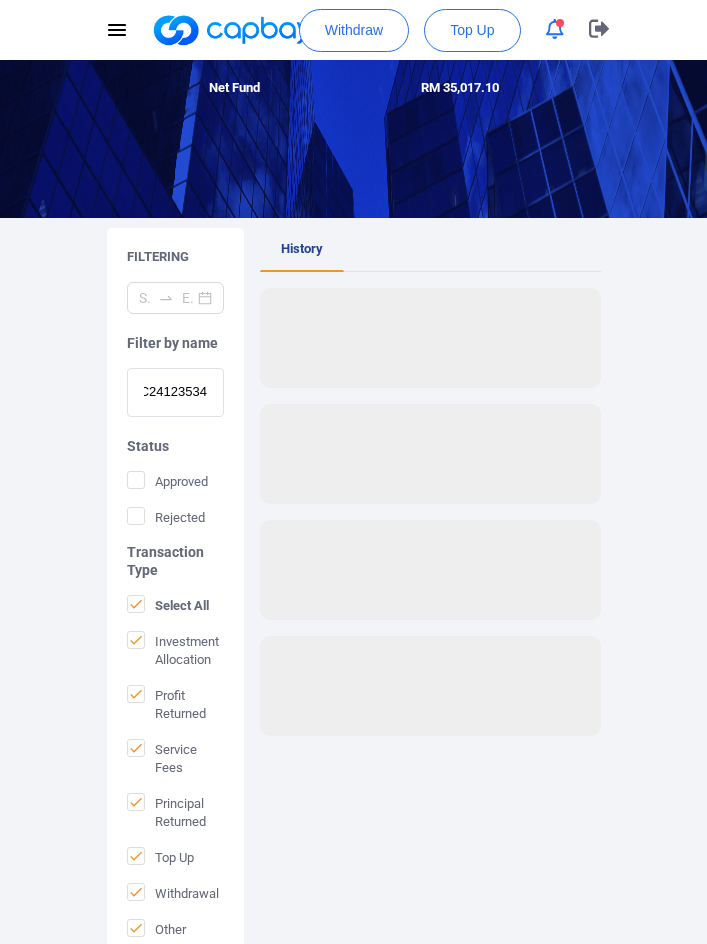 scroll, scrollTop: 0, scrollLeft: 0, axis: both 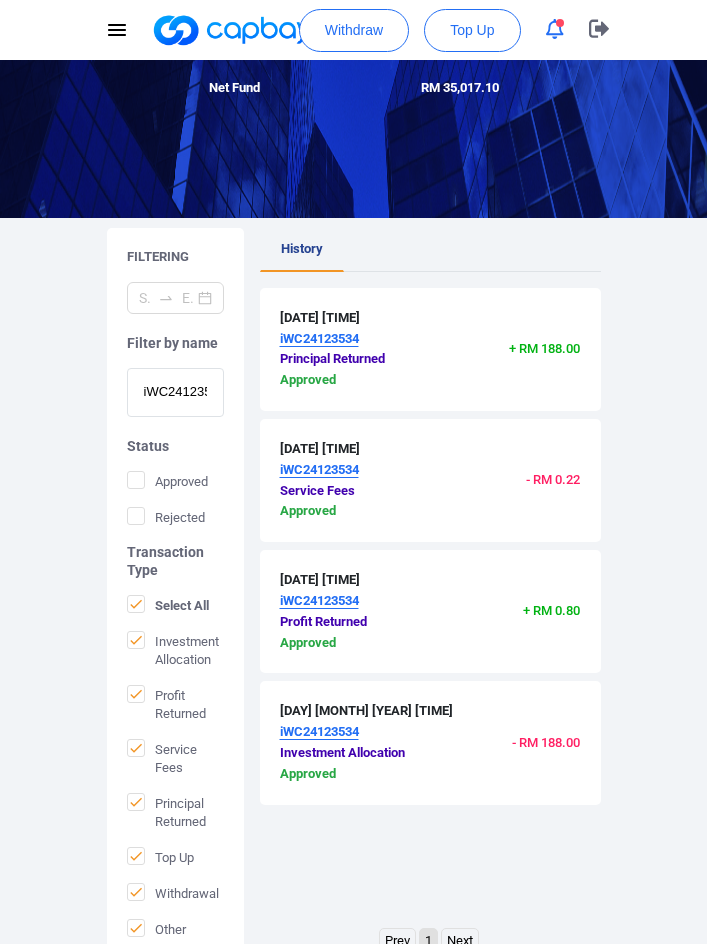 click on "iWC24123534" at bounding box center (175, 392) 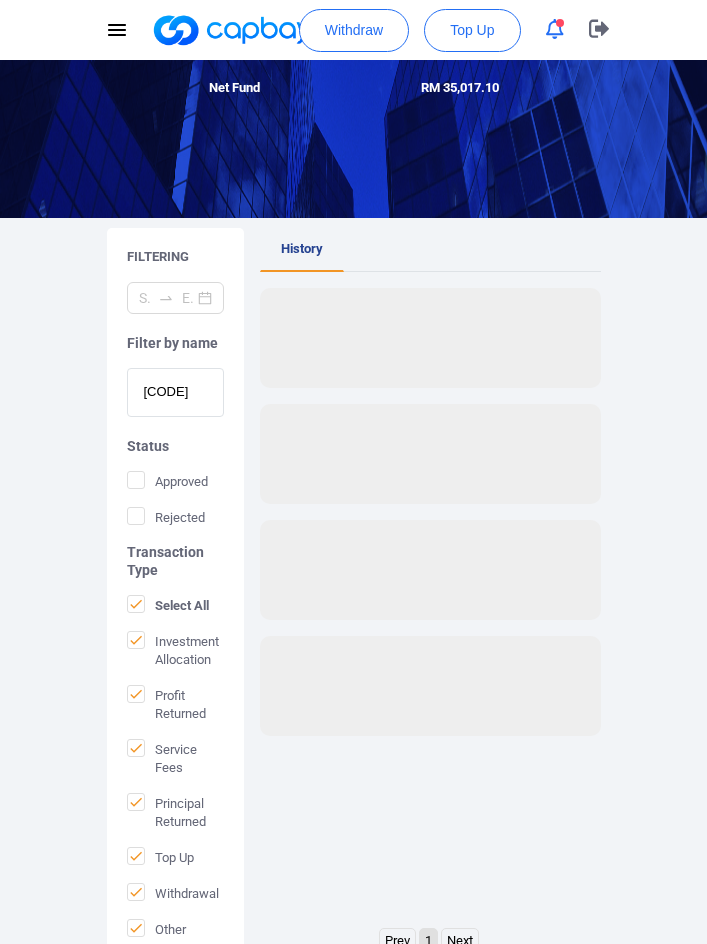 scroll, scrollTop: 0, scrollLeft: 0, axis: both 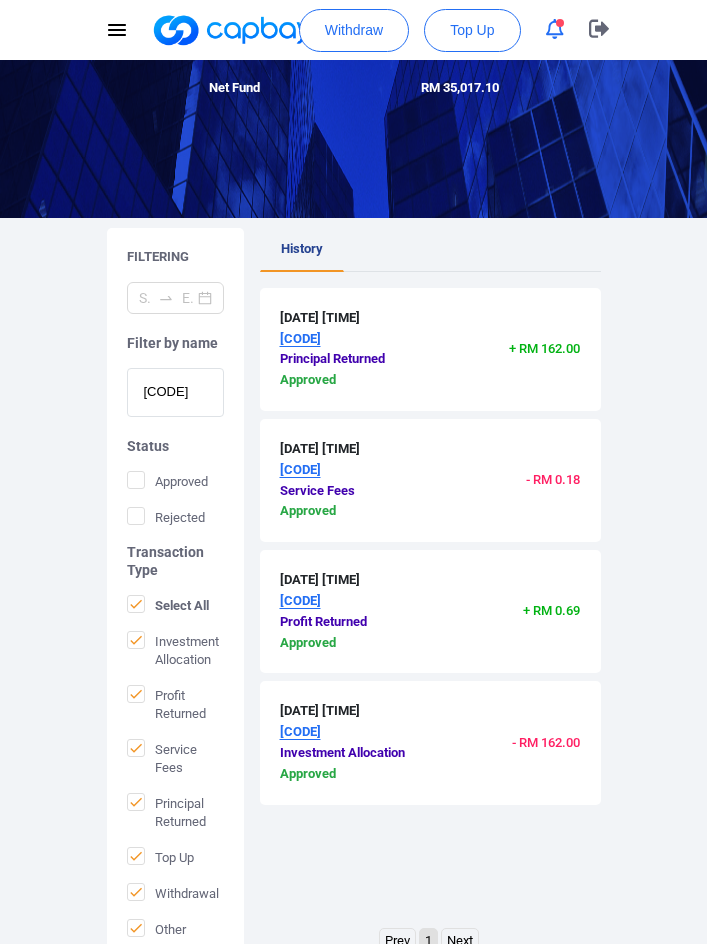 click on "[CODE]" at bounding box center (175, 392) 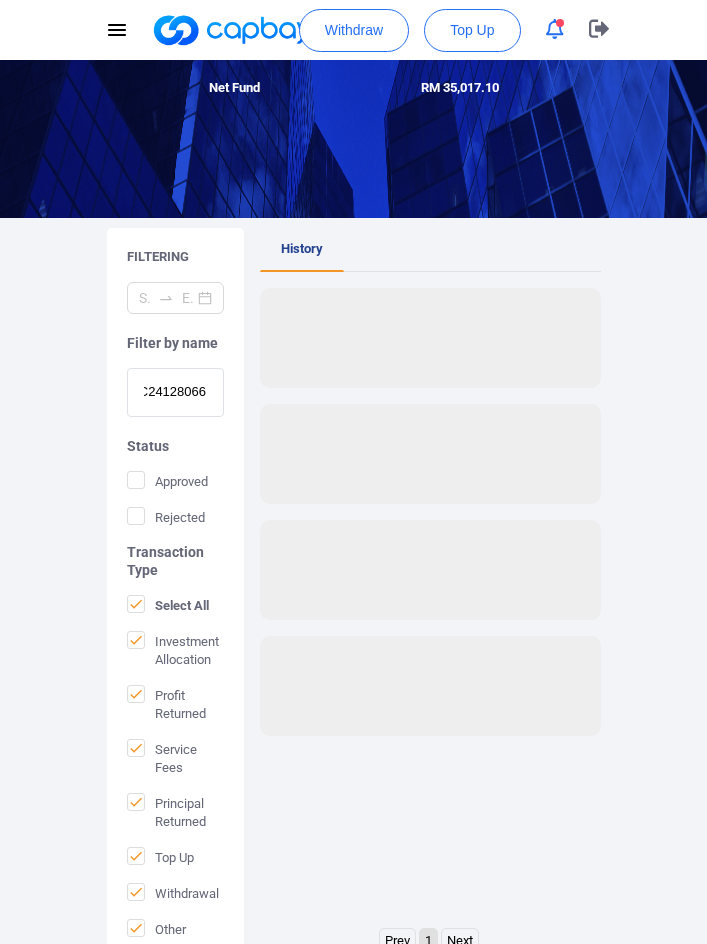 scroll, scrollTop: 0, scrollLeft: 0, axis: both 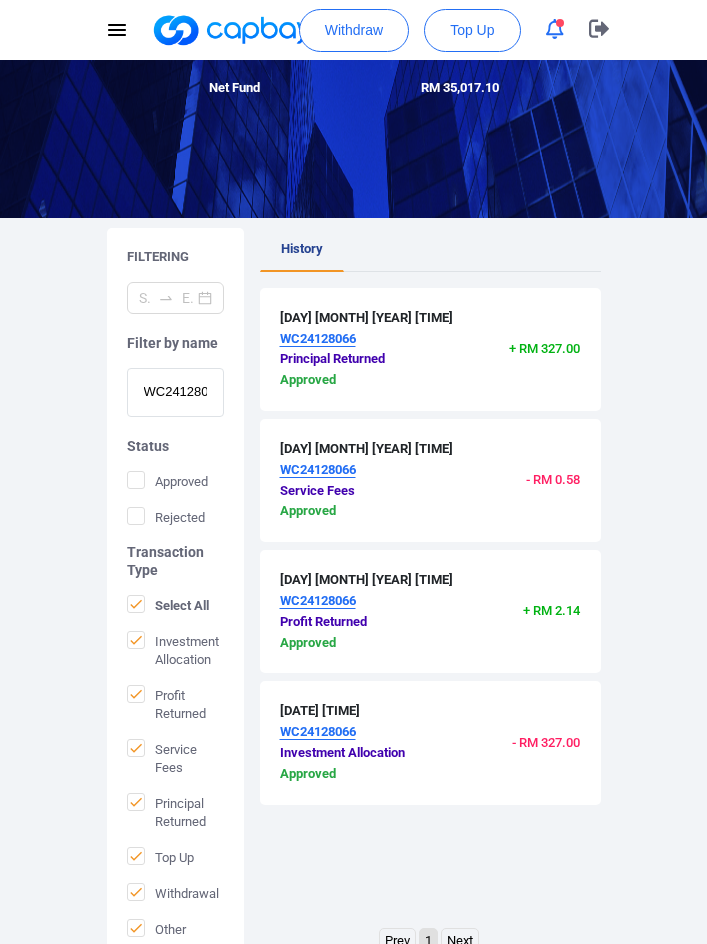 click on "WC24128066" at bounding box center [175, 392] 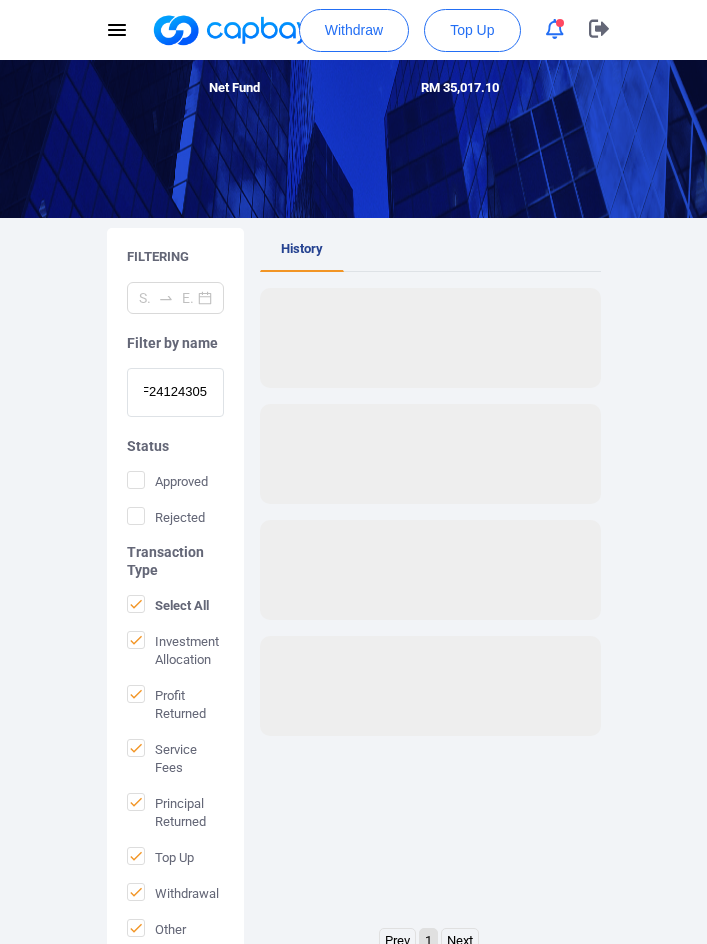 scroll, scrollTop: 0, scrollLeft: 0, axis: both 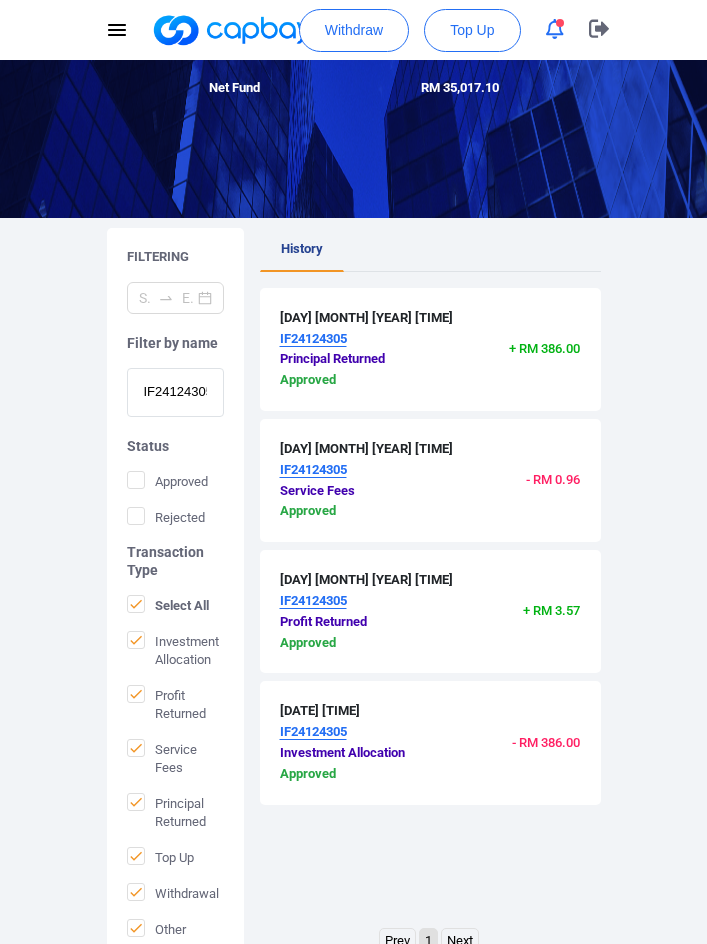 click on "IF24124305" at bounding box center [175, 392] 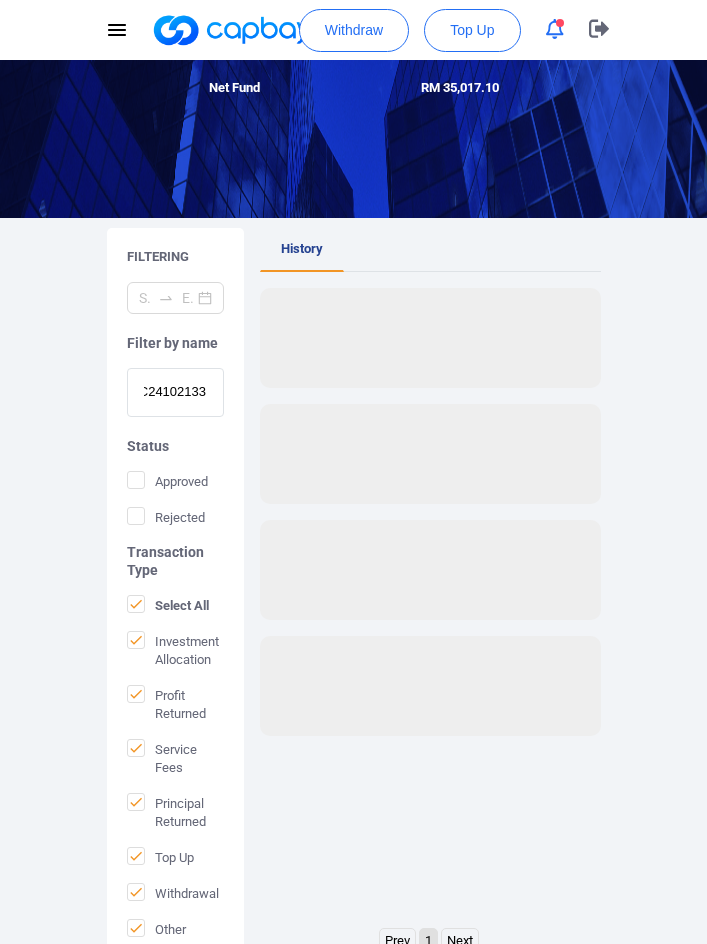 scroll, scrollTop: 0, scrollLeft: 0, axis: both 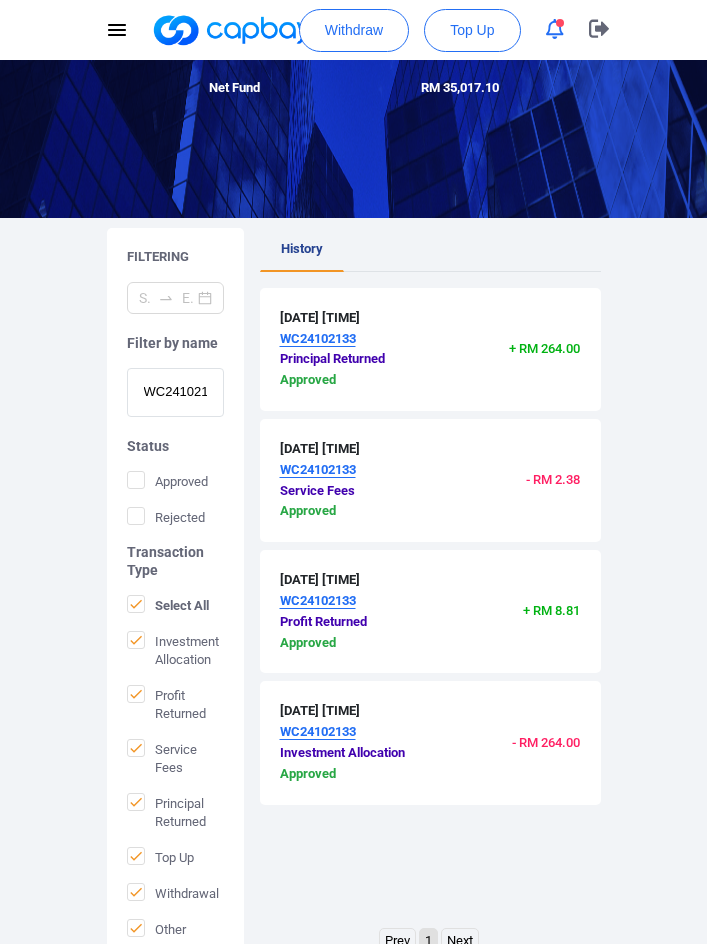 click on "WC24102133" at bounding box center [175, 392] 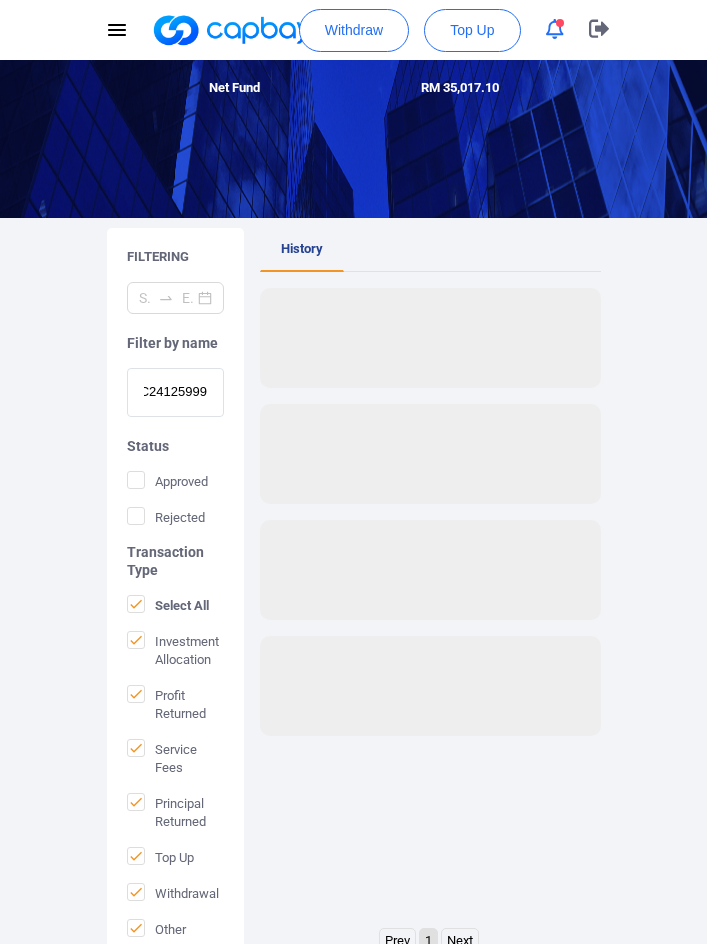 scroll, scrollTop: 0, scrollLeft: 0, axis: both 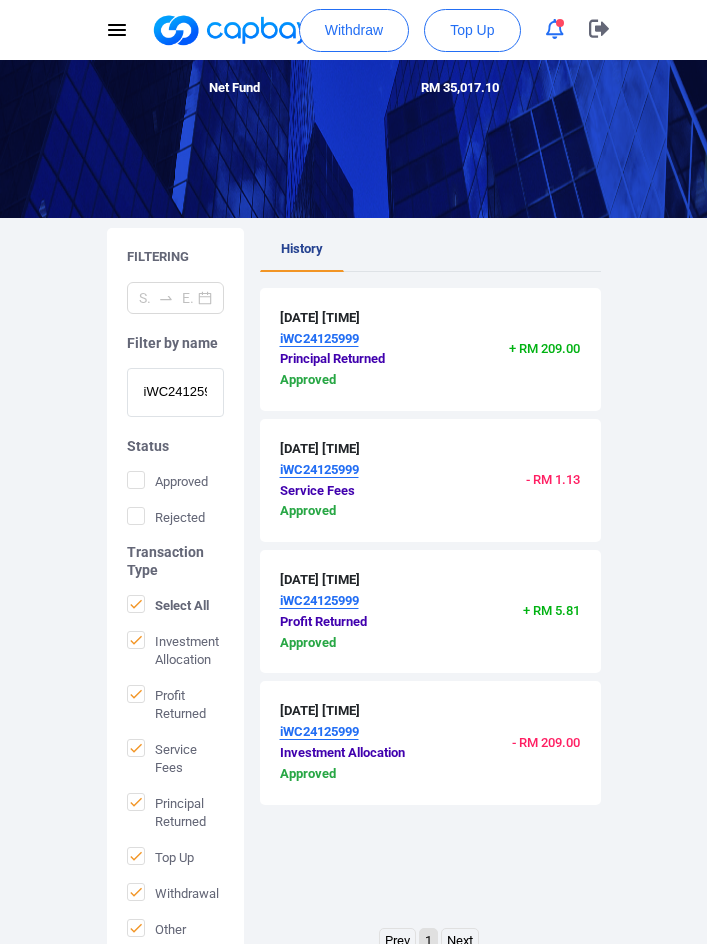click on "iWC24125999" at bounding box center [175, 392] 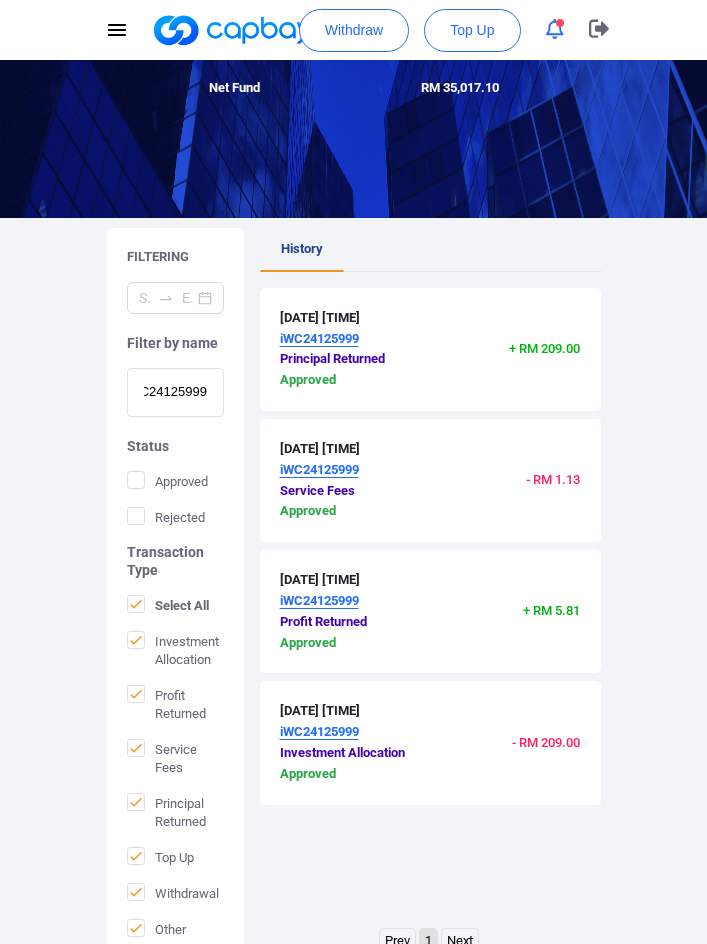 click on "Welcome,   [FIRST] [LAST] ! Total Fund RM [AMOUNT] - Total Withdrawal ( RM [AMOUNT] ) Net Fund RM [AMOUNT] Filtering Filter by name [ID] Status Approved Rejected Transaction Type Select All Investment Allocation Profit Returned Service Fees Principal Returned Top Up Withdrawal Other History [DAY] [MONTH] [YEAR] [TIME] [ID] Principal Returned Approved + RM [AMOUNT] [DAY] [MONTH] [YEAR] [TIME] [ID] Service Fees Approved - RM [AMOUNT] [DAY] [MONTH] [YEAR] [TIME] [ID] Profit Returned Approved + RM [AMOUNT] [DAY] [MONTH] [YEAR] [TIME] [ID] Investment Allocation Approved - RM [AMOUNT] Prev 1 Next" at bounding box center (353, 384) 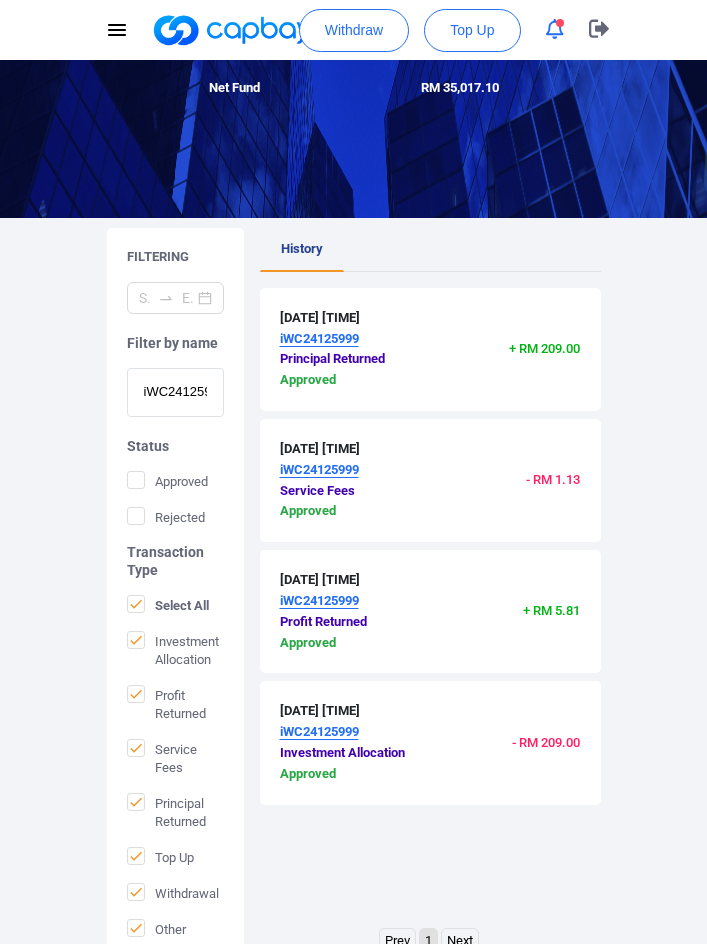 click on "iWC24125999" at bounding box center (175, 392) 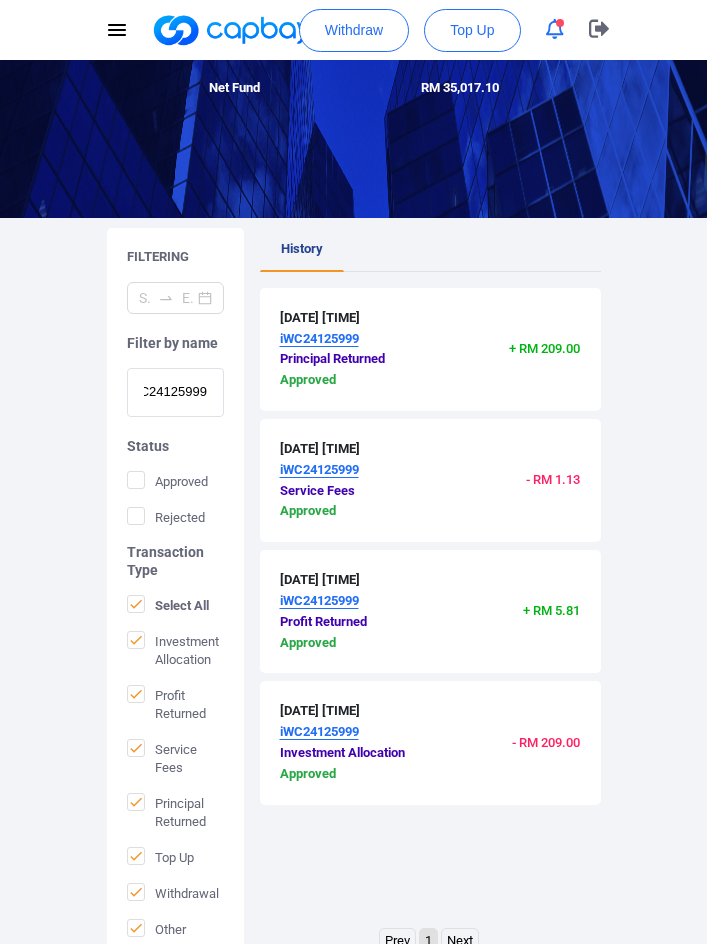 scroll, scrollTop: 0, scrollLeft: 0, axis: both 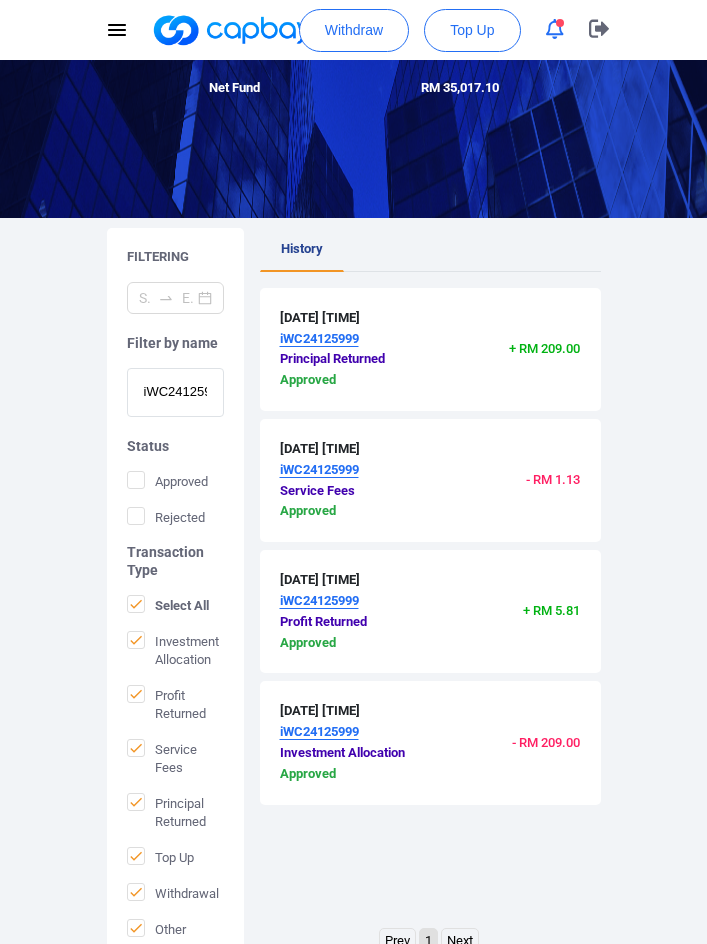 click on "iWC24125999" at bounding box center (175, 392) 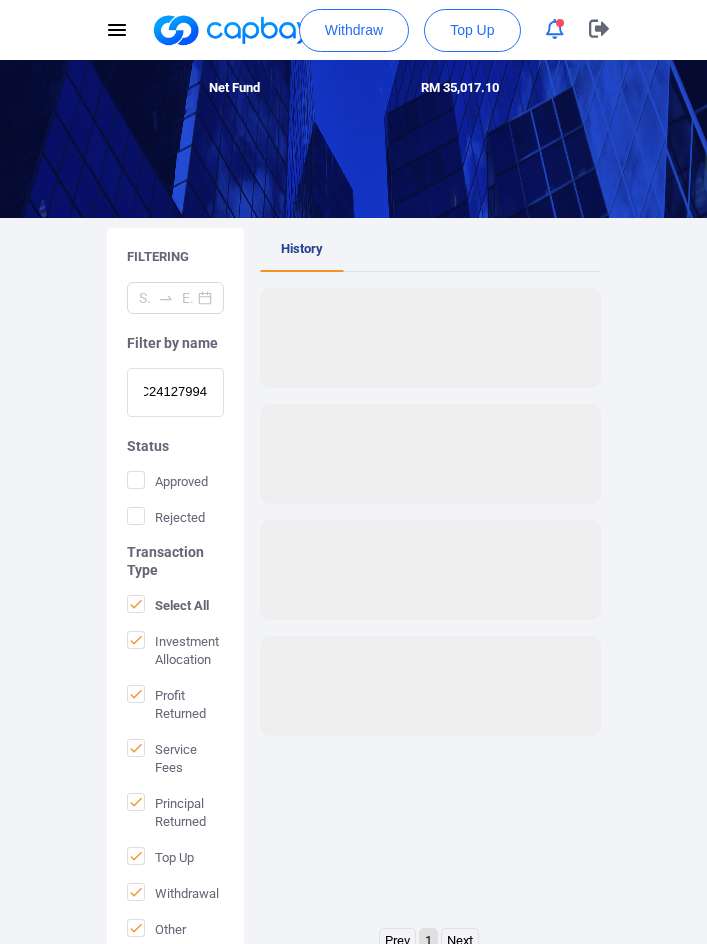 scroll, scrollTop: 0, scrollLeft: 0, axis: both 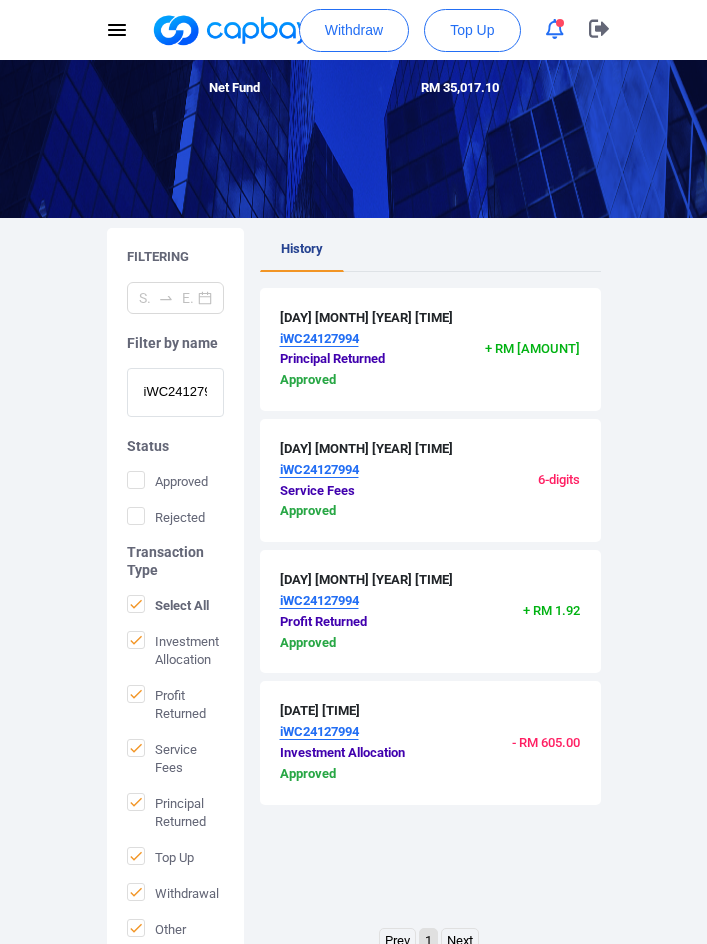 click on "iWC24127994" at bounding box center [175, 392] 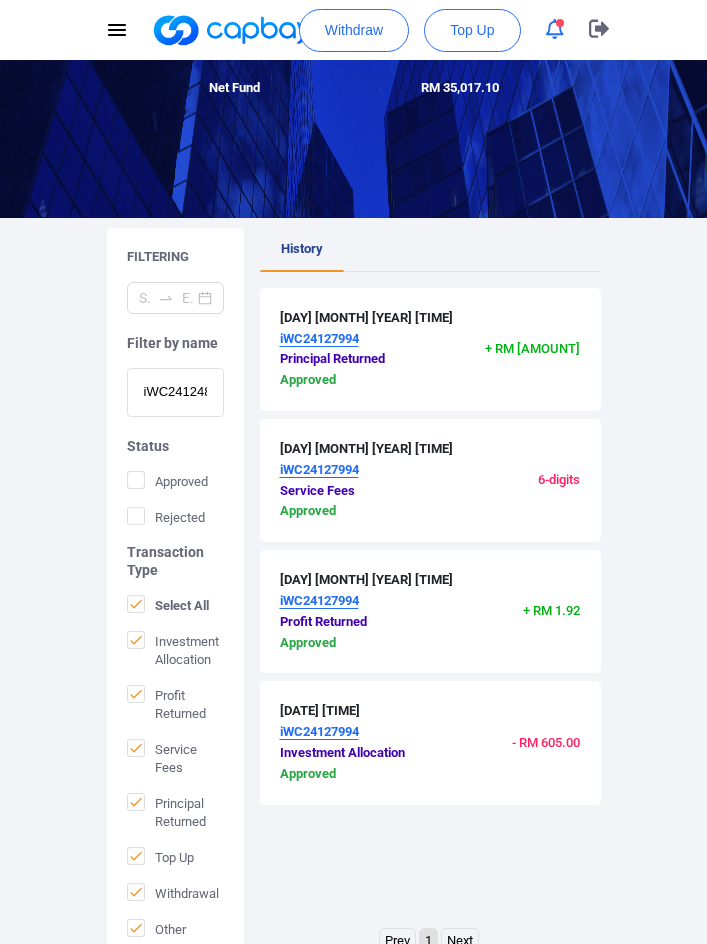 scroll, scrollTop: 0, scrollLeft: 19, axis: horizontal 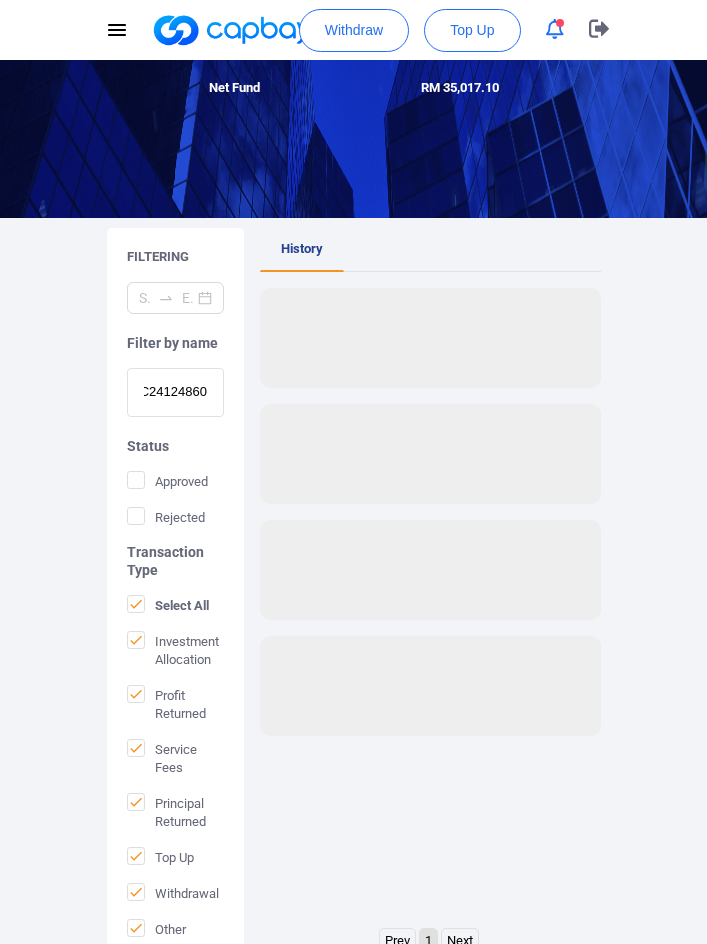 type on "iWC24124860" 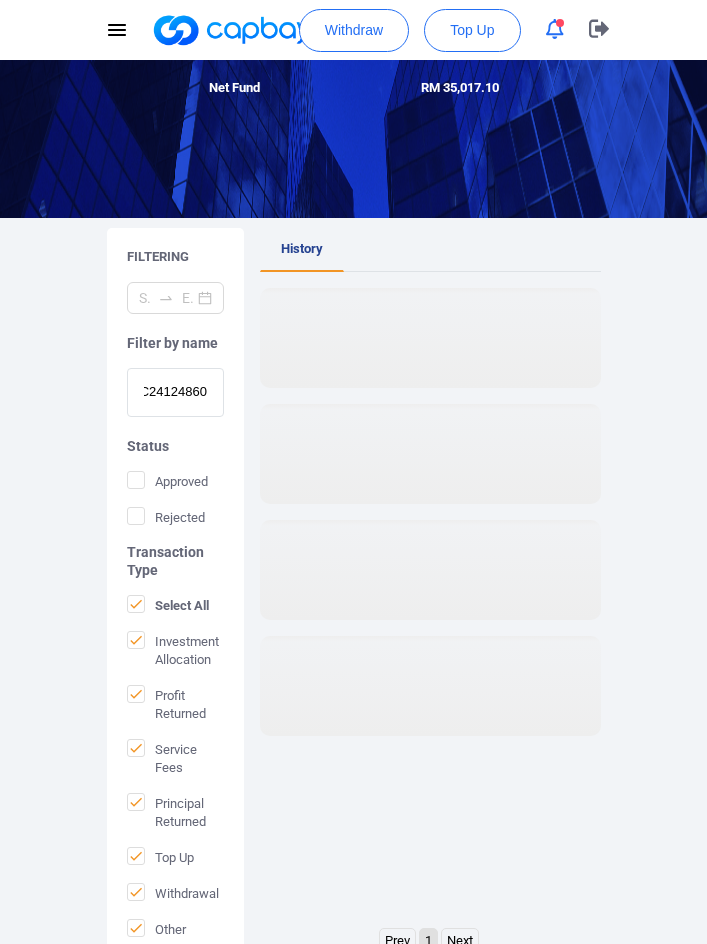 scroll, scrollTop: 0, scrollLeft: 0, axis: both 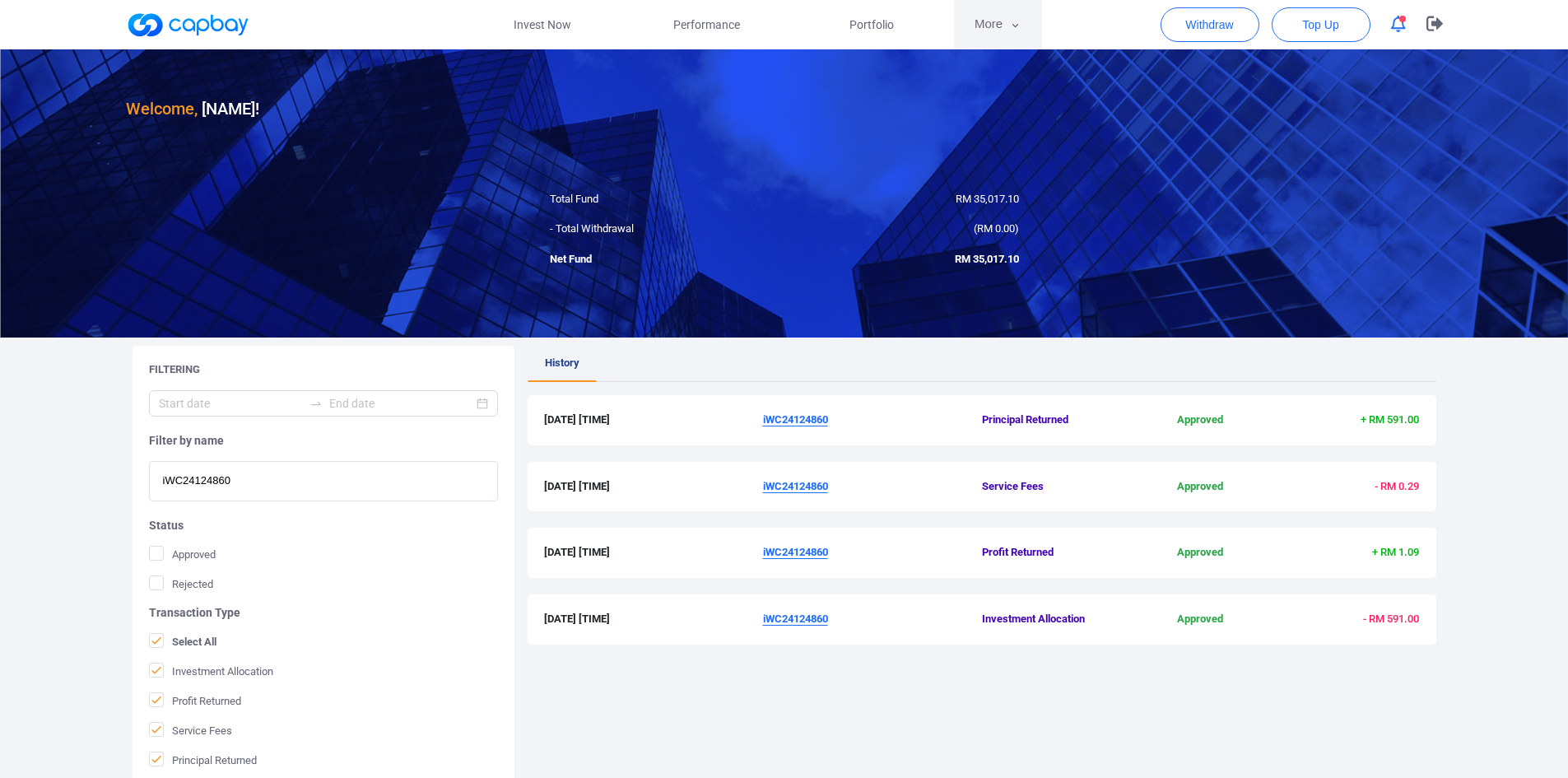 click on "More" at bounding box center (998, 25) 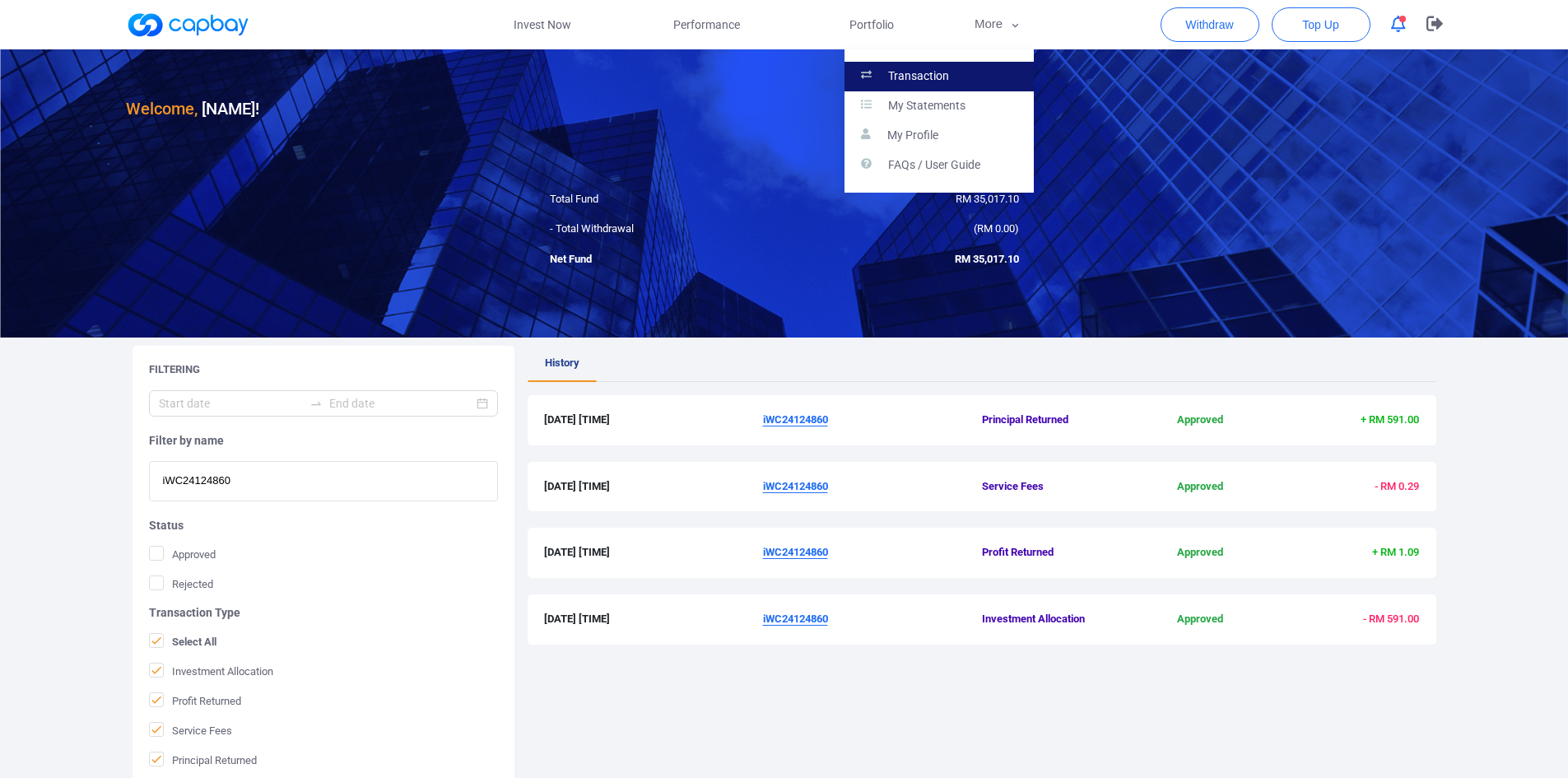 click on "Transaction" at bounding box center [939, 77] 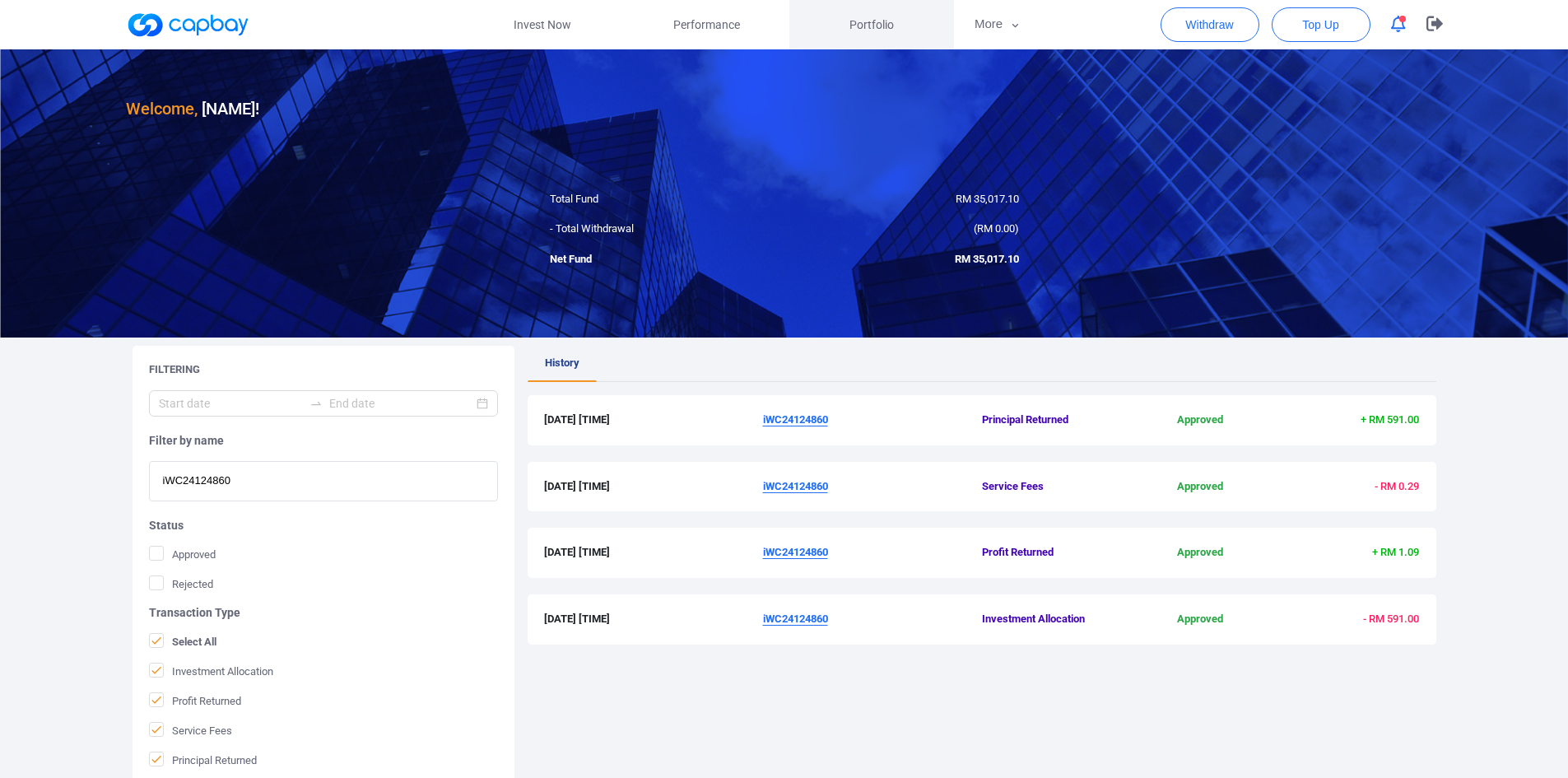 click on "Portfolio" at bounding box center [872, 25] 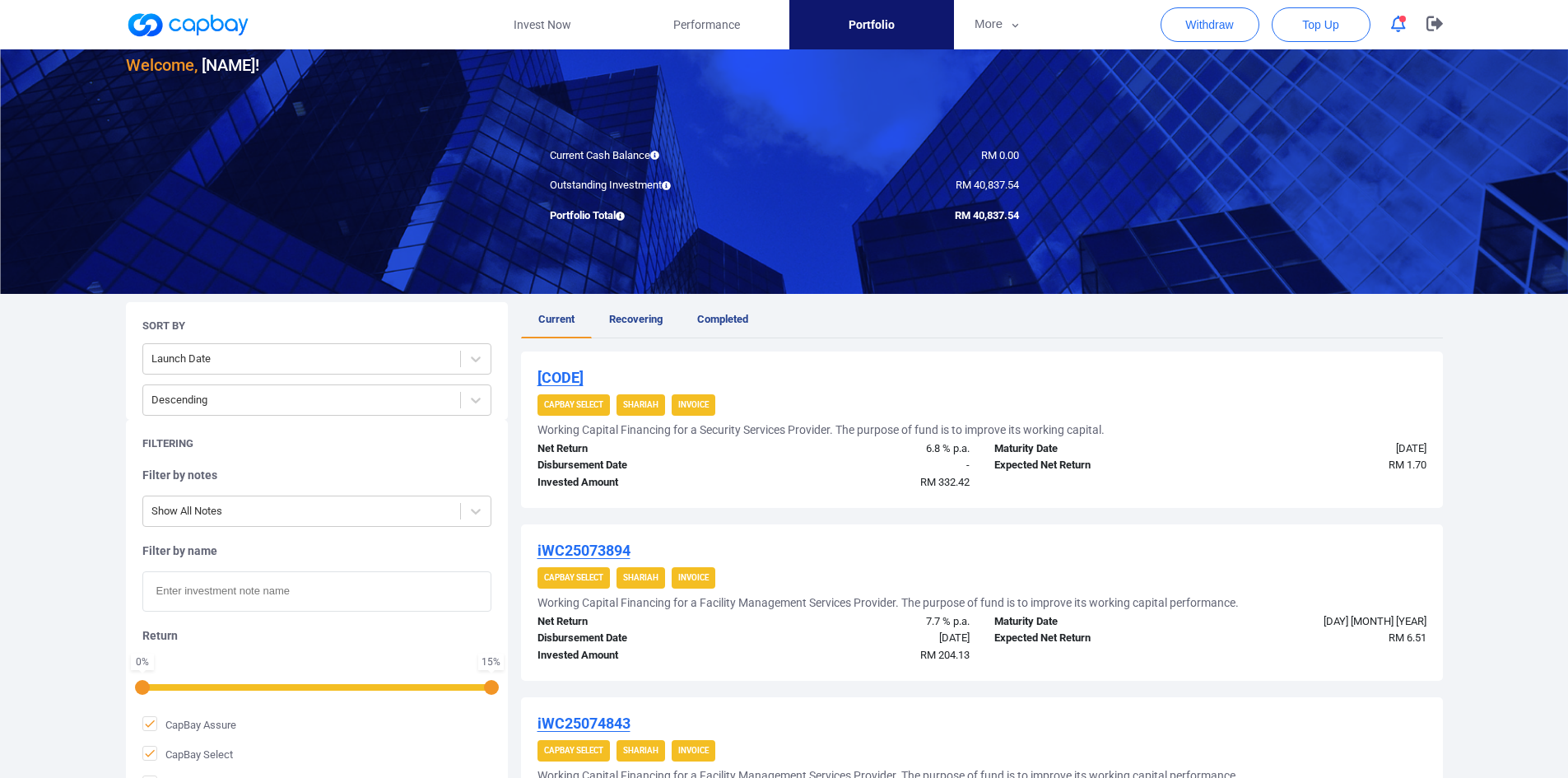 scroll, scrollTop: 137, scrollLeft: 0, axis: vertical 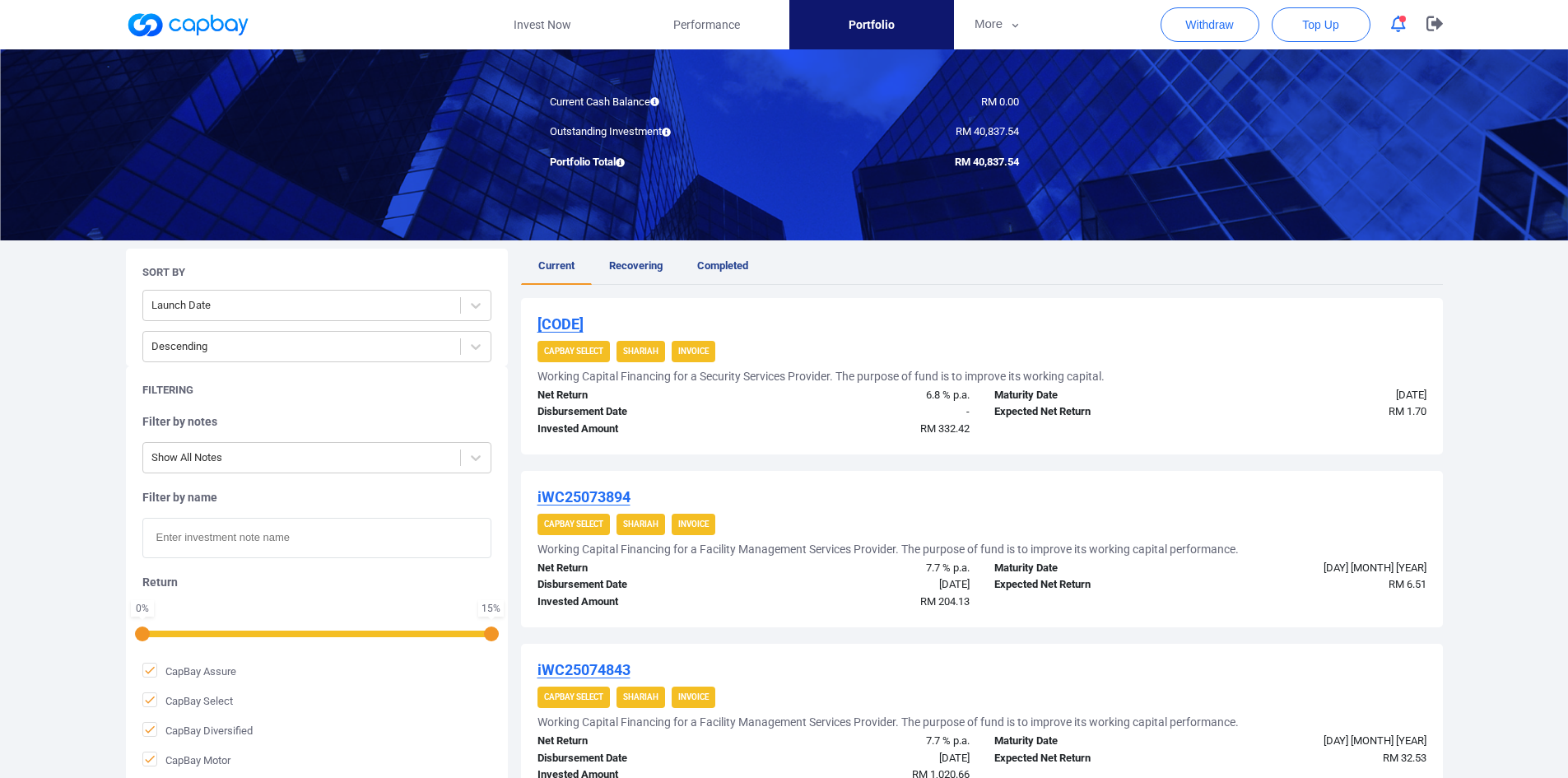 copy on "[CODE]" 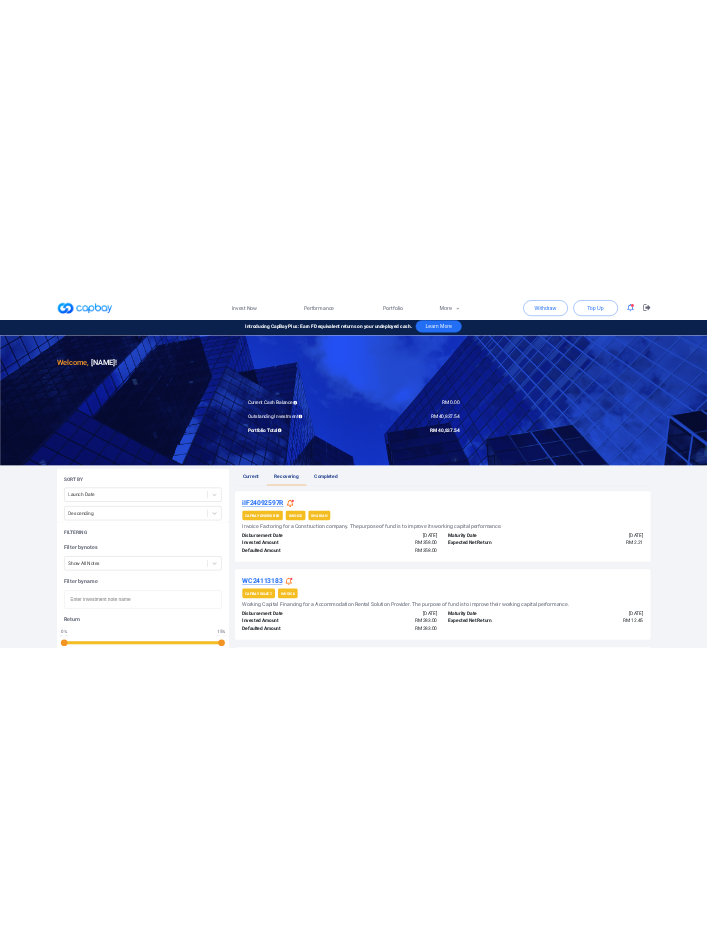 scroll, scrollTop: 0, scrollLeft: 0, axis: both 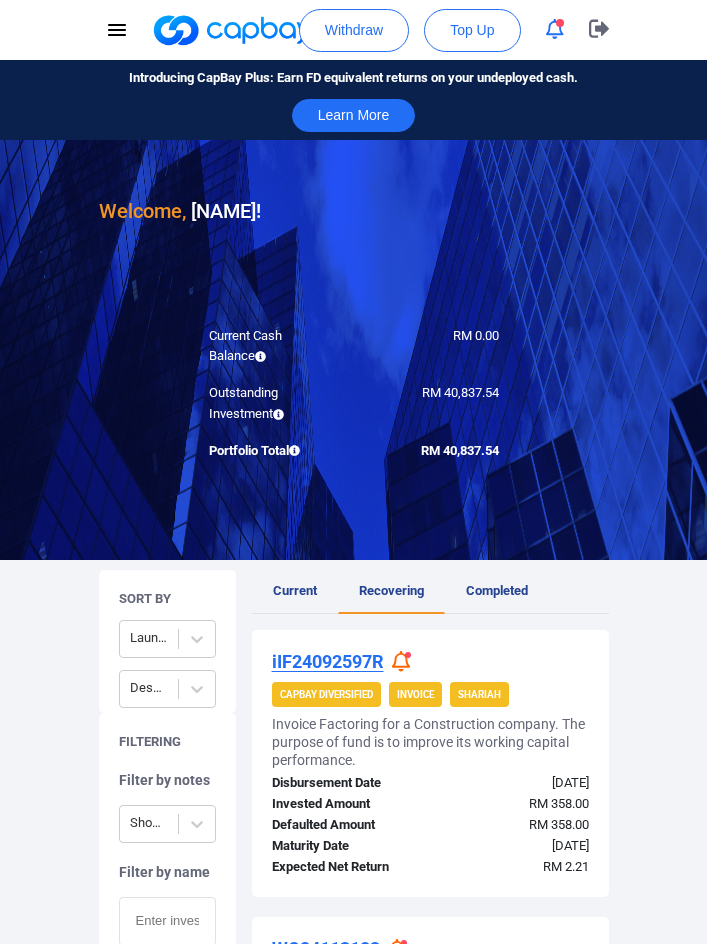 click at bounding box center (353, 350) 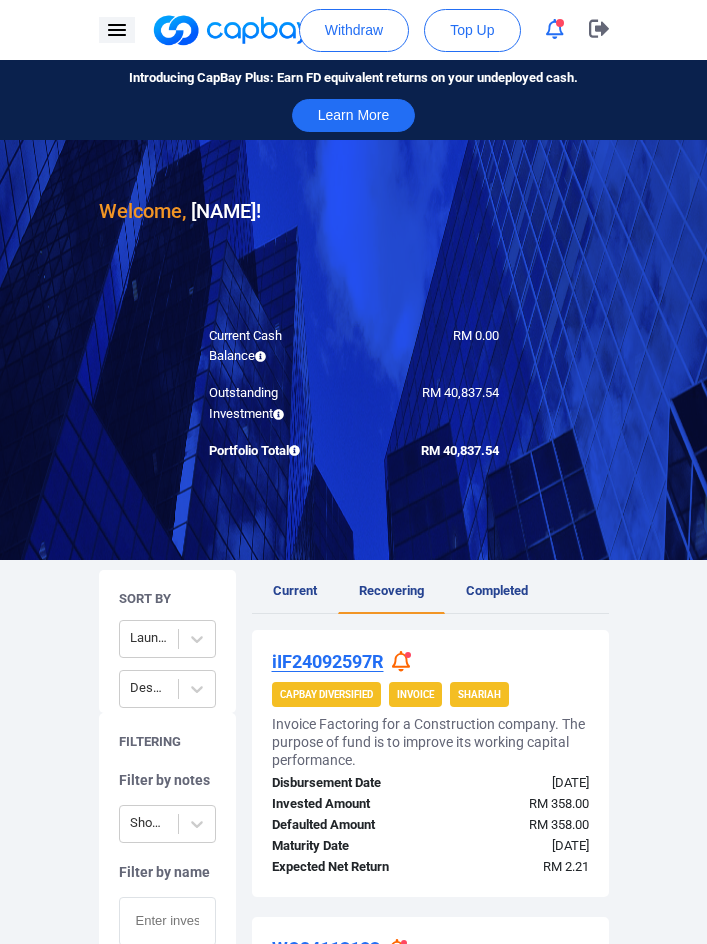 click 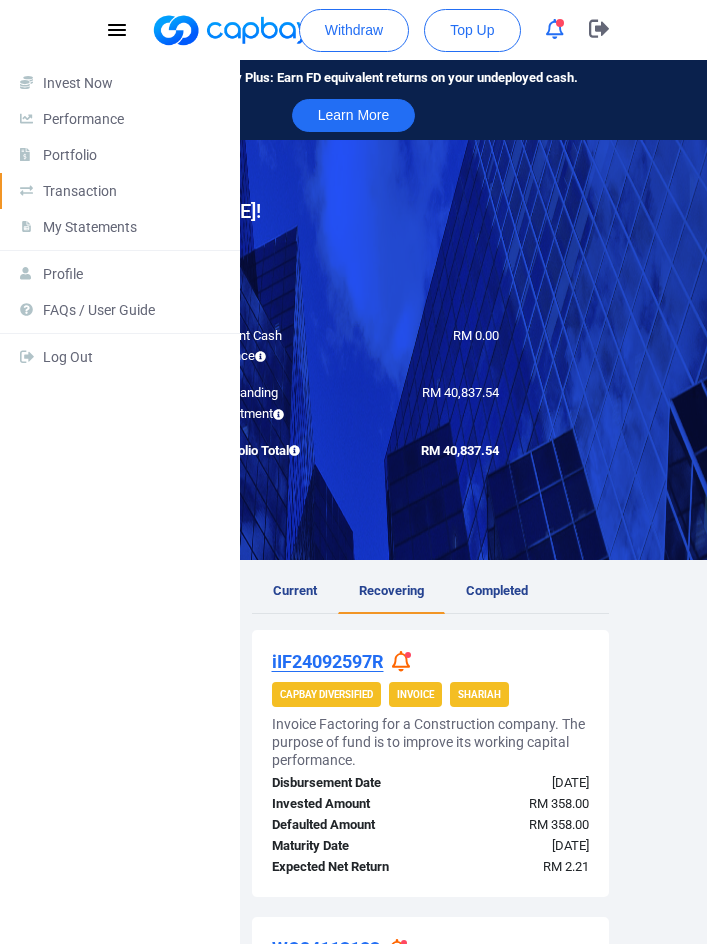 click on "Transaction" at bounding box center [133, 191] 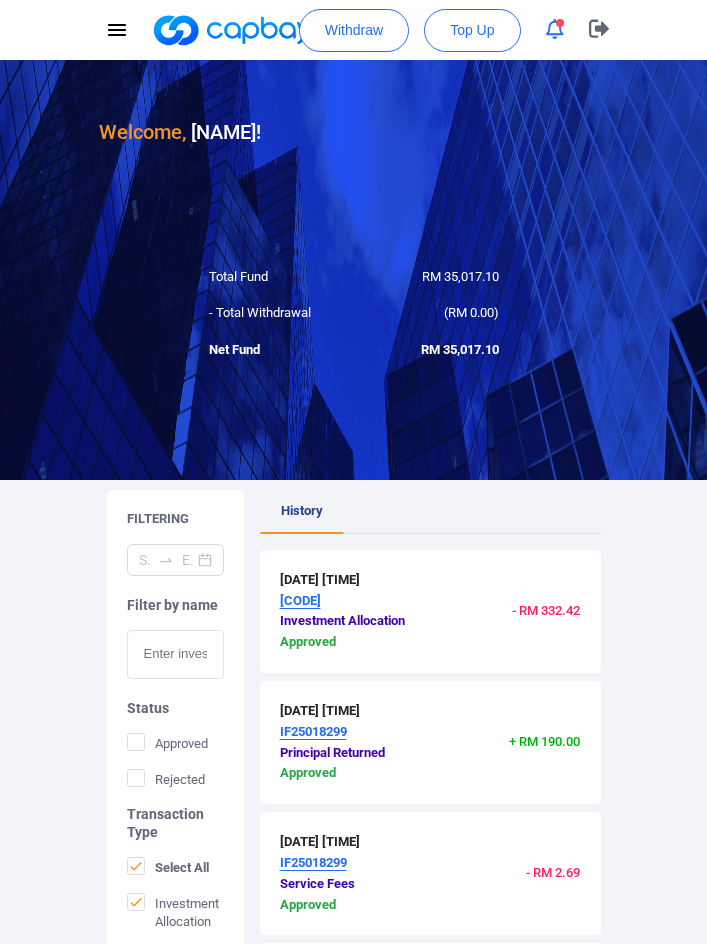 click at bounding box center (175, 654) 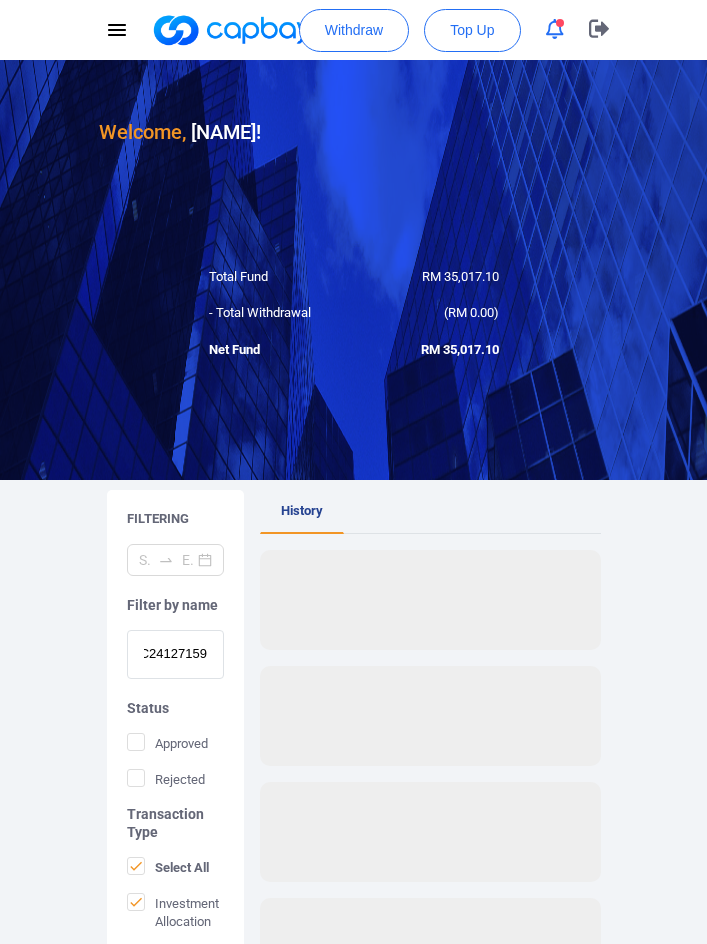 scroll, scrollTop: 0, scrollLeft: 0, axis: both 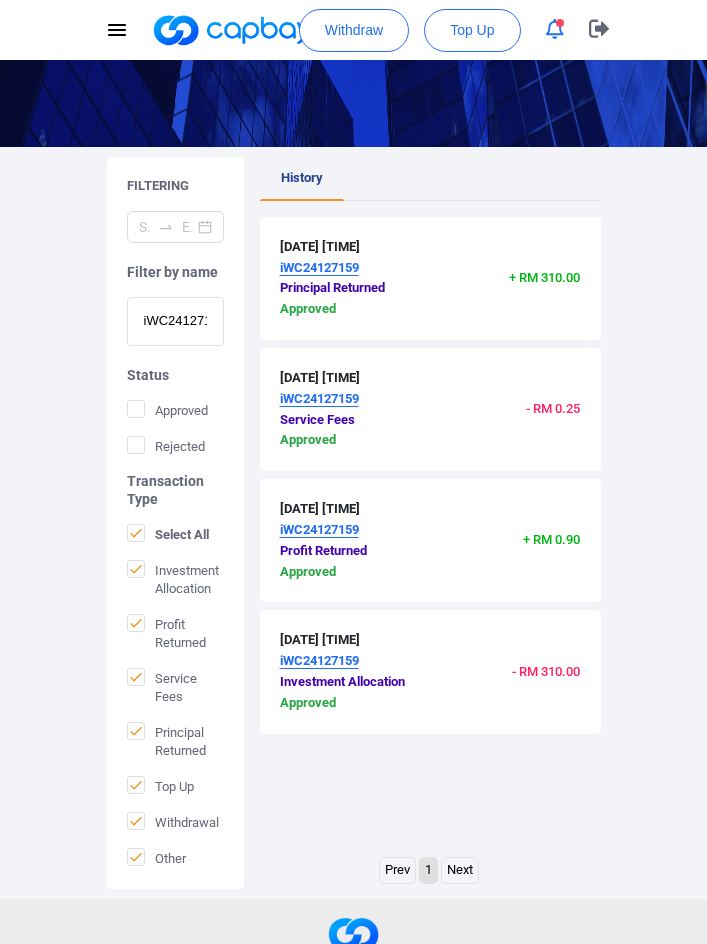 click on "iWC24127159" at bounding box center (175, 321) 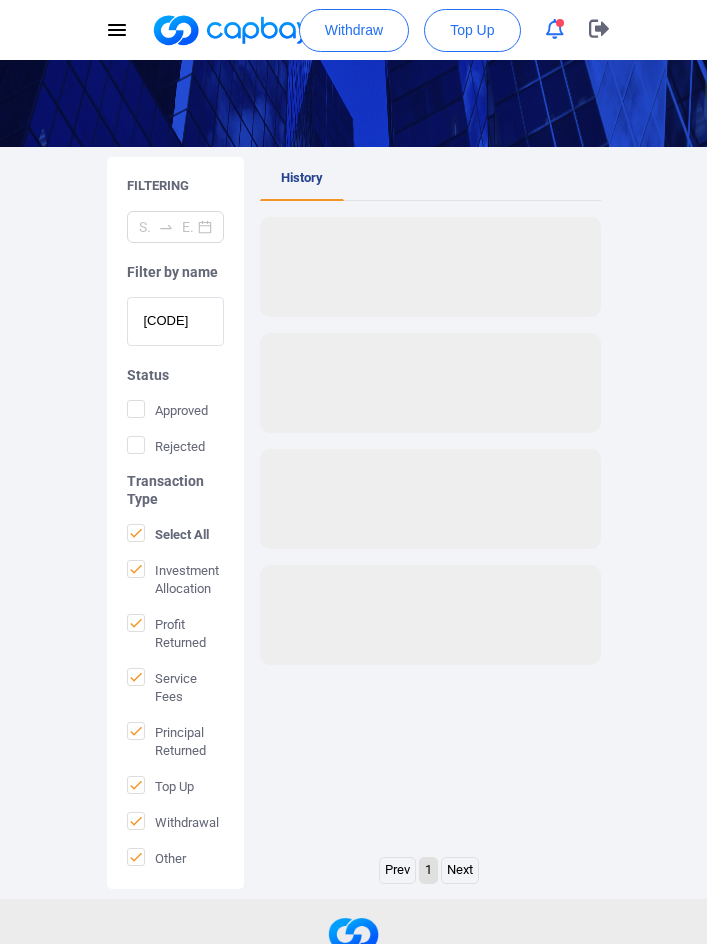 scroll, scrollTop: 0, scrollLeft: 0, axis: both 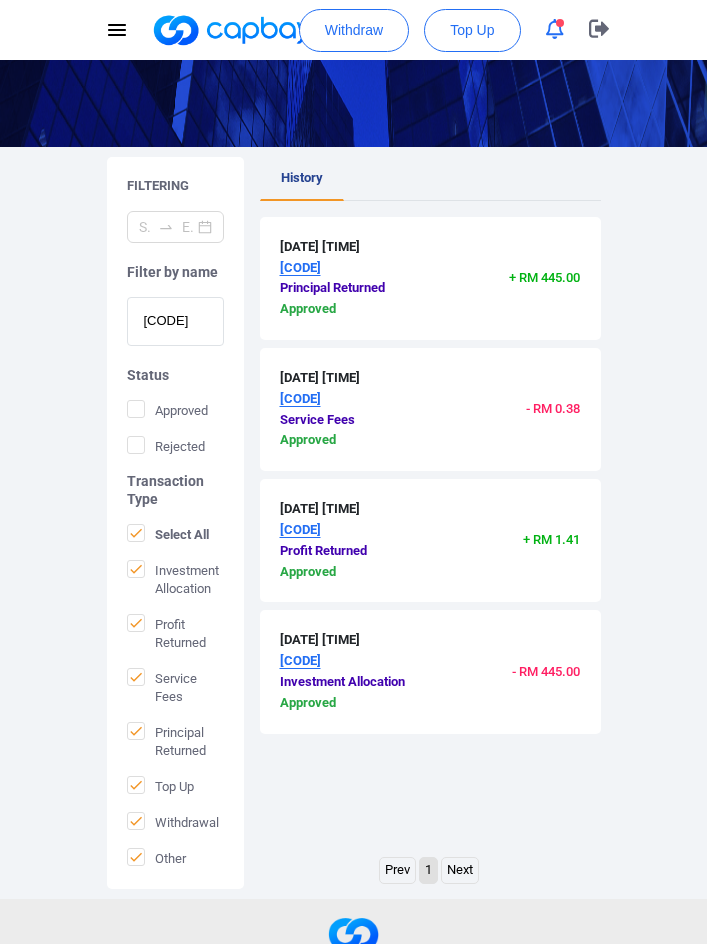 click on "[CODE]" at bounding box center [175, 321] 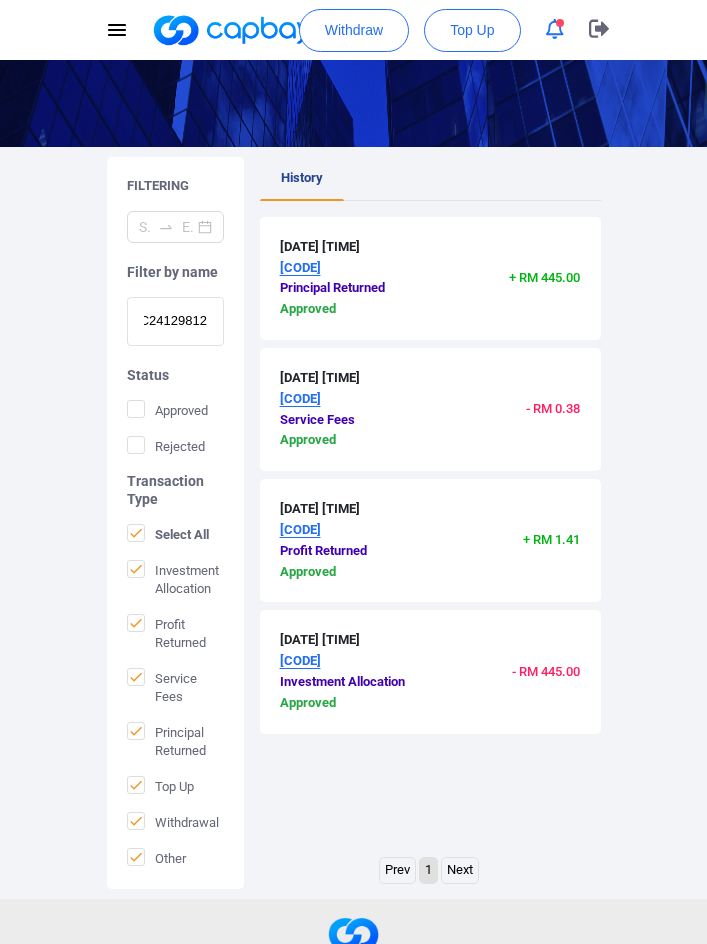 scroll, scrollTop: 0, scrollLeft: 0, axis: both 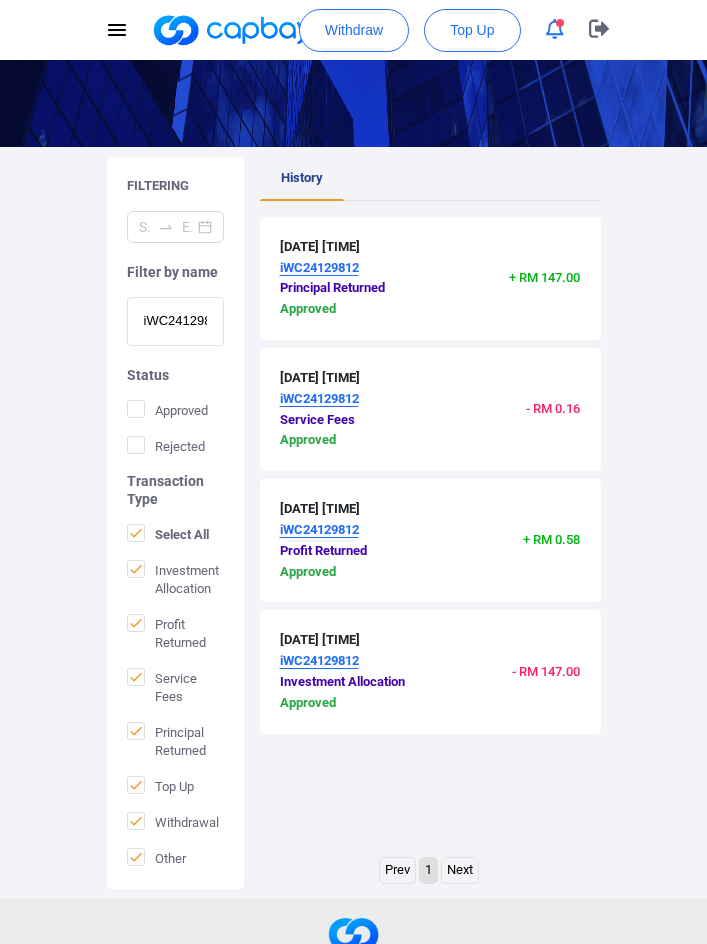 click on "iWC24129812" at bounding box center [175, 321] 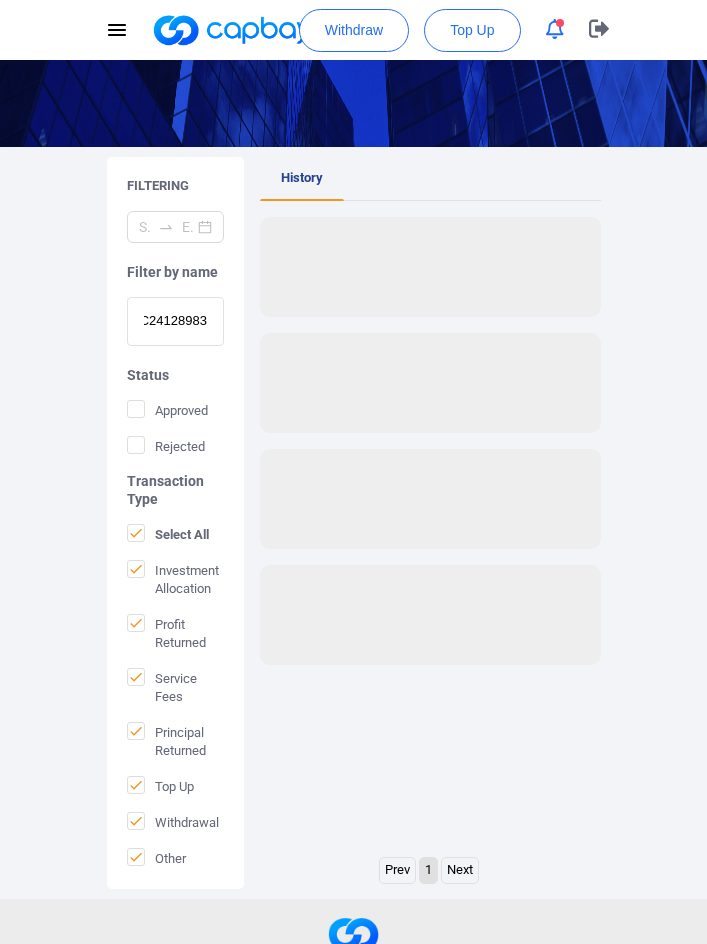 scroll, scrollTop: 0, scrollLeft: 0, axis: both 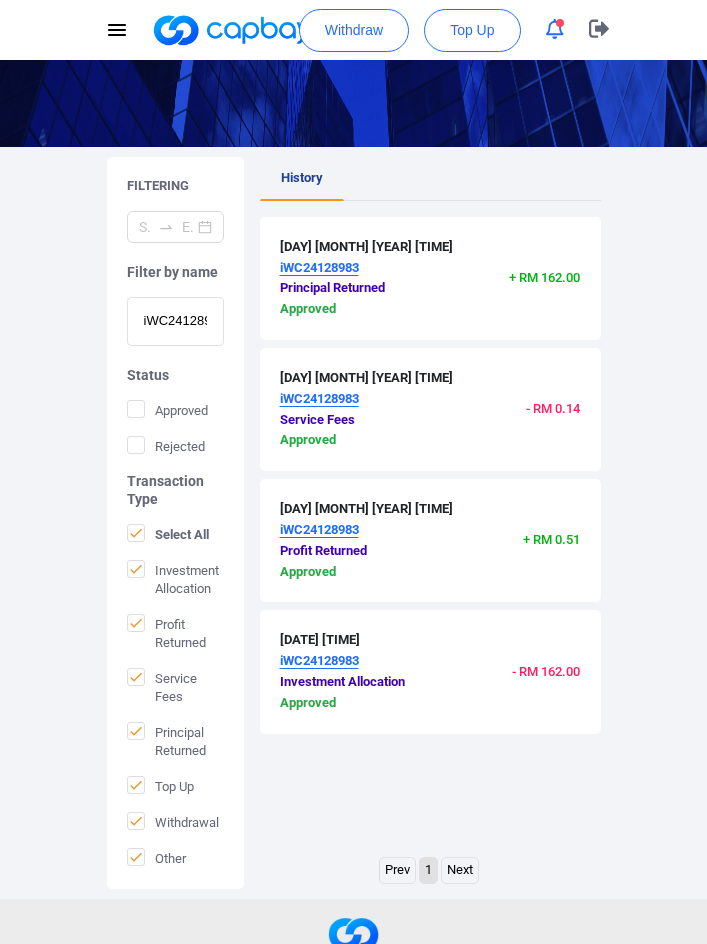 click on "iWC24128983" at bounding box center [175, 321] 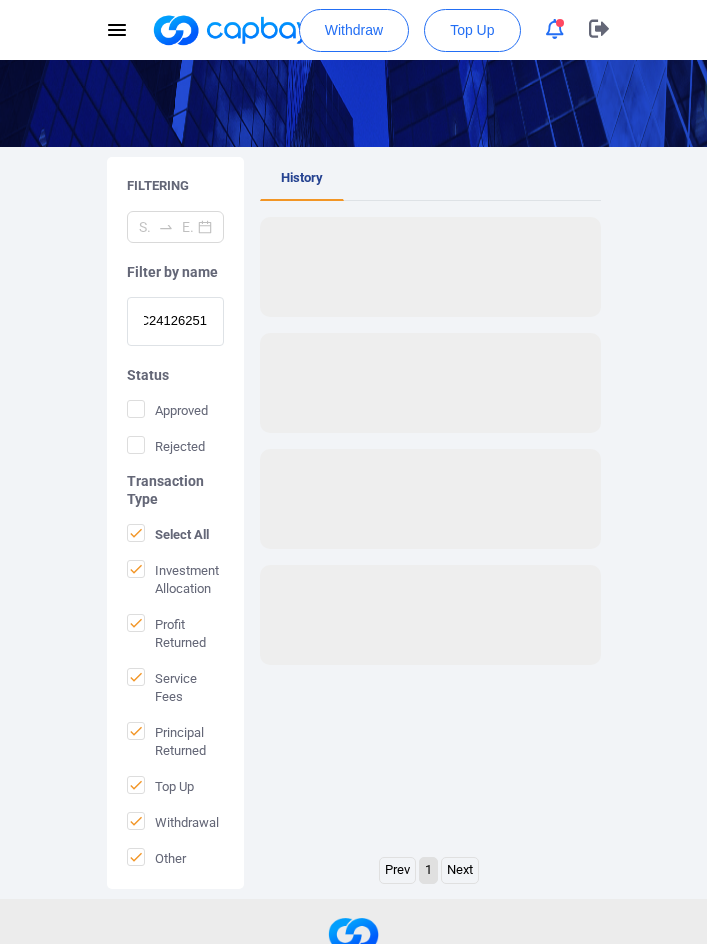 scroll, scrollTop: 0, scrollLeft: 0, axis: both 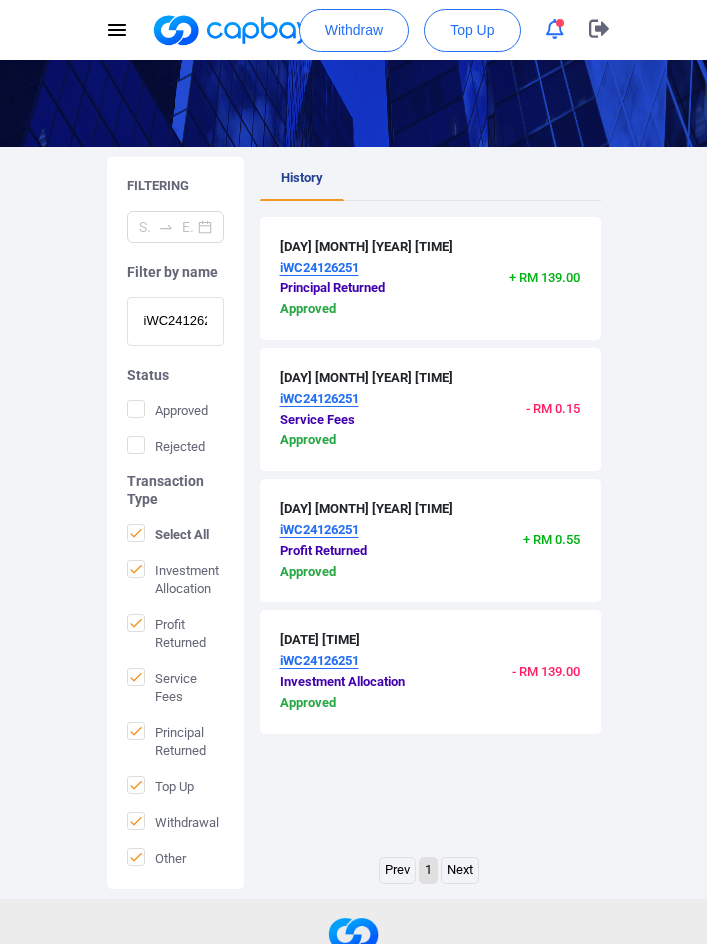 click on "iWC24126251" at bounding box center [175, 321] 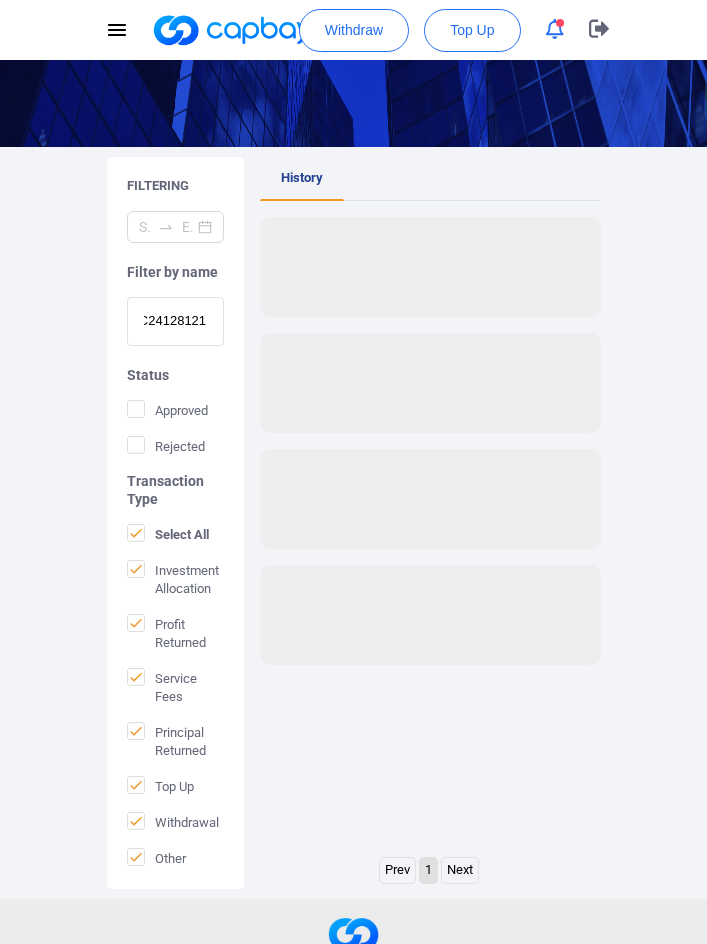 scroll, scrollTop: 0, scrollLeft: 0, axis: both 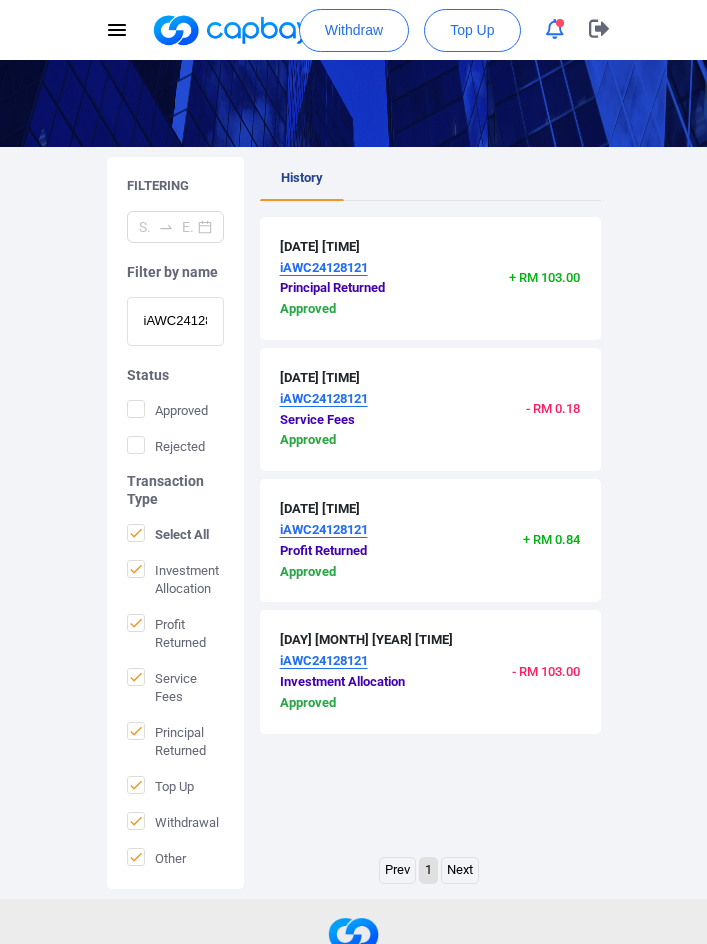 click on "iAWC24128121" at bounding box center [175, 321] 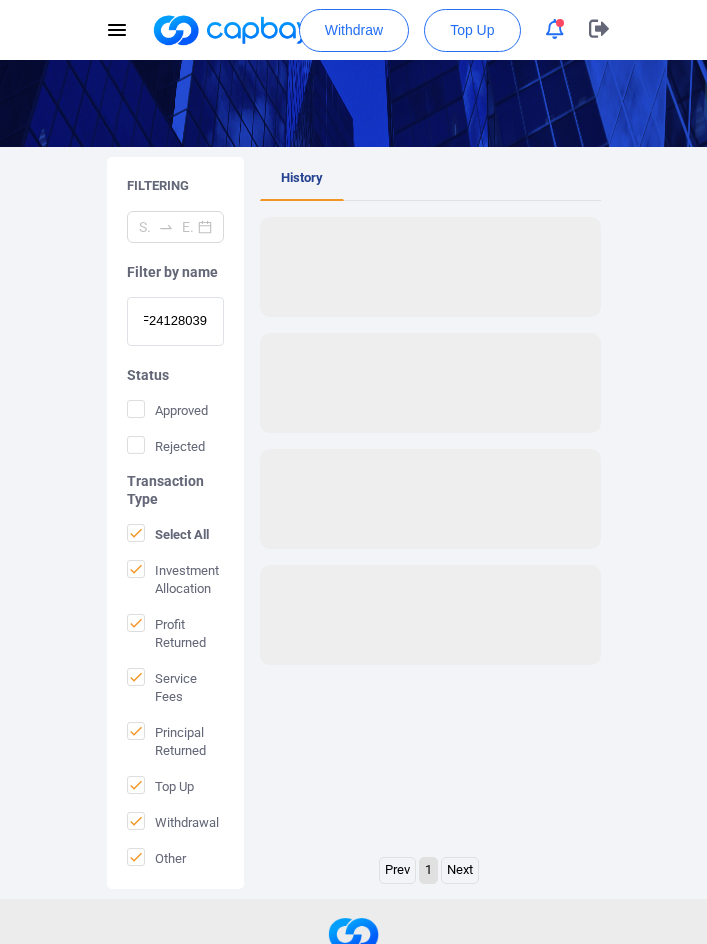 scroll, scrollTop: 0, scrollLeft: 0, axis: both 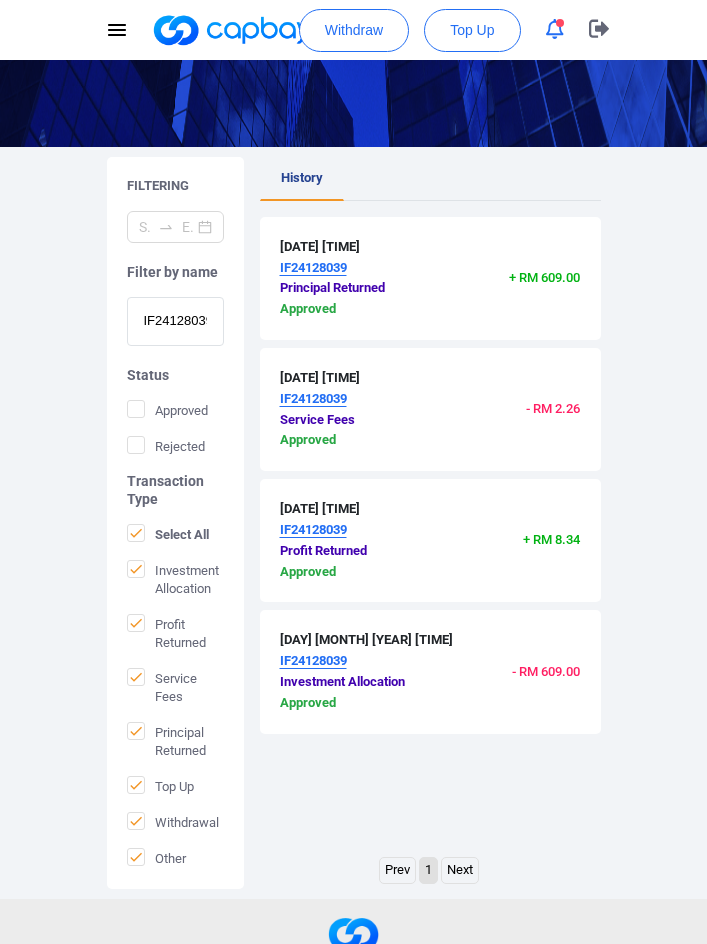 click on "IF24128039" at bounding box center [175, 321] 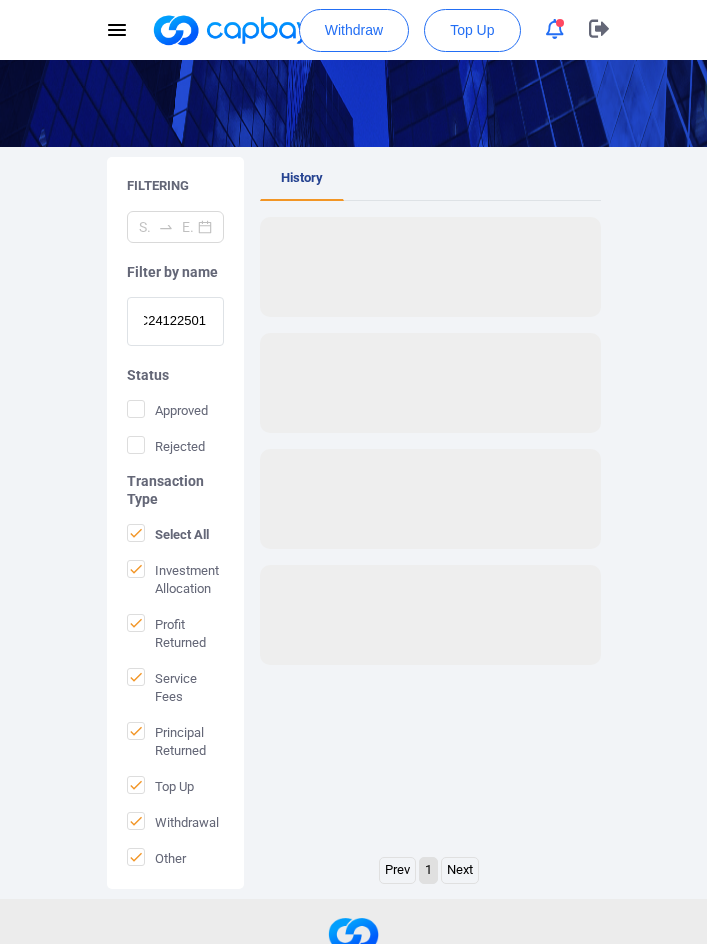 scroll, scrollTop: 0, scrollLeft: 0, axis: both 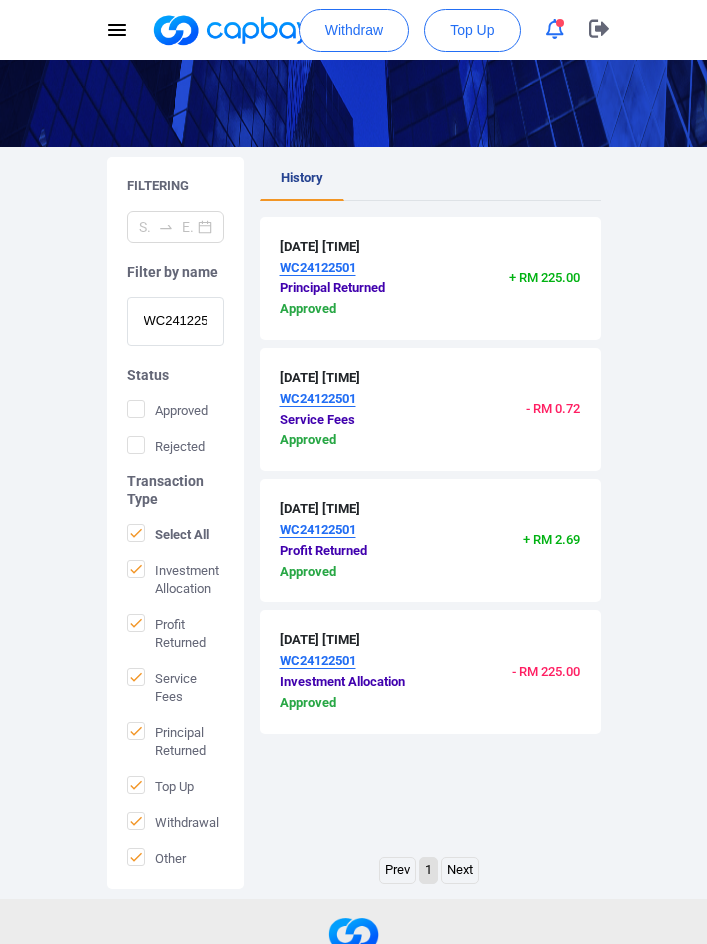 click on "WC24122501" at bounding box center (175, 321) 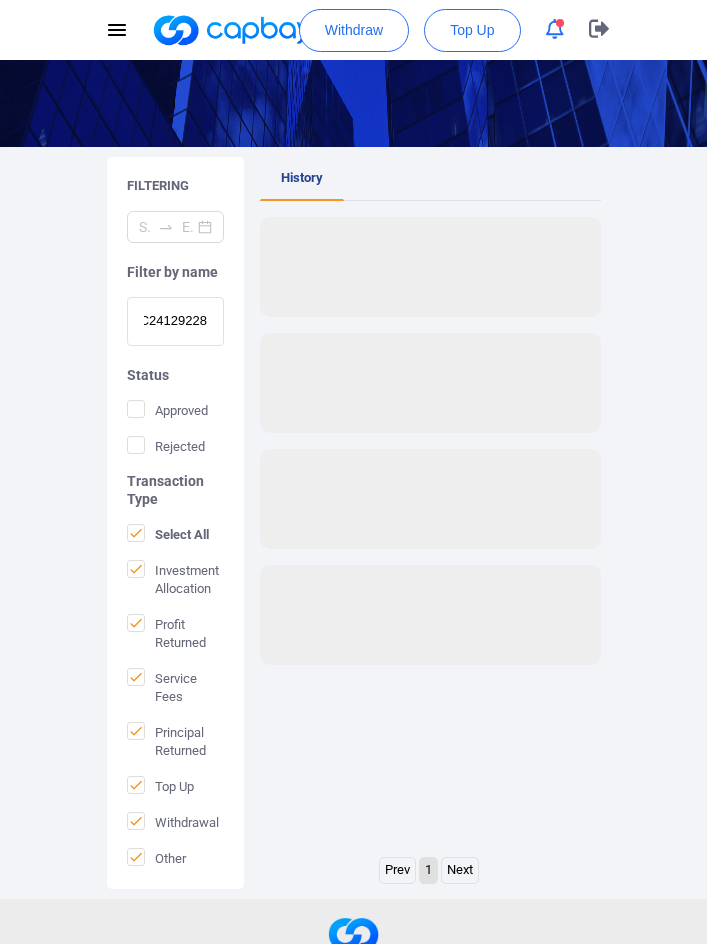 scroll, scrollTop: 0, scrollLeft: 0, axis: both 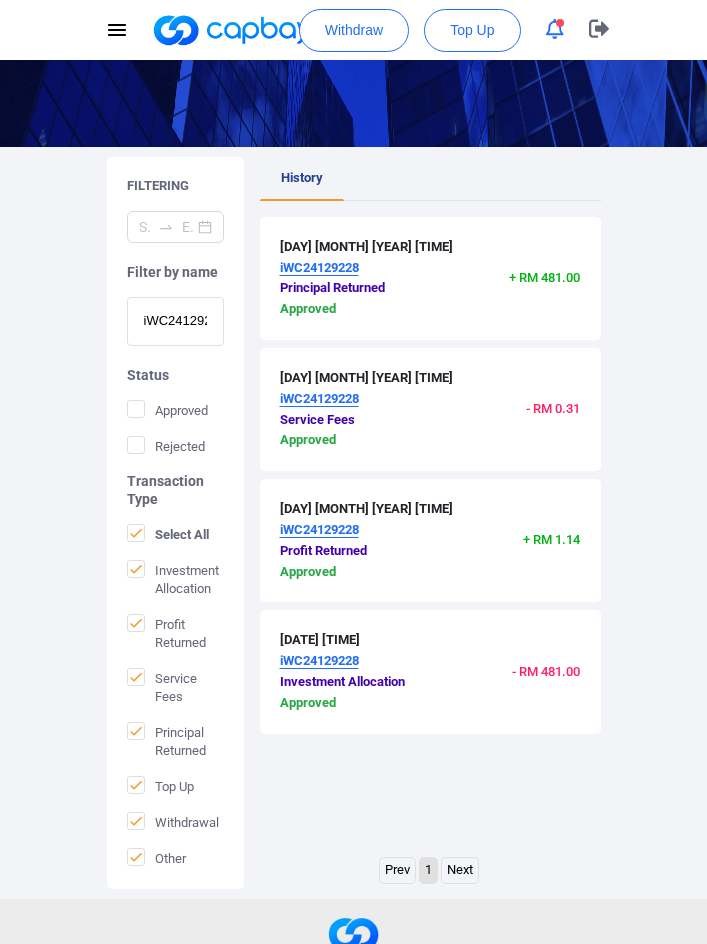 click on "iWC24129228" at bounding box center (175, 321) 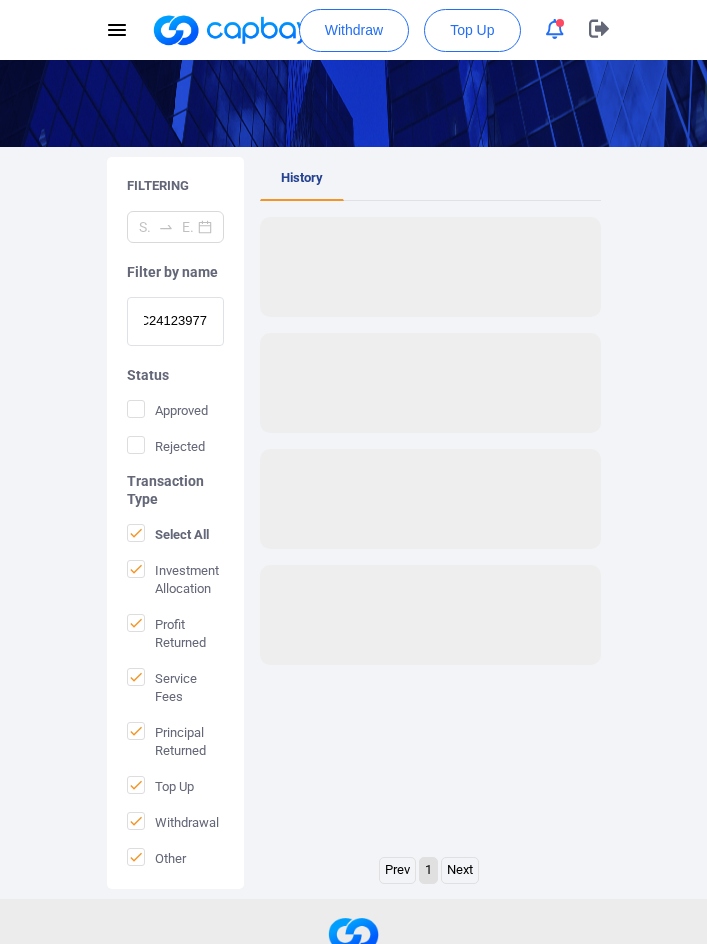 scroll, scrollTop: 0, scrollLeft: 0, axis: both 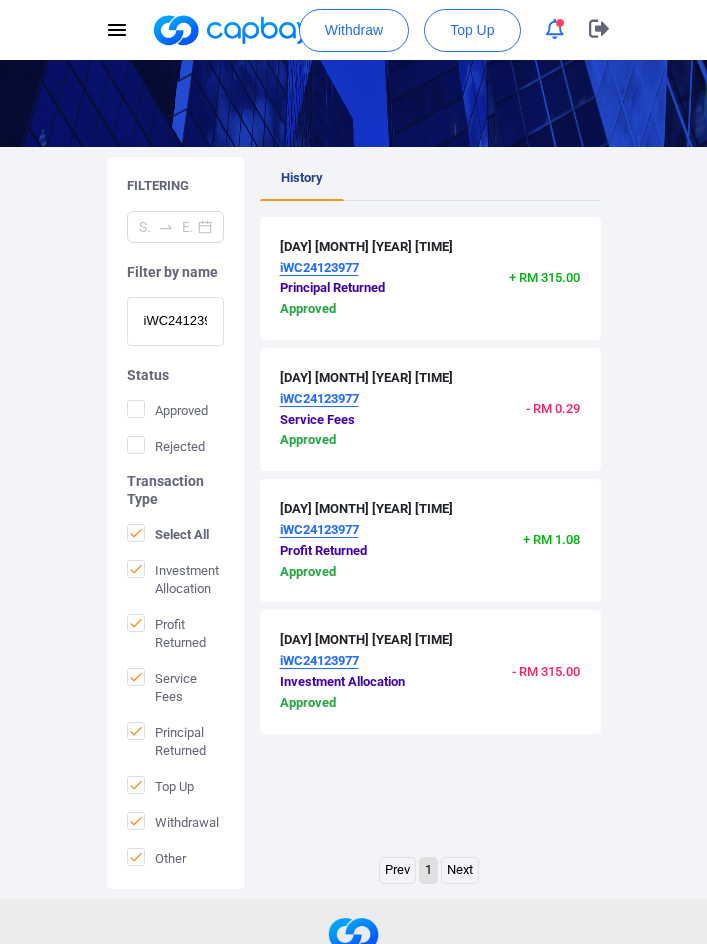 click on "iWC24123977" at bounding box center (175, 321) 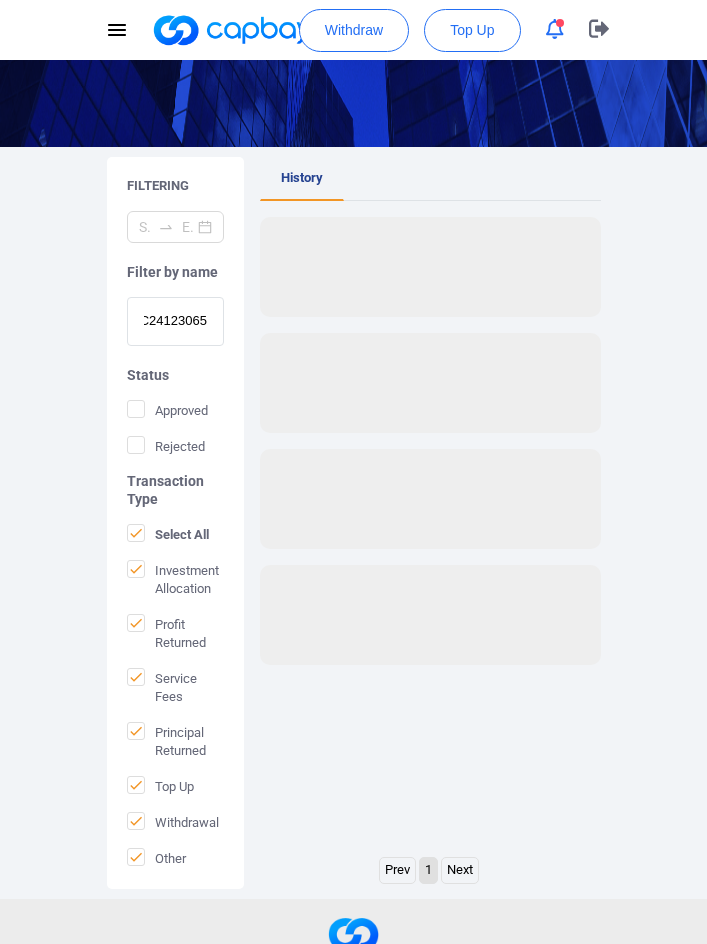scroll, scrollTop: 0, scrollLeft: 0, axis: both 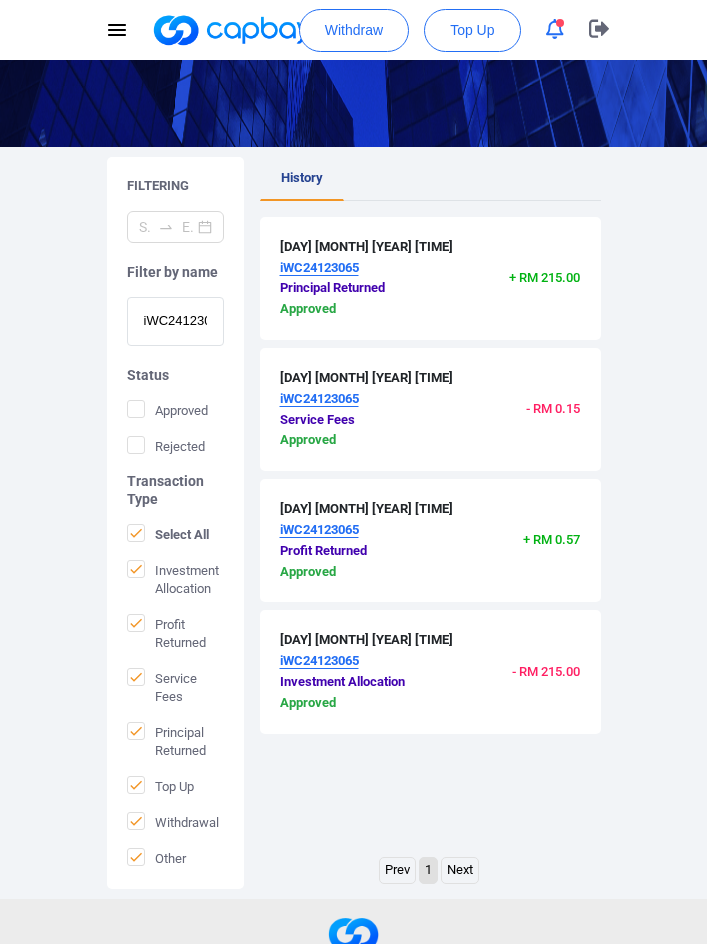 click on "iWC24123065" at bounding box center [175, 321] 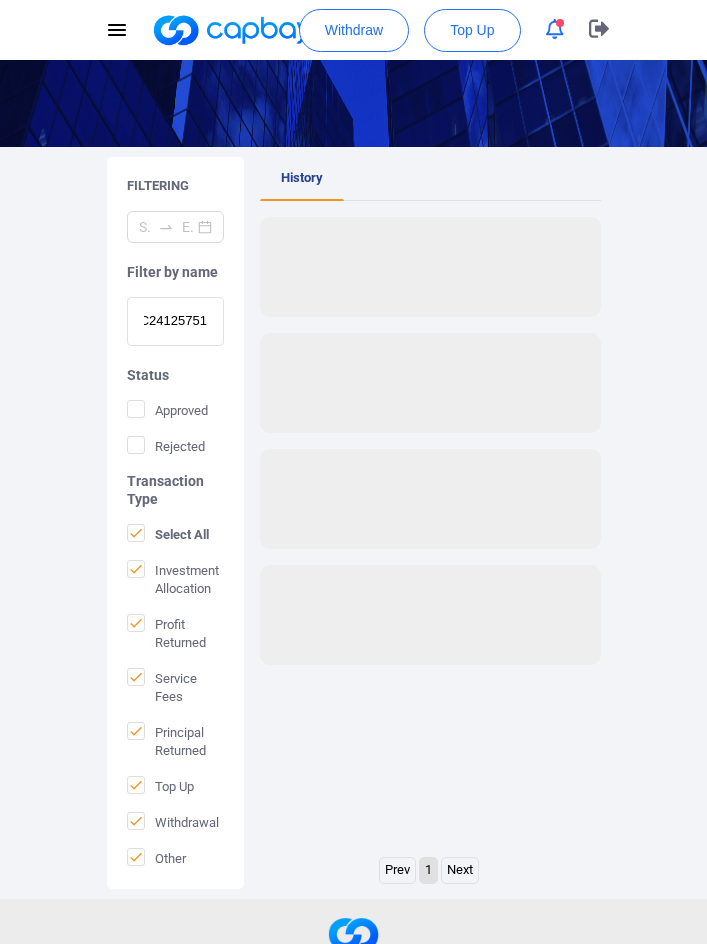 scroll, scrollTop: 0, scrollLeft: 0, axis: both 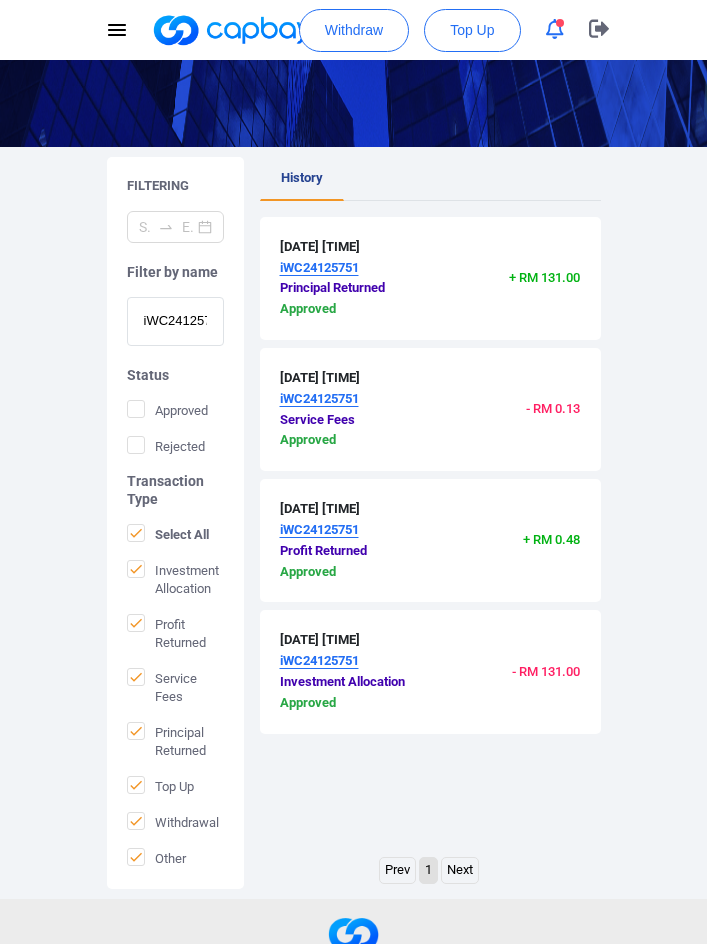 click on "iWC24125751" at bounding box center (175, 321) 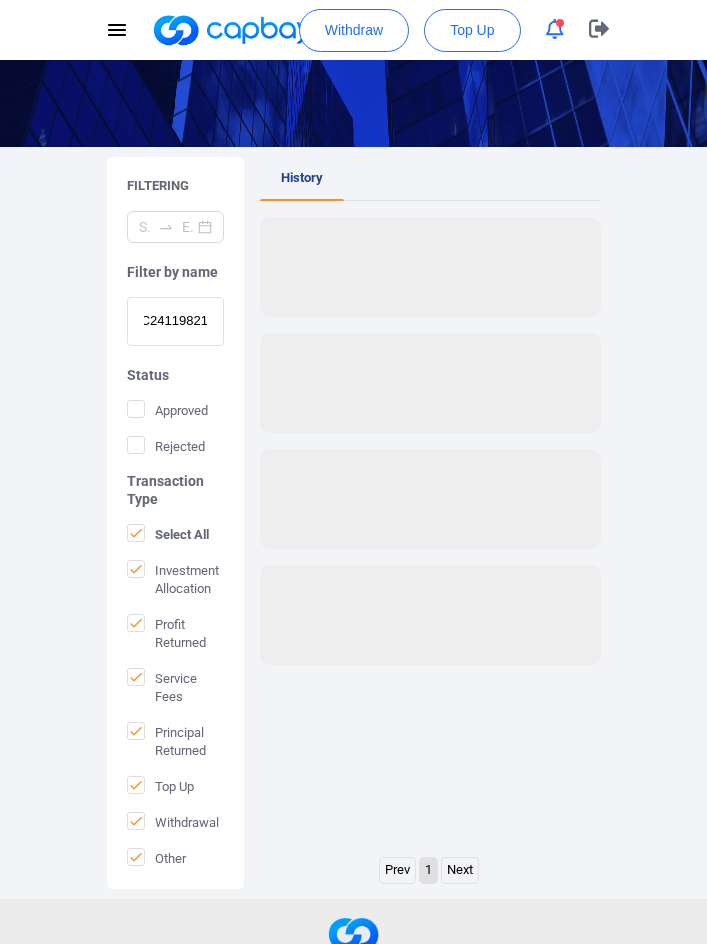 scroll, scrollTop: 0, scrollLeft: 0, axis: both 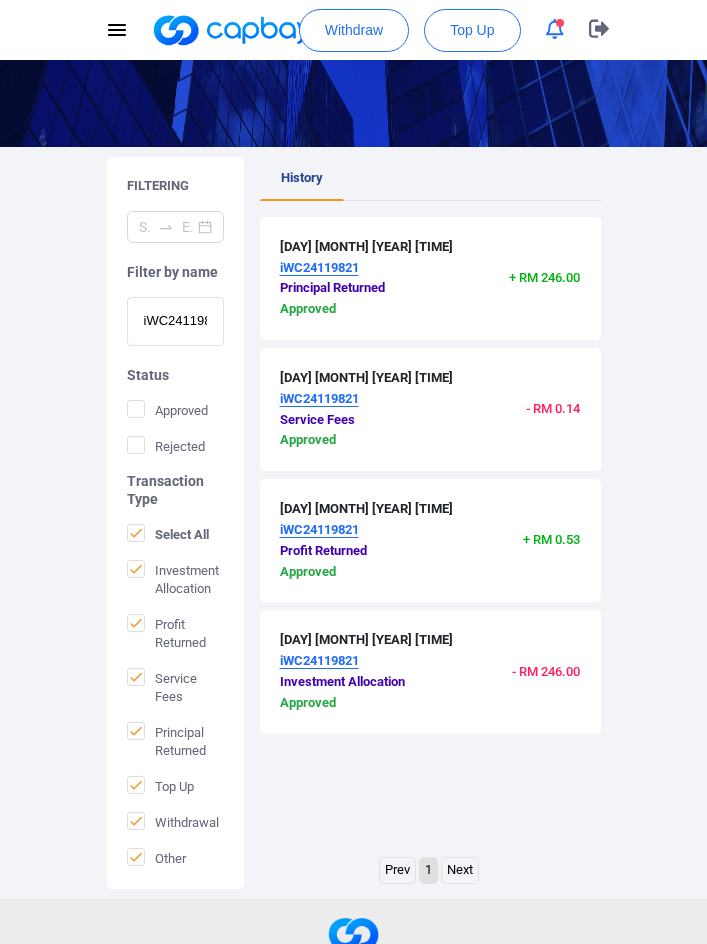 drag, startPoint x: 199, startPoint y: 299, endPoint x: 194, endPoint y: 324, distance: 25.495098 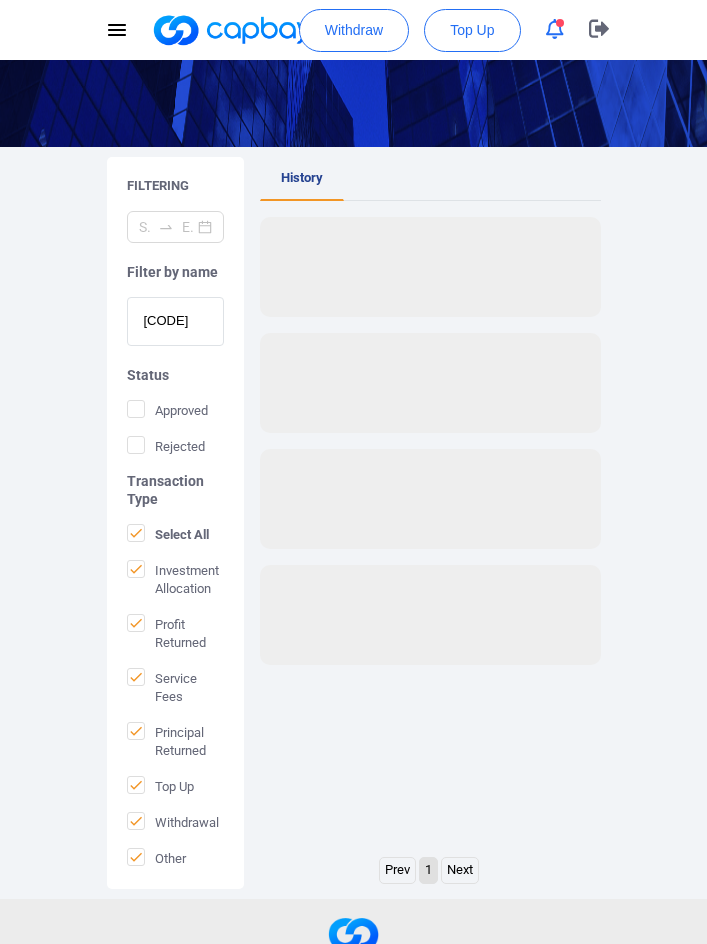 scroll, scrollTop: 0, scrollLeft: 0, axis: both 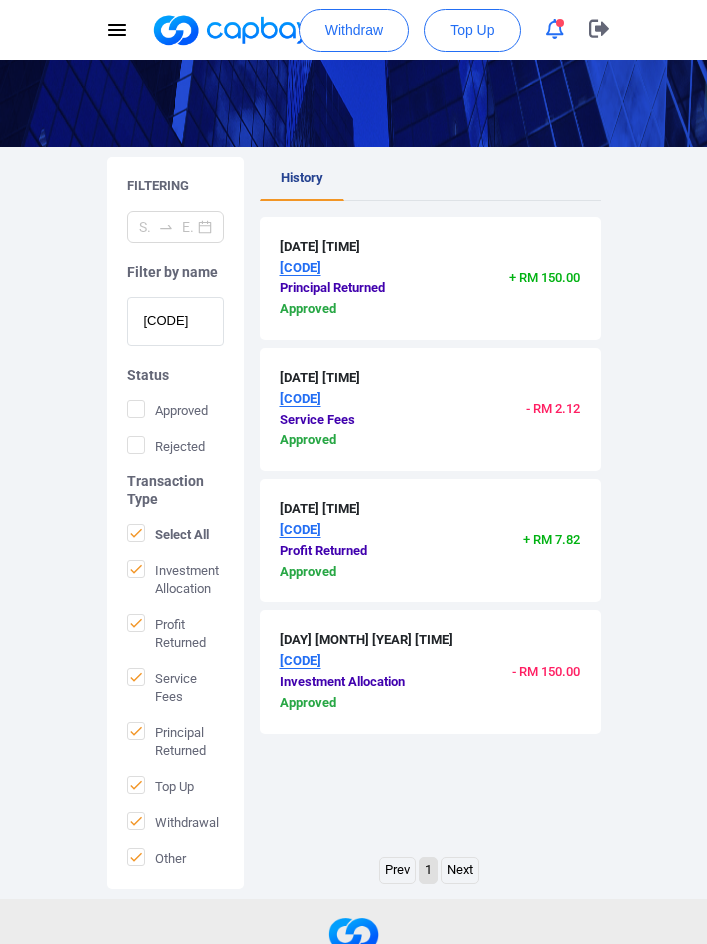 click on "[CODE]" at bounding box center [175, 321] 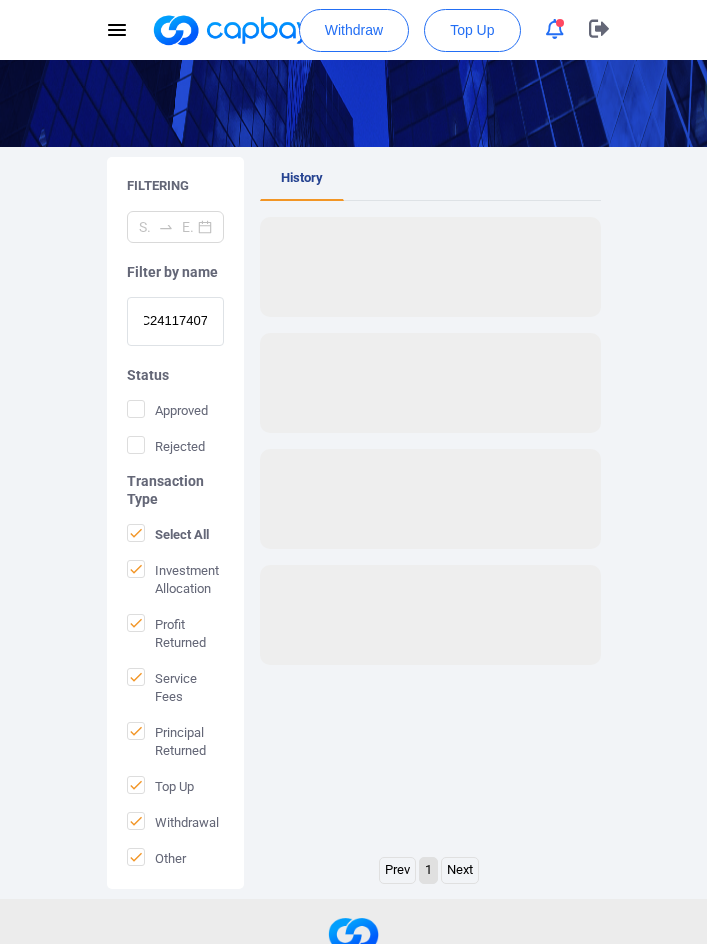 scroll, scrollTop: 0, scrollLeft: 0, axis: both 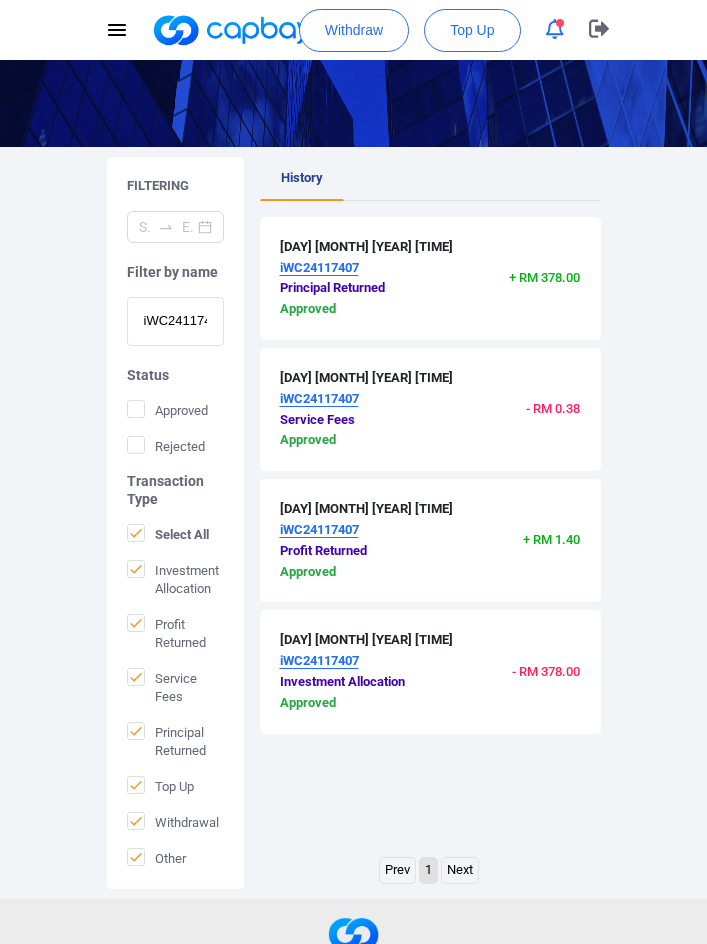 click on "iWC24117407" at bounding box center (175, 321) 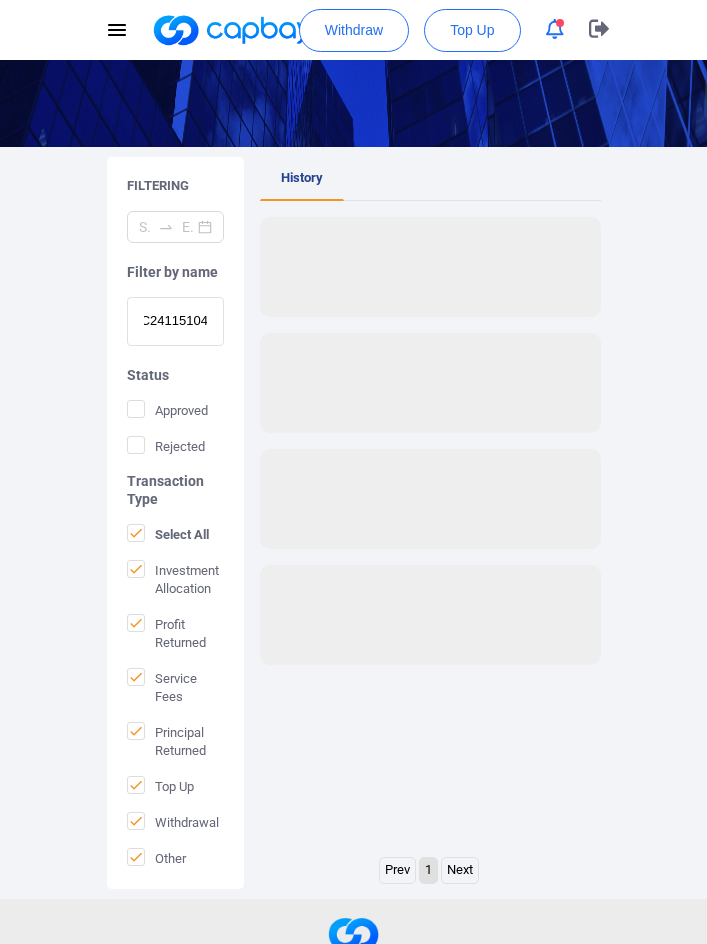 scroll, scrollTop: 0, scrollLeft: 0, axis: both 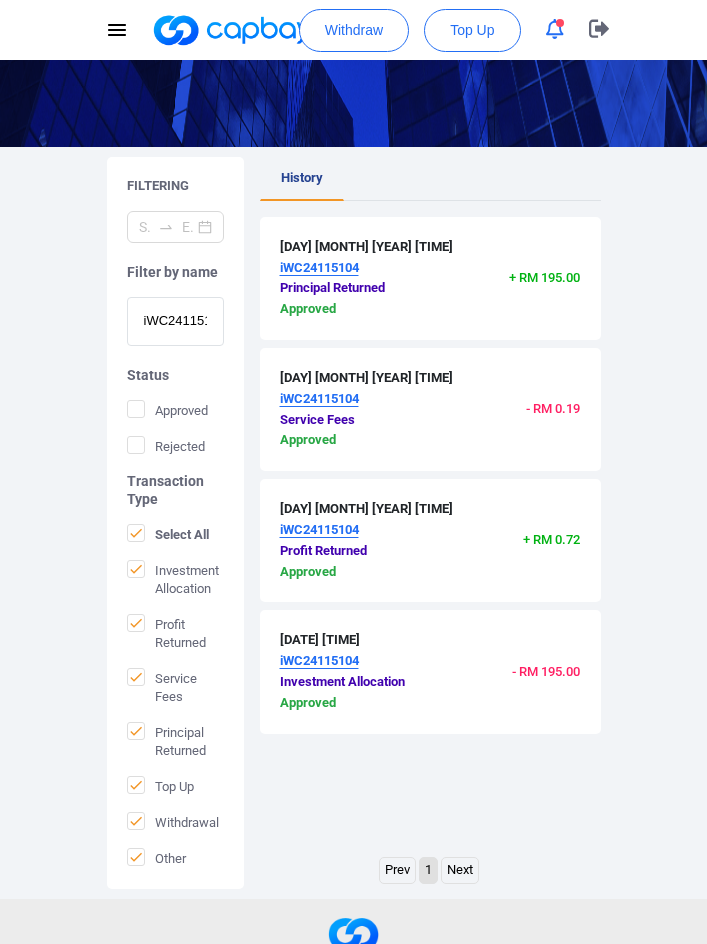 click on "iWC24115104" at bounding box center (175, 321) 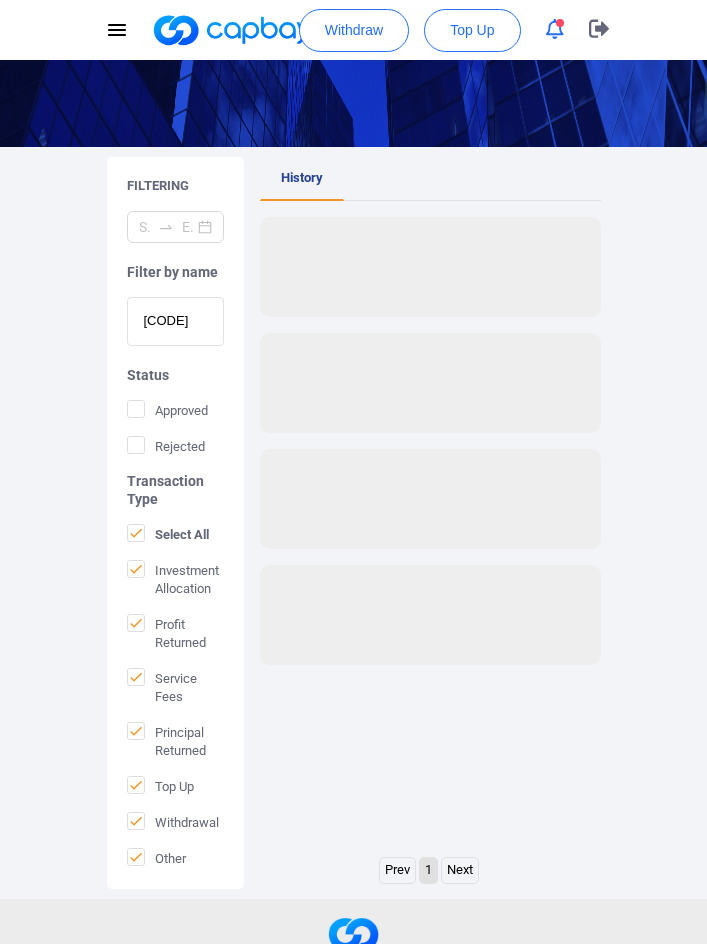scroll, scrollTop: 0, scrollLeft: 0, axis: both 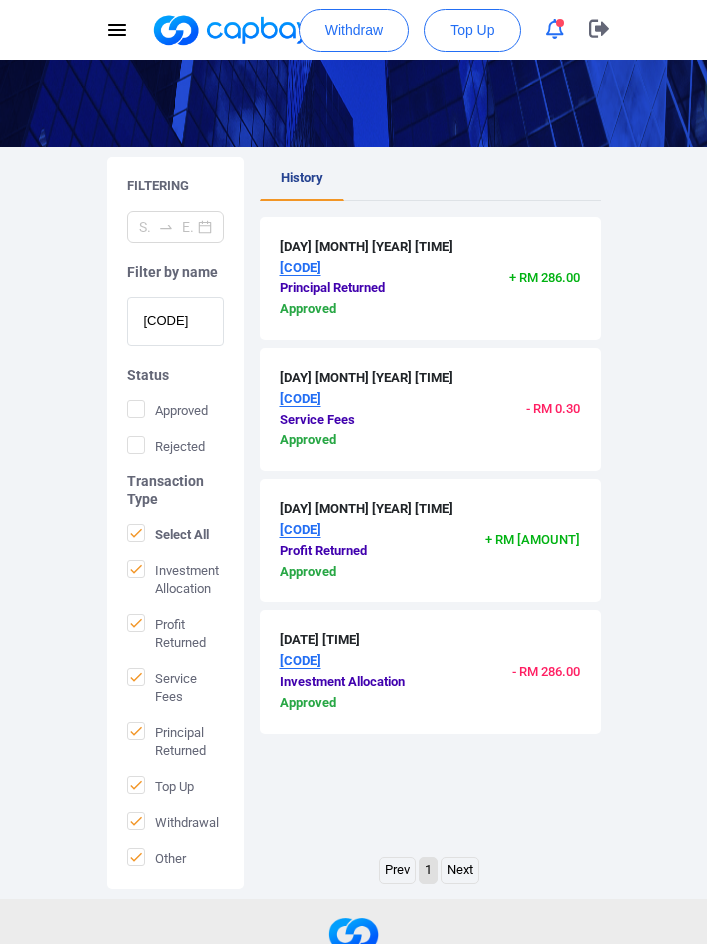 click on "[CODE]" at bounding box center [175, 321] 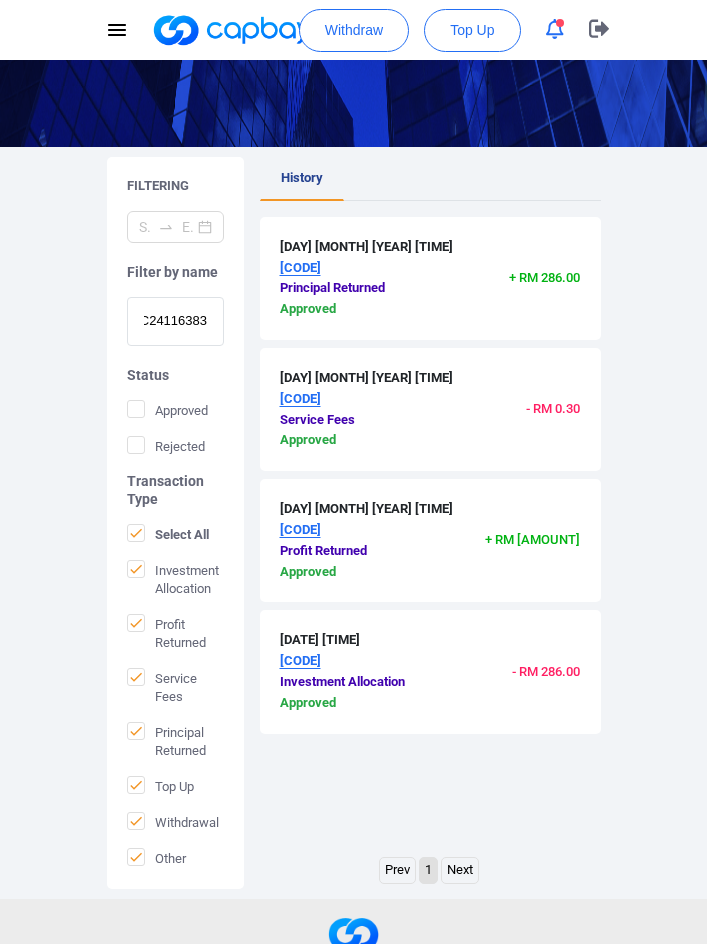 scroll, scrollTop: 0, scrollLeft: 0, axis: both 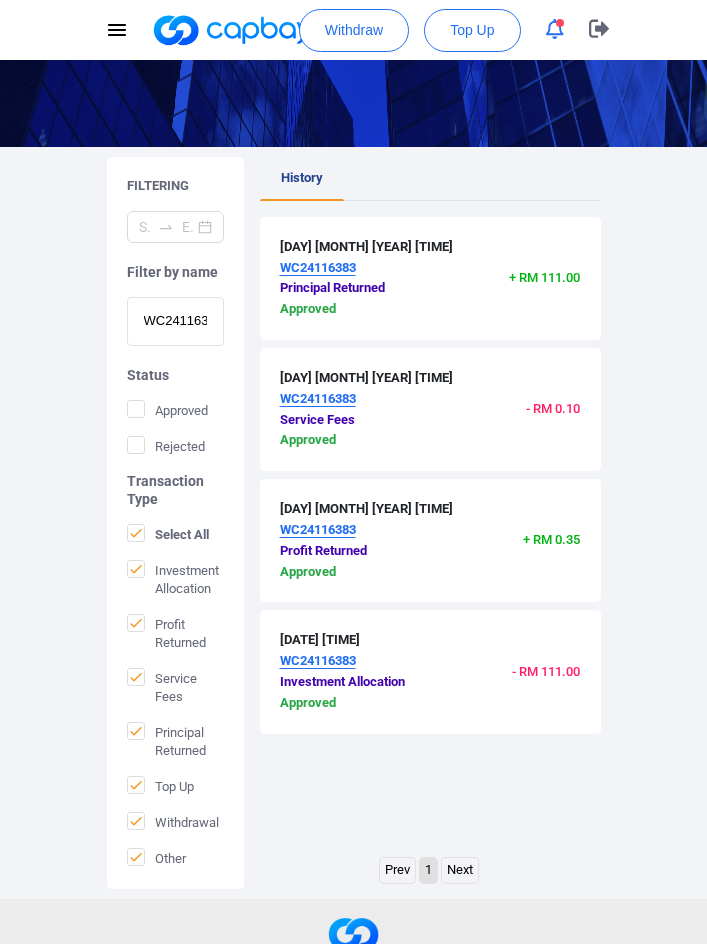 drag, startPoint x: 168, startPoint y: 296, endPoint x: 172, endPoint y: 313, distance: 17.464249 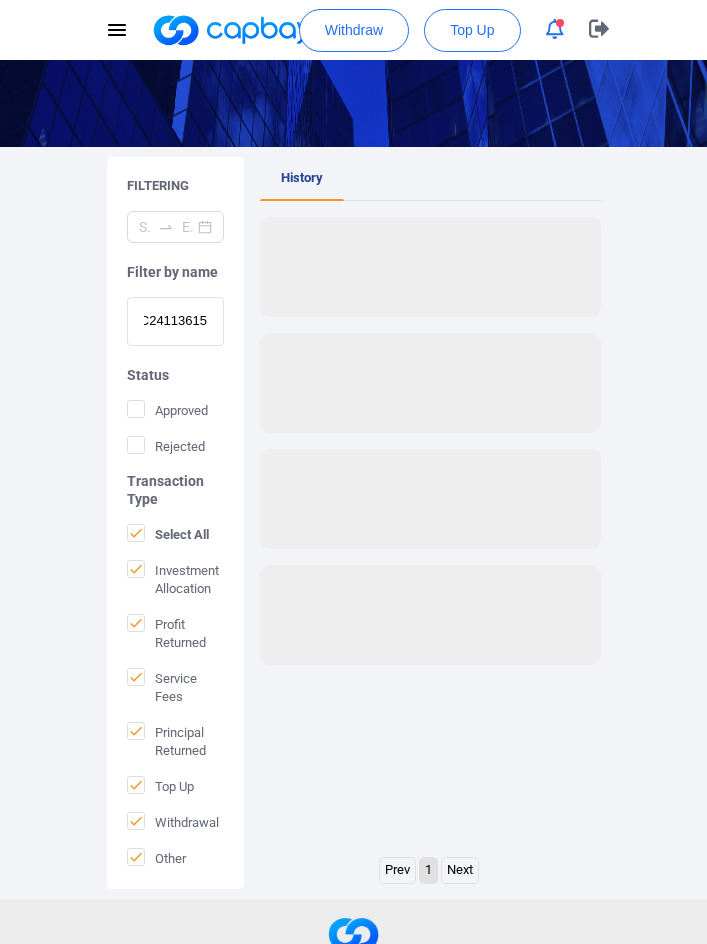 scroll, scrollTop: 0, scrollLeft: 0, axis: both 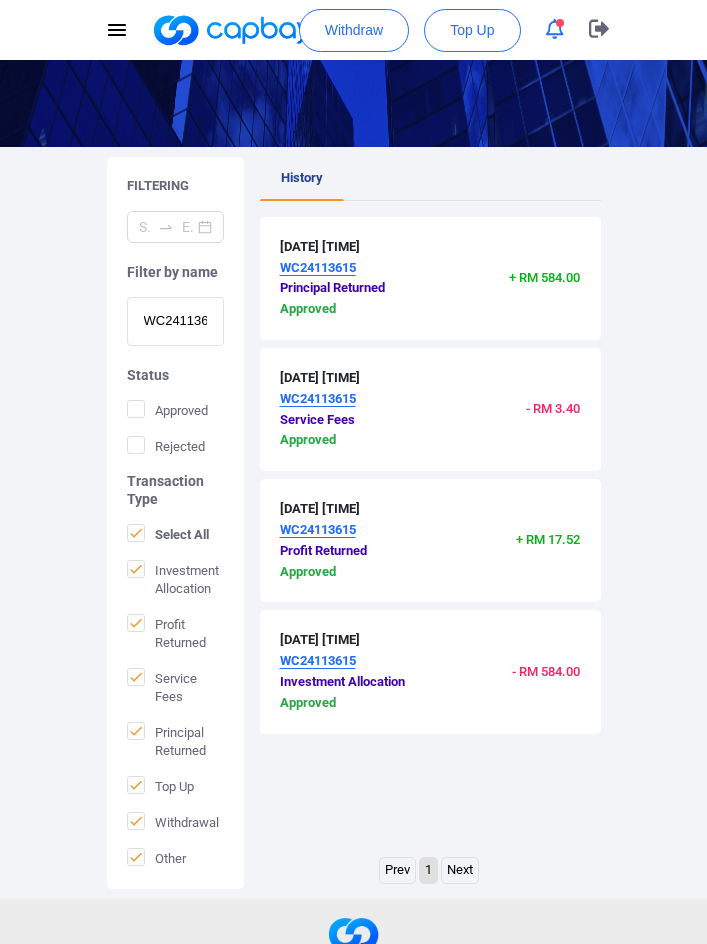 click on "WC24113615" at bounding box center [175, 321] 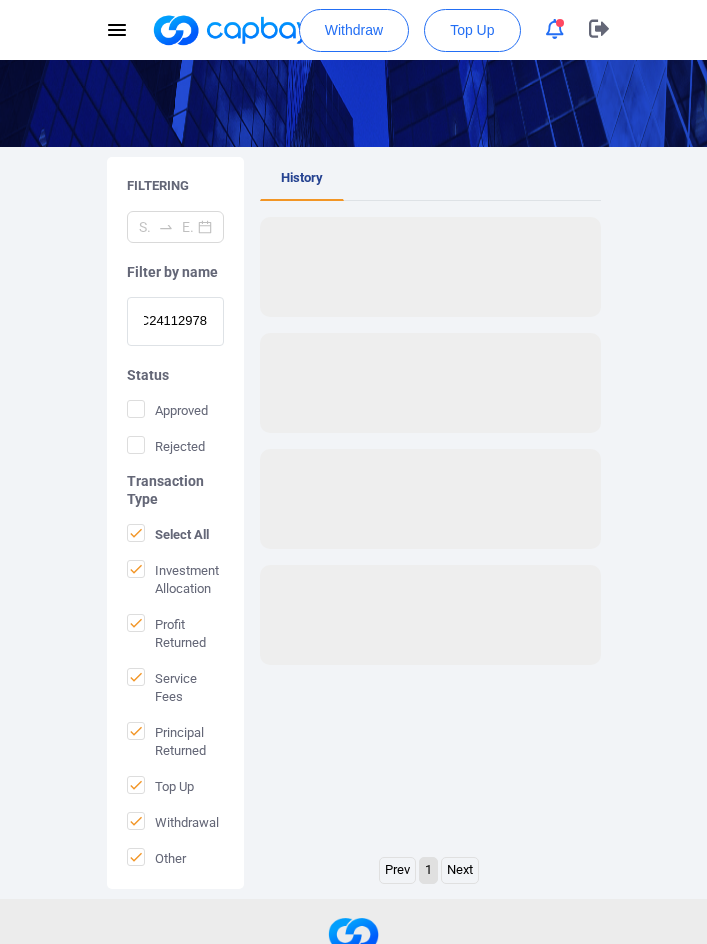 scroll, scrollTop: 0, scrollLeft: 0, axis: both 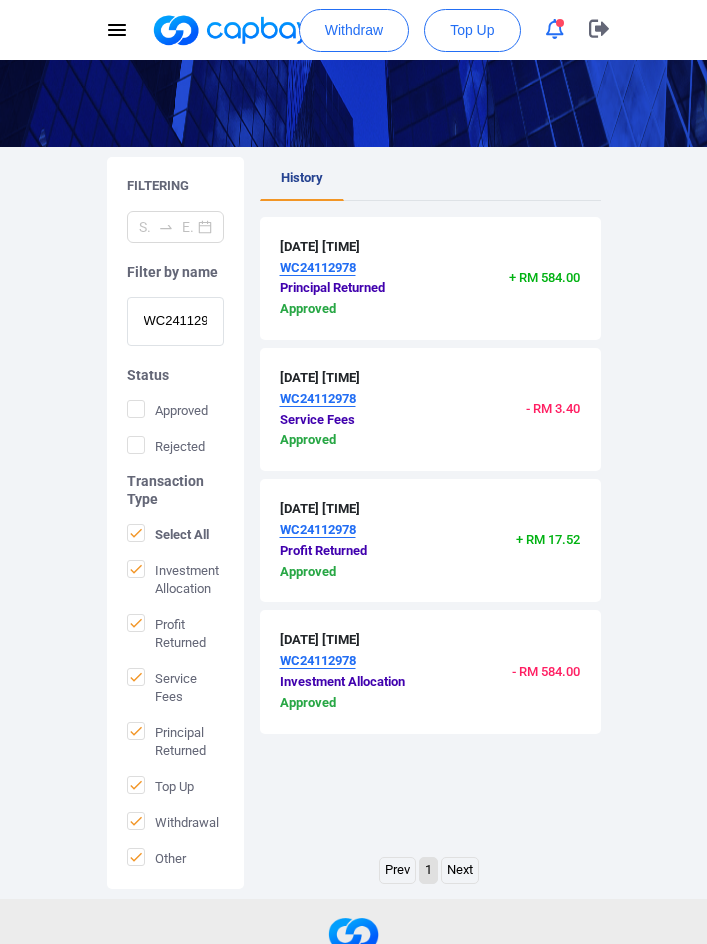 click on "WC24112978" at bounding box center [175, 321] 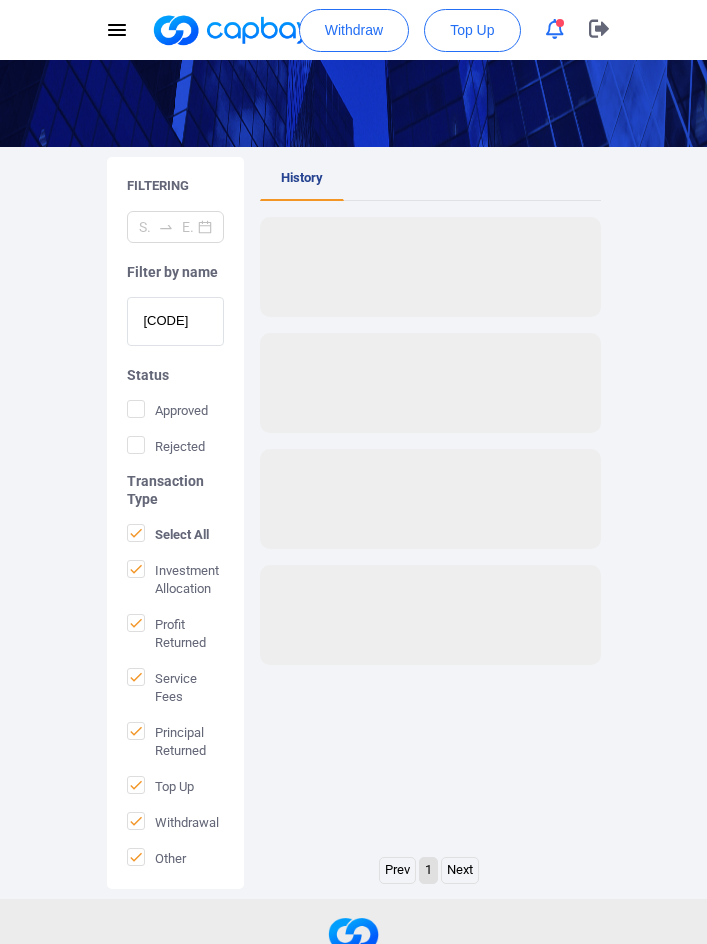 scroll, scrollTop: 0, scrollLeft: 0, axis: both 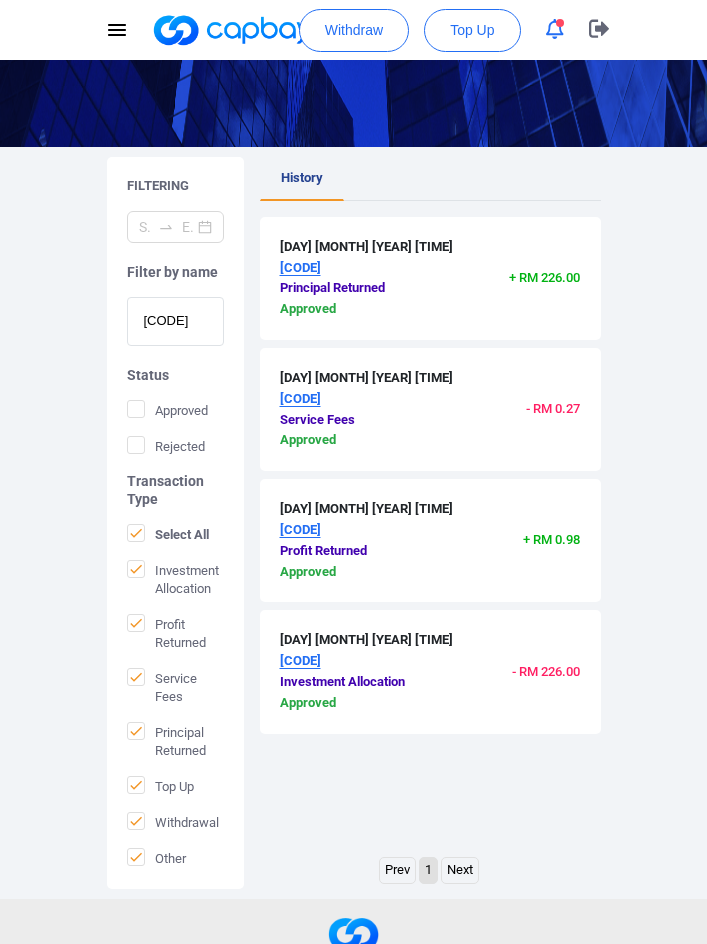 click on "[CODE]" at bounding box center (175, 321) 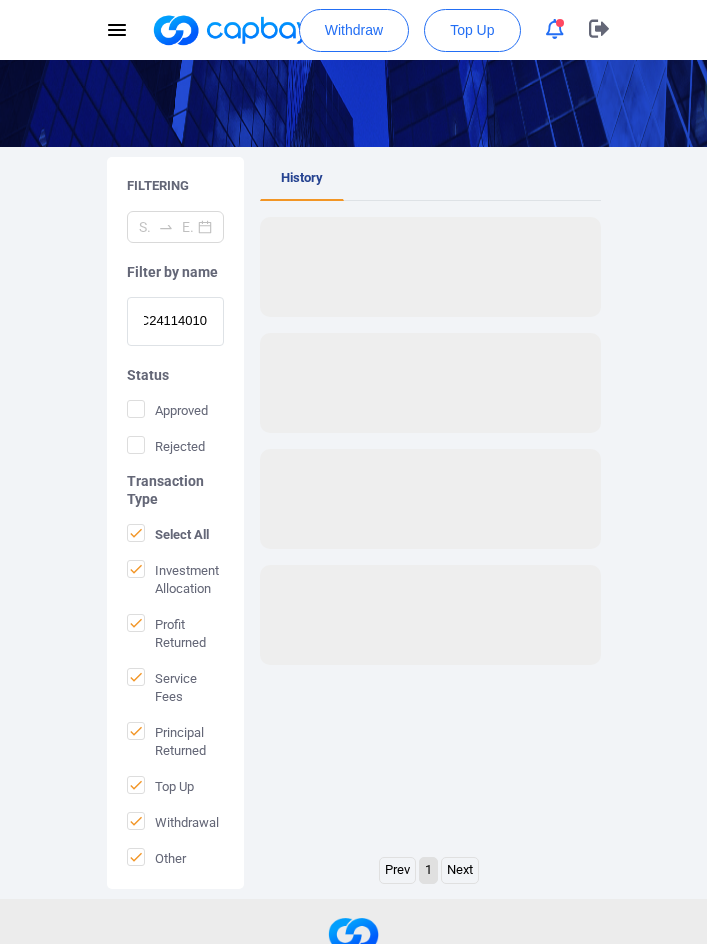 scroll, scrollTop: 0, scrollLeft: 0, axis: both 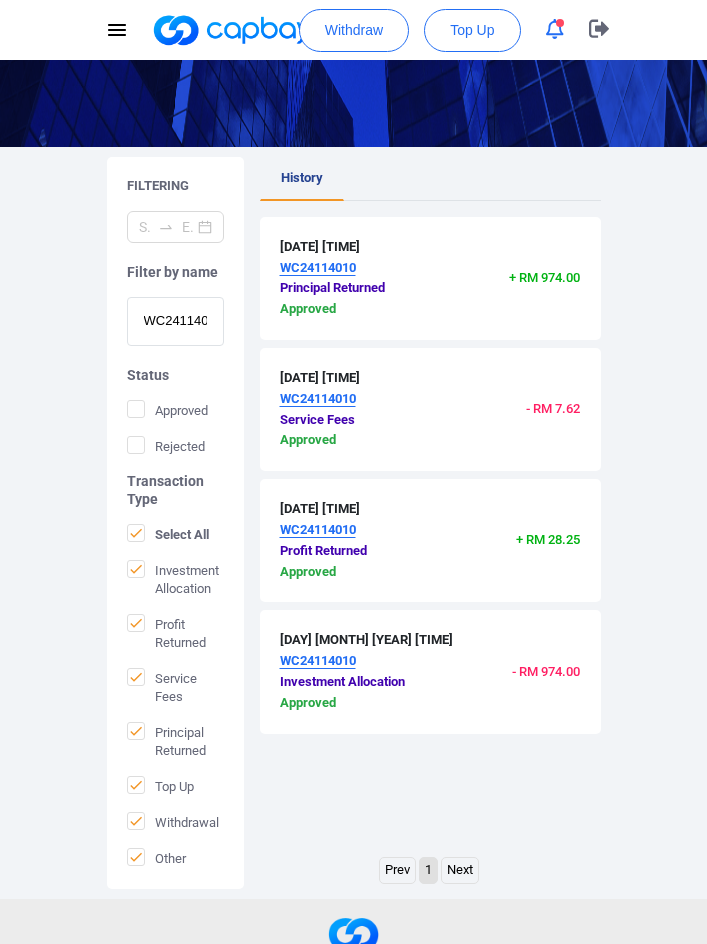 click on "WC24114010" at bounding box center [175, 321] 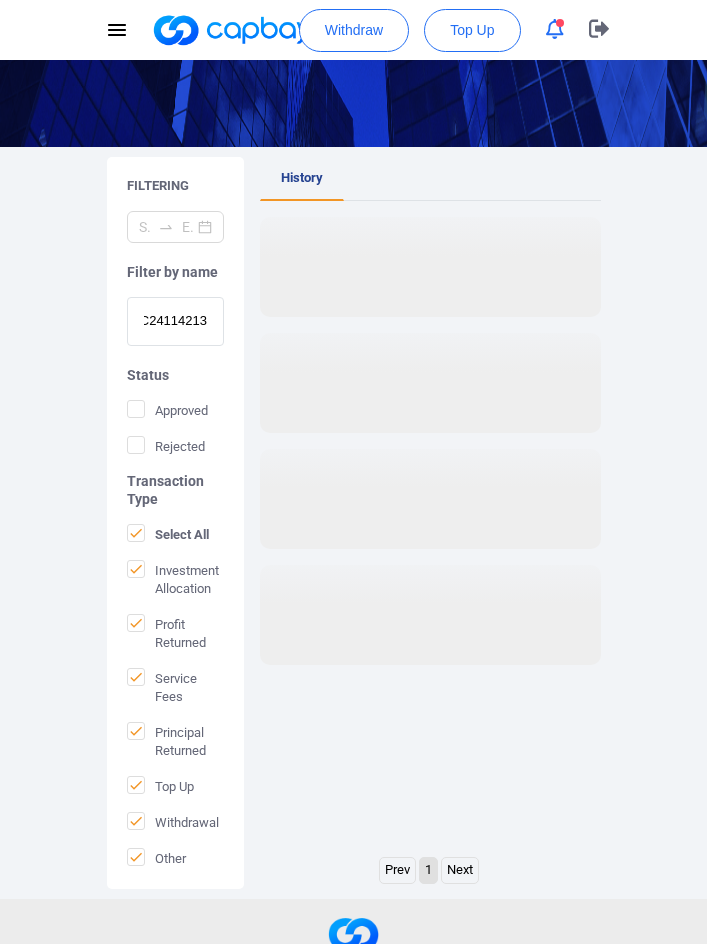 scroll, scrollTop: 0, scrollLeft: 0, axis: both 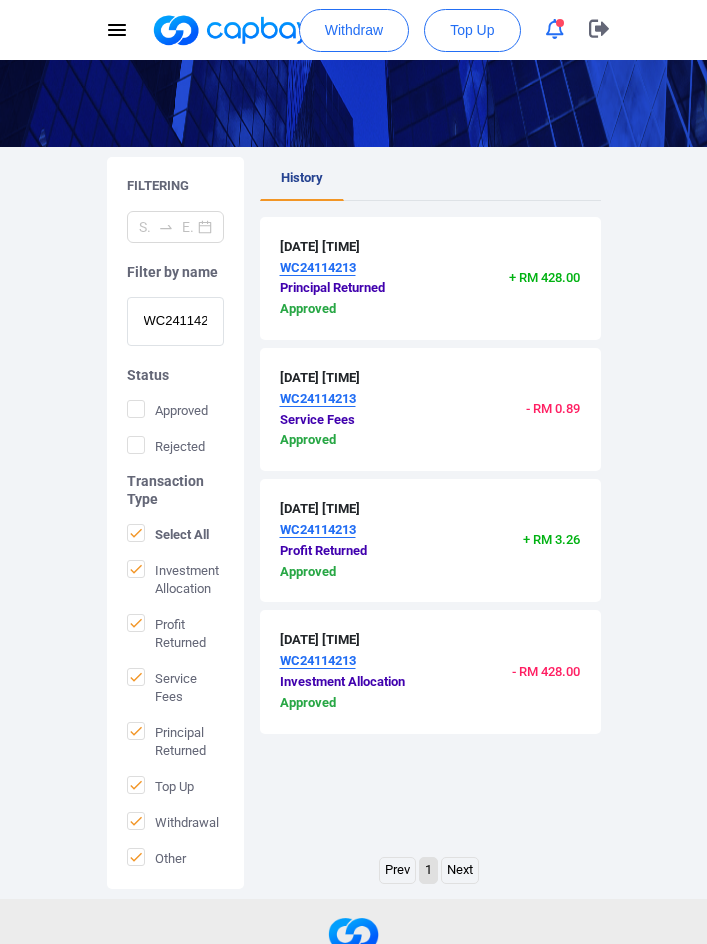 click on "WC24114213" at bounding box center (175, 321) 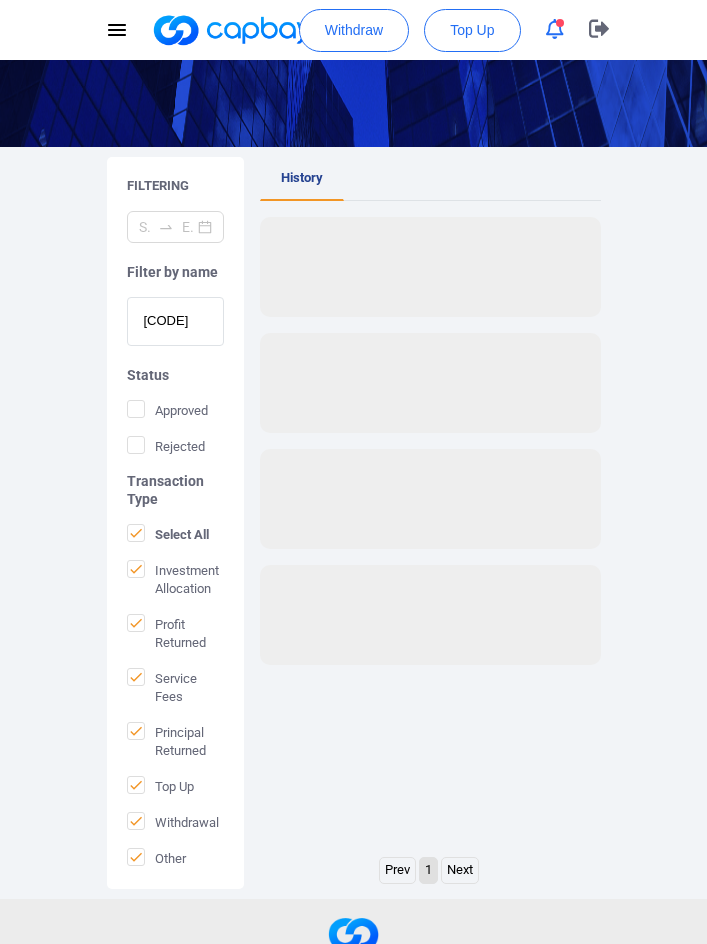 scroll, scrollTop: 0, scrollLeft: 0, axis: both 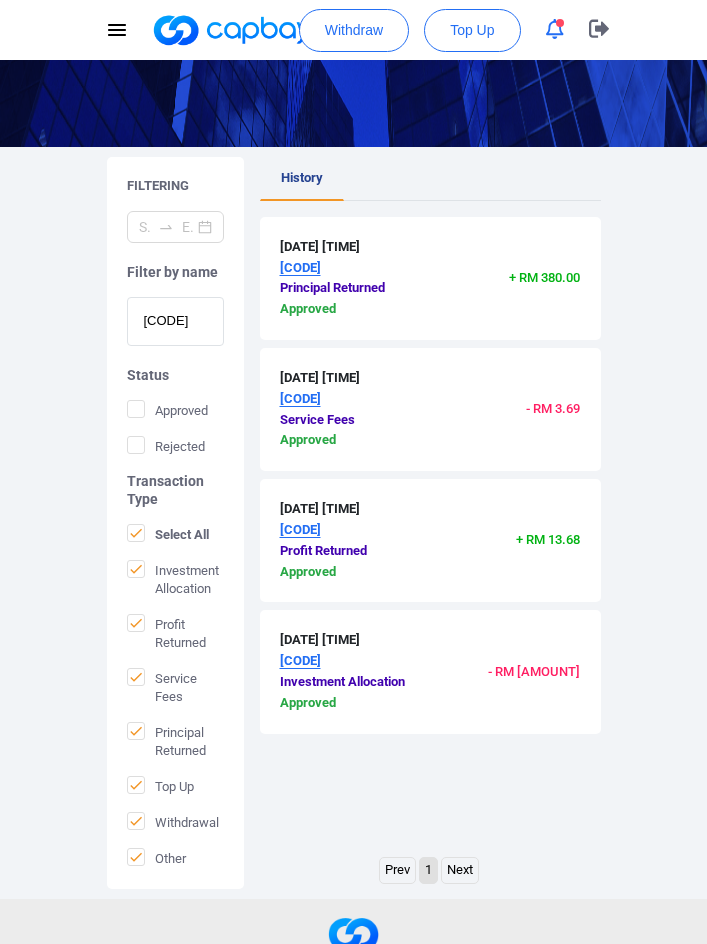 click on "[CODE]" at bounding box center [175, 321] 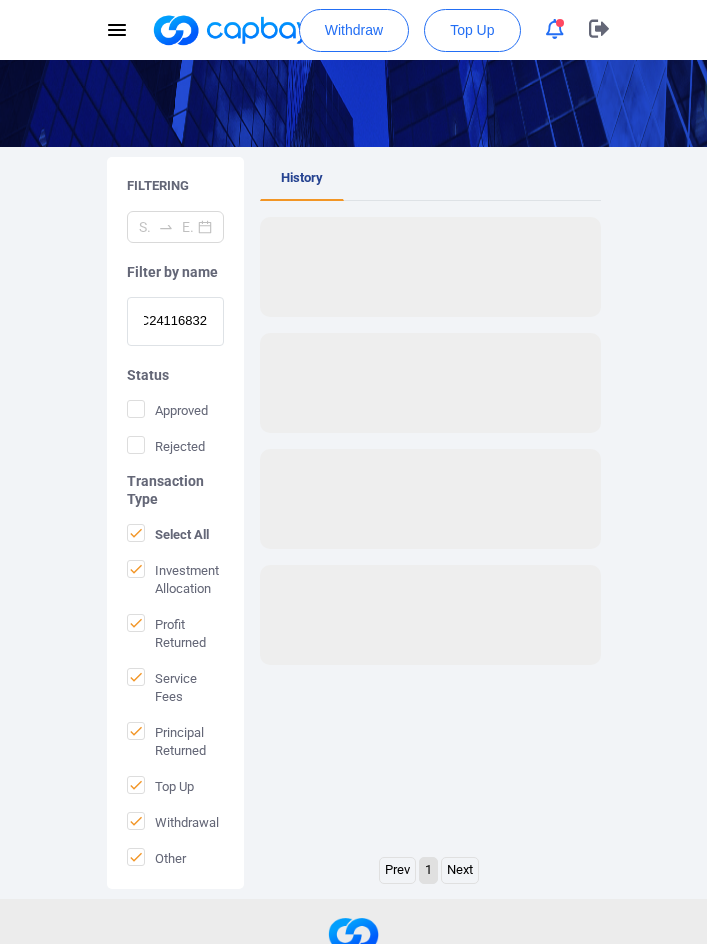 scroll, scrollTop: 0, scrollLeft: 0, axis: both 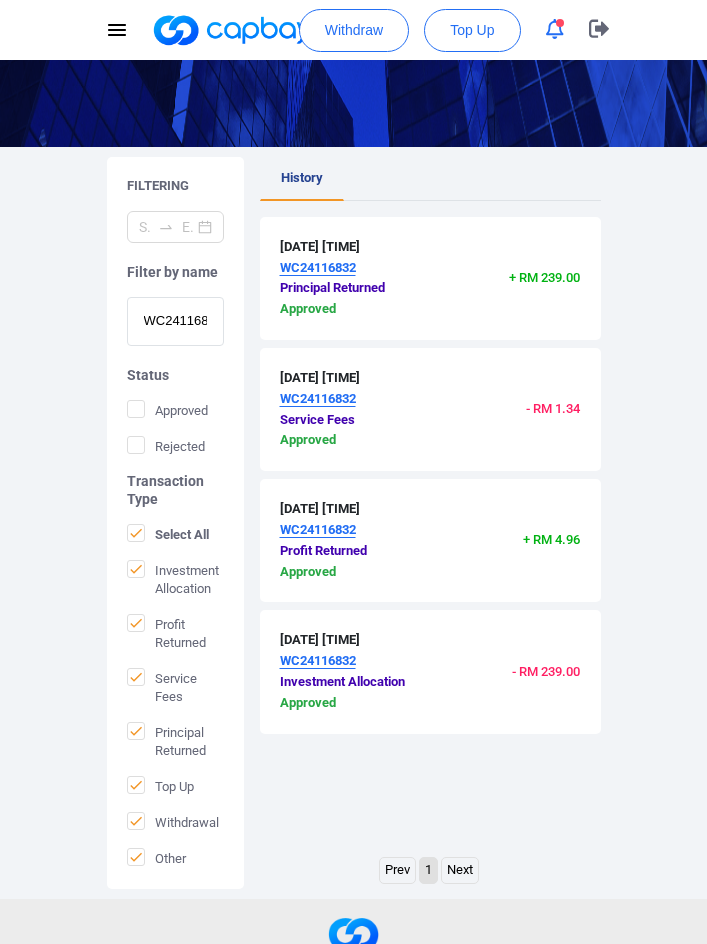 click on "WC24116832" at bounding box center (175, 321) 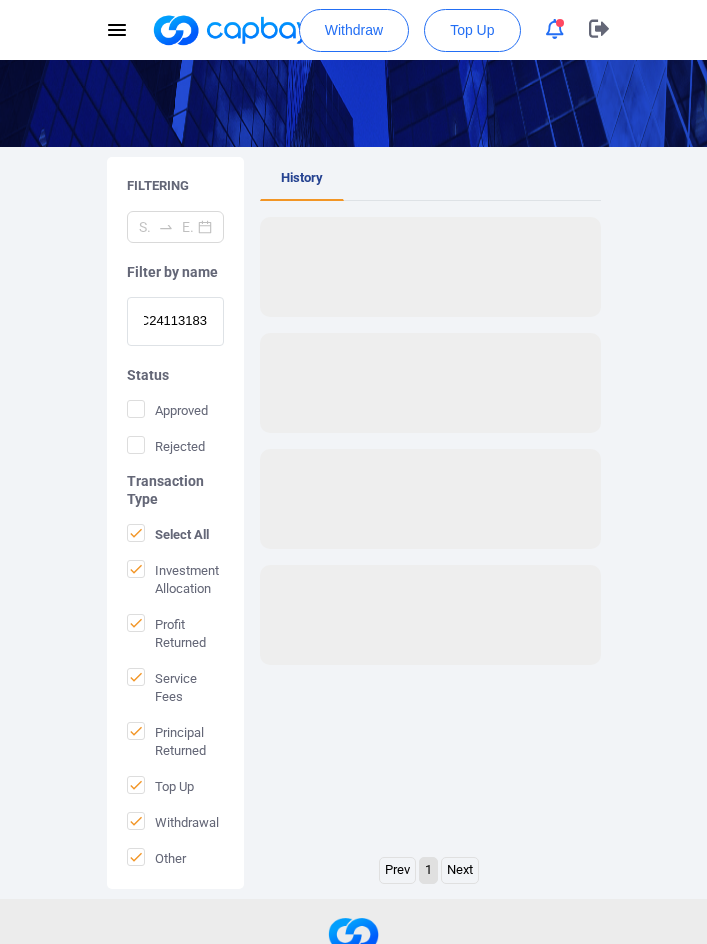 scroll, scrollTop: 0, scrollLeft: 0, axis: both 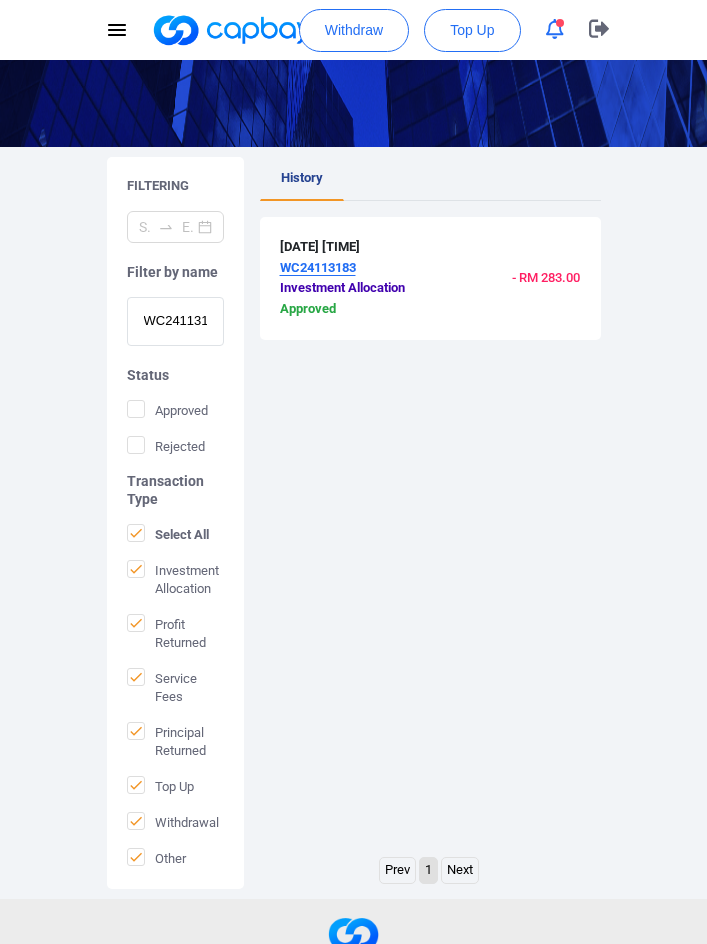 click on "WC24113183" at bounding box center [175, 321] 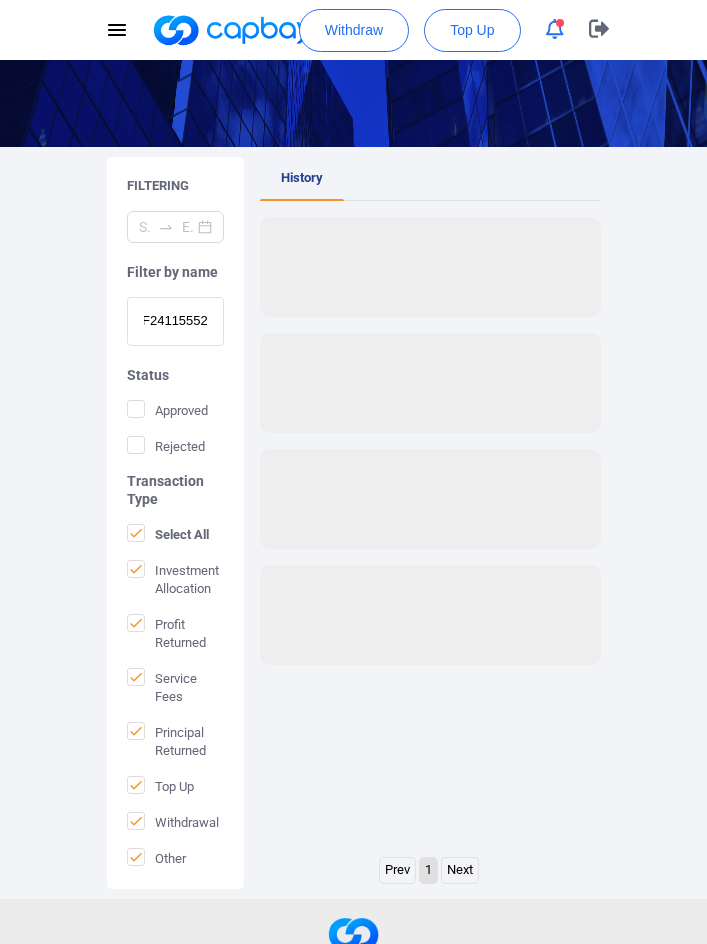 scroll, scrollTop: 0, scrollLeft: 0, axis: both 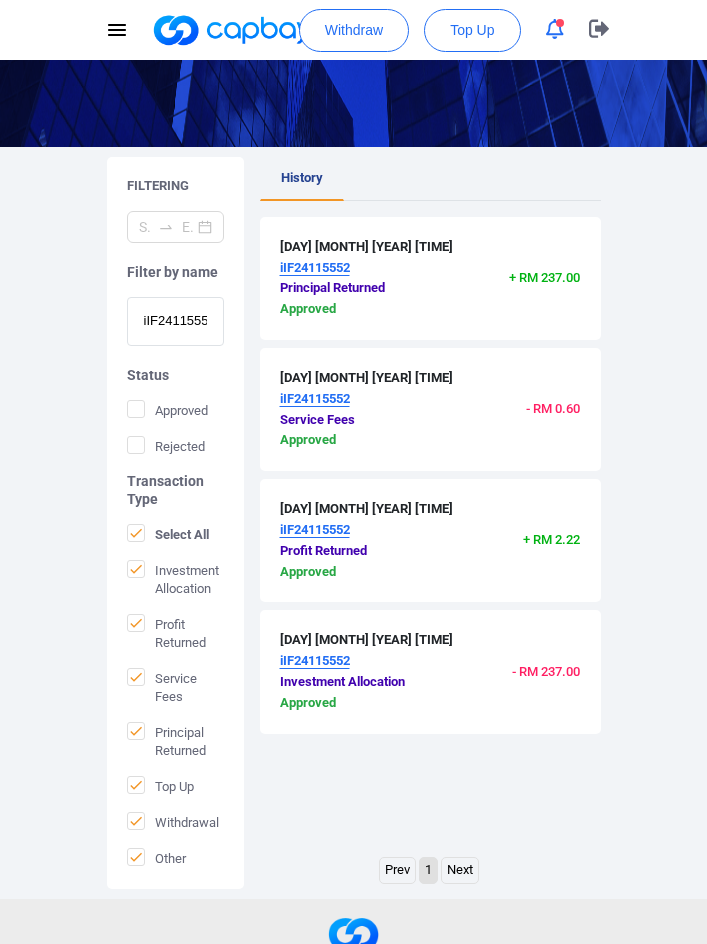 click on "iIF24115552" at bounding box center (175, 321) 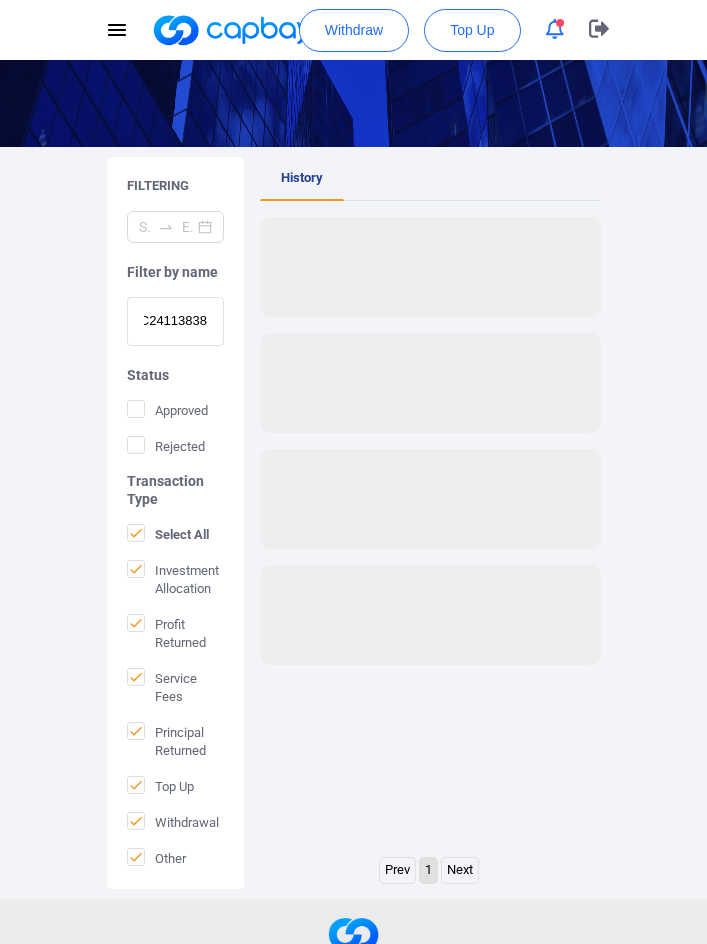 scroll, scrollTop: 0, scrollLeft: 0, axis: both 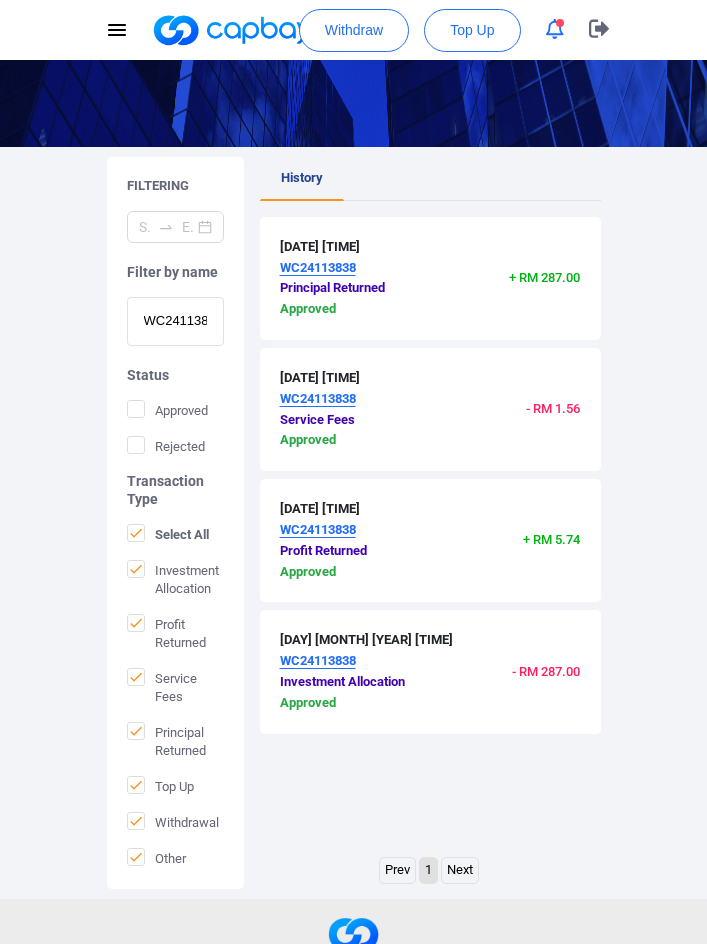 click on "WC24113838" at bounding box center (175, 321) 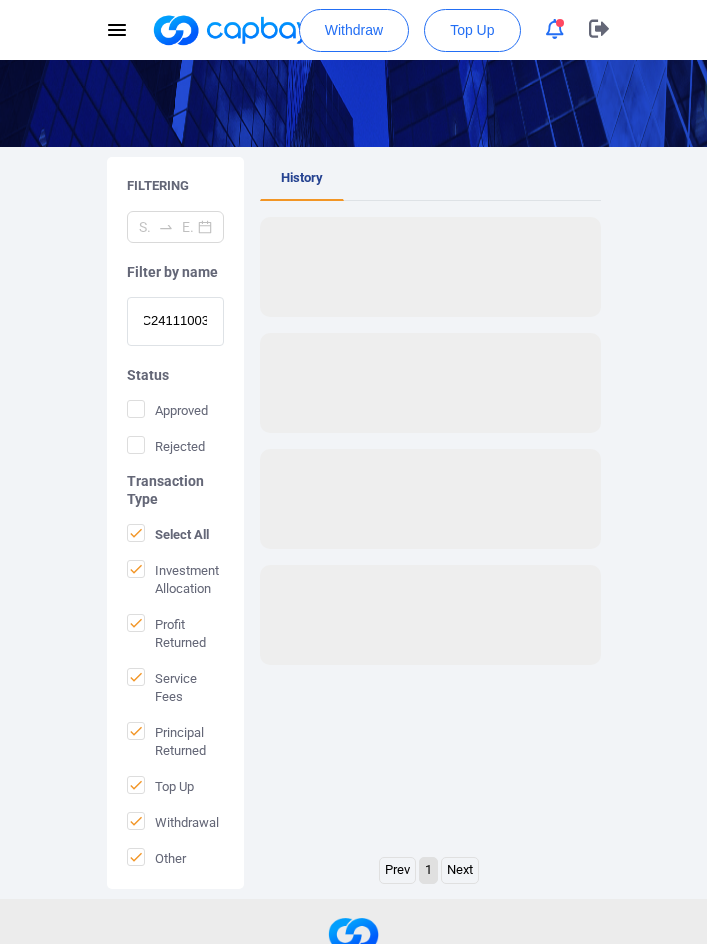 scroll, scrollTop: 0, scrollLeft: 0, axis: both 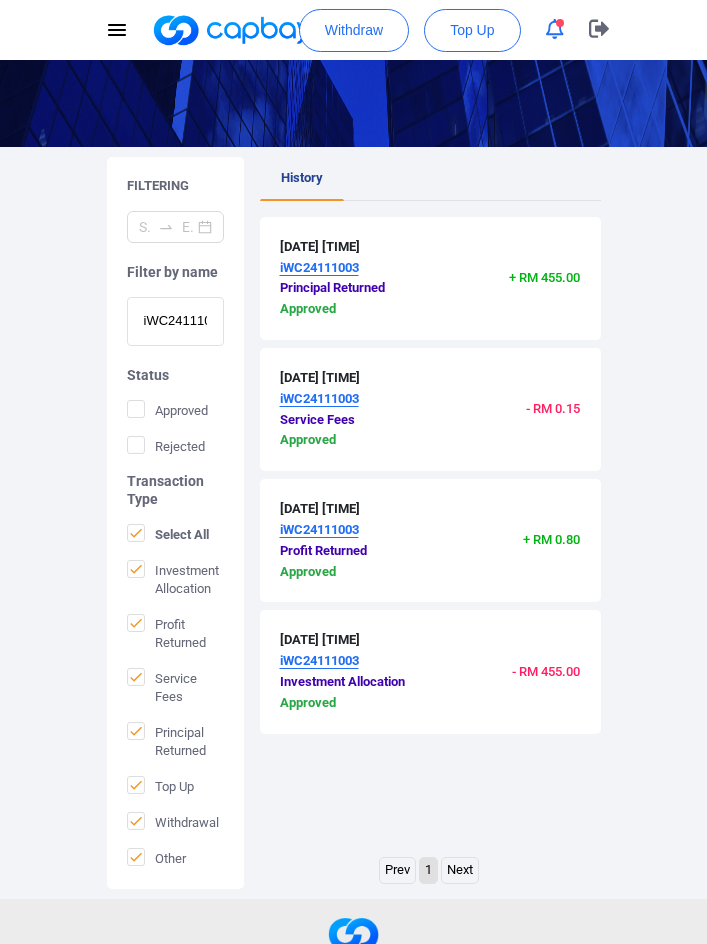 click on "iWC24111003" at bounding box center [175, 321] 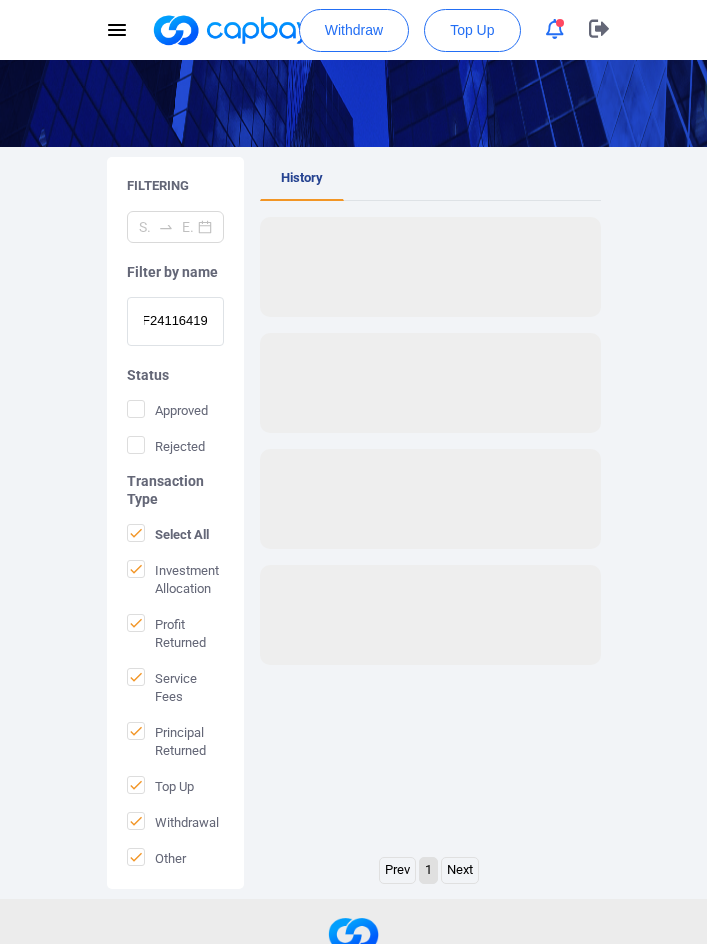 scroll, scrollTop: 0, scrollLeft: 0, axis: both 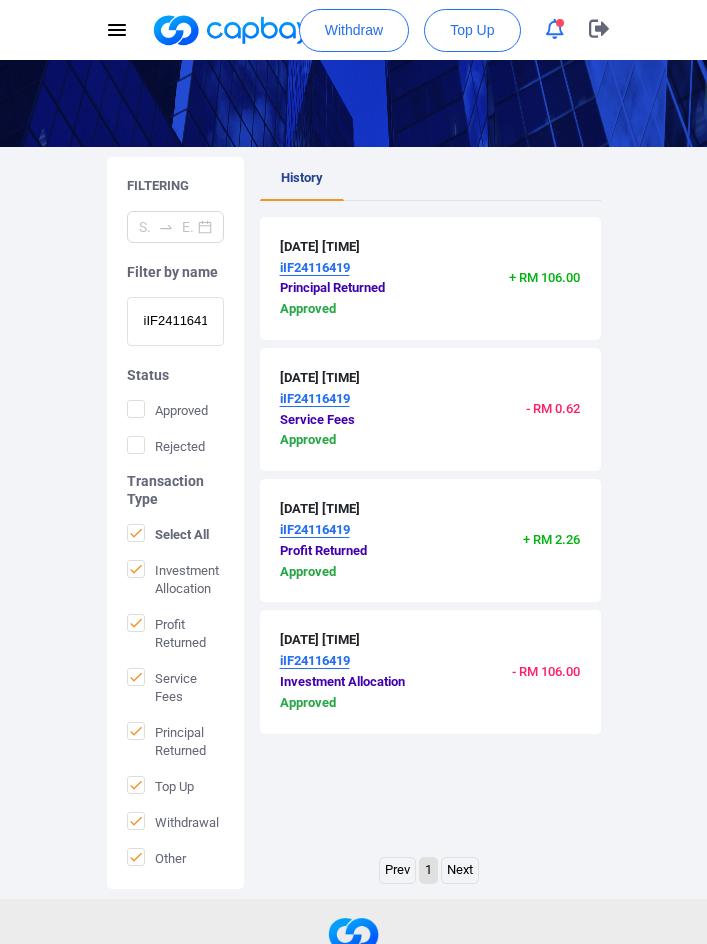 click on "iIF24116419" at bounding box center [175, 321] 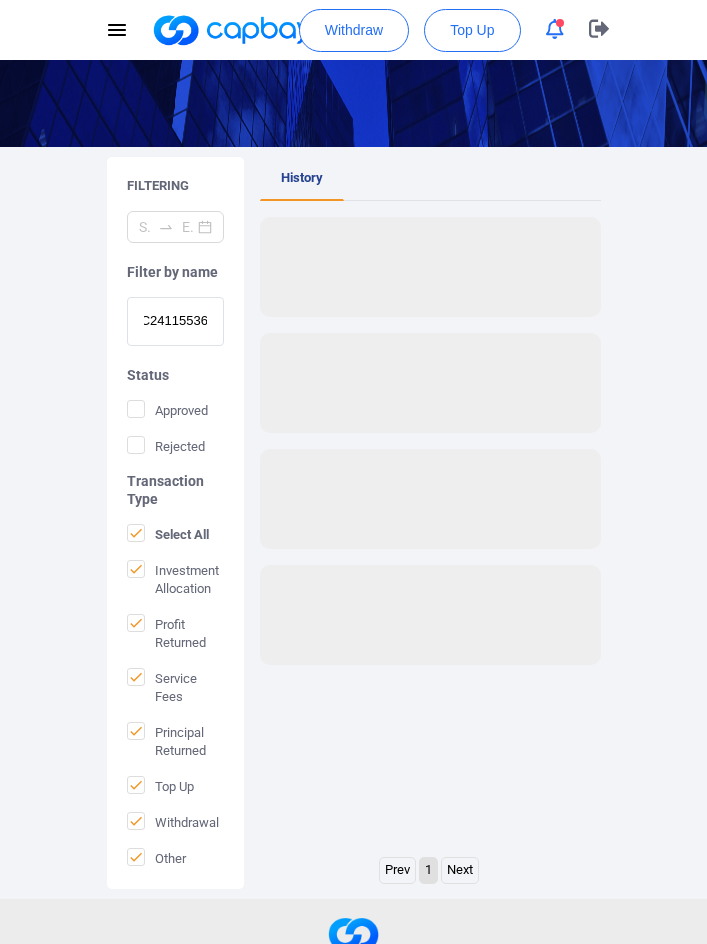 scroll, scrollTop: 0, scrollLeft: 0, axis: both 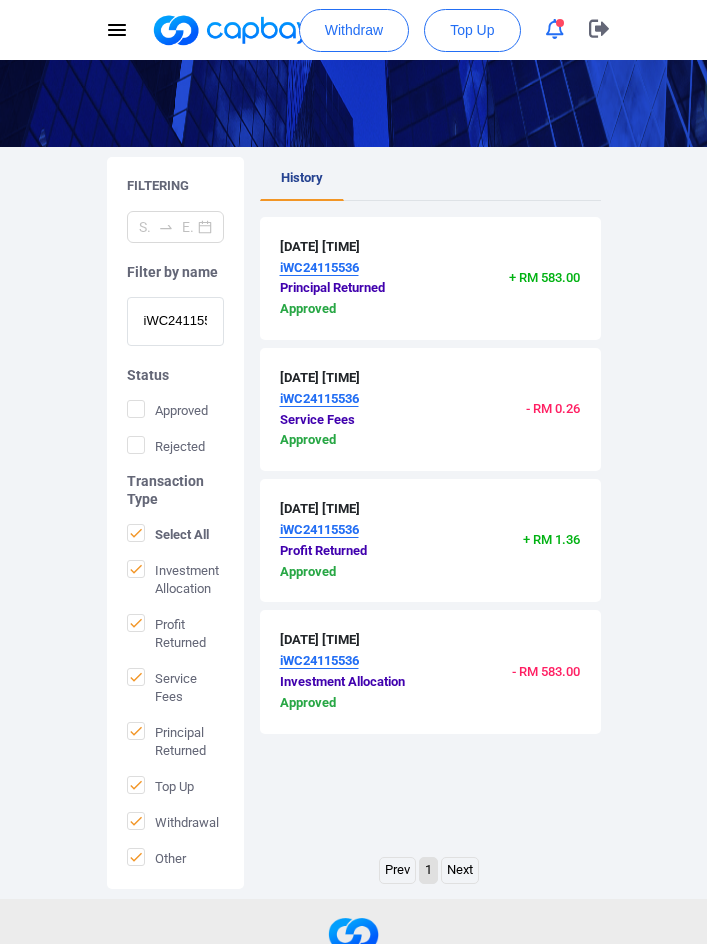 click on "iWC24115536" at bounding box center [175, 321] 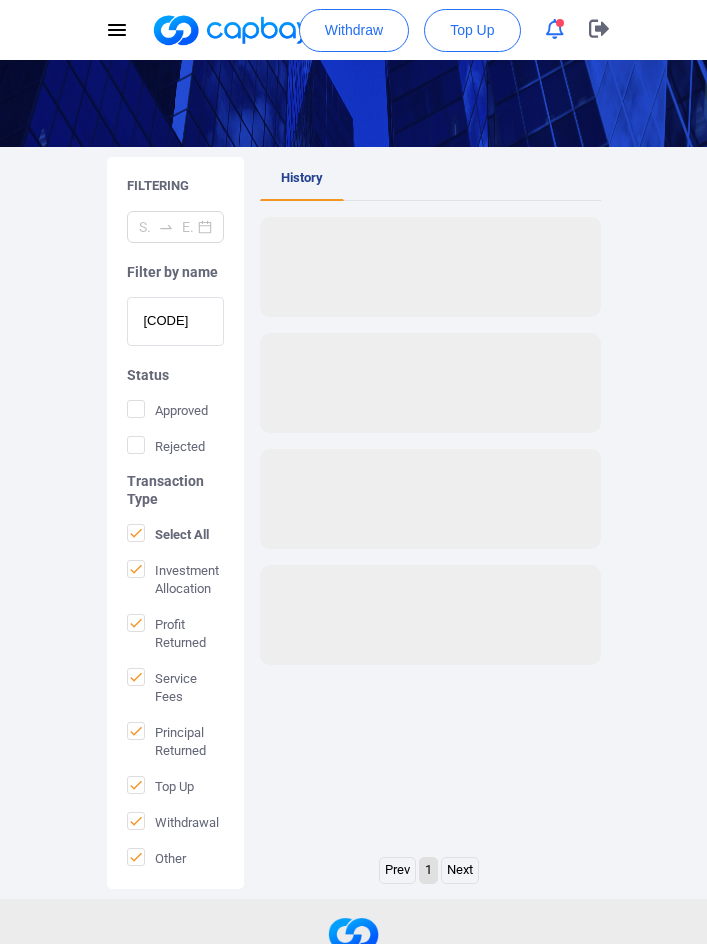 scroll, scrollTop: 0, scrollLeft: 0, axis: both 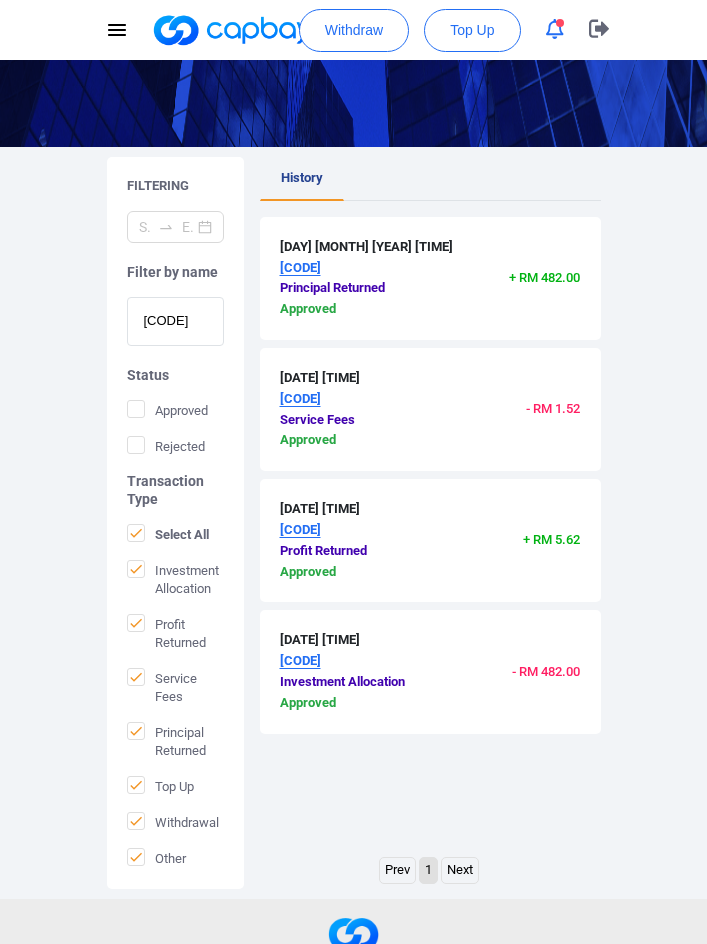 click on "[CODE]" at bounding box center (175, 321) 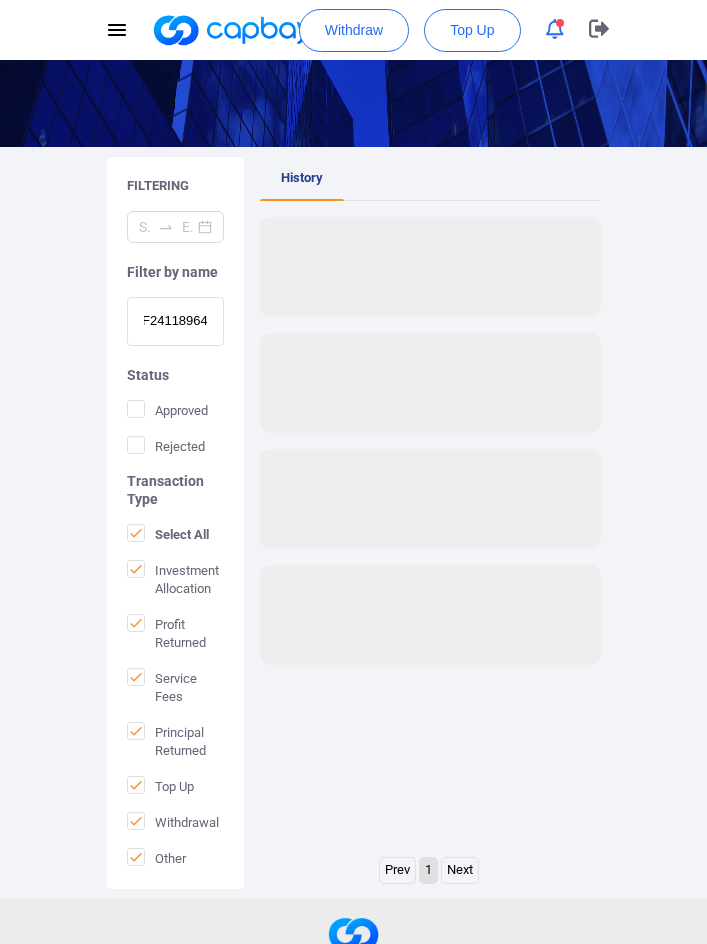 scroll, scrollTop: 0, scrollLeft: 0, axis: both 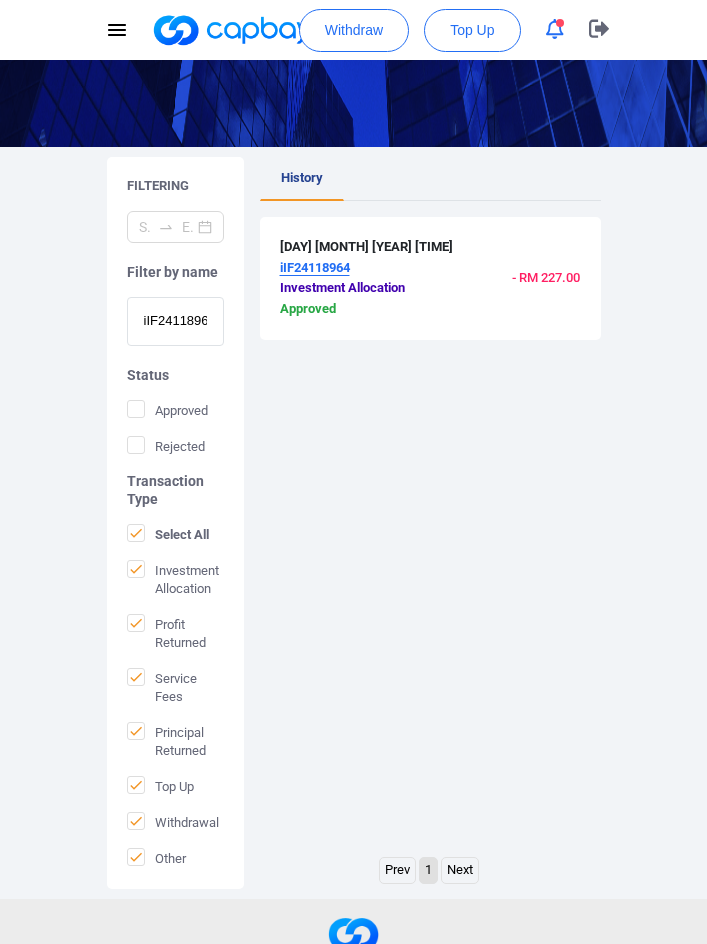 click on "iIF24118964" at bounding box center [175, 321] 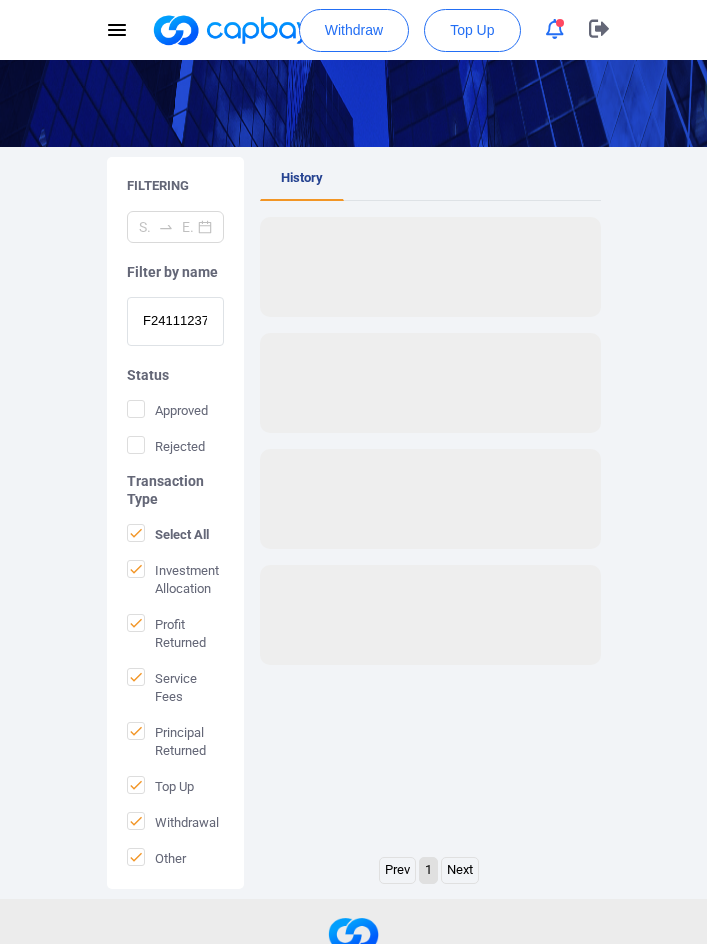 scroll, scrollTop: 0, scrollLeft: 0, axis: both 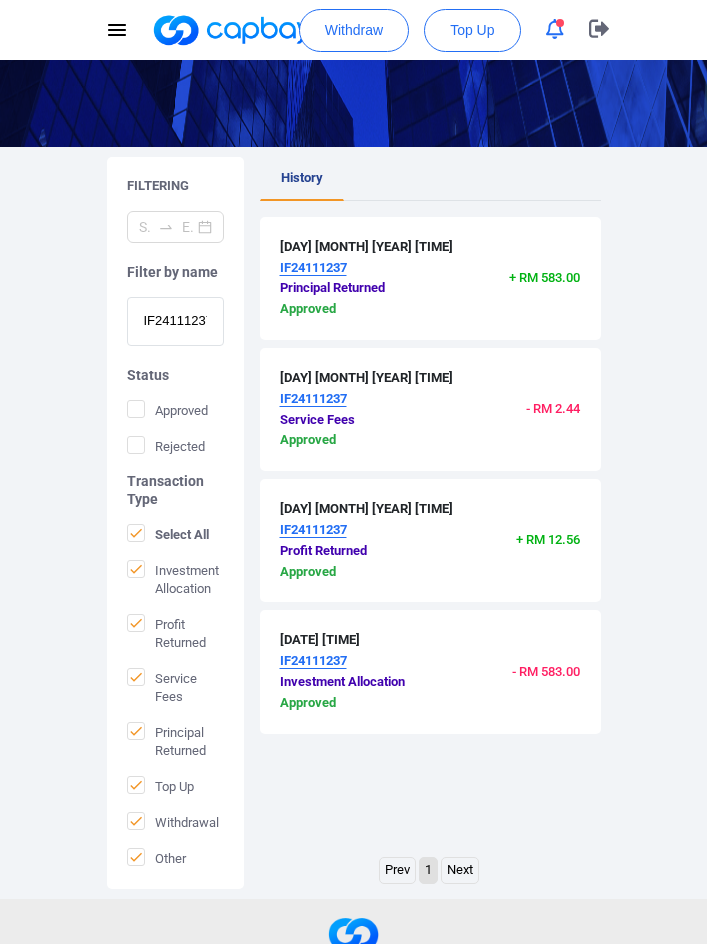 click on "IF24111237" at bounding box center (175, 321) 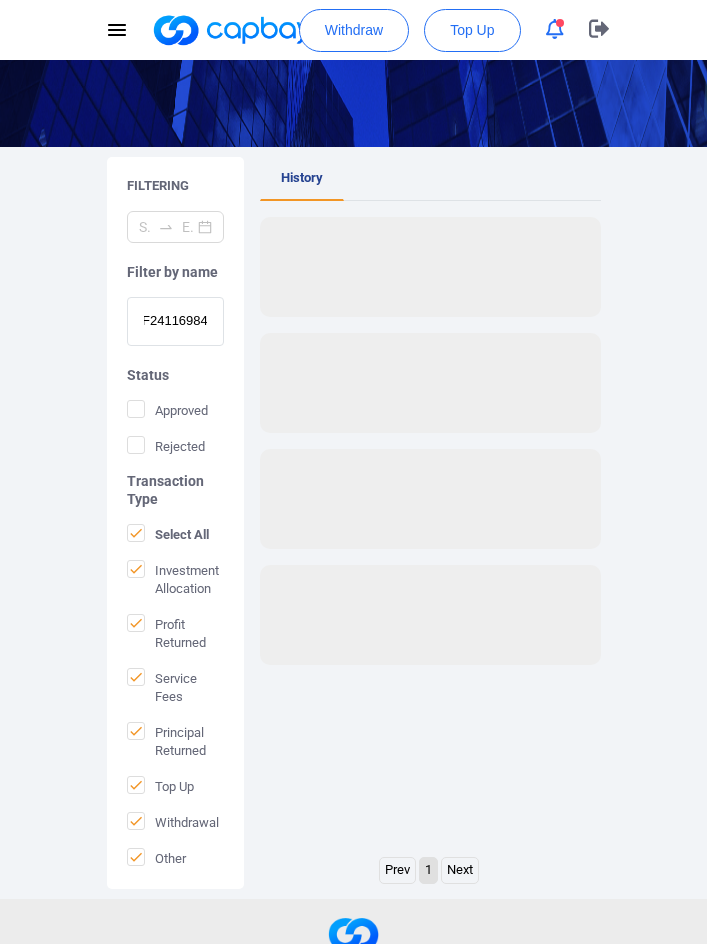 scroll, scrollTop: 0, scrollLeft: 0, axis: both 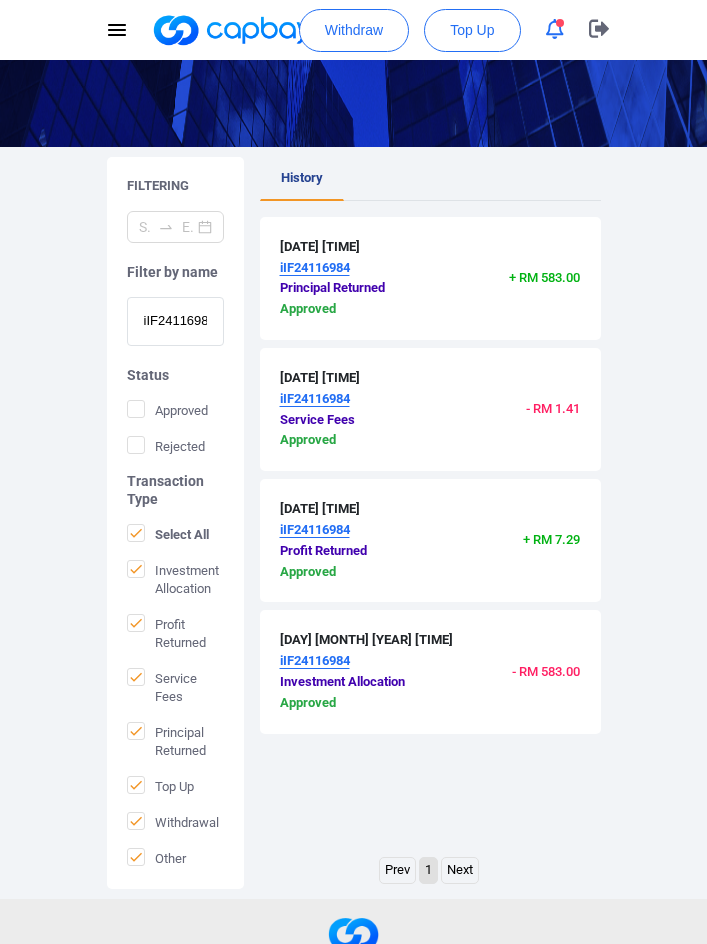 click on "iIF24116984" at bounding box center [175, 321] 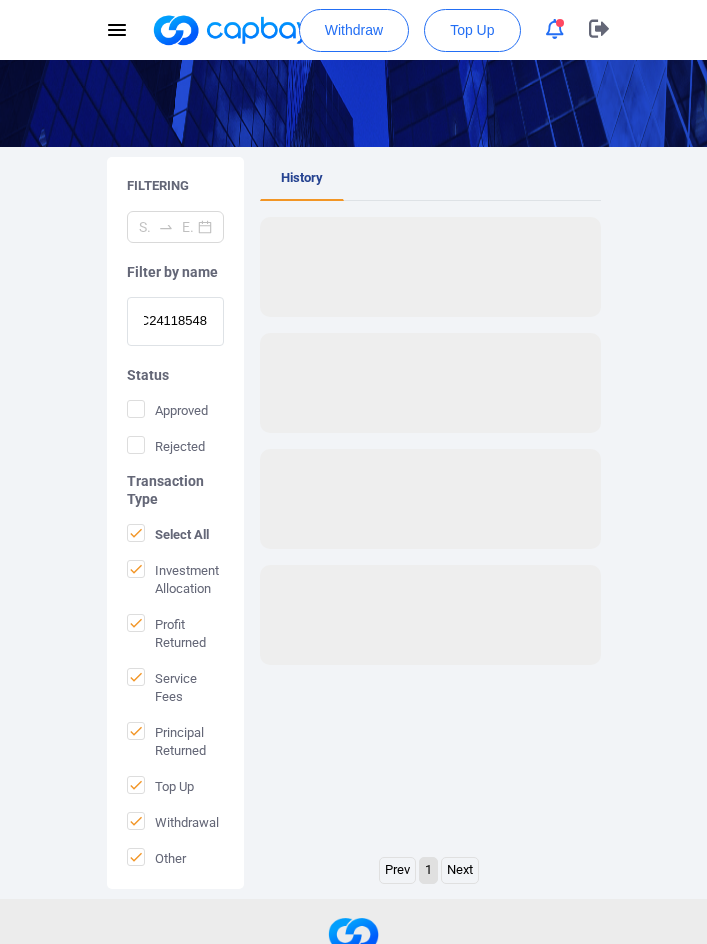scroll, scrollTop: 0, scrollLeft: 0, axis: both 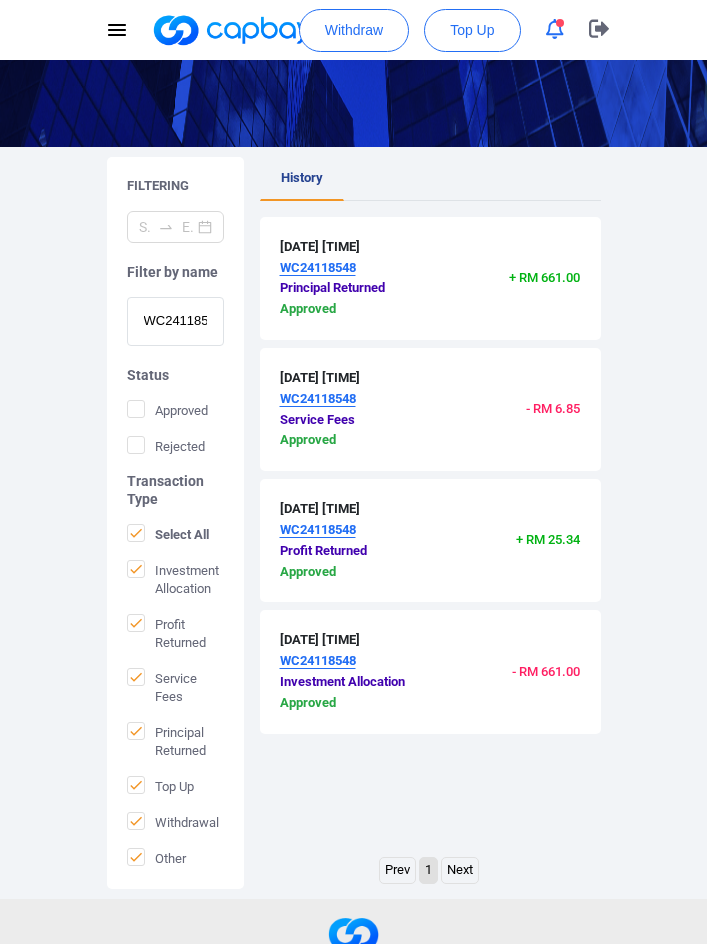 click on "WC24118548" at bounding box center [175, 321] 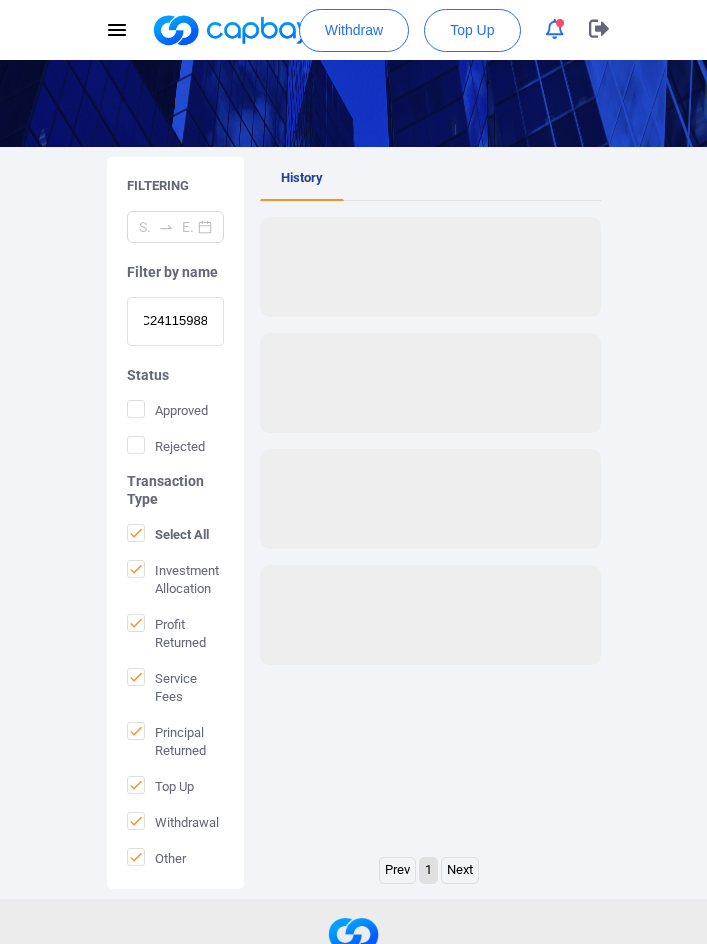 scroll, scrollTop: 0, scrollLeft: 0, axis: both 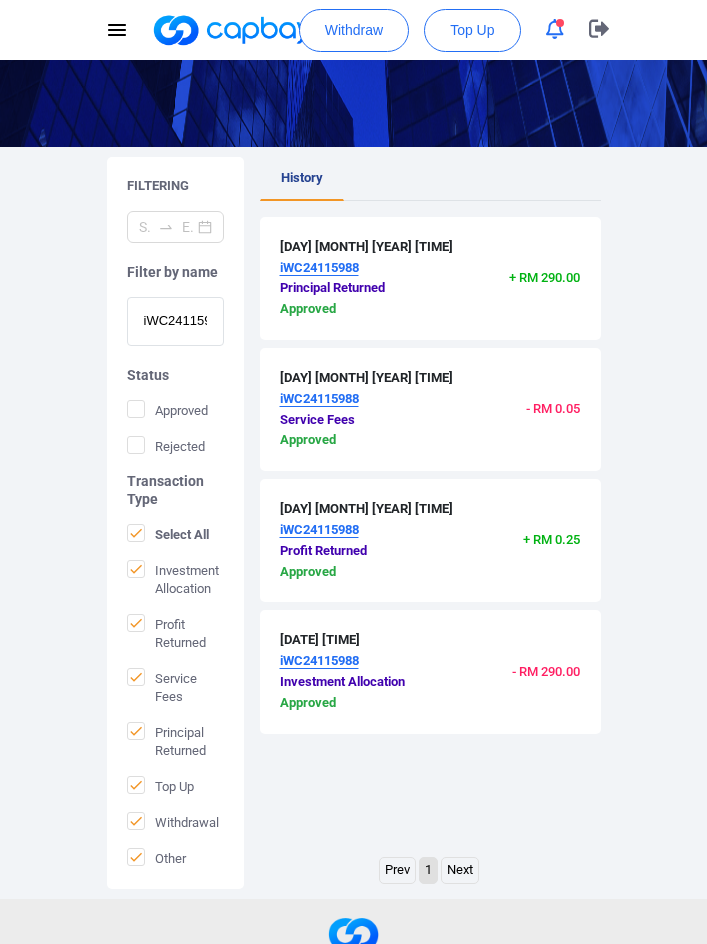 click on "iWC24115988" at bounding box center [175, 321] 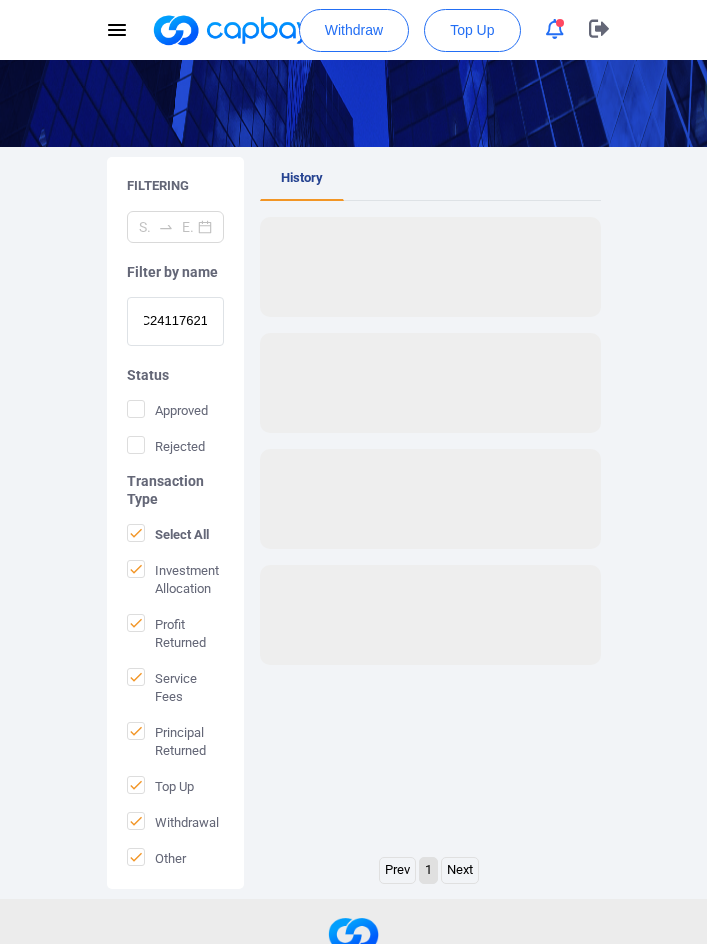 scroll, scrollTop: 0, scrollLeft: 0, axis: both 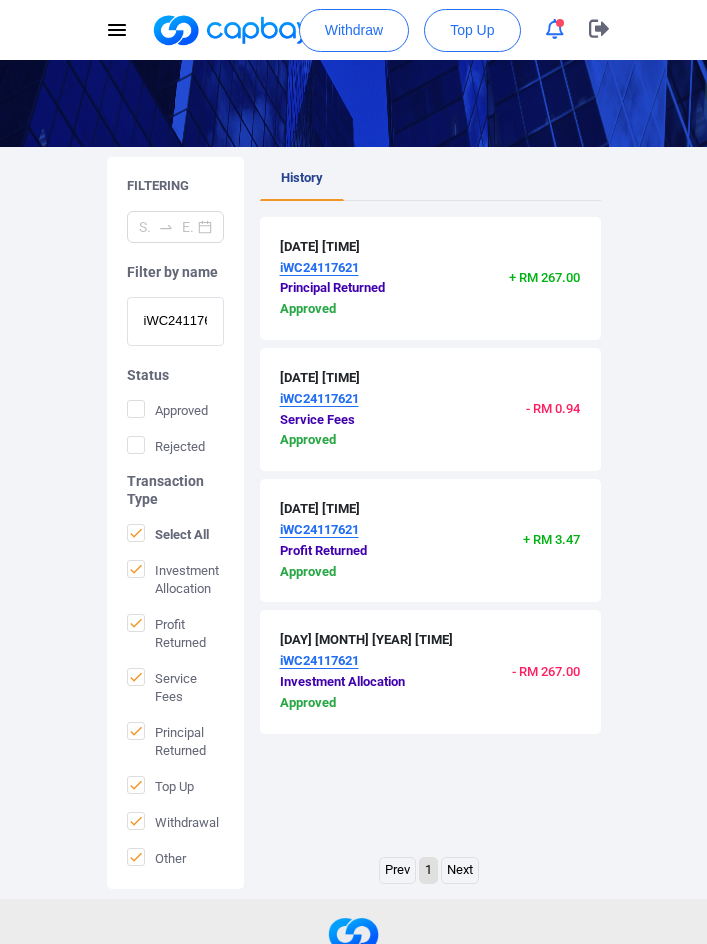 click on "iWC24117621" at bounding box center (175, 321) 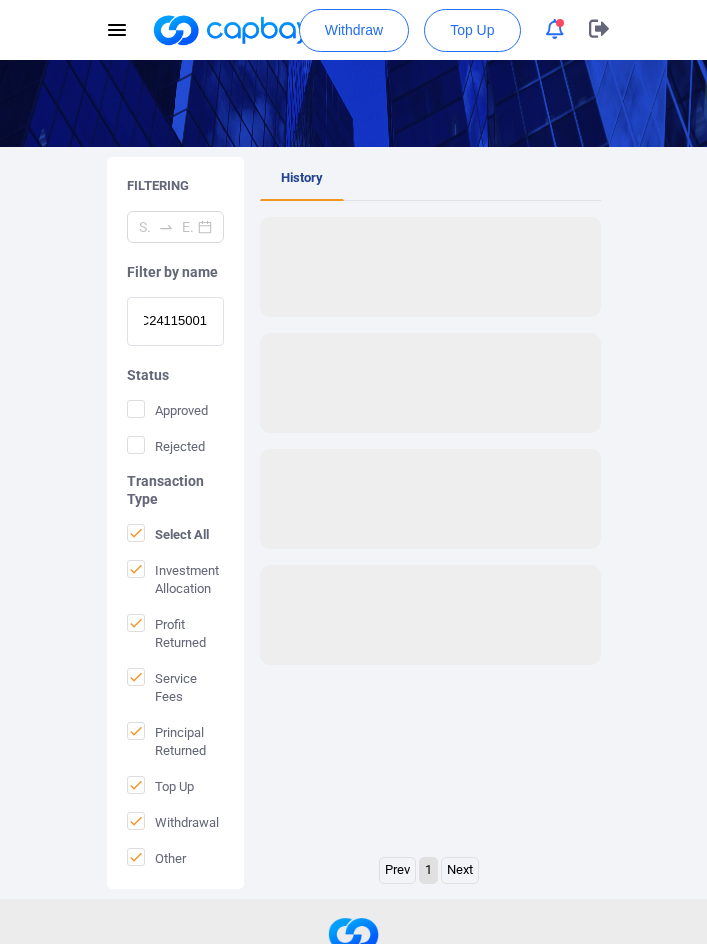 scroll, scrollTop: 0, scrollLeft: 0, axis: both 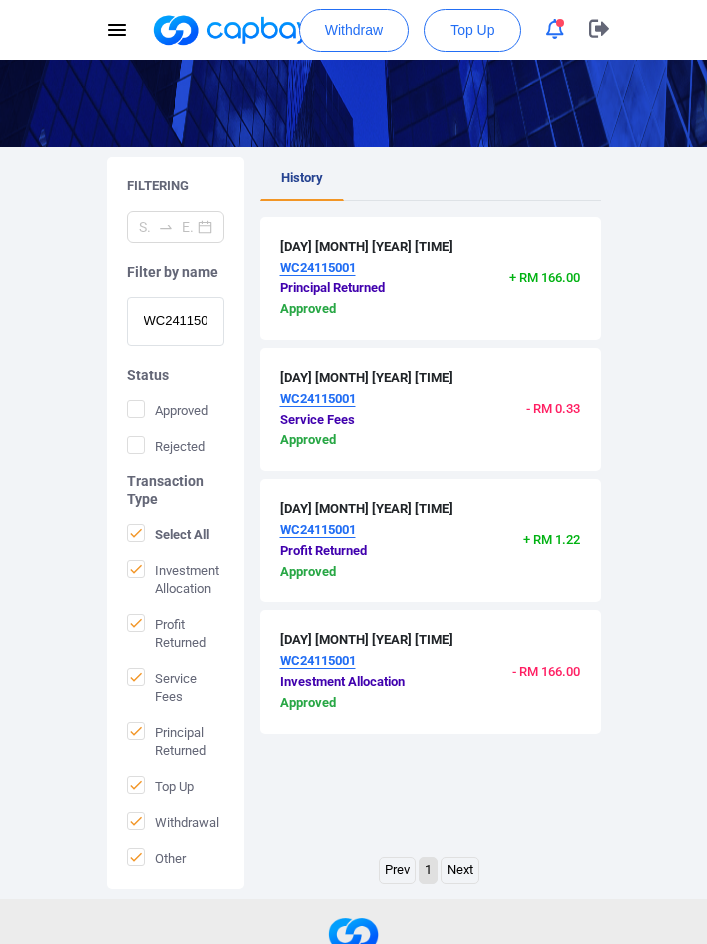 click on "WC24115001" at bounding box center [175, 321] 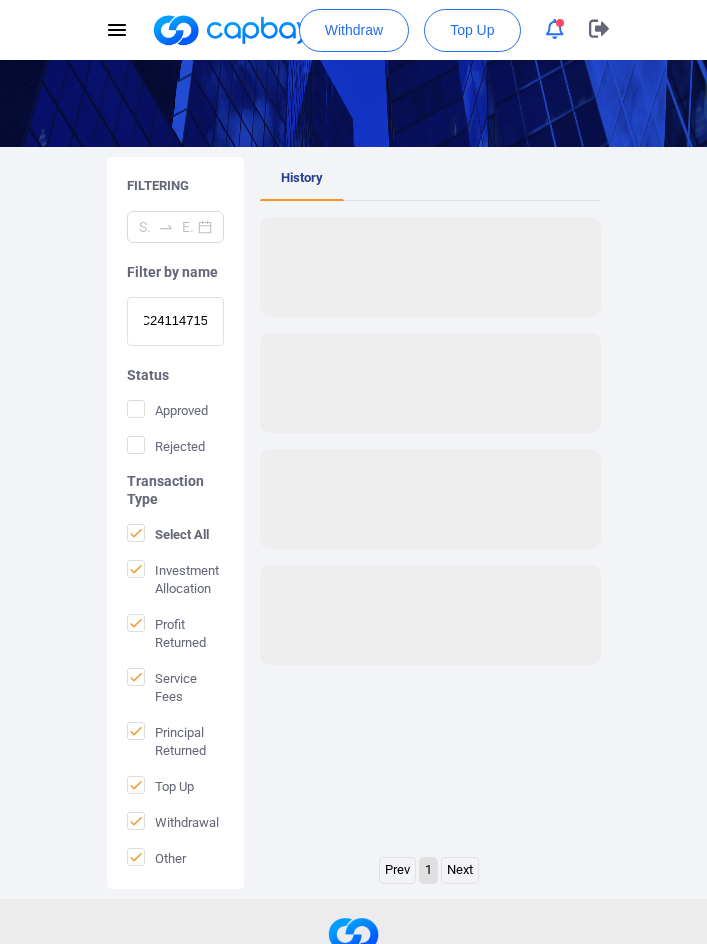 scroll, scrollTop: 0, scrollLeft: 0, axis: both 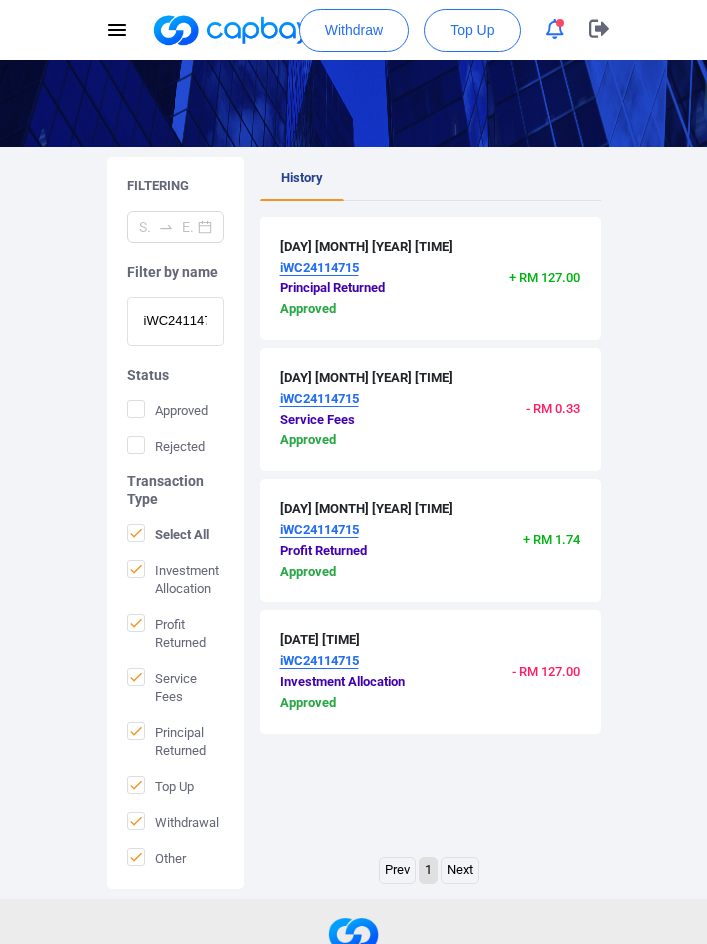 click on "iWC24114715" at bounding box center (175, 321) 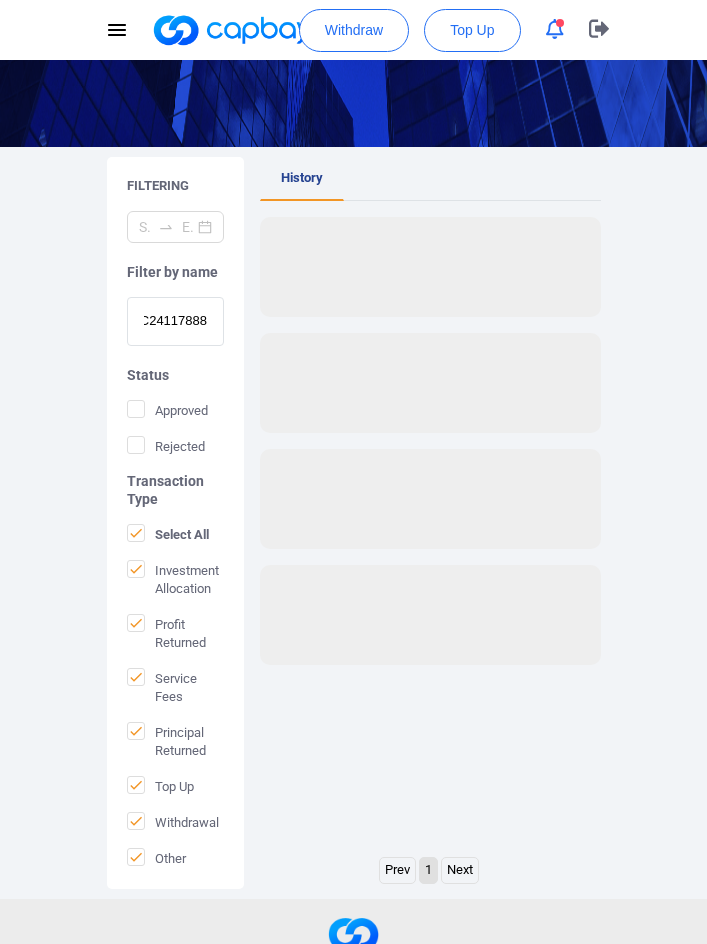 scroll, scrollTop: 0, scrollLeft: 0, axis: both 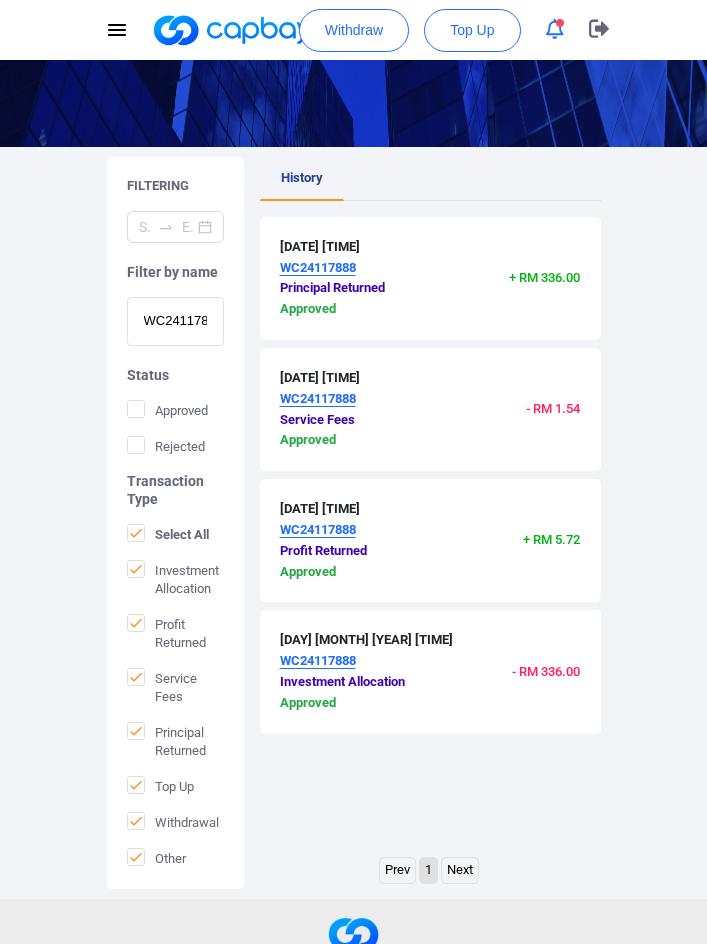 click on "WC24117888" at bounding box center [175, 321] 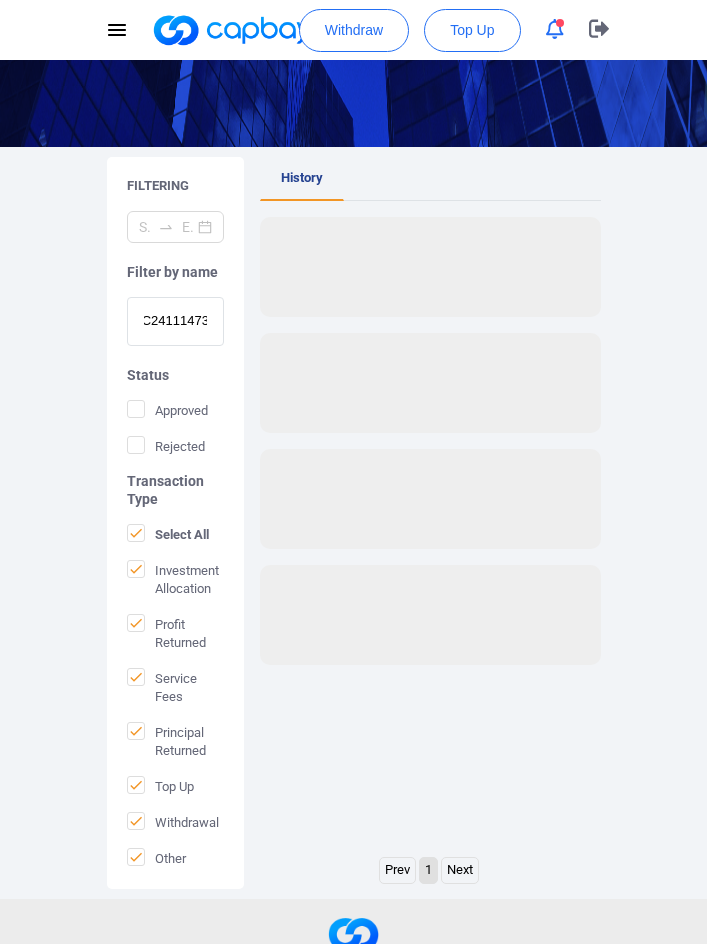 scroll, scrollTop: 0, scrollLeft: 0, axis: both 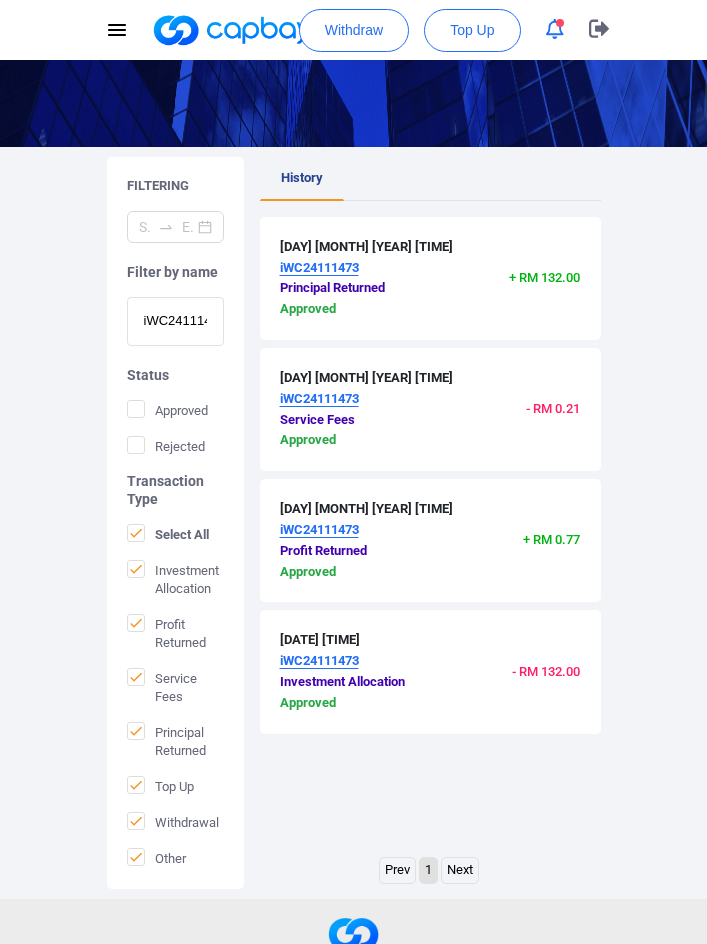click on "iWC24111473" at bounding box center [175, 321] 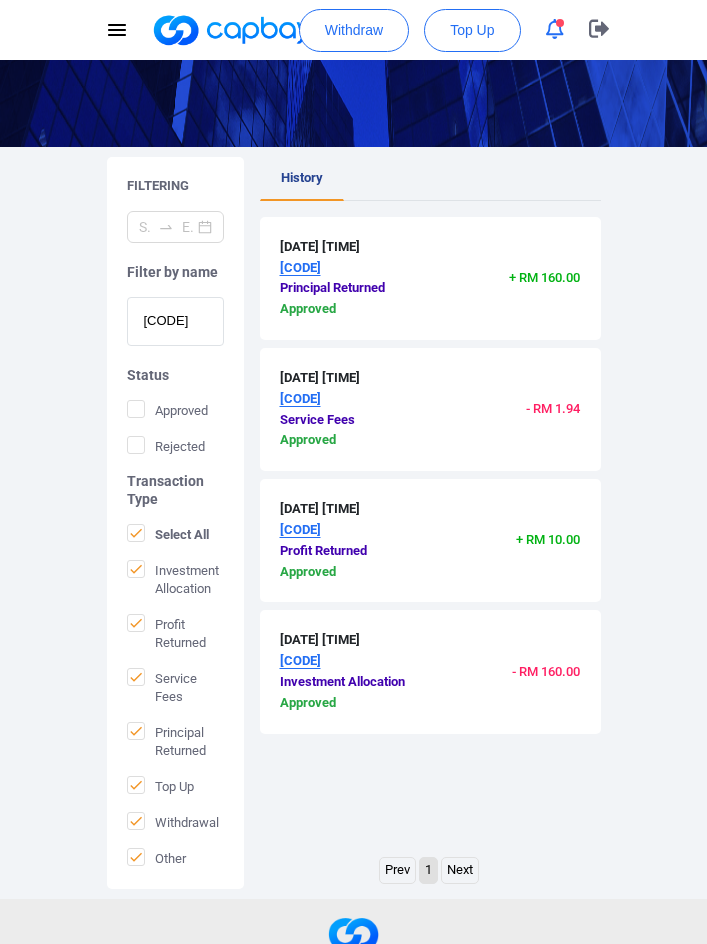 scroll, scrollTop: 0, scrollLeft: 0, axis: both 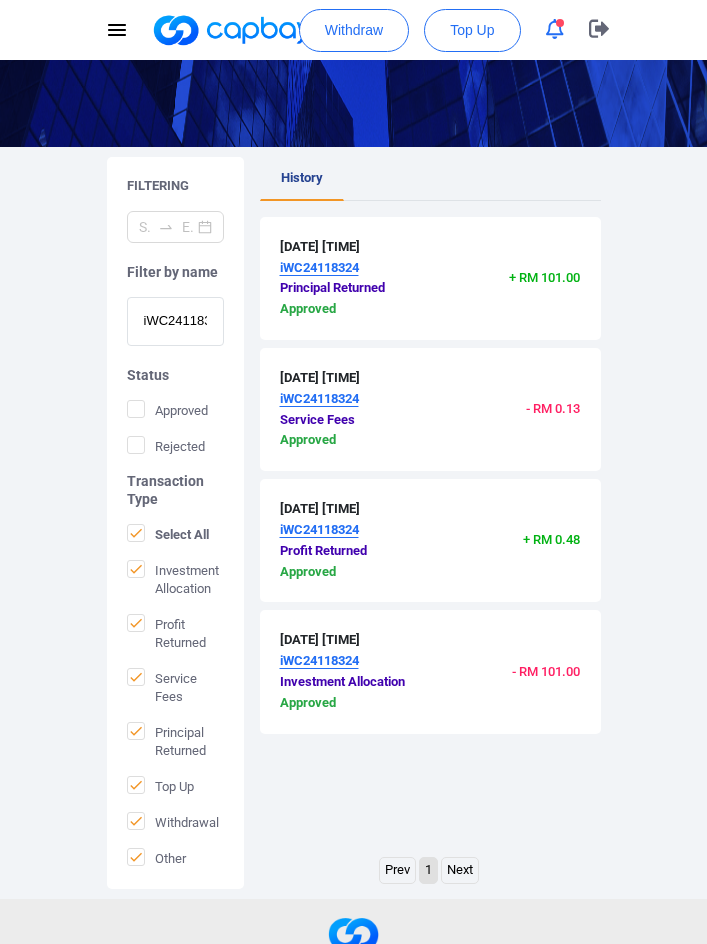 click on "iWC24118324" at bounding box center [175, 321] 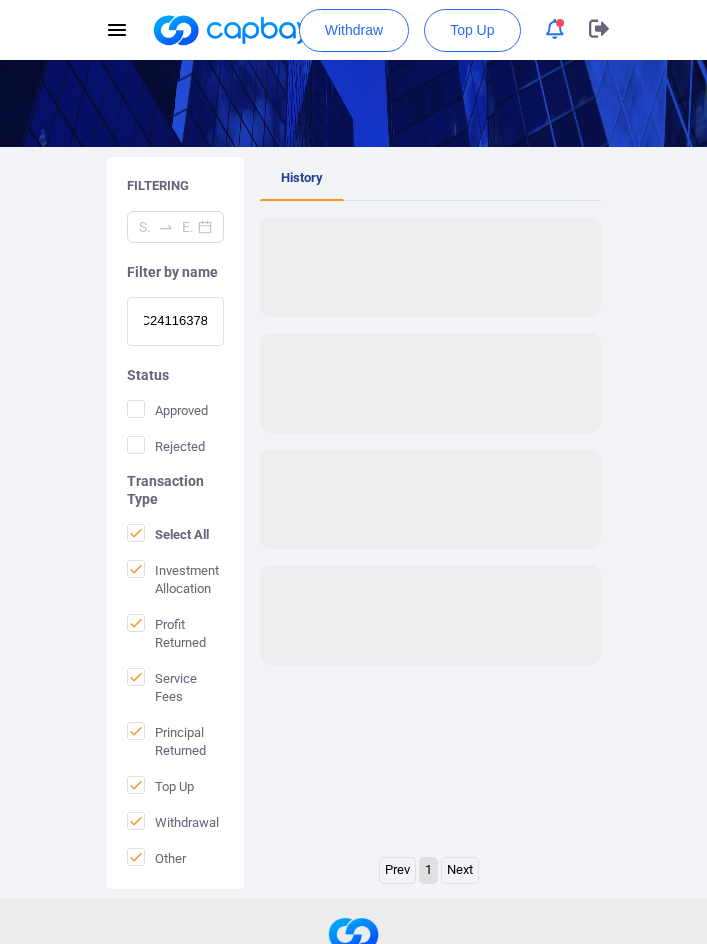 scroll, scrollTop: 0, scrollLeft: 0, axis: both 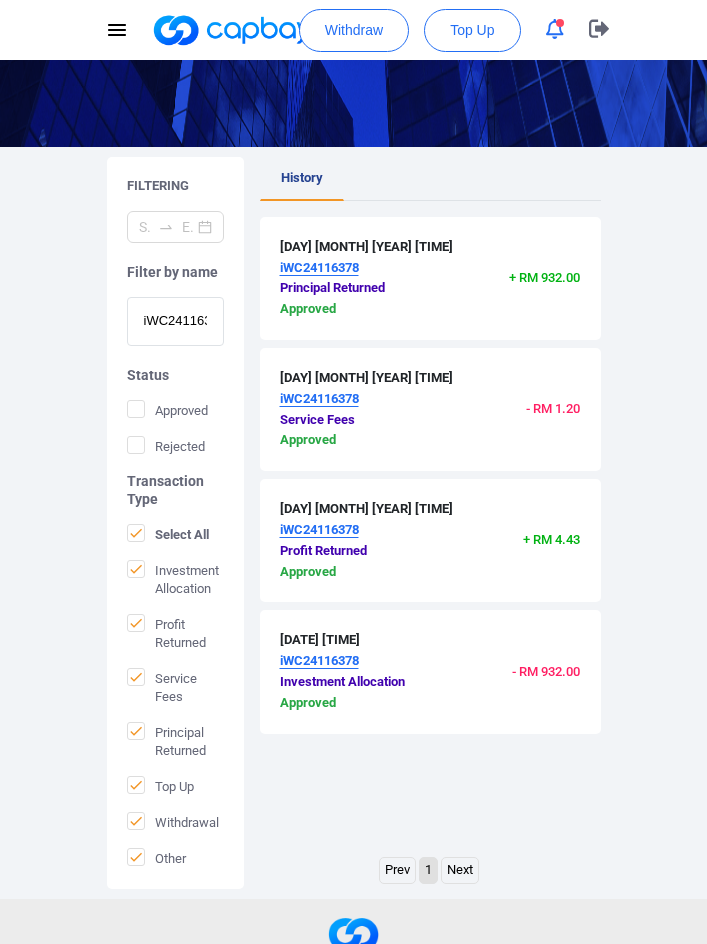 click on "iWC24116378" at bounding box center (175, 321) 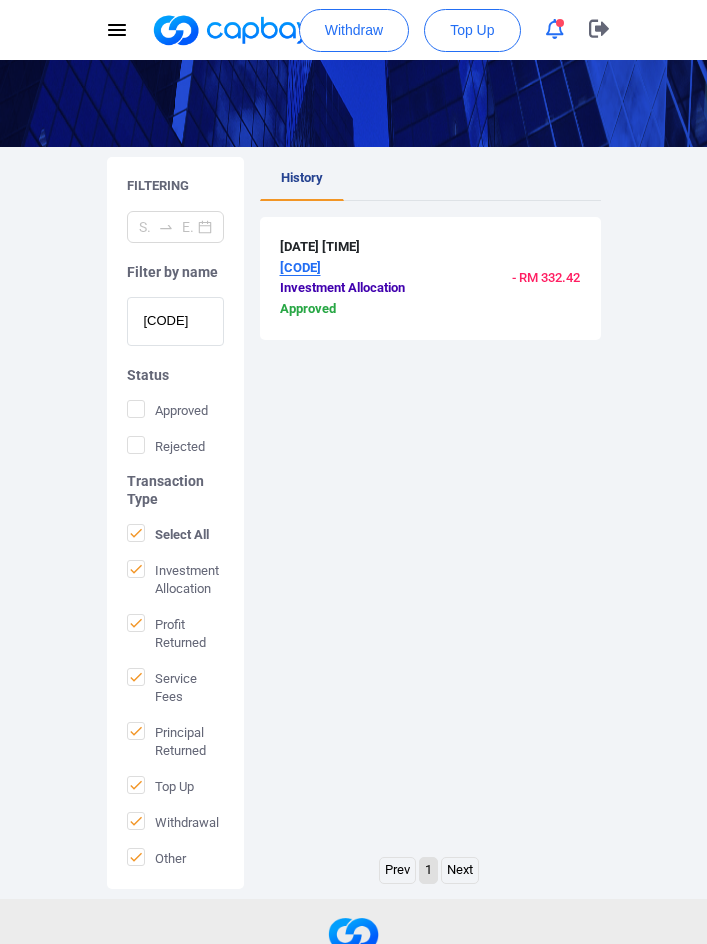 scroll, scrollTop: 0, scrollLeft: 0, axis: both 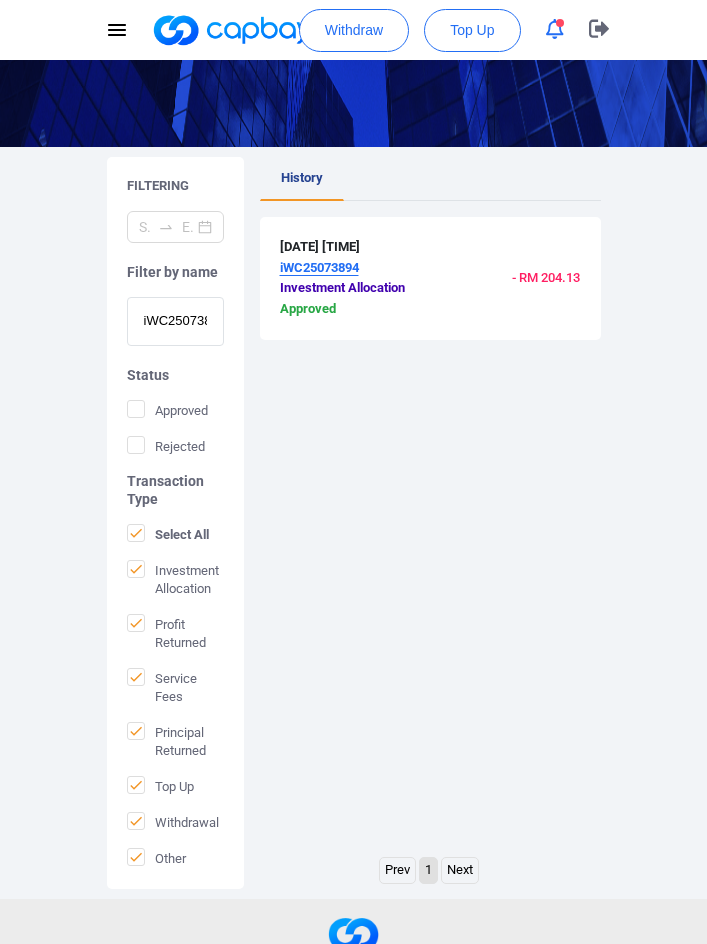 click on "iWC25073894" at bounding box center (175, 321) 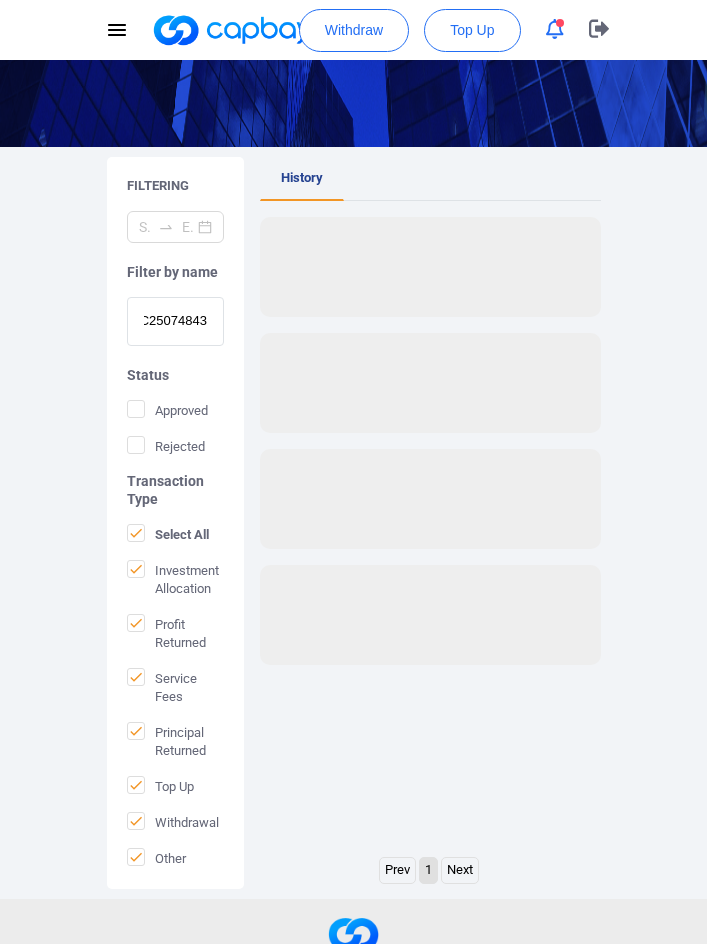 scroll, scrollTop: 0, scrollLeft: 0, axis: both 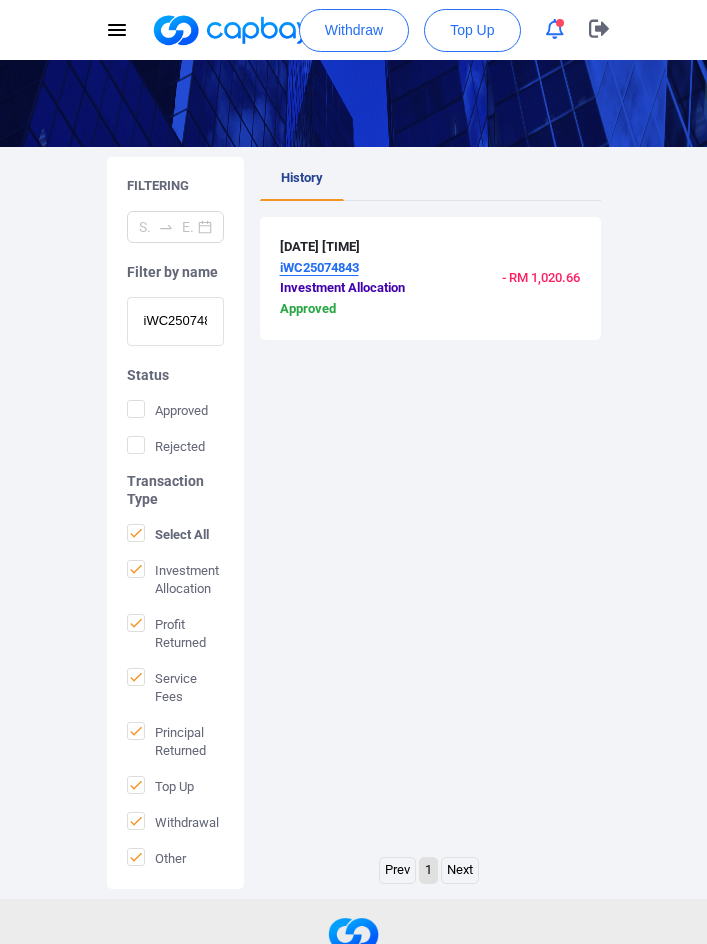 click on "iWC25074843" at bounding box center (175, 321) 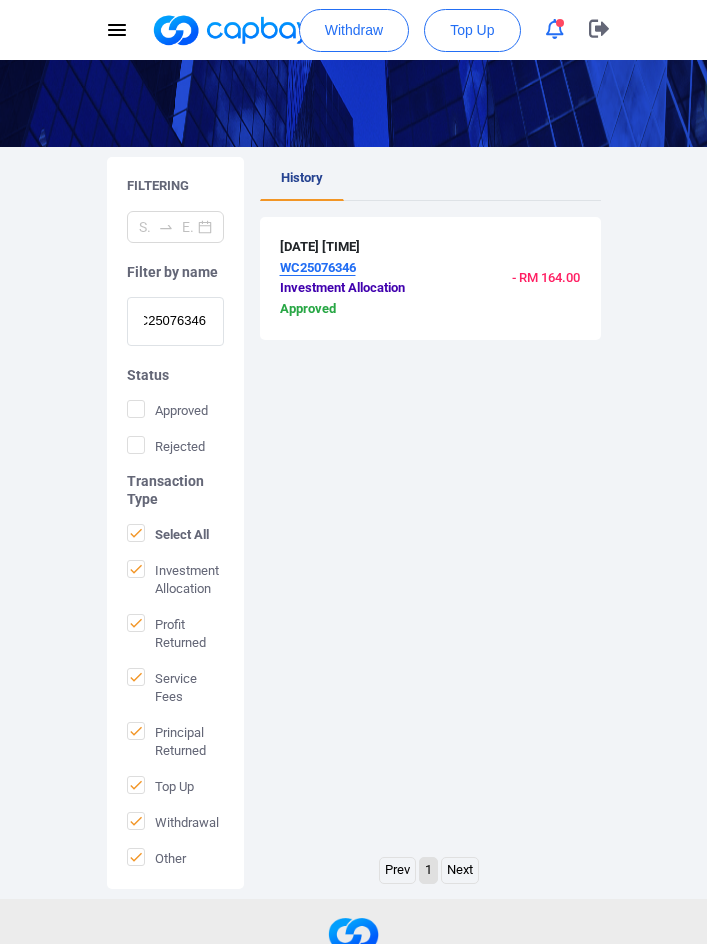scroll, scrollTop: 0, scrollLeft: 0, axis: both 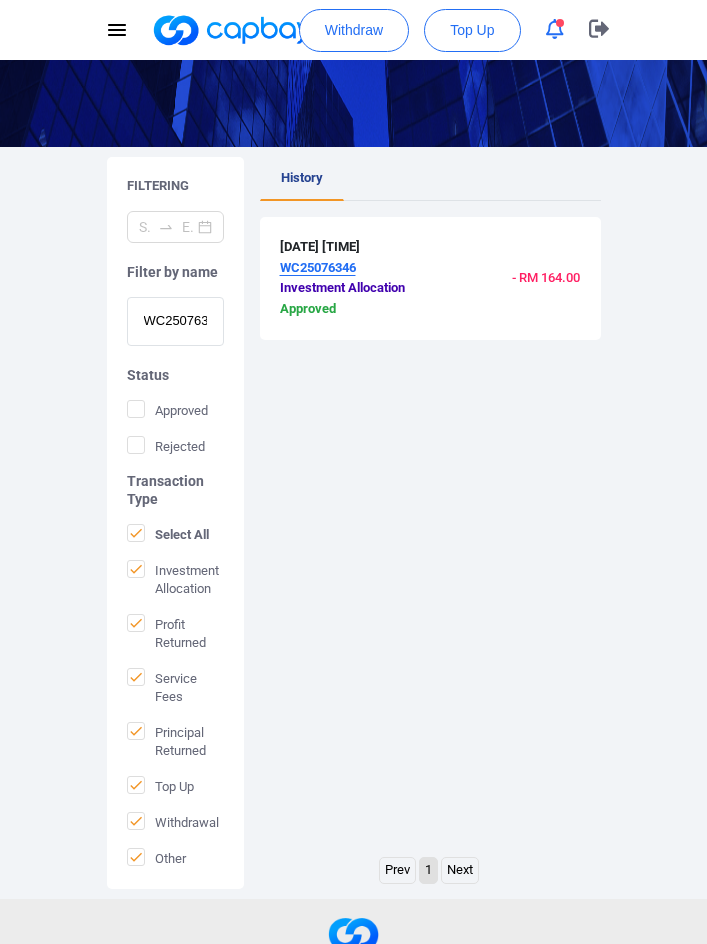 click on "WC25076346" at bounding box center [175, 321] 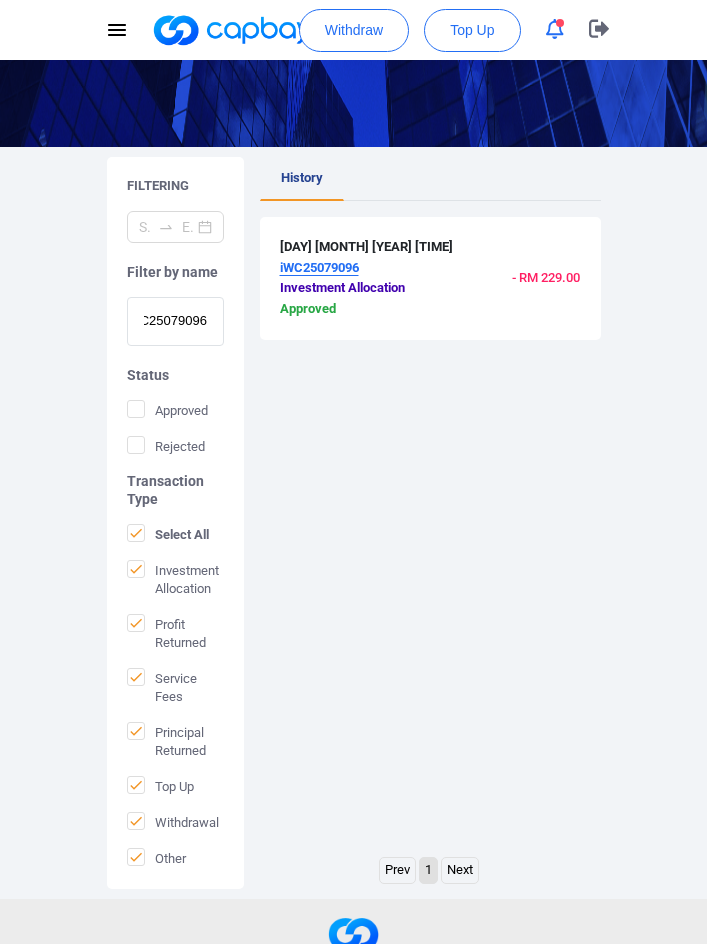 scroll, scrollTop: 0, scrollLeft: 0, axis: both 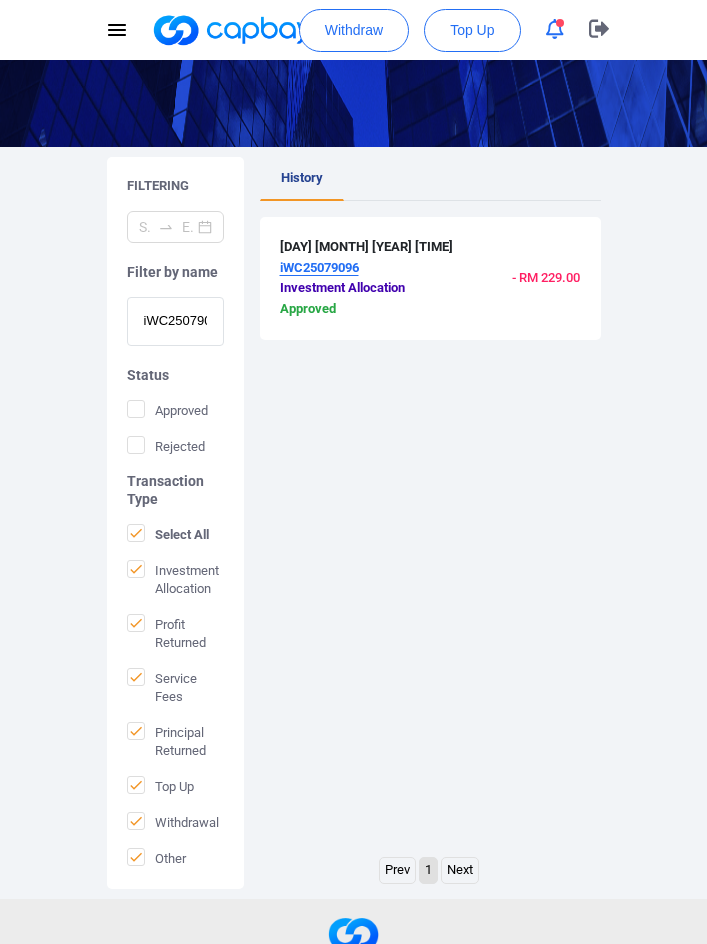 click on "iWC25079096" at bounding box center (175, 321) 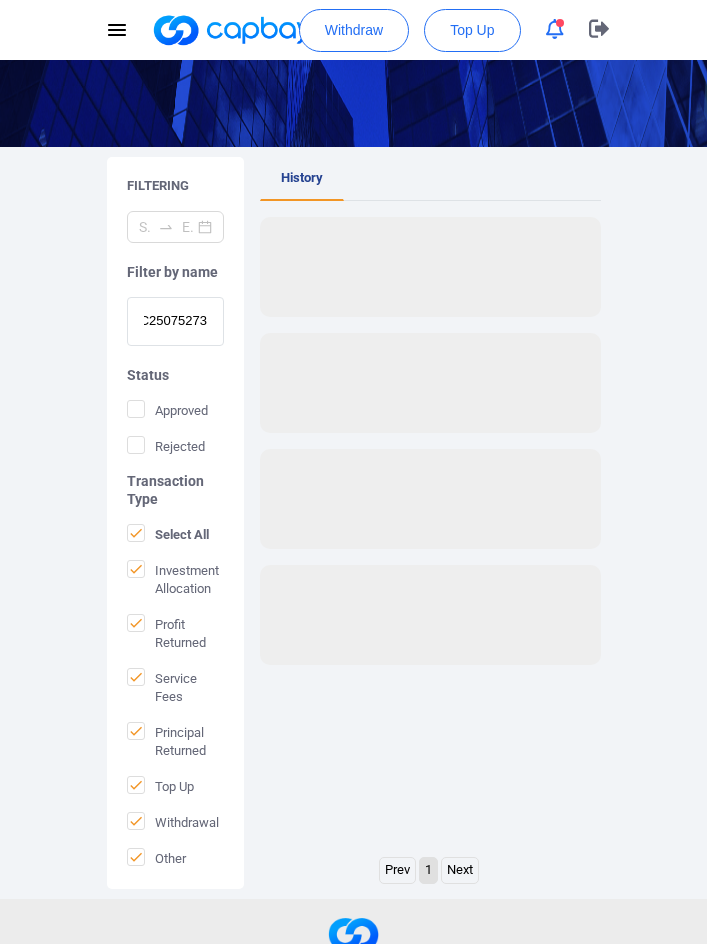 scroll, scrollTop: 0, scrollLeft: 0, axis: both 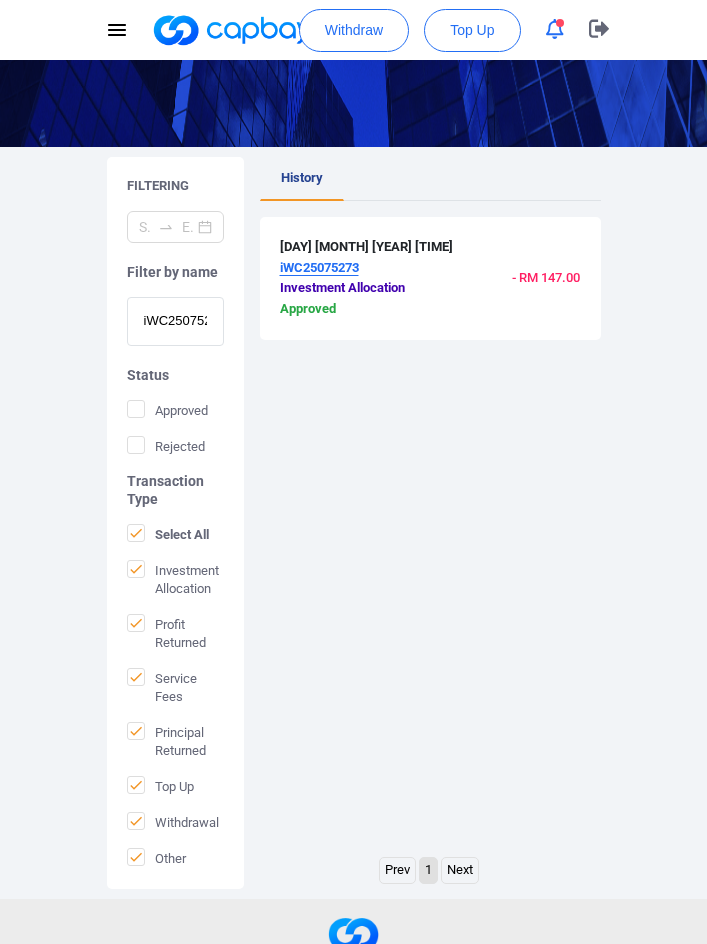 click on "iWC25075273" at bounding box center (175, 321) 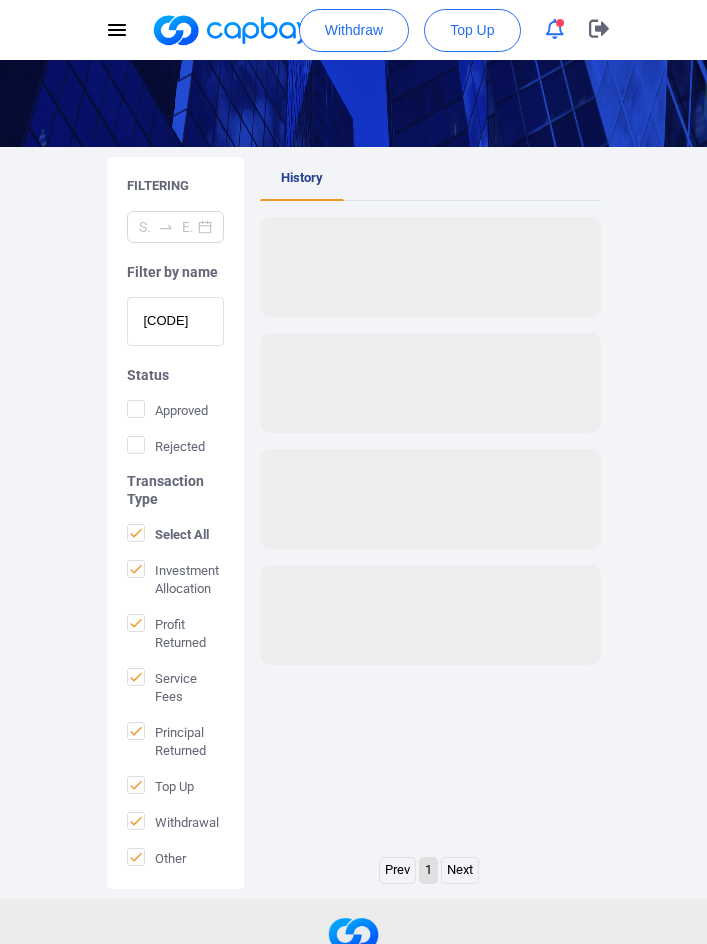 scroll, scrollTop: 0, scrollLeft: 0, axis: both 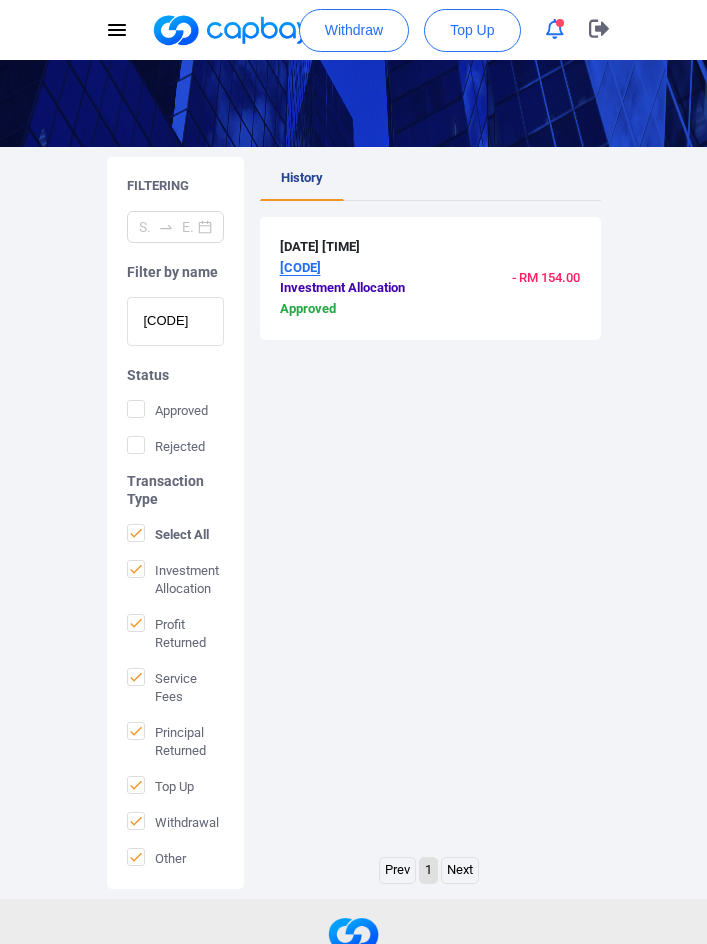 click on "[CODE]" at bounding box center (175, 321) 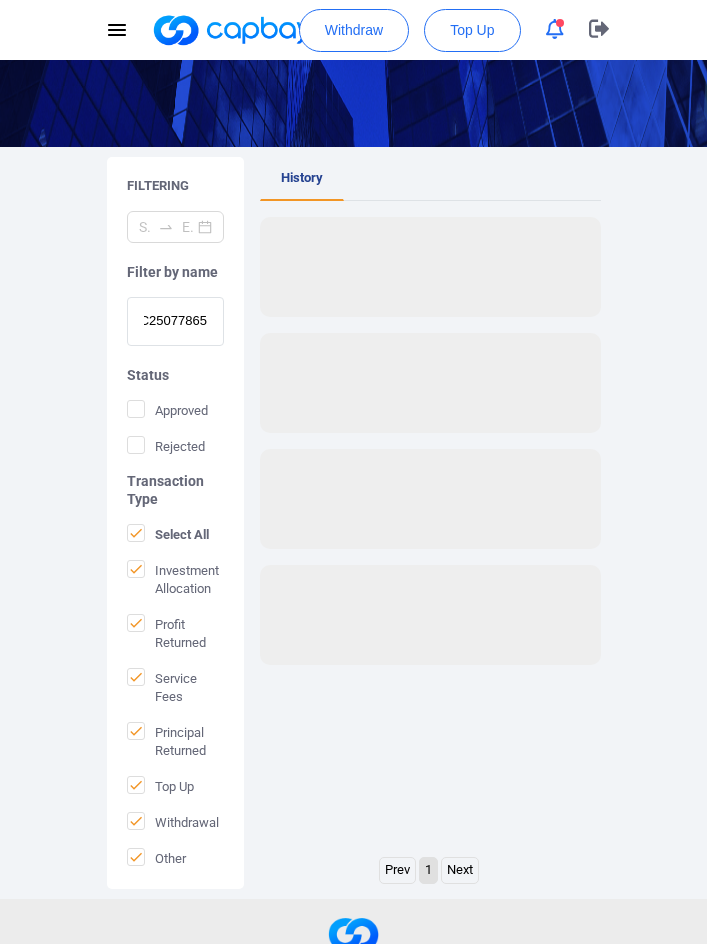 scroll, scrollTop: 0, scrollLeft: 0, axis: both 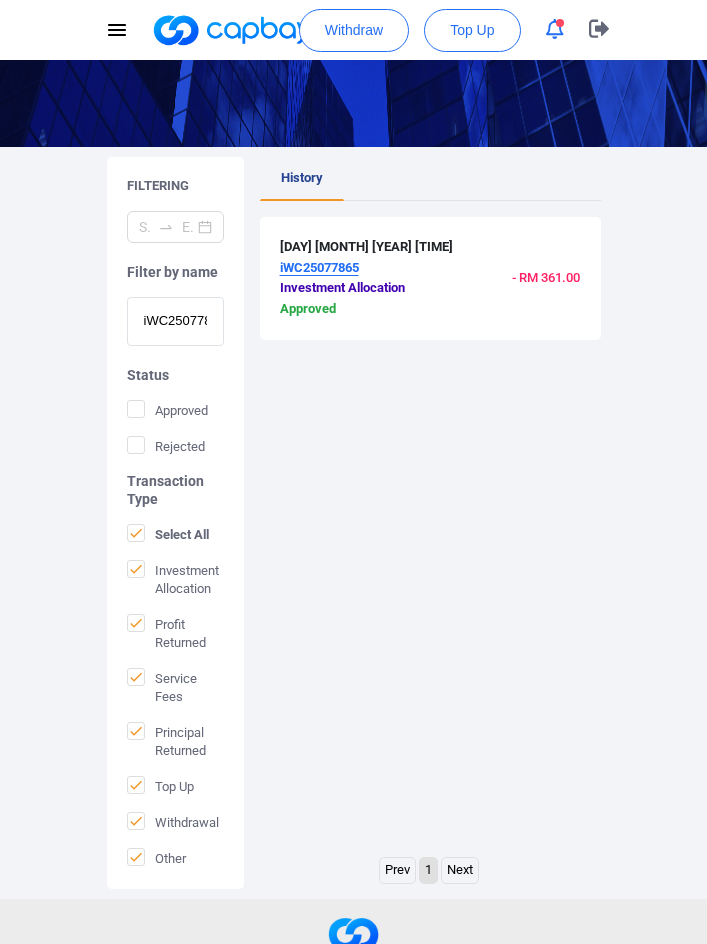 click on "iWC25077865" at bounding box center (175, 321) 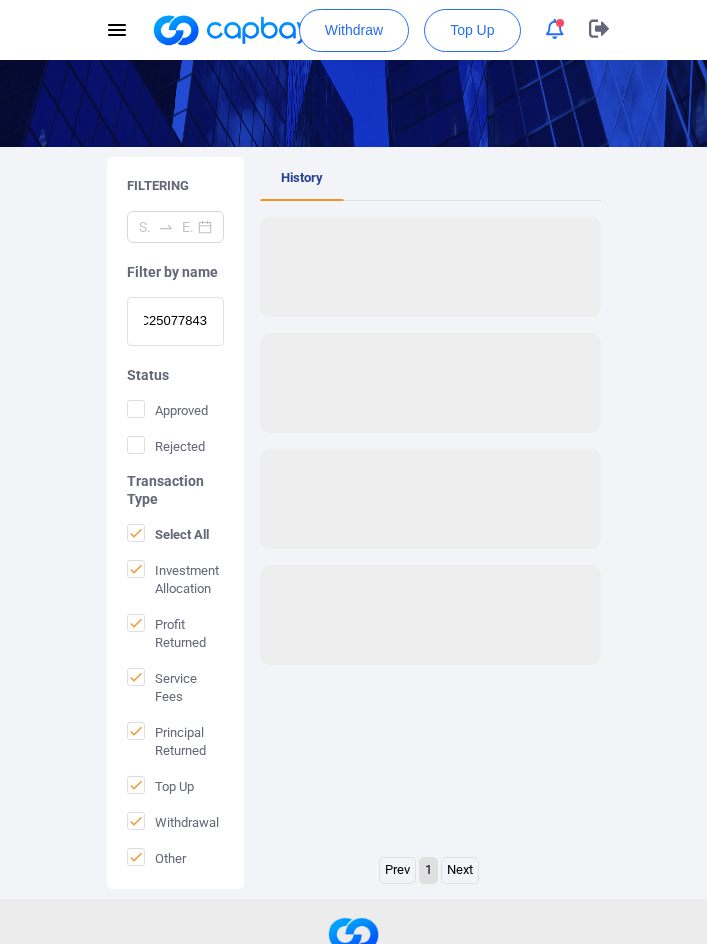 scroll, scrollTop: 0, scrollLeft: 0, axis: both 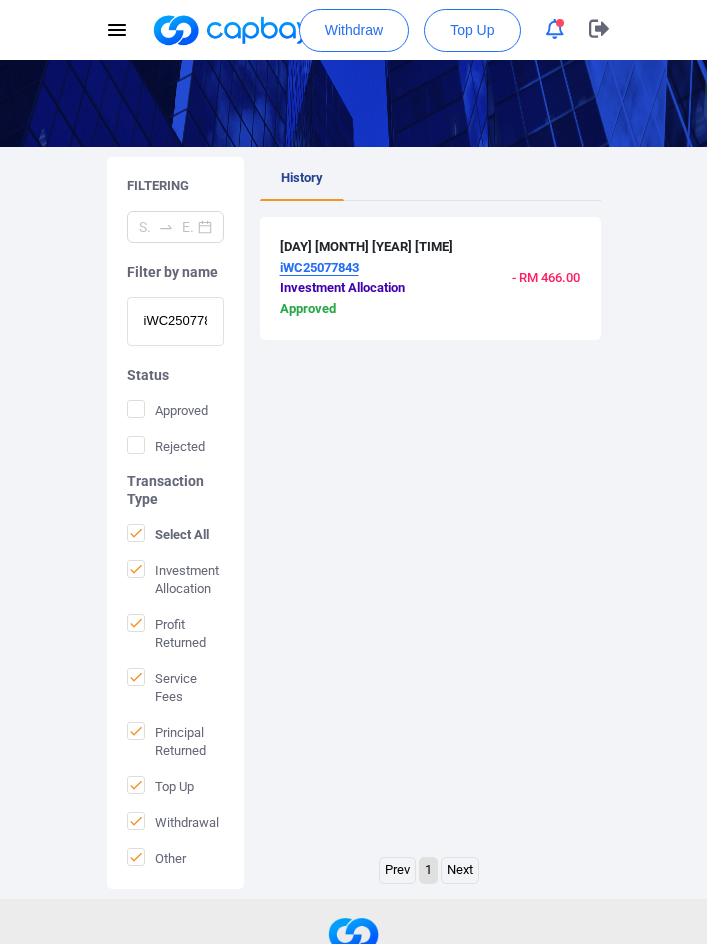 click on "iWC25077843" at bounding box center [175, 321] 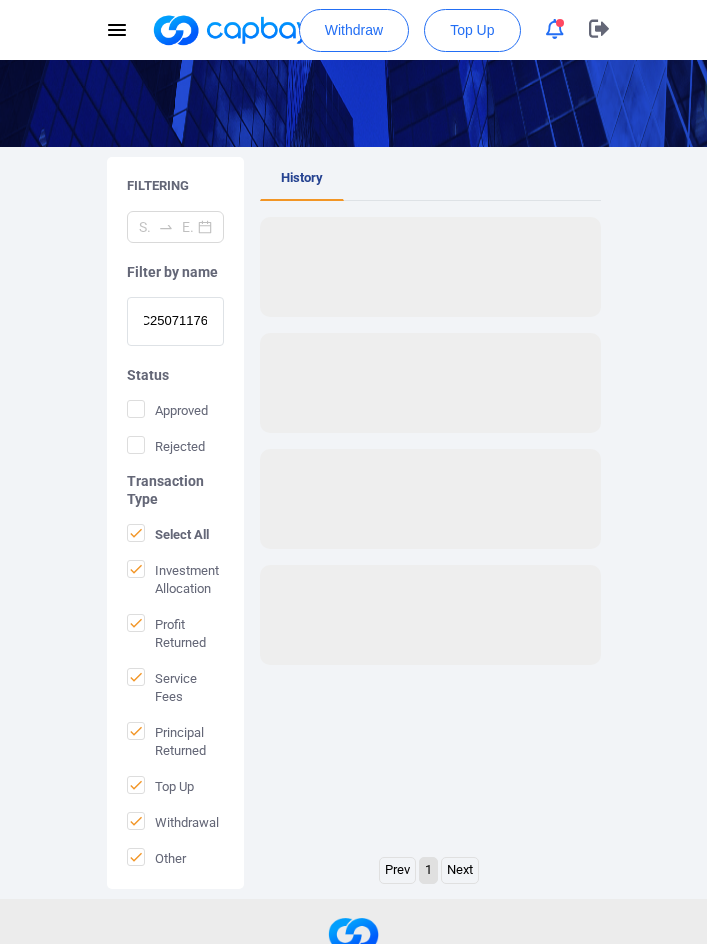 scroll, scrollTop: 0, scrollLeft: 0, axis: both 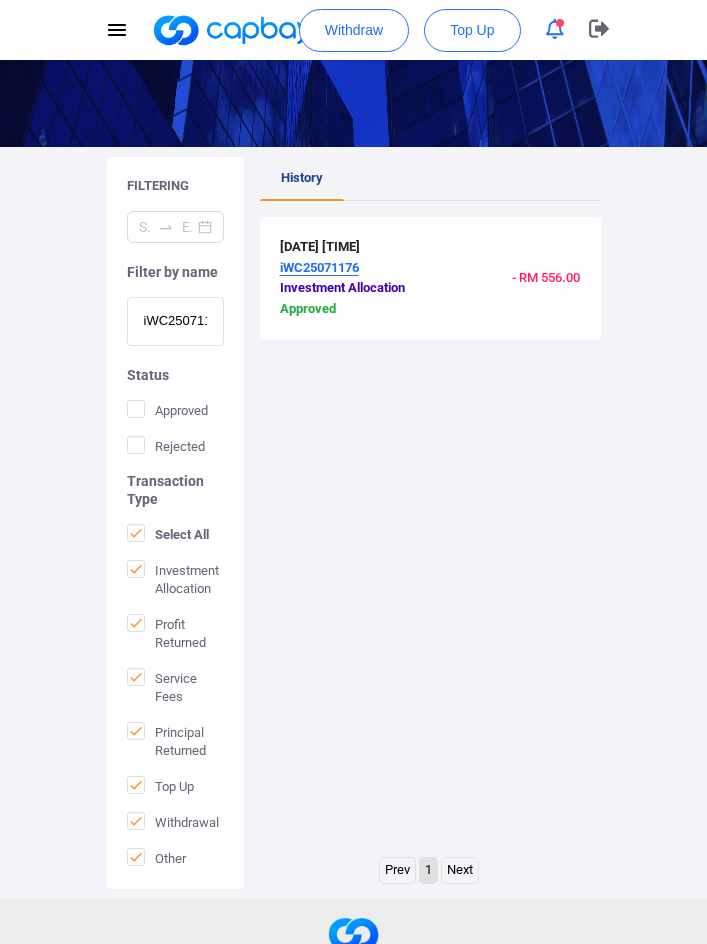 click on "iWC25071176" at bounding box center [175, 321] 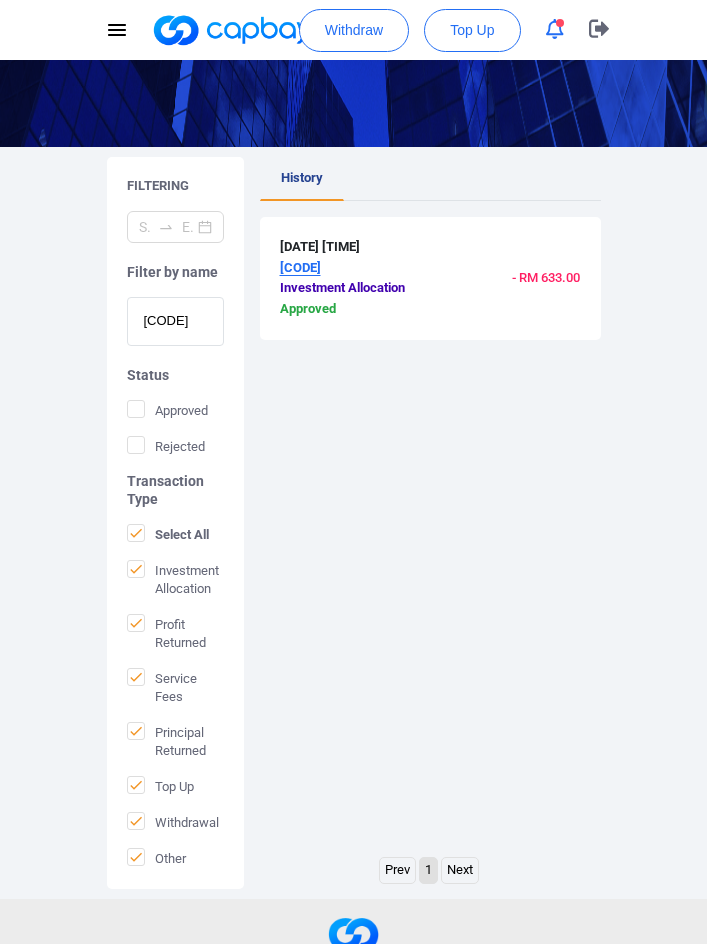 scroll, scrollTop: 0, scrollLeft: 0, axis: both 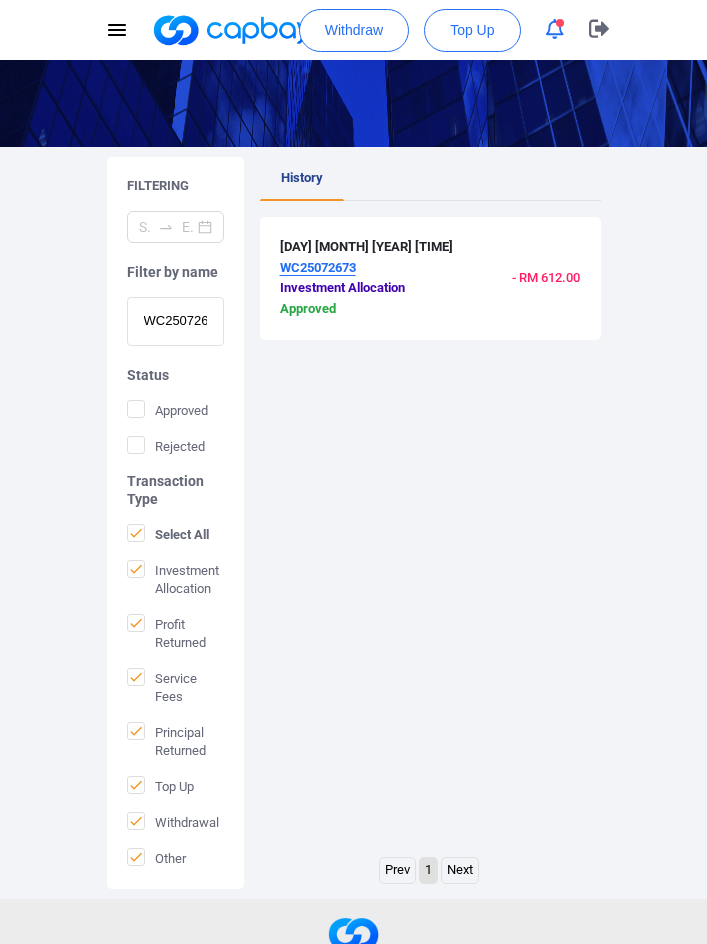 click on "WC25072673" at bounding box center [175, 321] 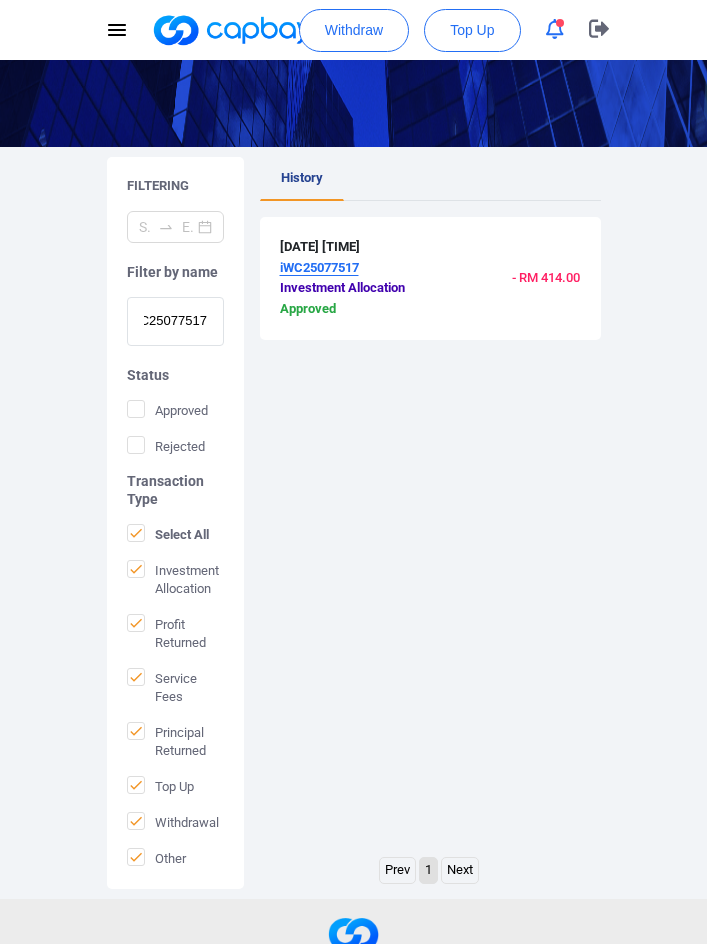 scroll, scrollTop: 0, scrollLeft: 0, axis: both 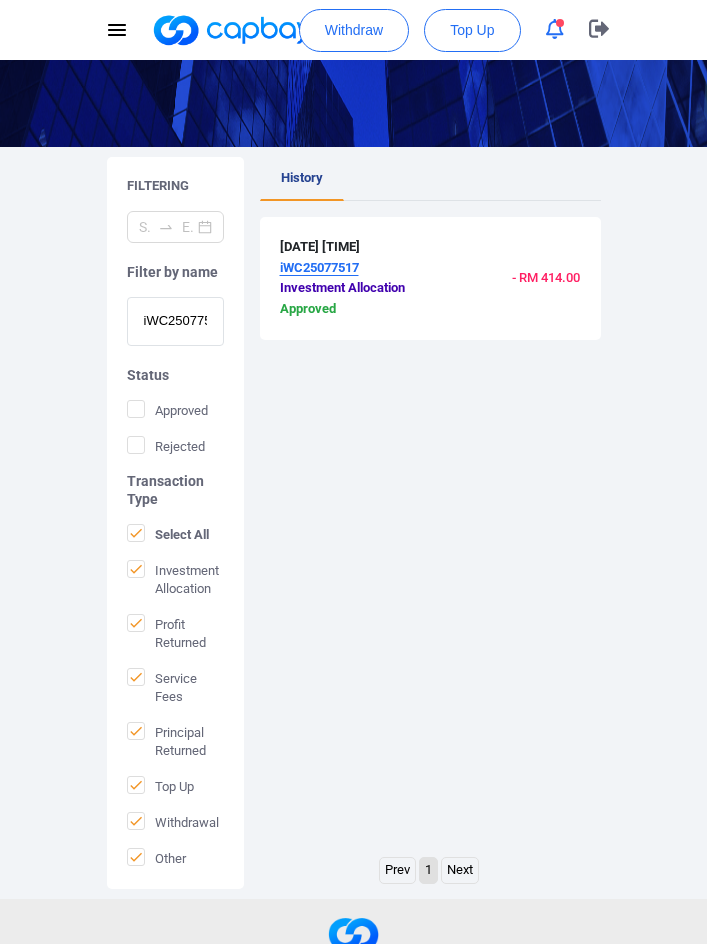 click on "iWC25077517" at bounding box center (175, 321) 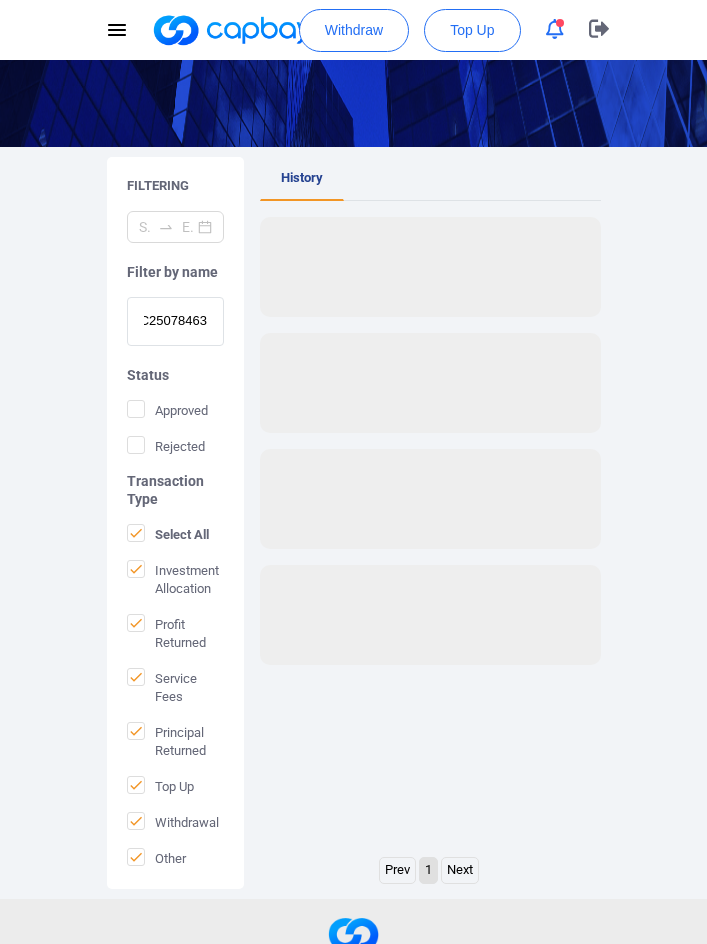 scroll, scrollTop: 0, scrollLeft: 0, axis: both 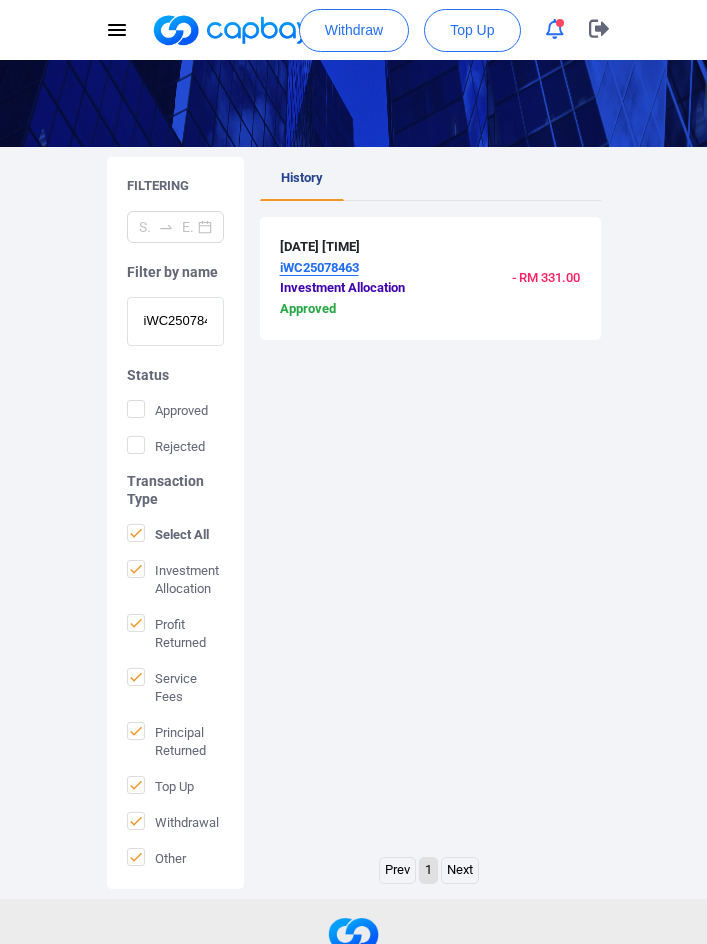click on "iWC25078463" at bounding box center [175, 321] 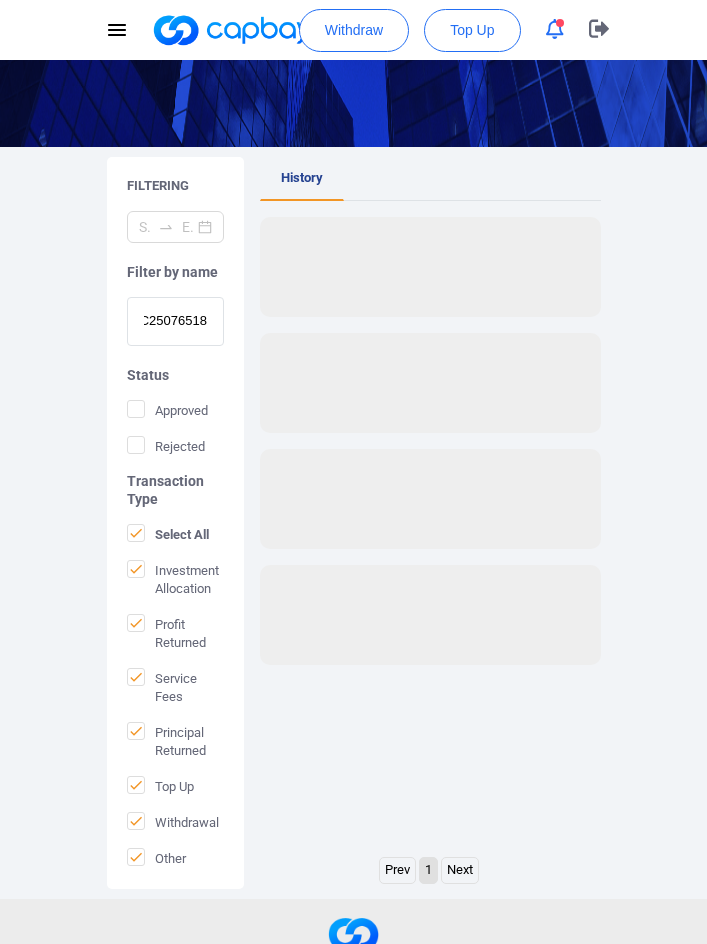 scroll, scrollTop: 0, scrollLeft: 0, axis: both 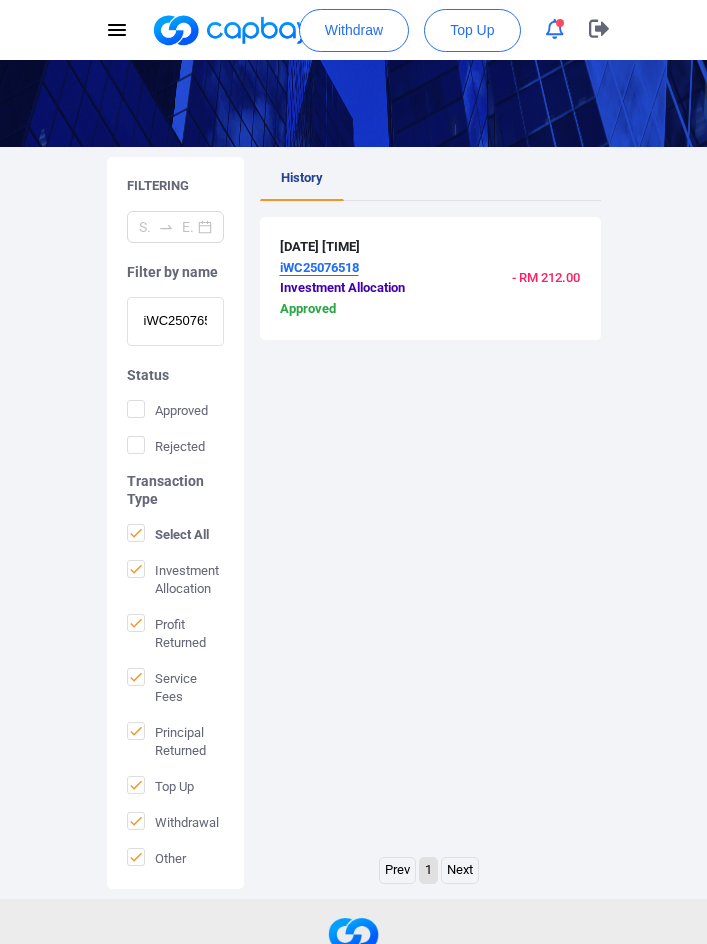 click on "iWC25076518" at bounding box center [175, 321] 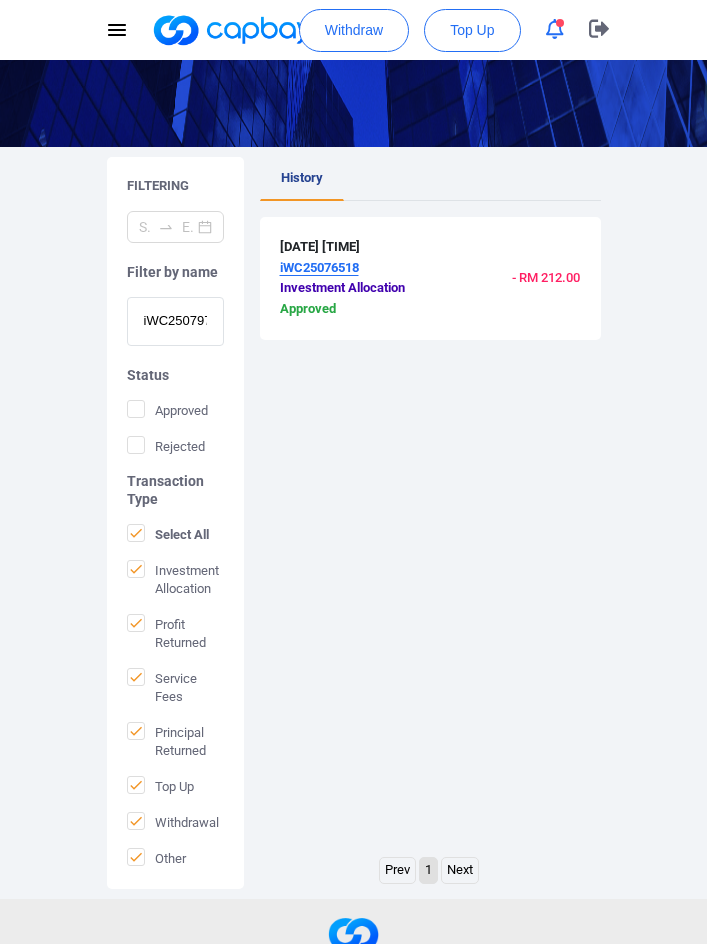 scroll 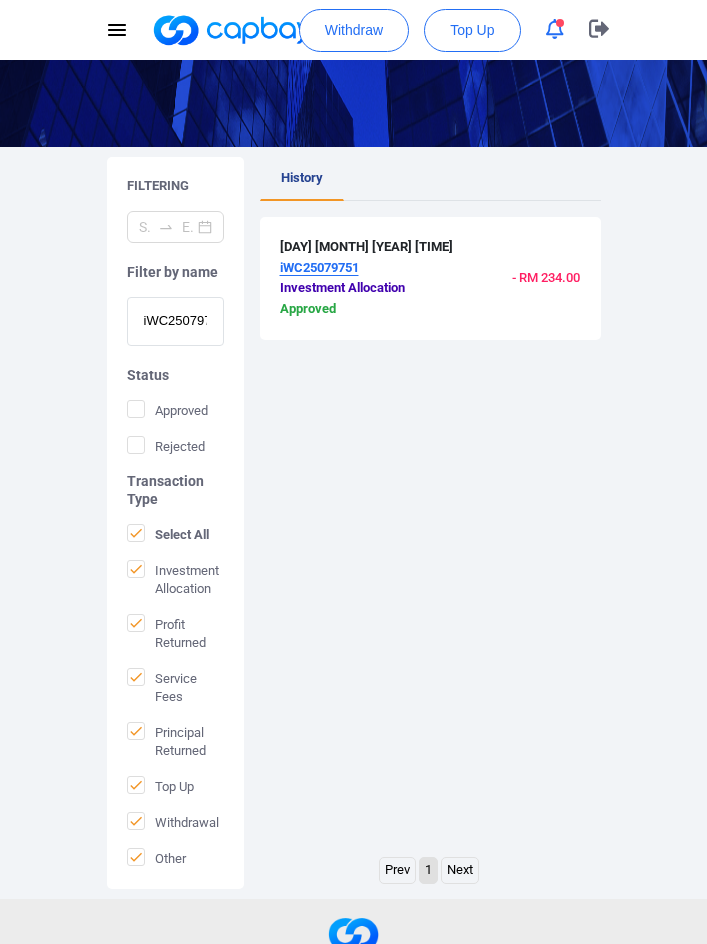 click on "iWC25079751" at bounding box center [175, 321] 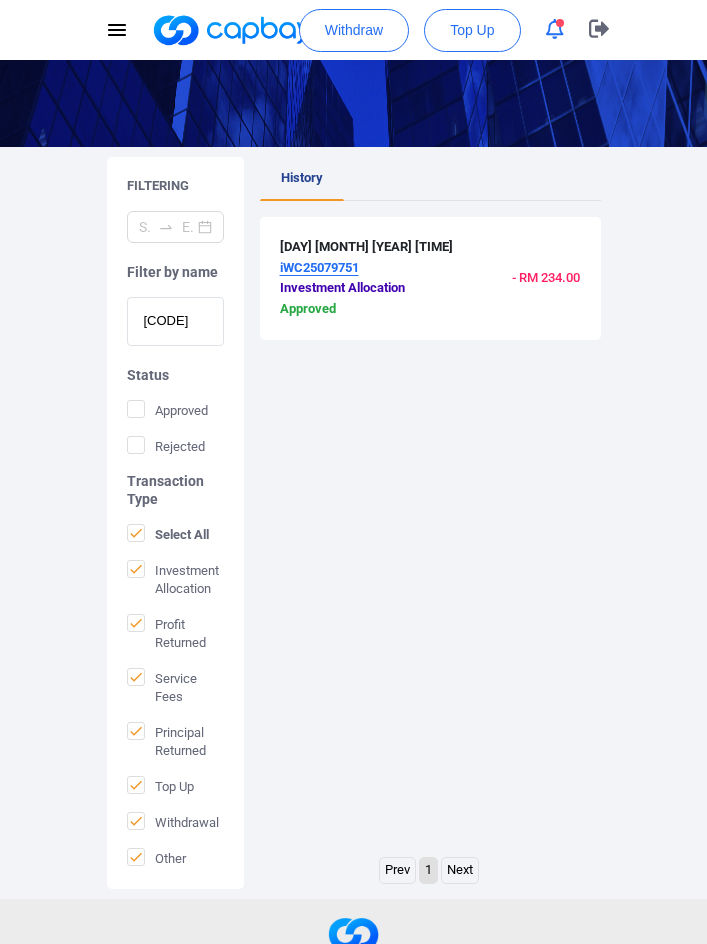 scroll, scrollTop: 0, scrollLeft: 19, axis: horizontal 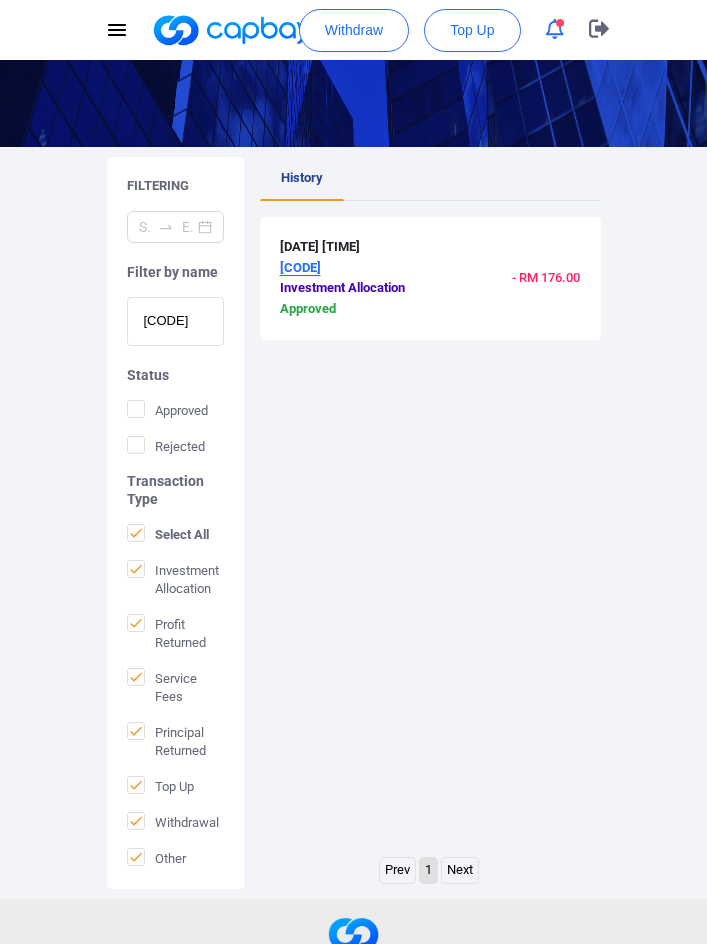 click on "[CODE]" at bounding box center (175, 321) 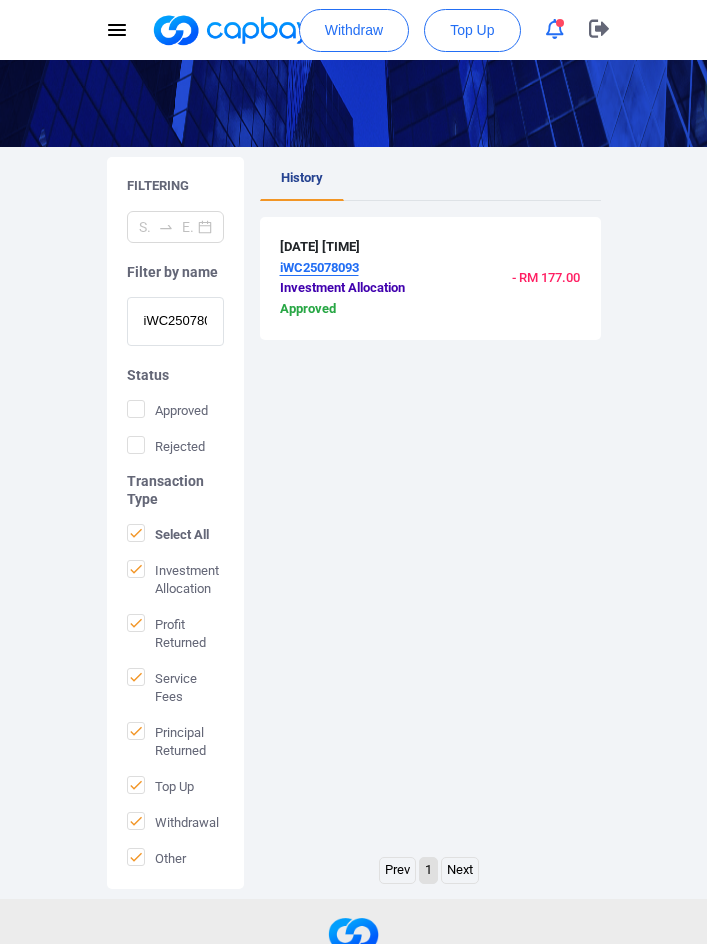 click on "iWC25078093" at bounding box center [175, 321] 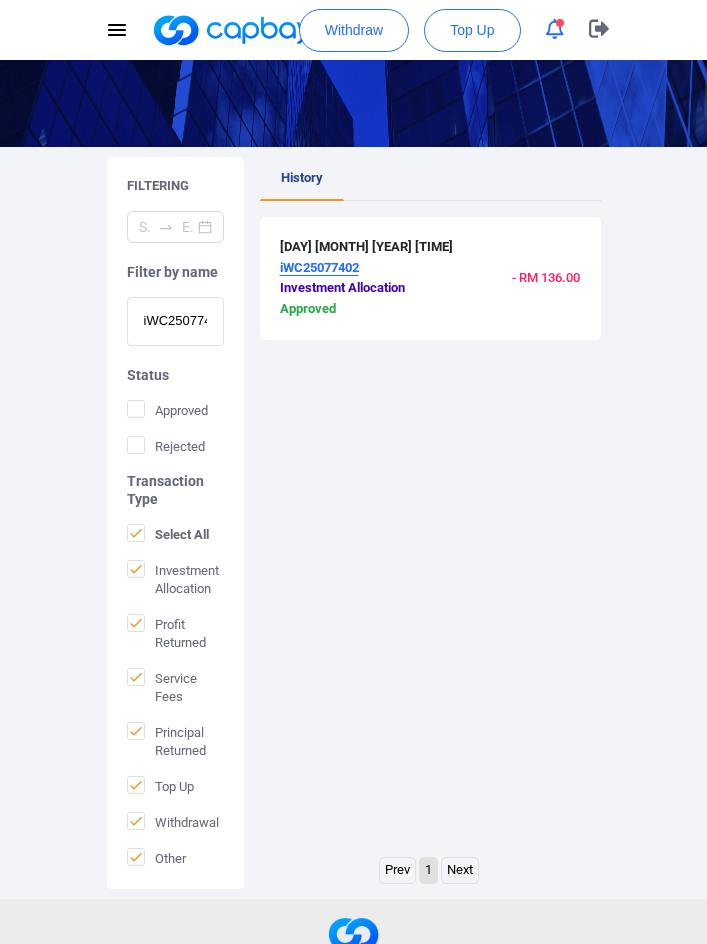 click on "iWC25077402" at bounding box center (175, 321) 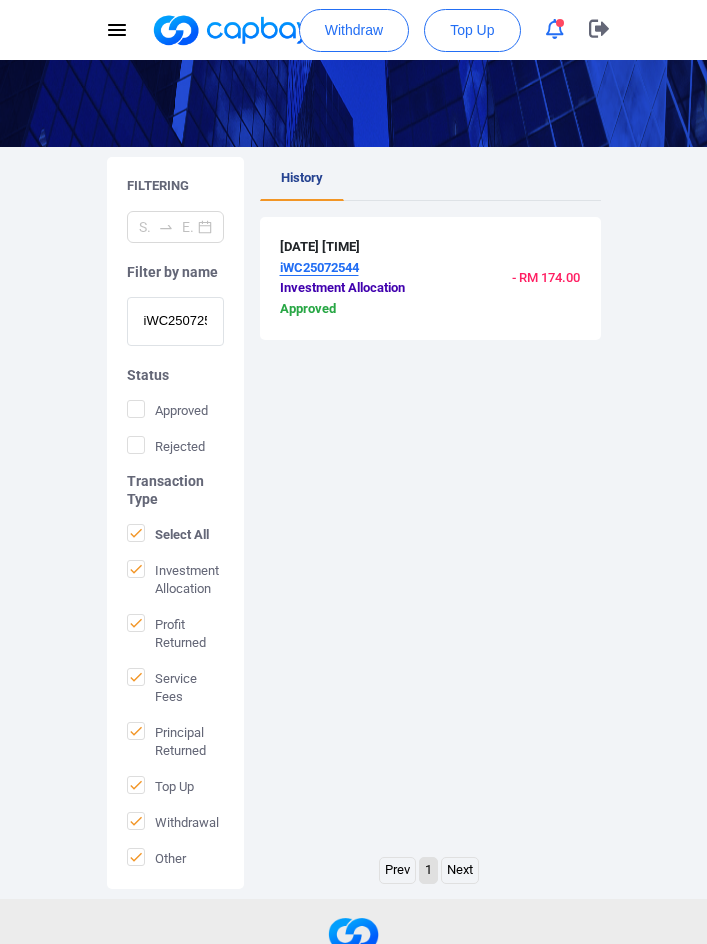 click on "iWC25072544" at bounding box center [175, 321] 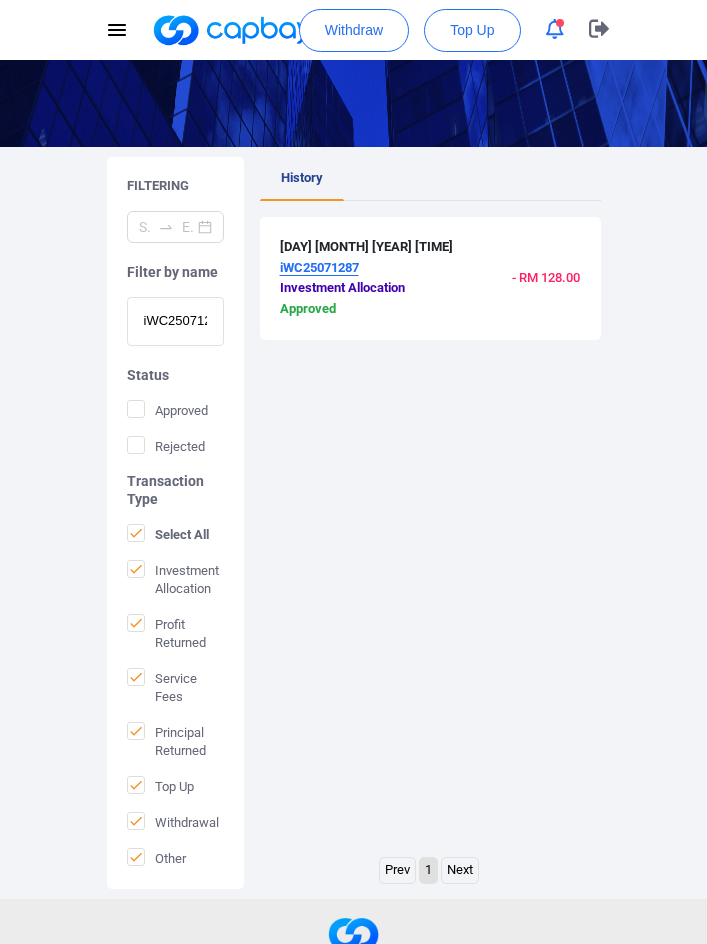 click on "iWC25071287" at bounding box center [175, 321] 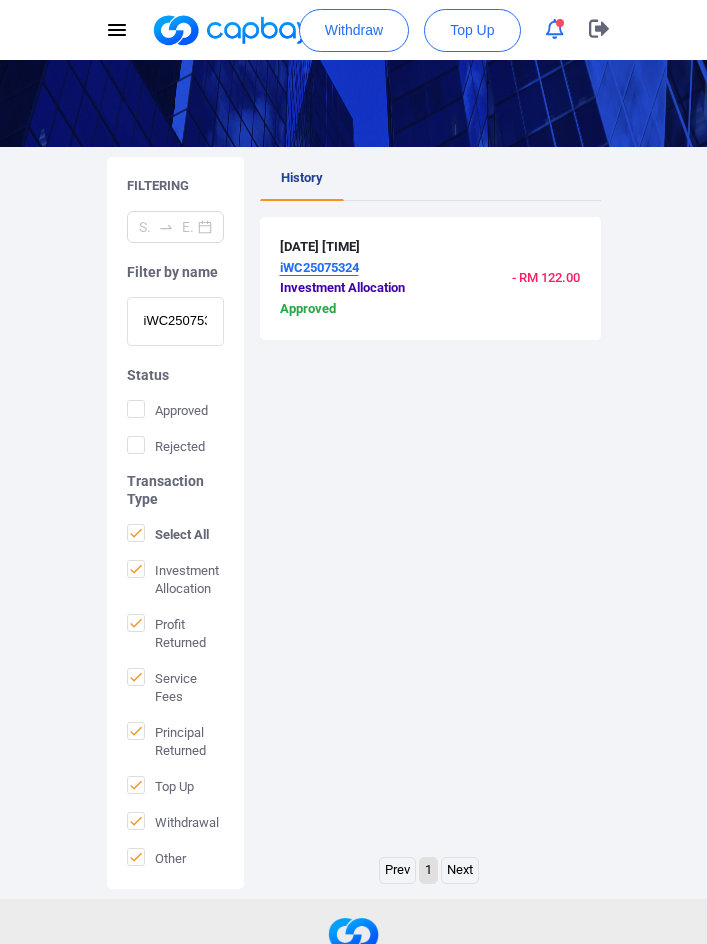click on "iWC25075324" at bounding box center (175, 321) 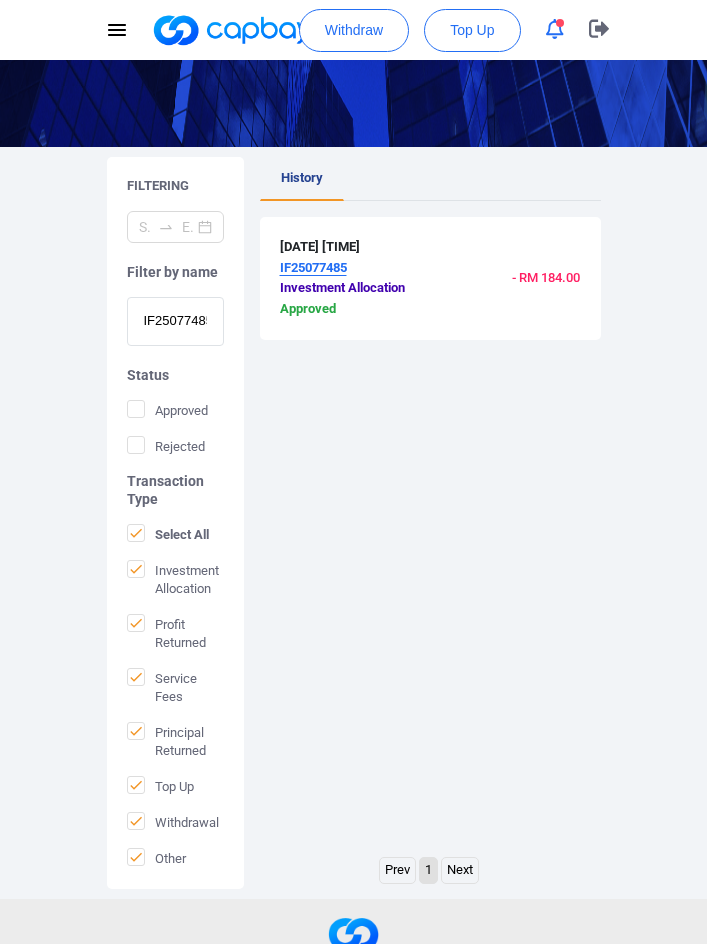 click on "IF25077485" at bounding box center [175, 321] 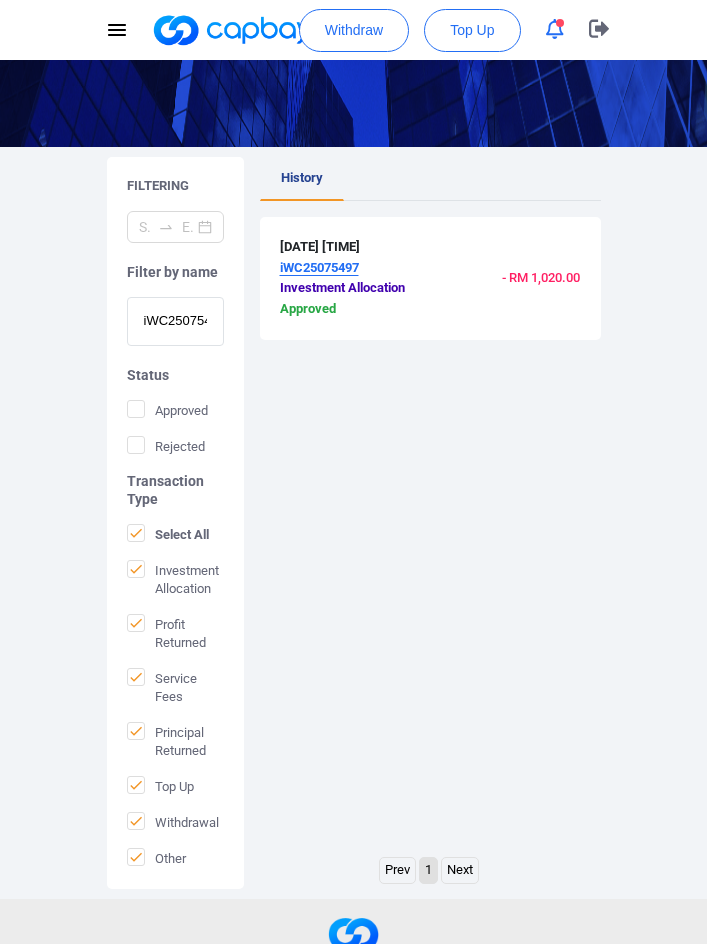 click on "iWC25075497" at bounding box center [175, 321] 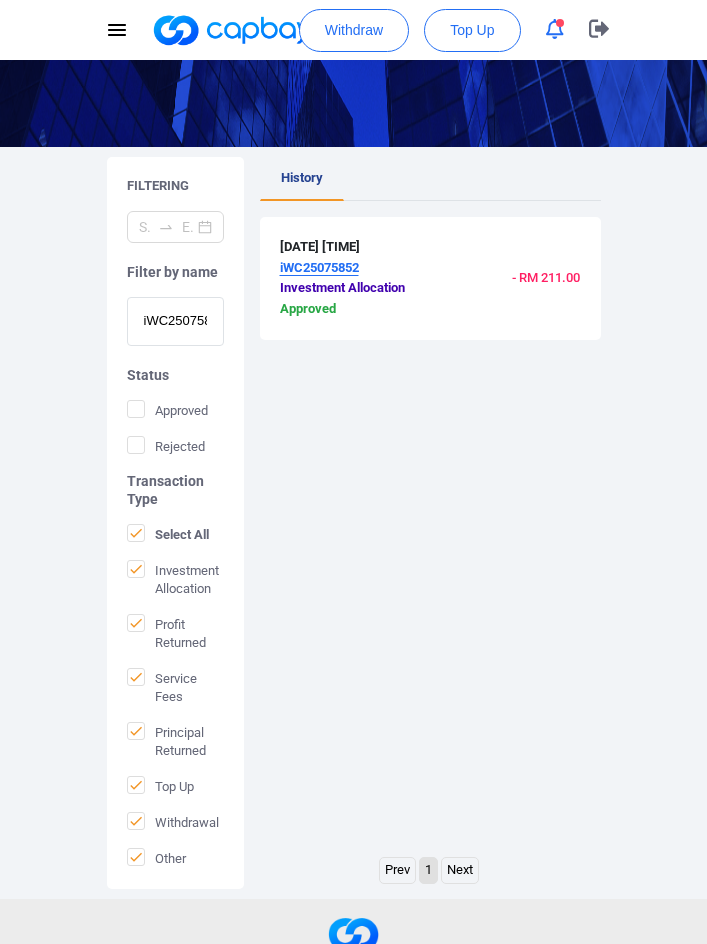 click on "iWC25075852" at bounding box center [175, 321] 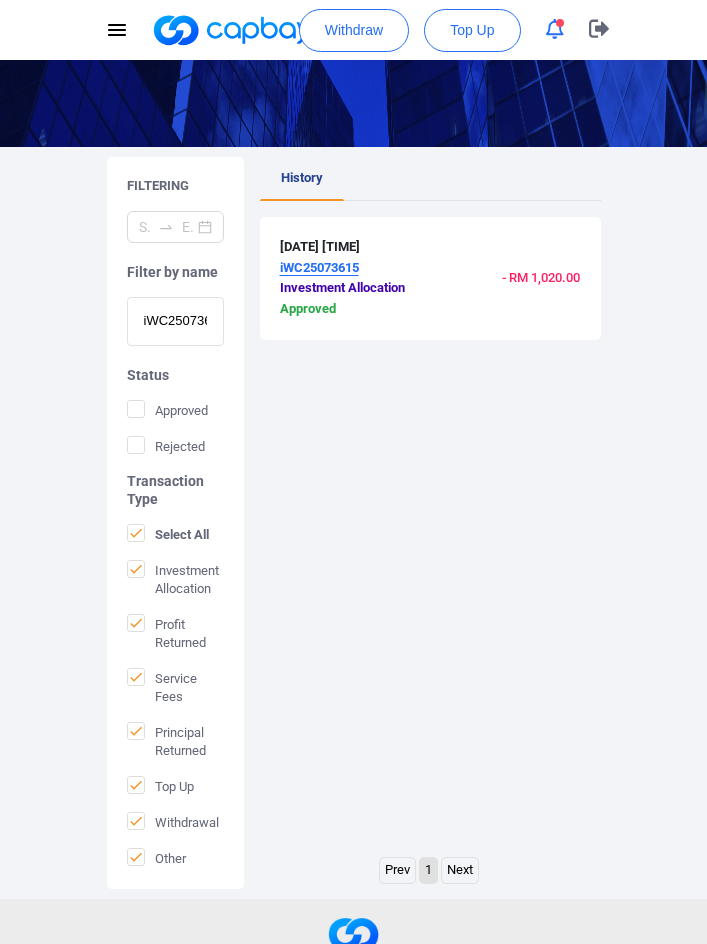 click on "iWC25073615" at bounding box center (175, 321) 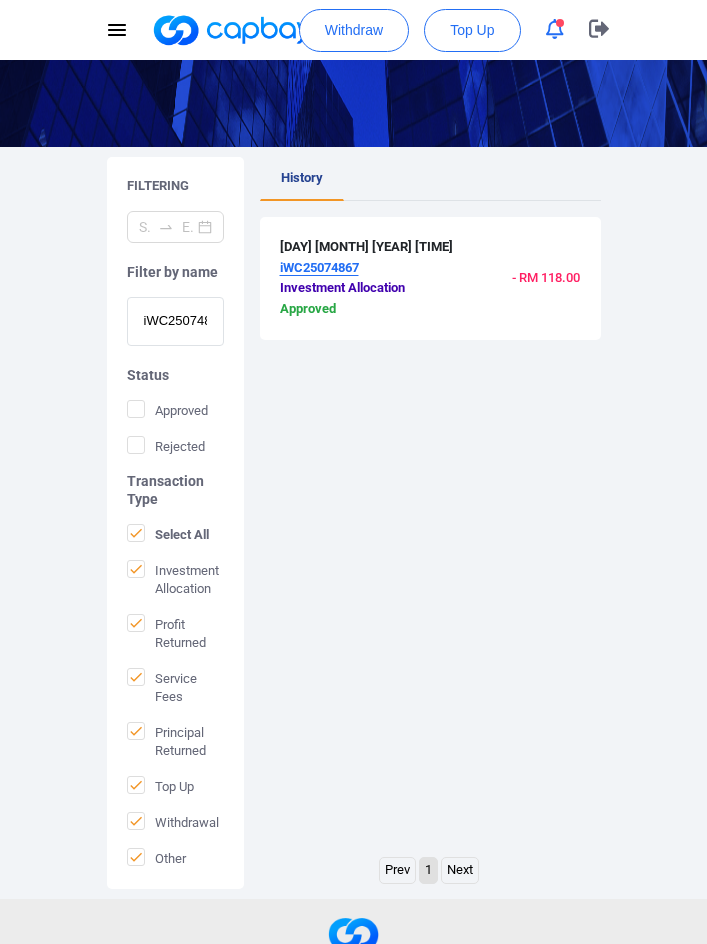 click on "iWC25074867" at bounding box center [175, 321] 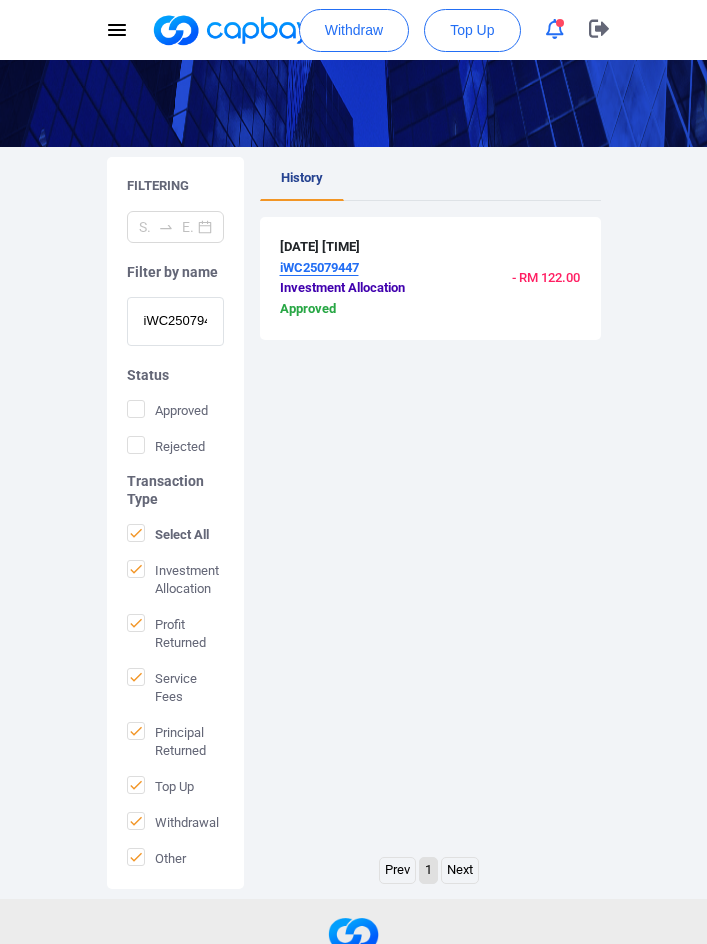 click on "iWC25079447" at bounding box center [175, 321] 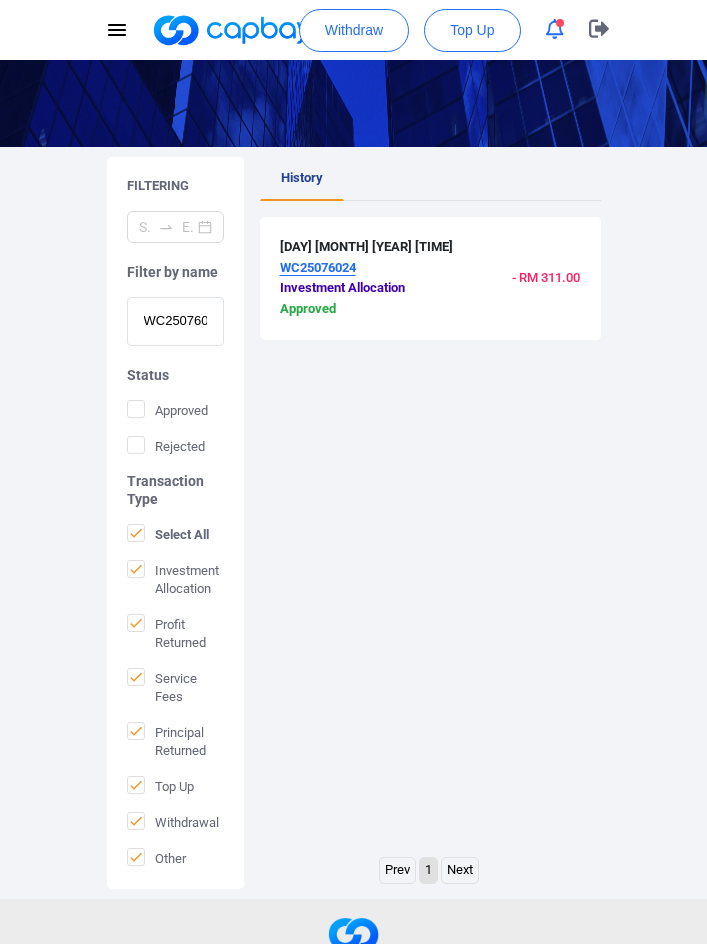 click on "WC25076024" at bounding box center (175, 321) 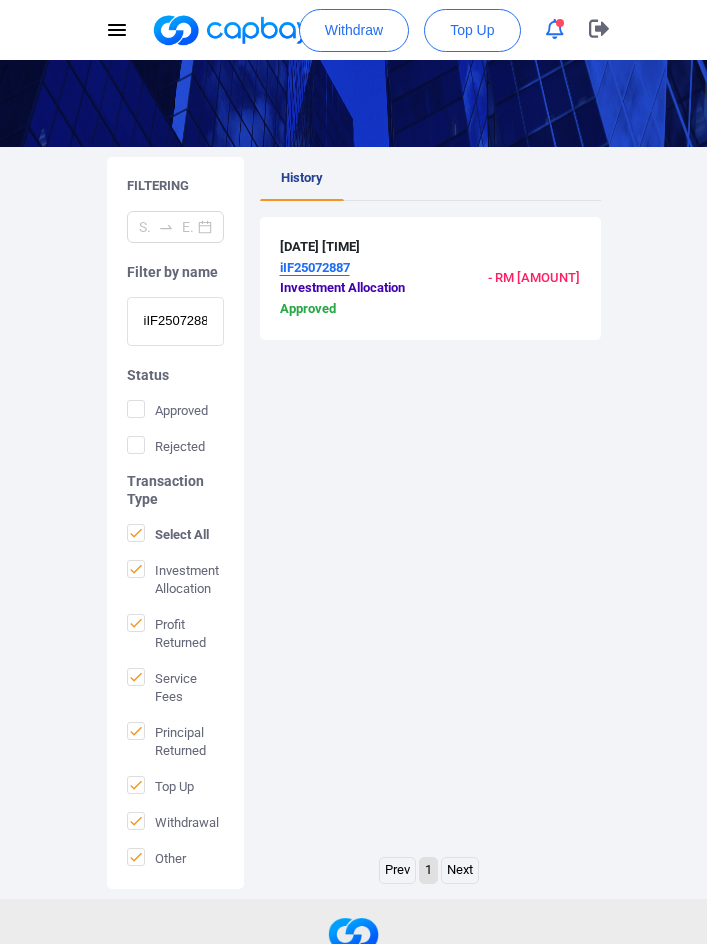 click on "iIF25072887" at bounding box center [175, 321] 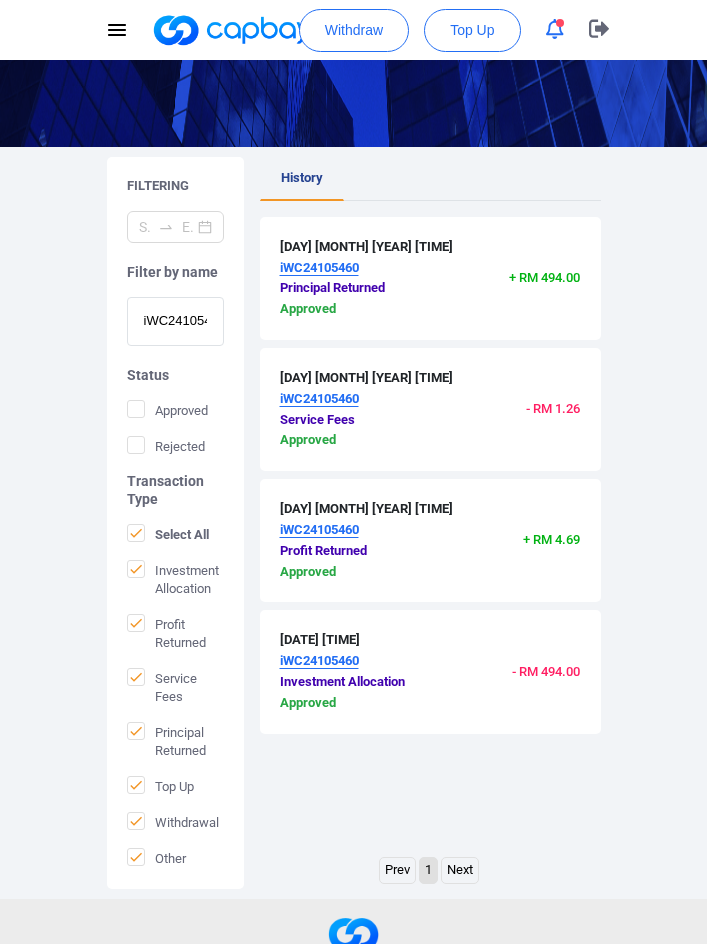 click on "iWC24105460" at bounding box center [175, 321] 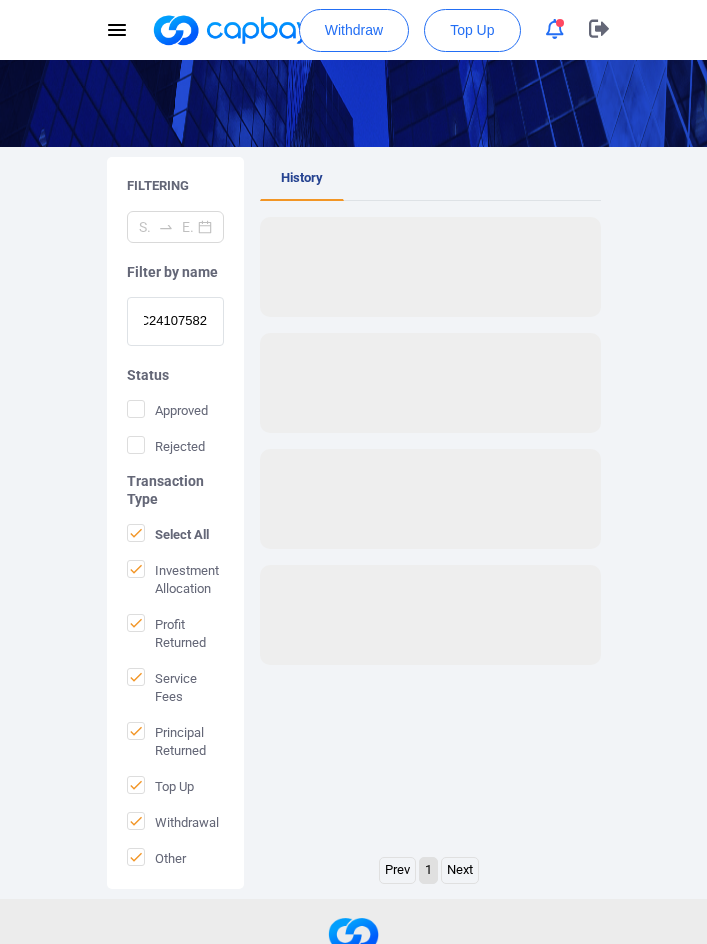scroll, scrollTop: 0, scrollLeft: 0, axis: both 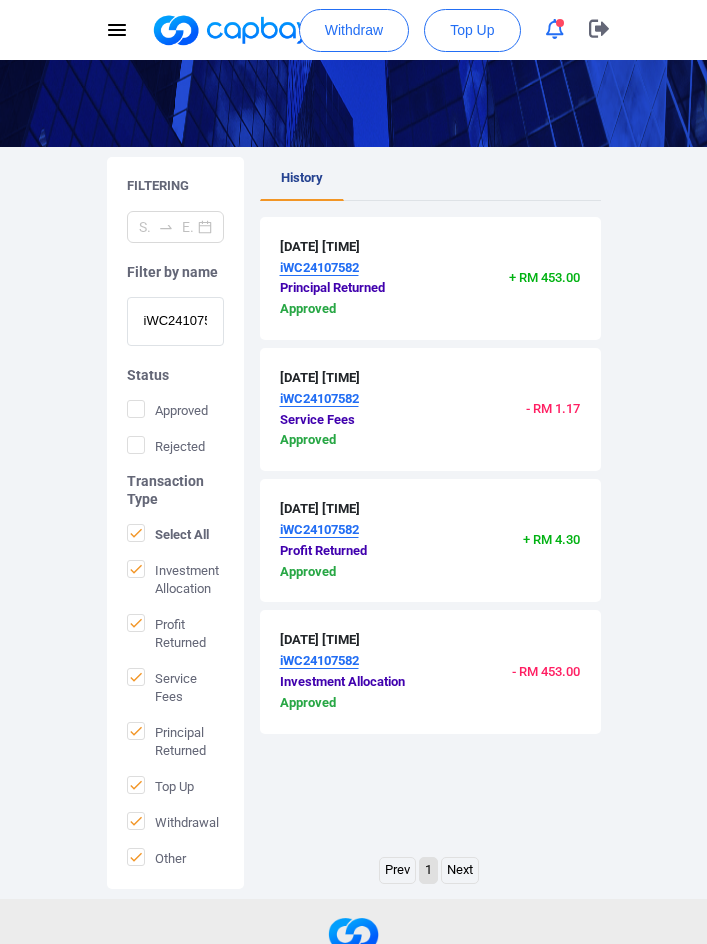 click on "iWC24107582" at bounding box center (175, 321) 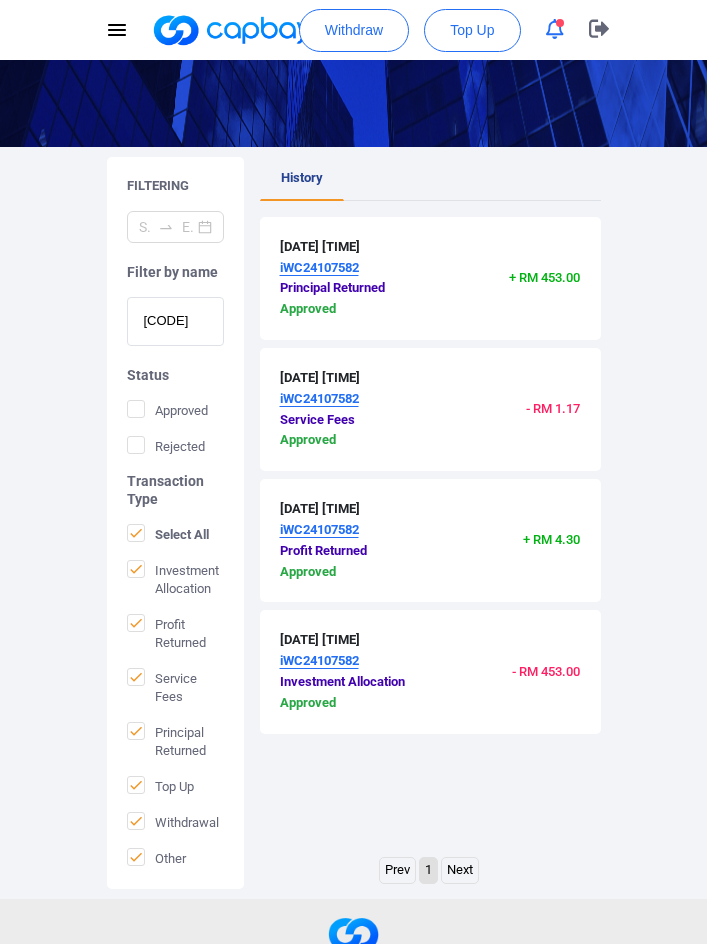 scroll, scrollTop: 0, scrollLeft: 0, axis: both 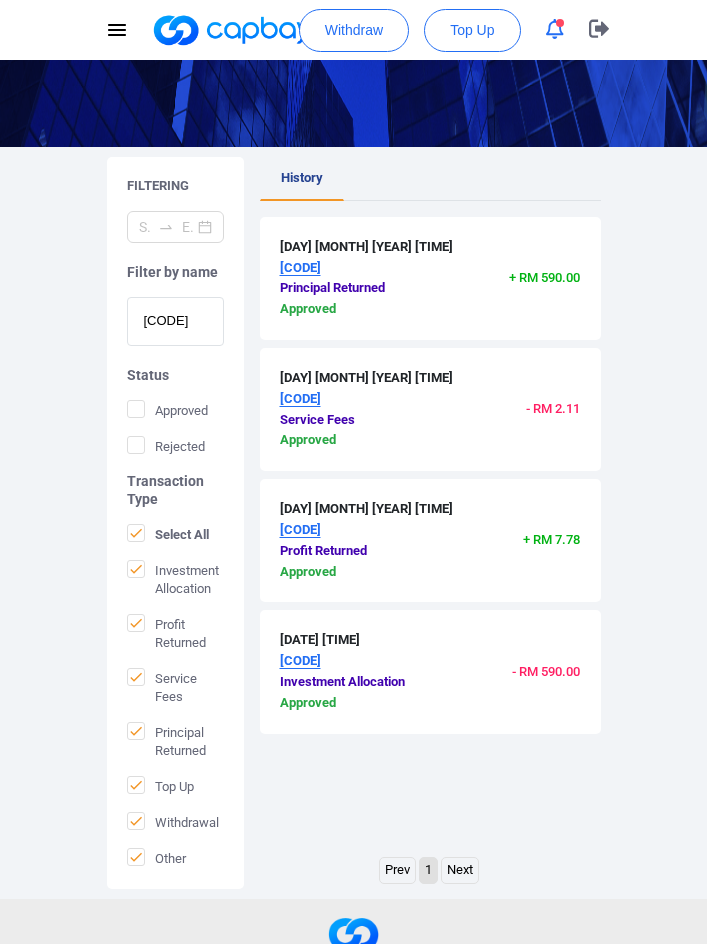 click on "[CODE]" at bounding box center (175, 321) 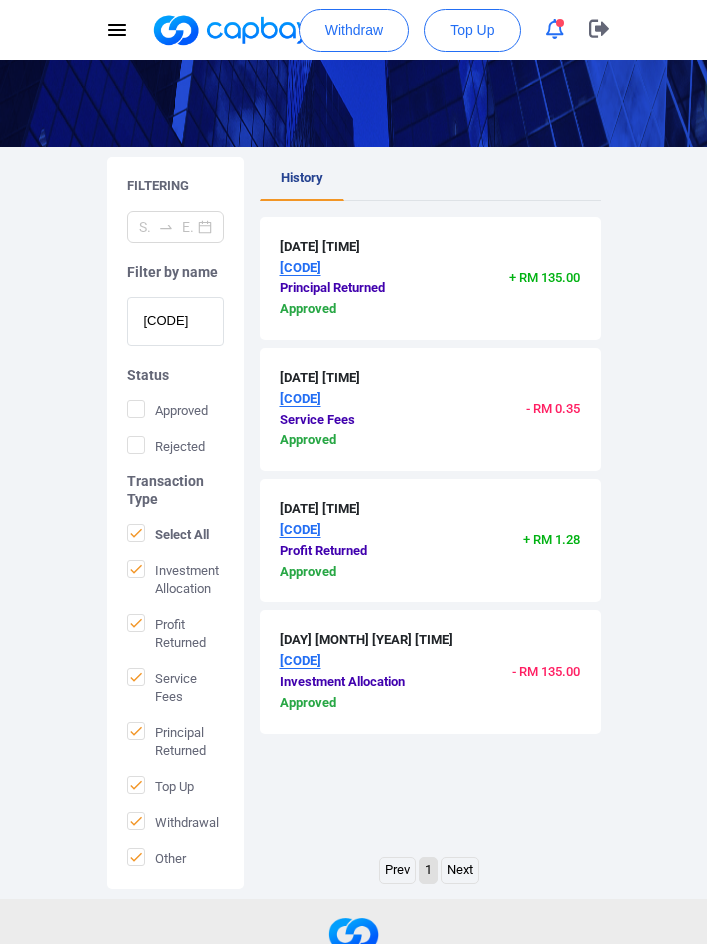 click on "[CODE]" at bounding box center [175, 321] 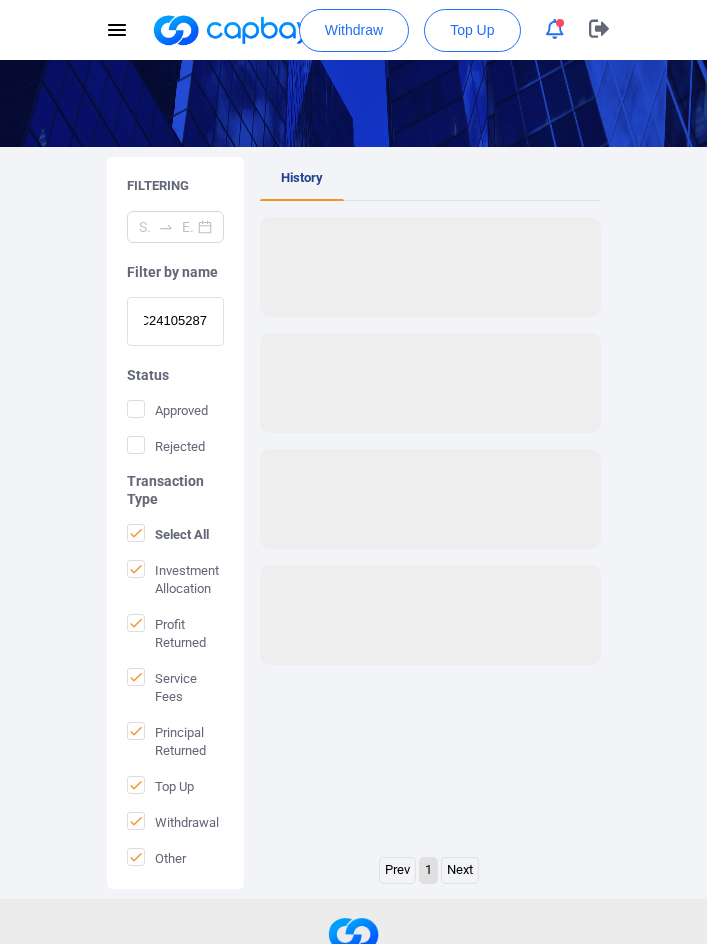 scroll, scrollTop: 0, scrollLeft: 0, axis: both 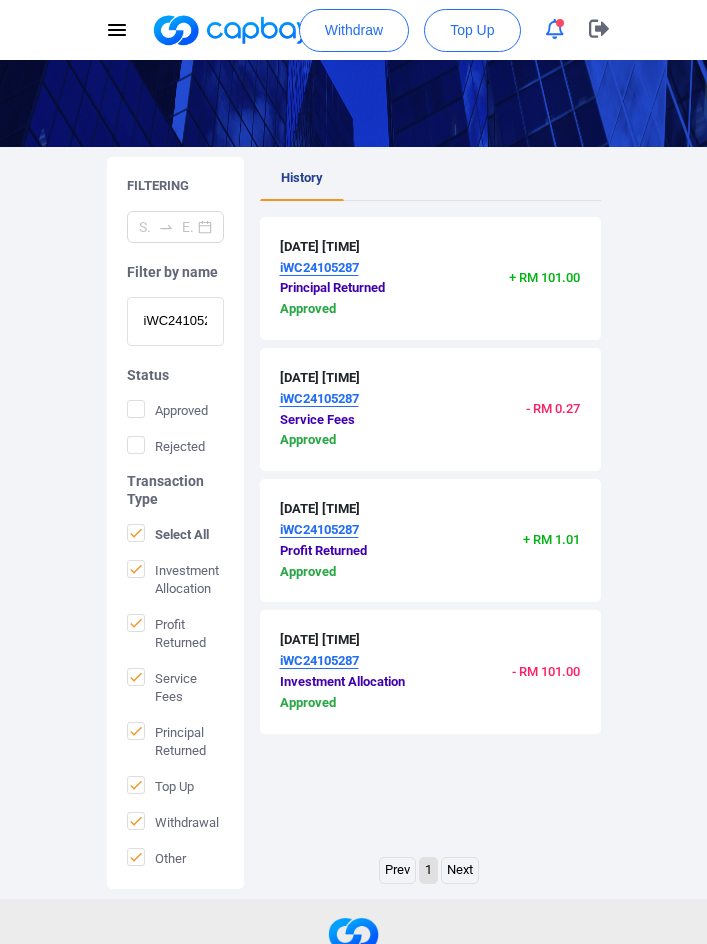 click on "Filter by name [ID] Status Approved Rejected Transaction Type Select All Investment Allocation Profit Returned Service Fees Principal Returned Top Up Withdrawal Other" at bounding box center [175, 539] 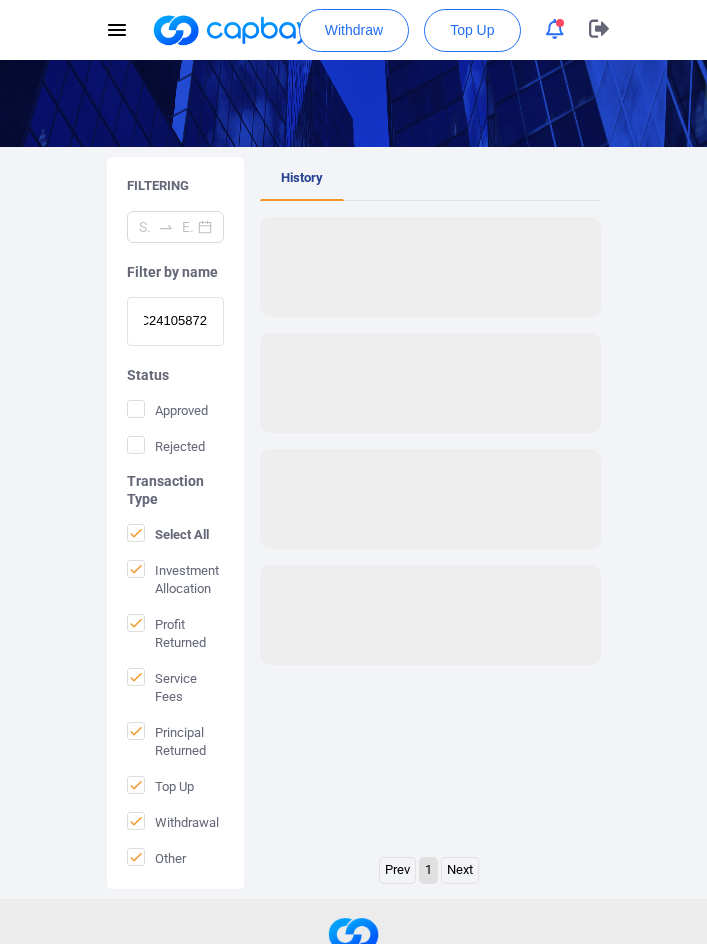 scroll, scrollTop: 0, scrollLeft: 0, axis: both 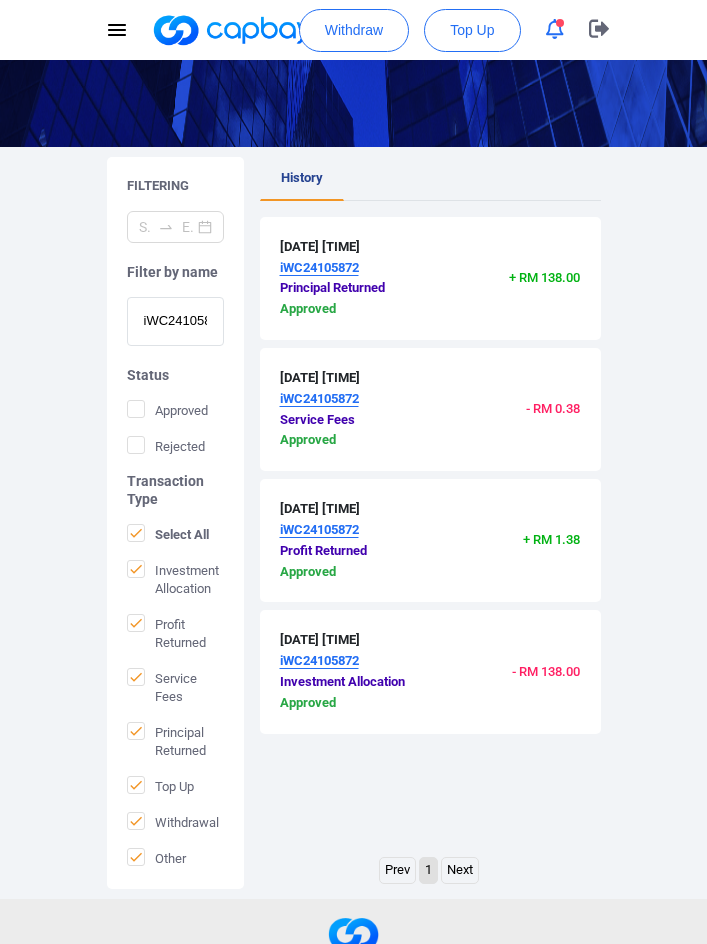 click on "iWC24105872" at bounding box center [175, 321] 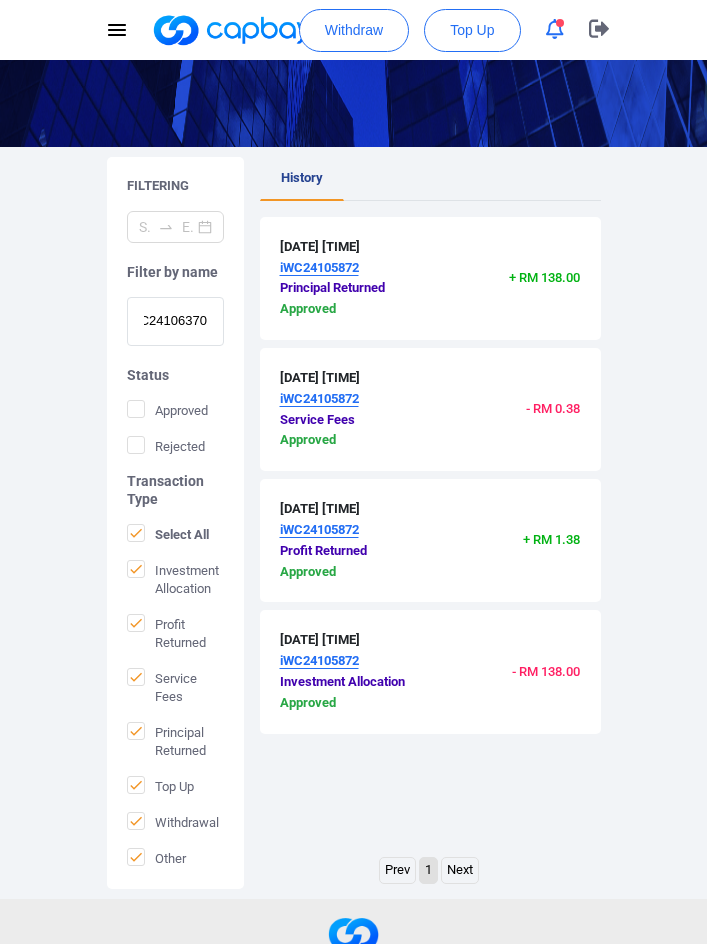 scroll, scrollTop: 0, scrollLeft: 0, axis: both 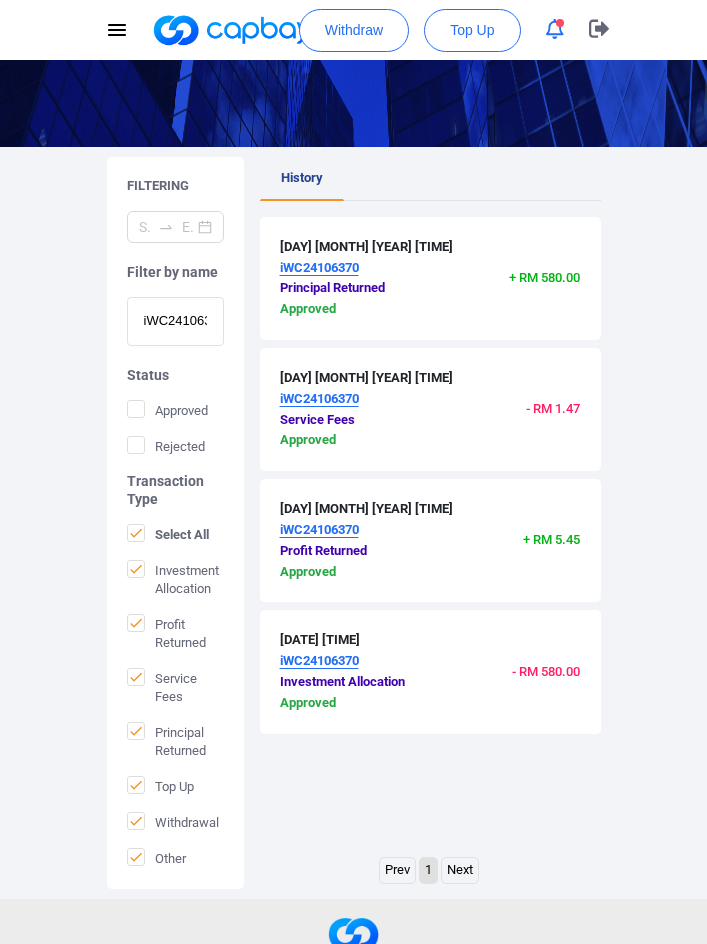 click on "iWC24106370" at bounding box center (175, 321) 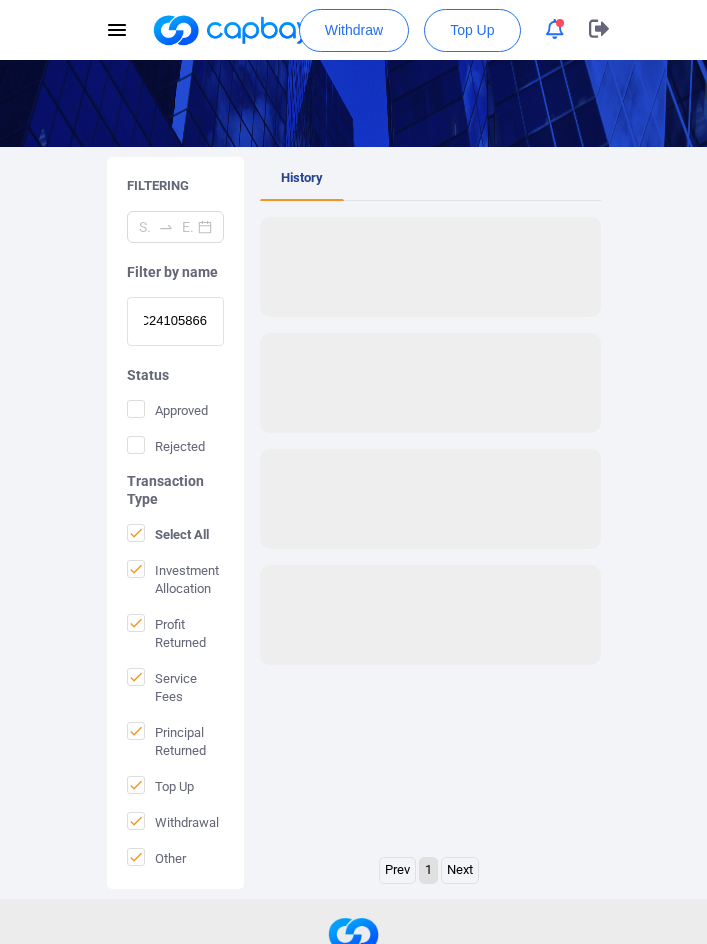 scroll, scrollTop: 0, scrollLeft: 0, axis: both 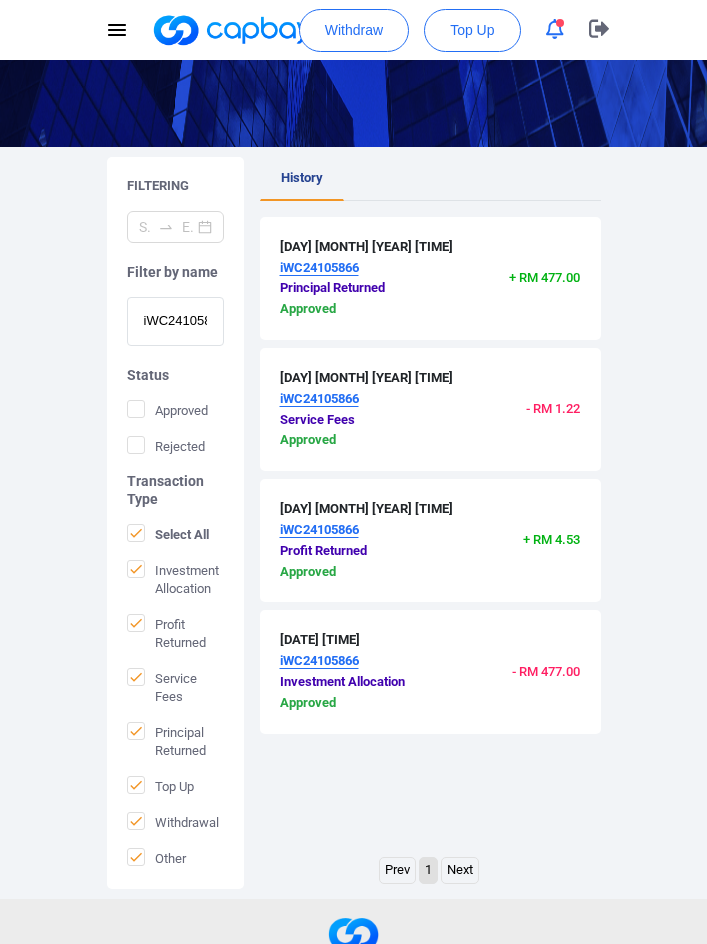 click on "iWC24105866" at bounding box center (175, 321) 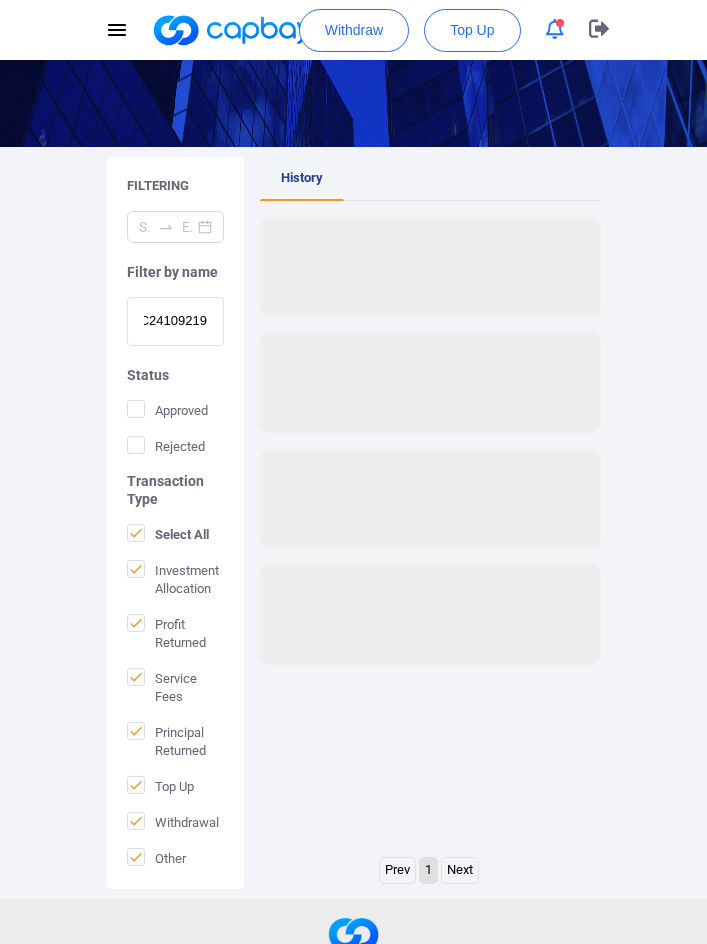 scroll, scrollTop: 0, scrollLeft: 0, axis: both 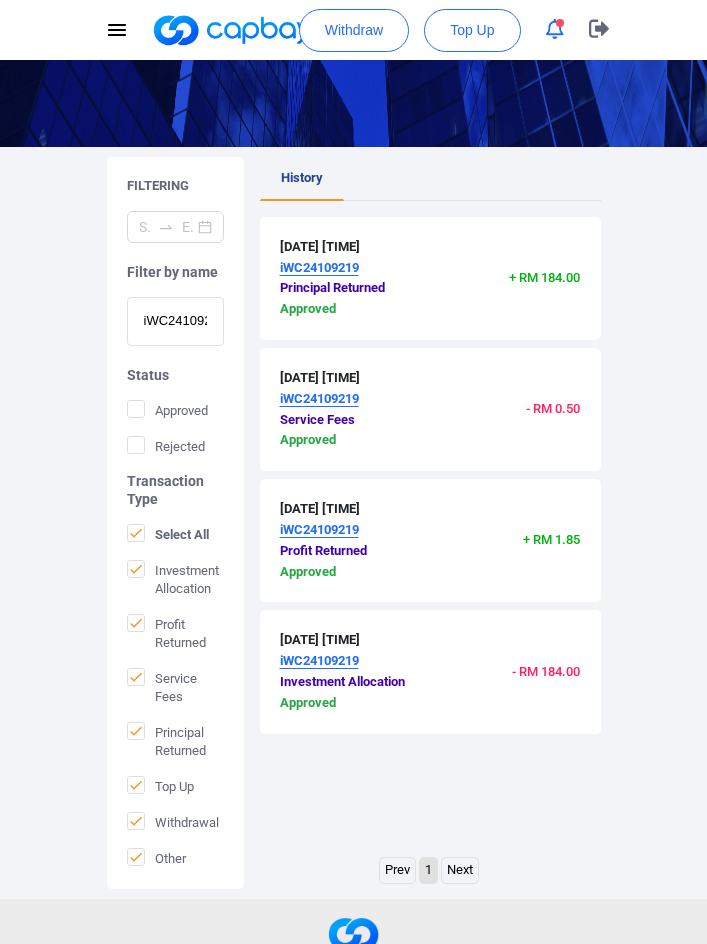 click on "iWC24109219" at bounding box center [175, 321] 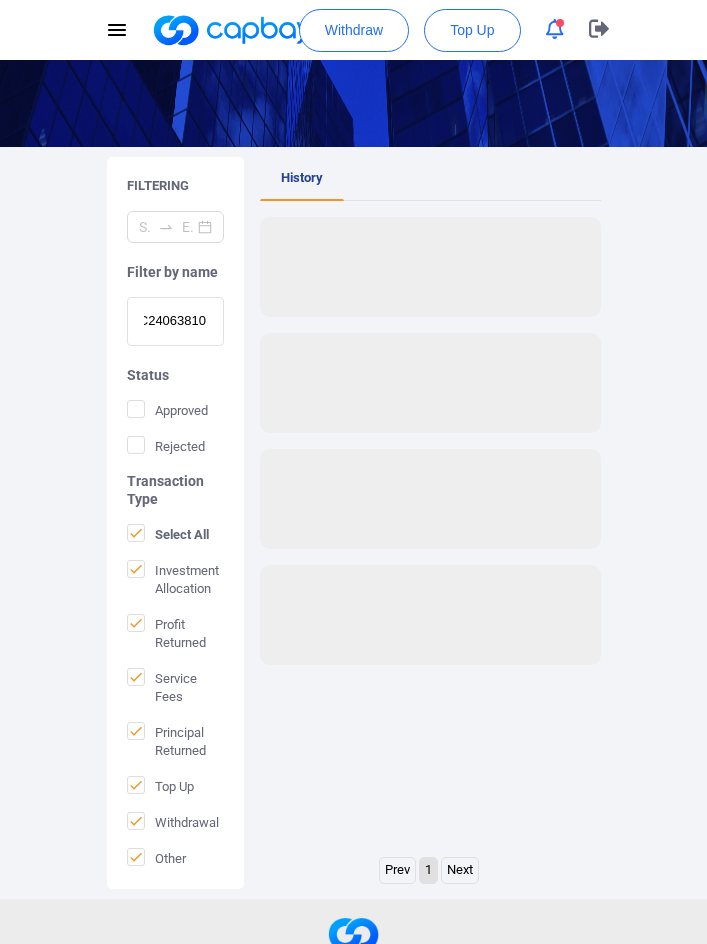 scroll, scrollTop: 0, scrollLeft: 0, axis: both 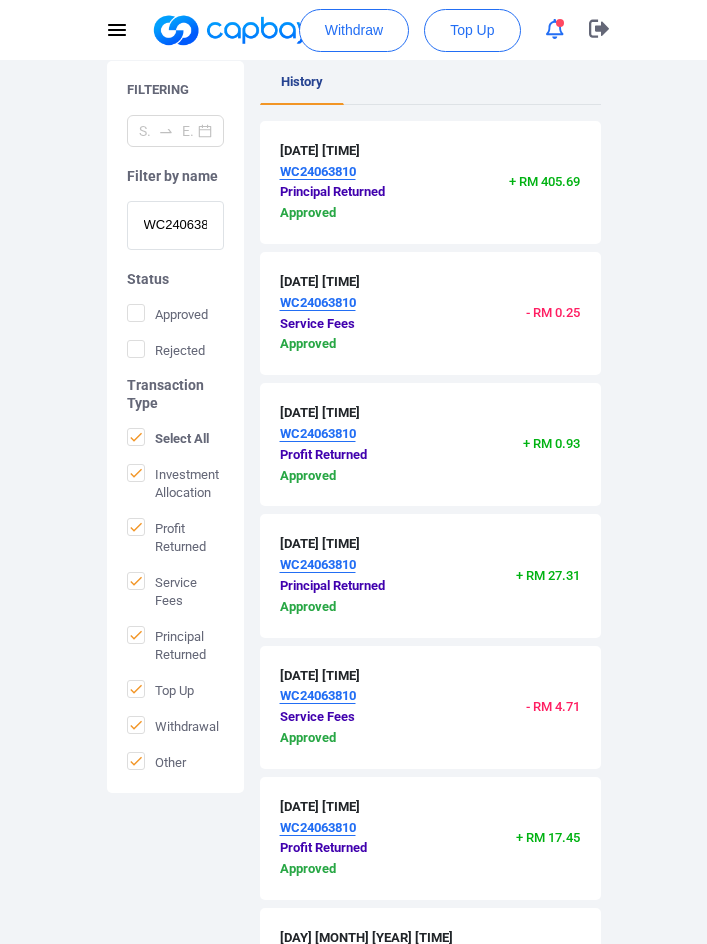 click on "WC24063810" at bounding box center [175, 225] 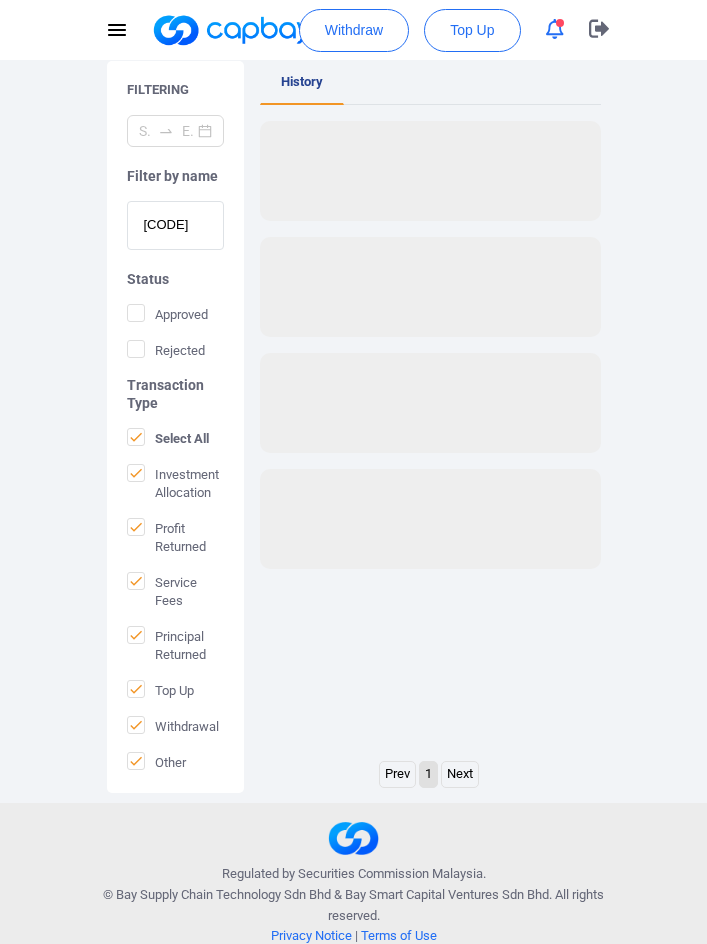 scroll, scrollTop: 0, scrollLeft: 0, axis: both 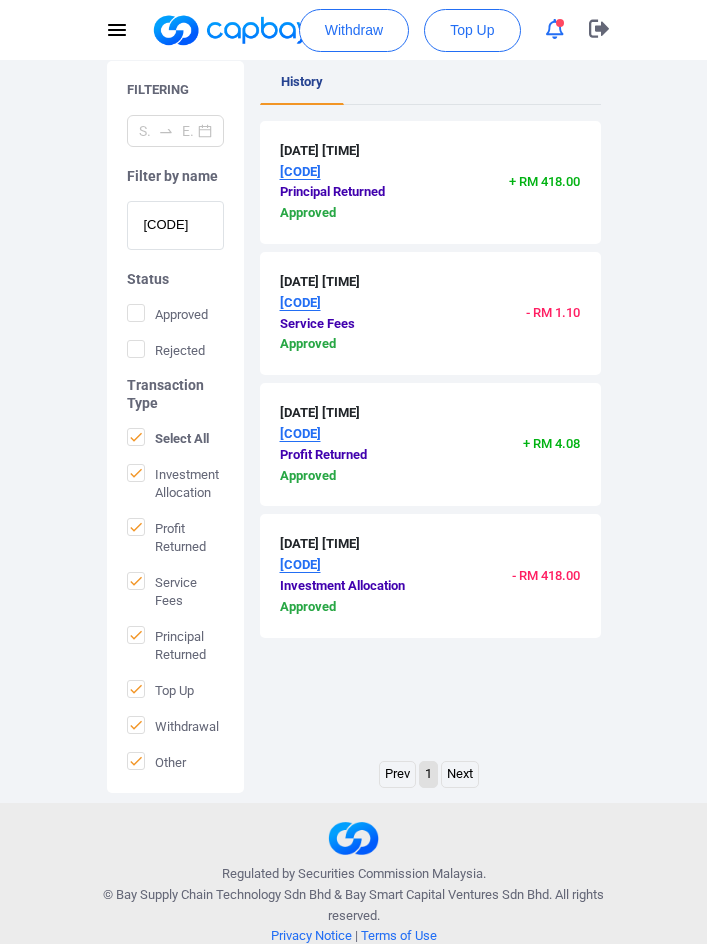 click on "[CODE]" at bounding box center [175, 225] 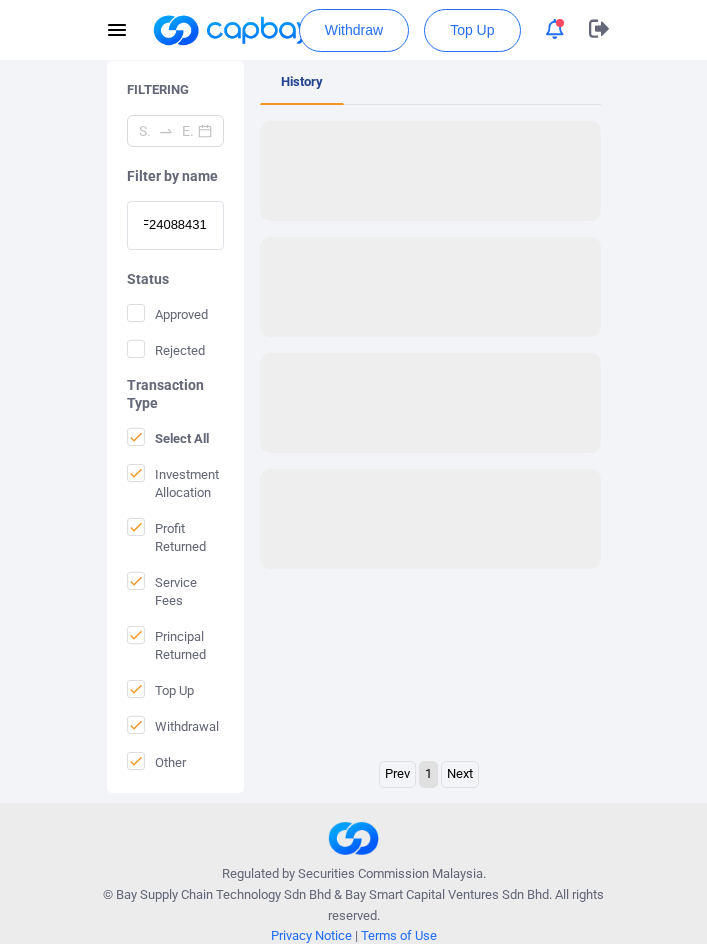 scroll, scrollTop: 0, scrollLeft: 0, axis: both 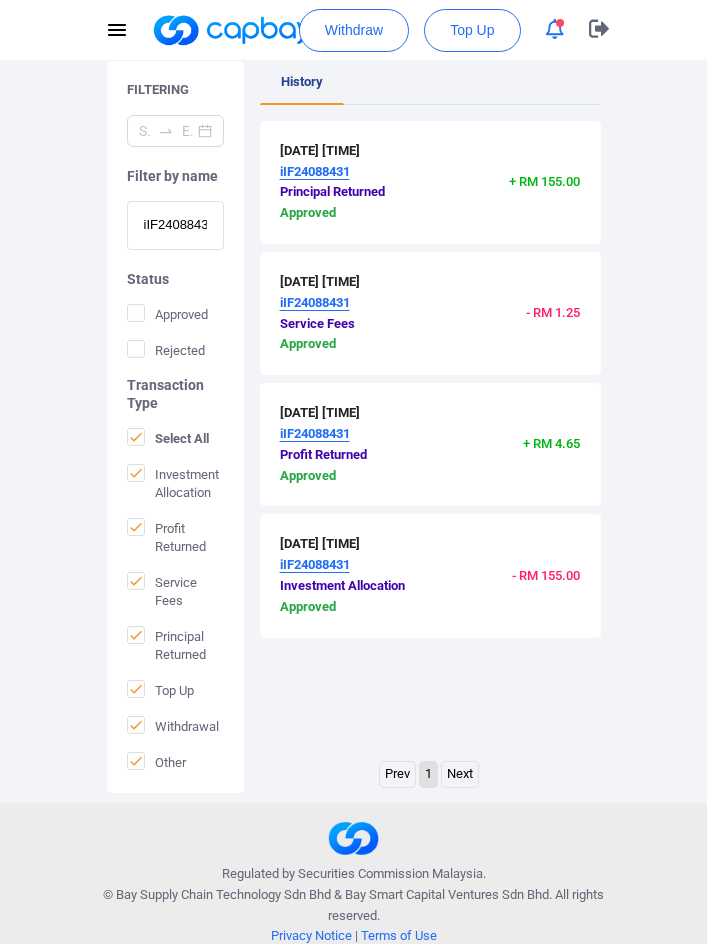 click on "iIF24088431" at bounding box center (175, 225) 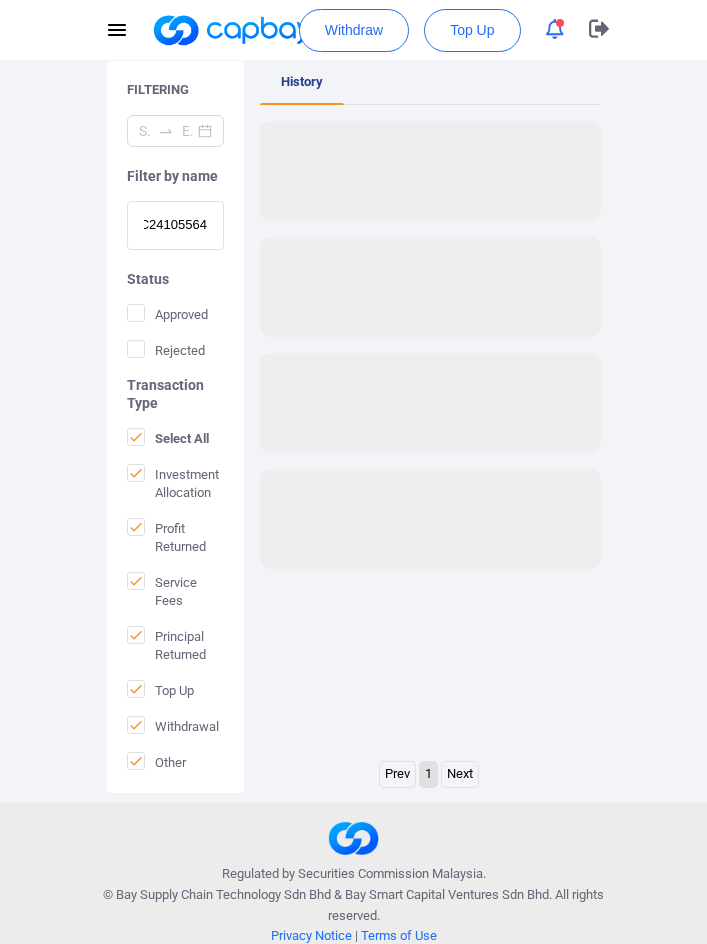scroll, scrollTop: 0, scrollLeft: 0, axis: both 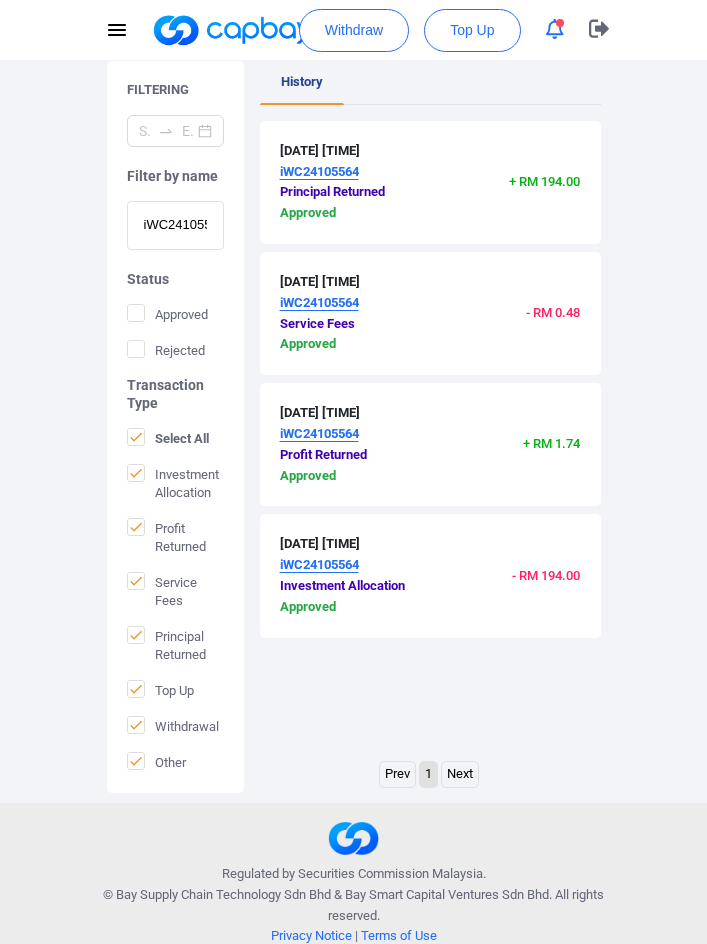 click on "iWC24105564" at bounding box center (175, 225) 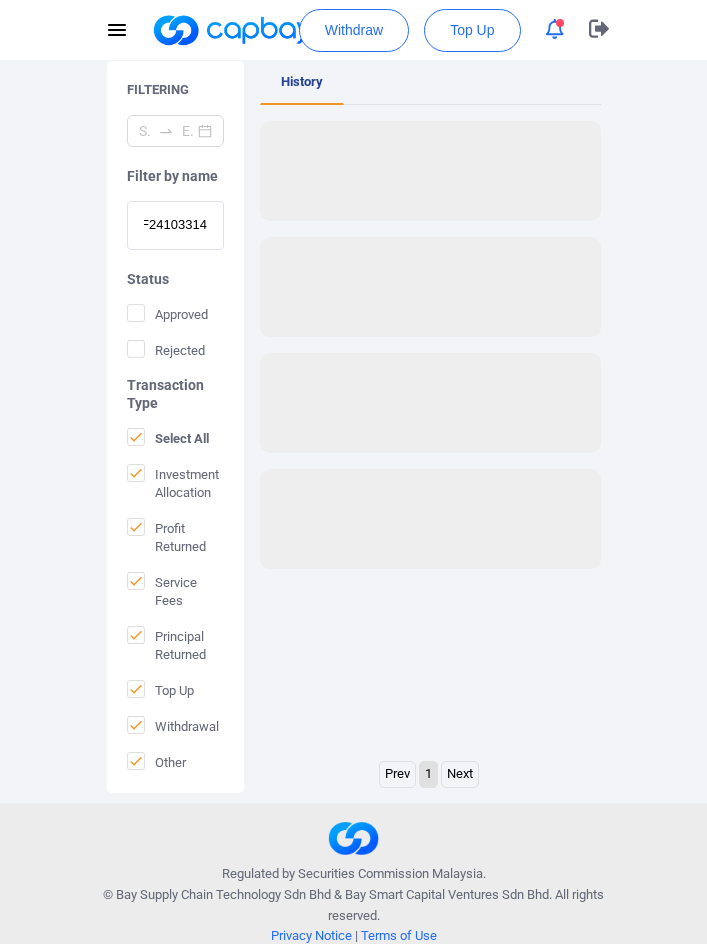 scroll, scrollTop: 0, scrollLeft: 0, axis: both 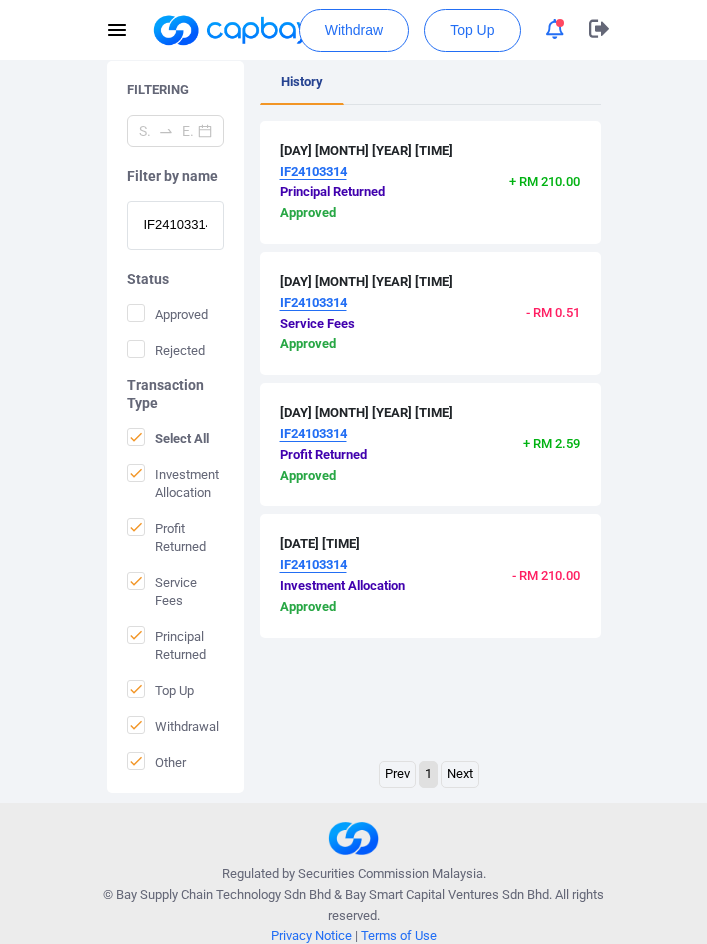 click on "IF24103314" at bounding box center (175, 225) 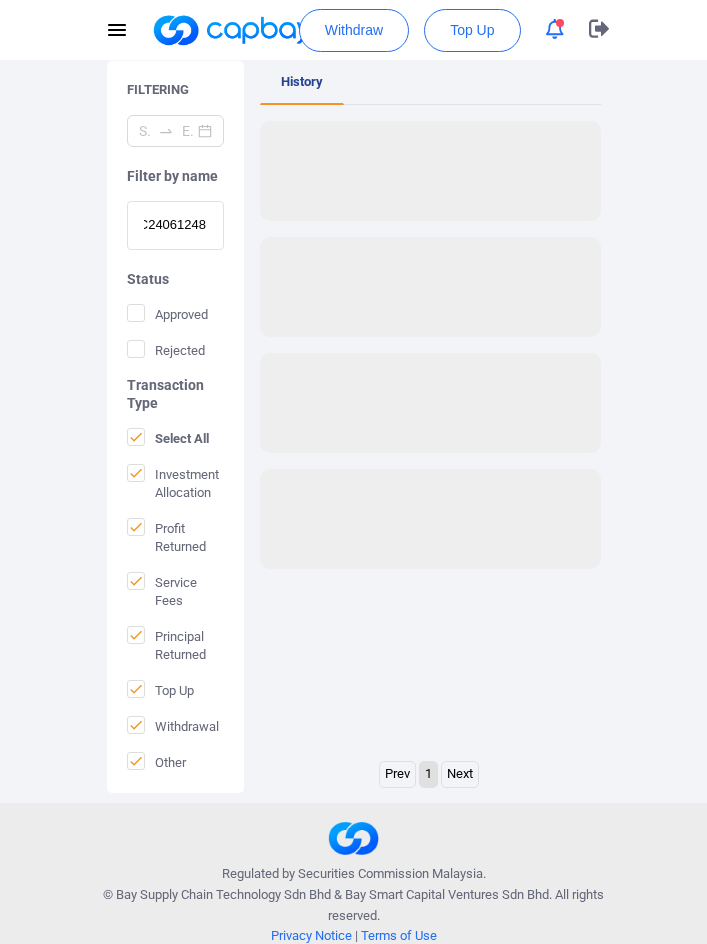 scroll, scrollTop: 0, scrollLeft: 0, axis: both 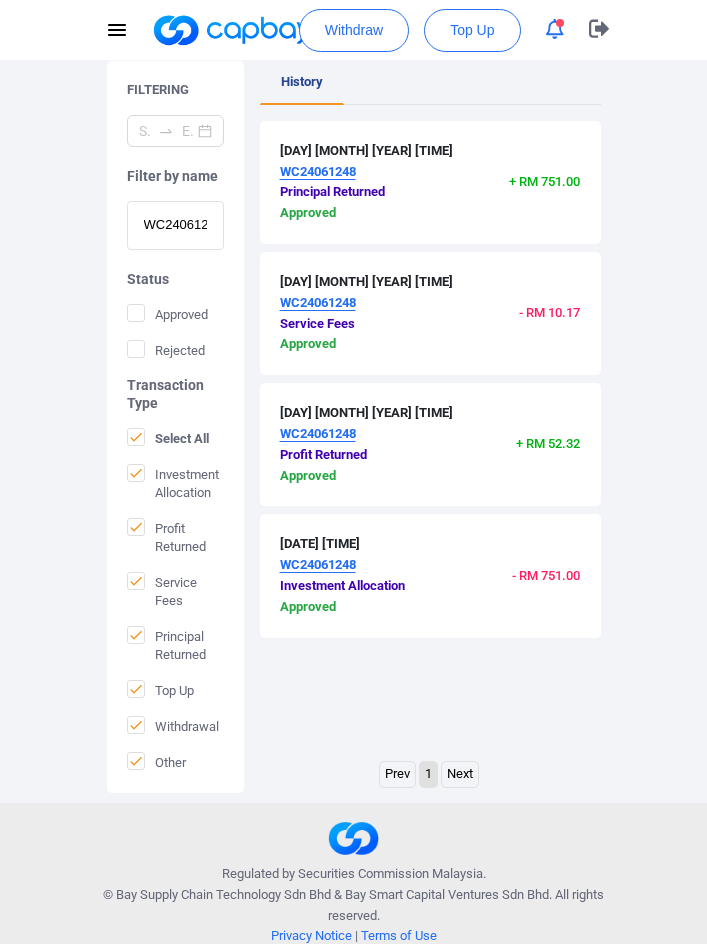 click on "Filter by name WC24061248 Status Approved Rejected Transaction Type Select All Investment Allocation Profit Returned Service Fees Principal Returned Top Up Withdrawal Other" at bounding box center [175, 443] 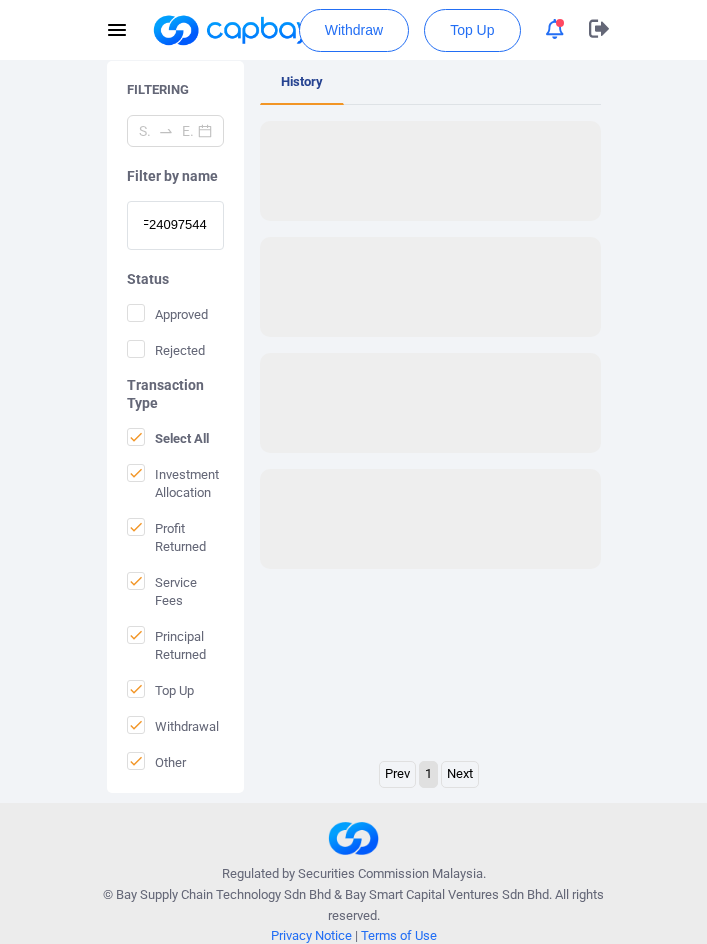 scroll, scrollTop: 0, scrollLeft: 0, axis: both 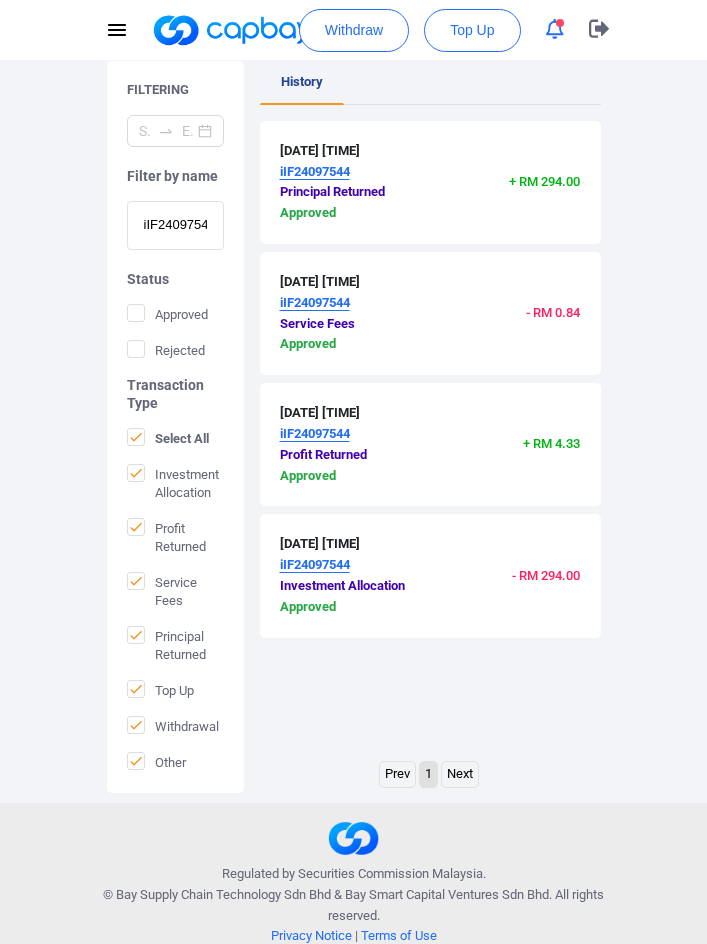 click on "iIF24097544" at bounding box center [175, 225] 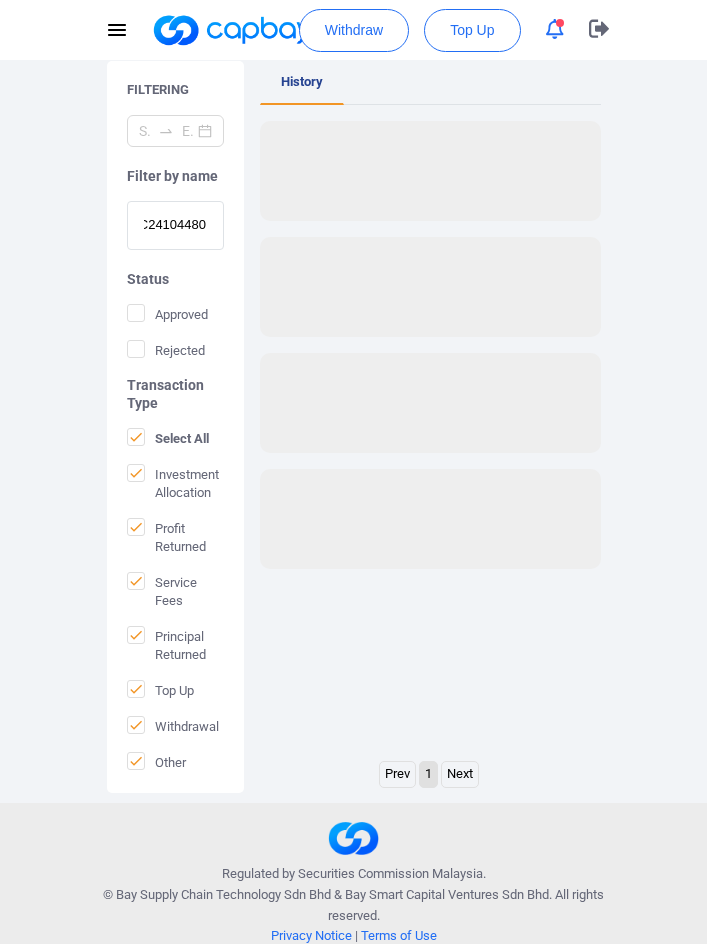 scroll, scrollTop: 0, scrollLeft: 0, axis: both 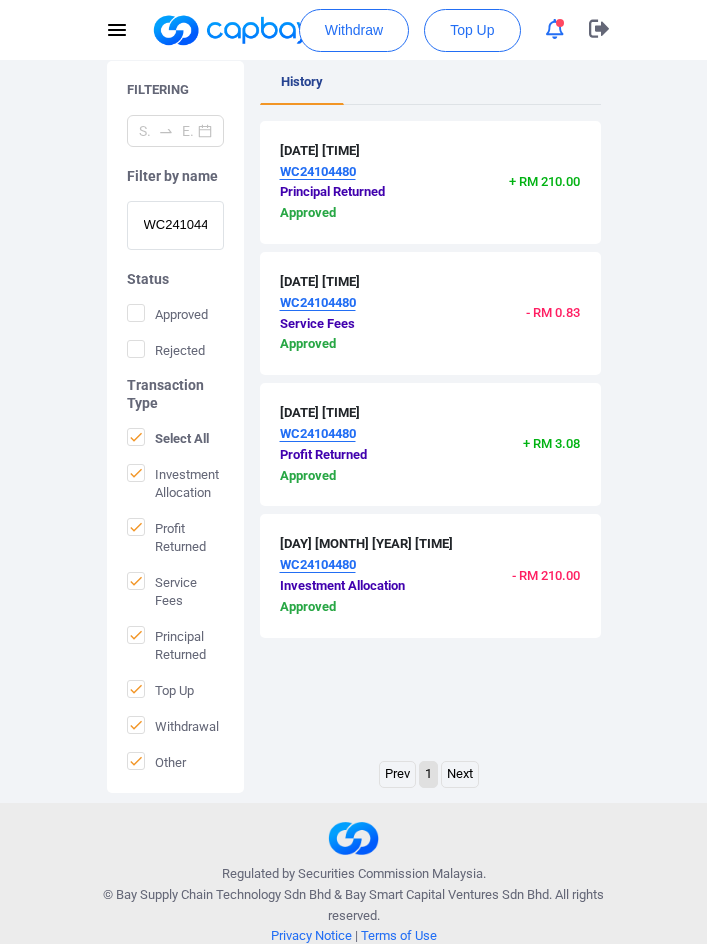 click on "WC24104480" at bounding box center [175, 225] 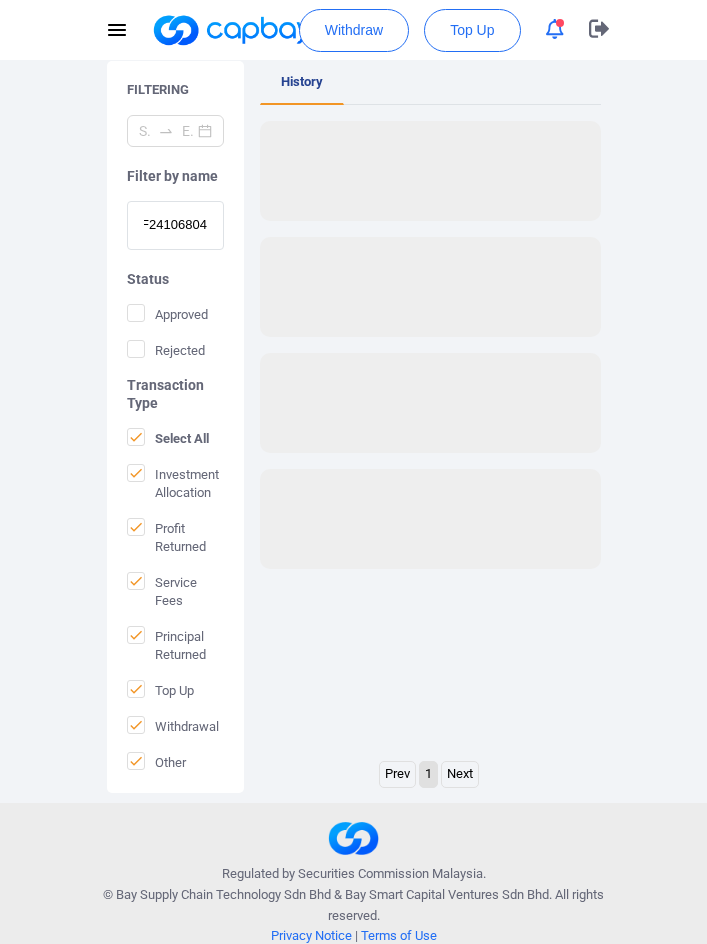 scroll, scrollTop: 0, scrollLeft: 0, axis: both 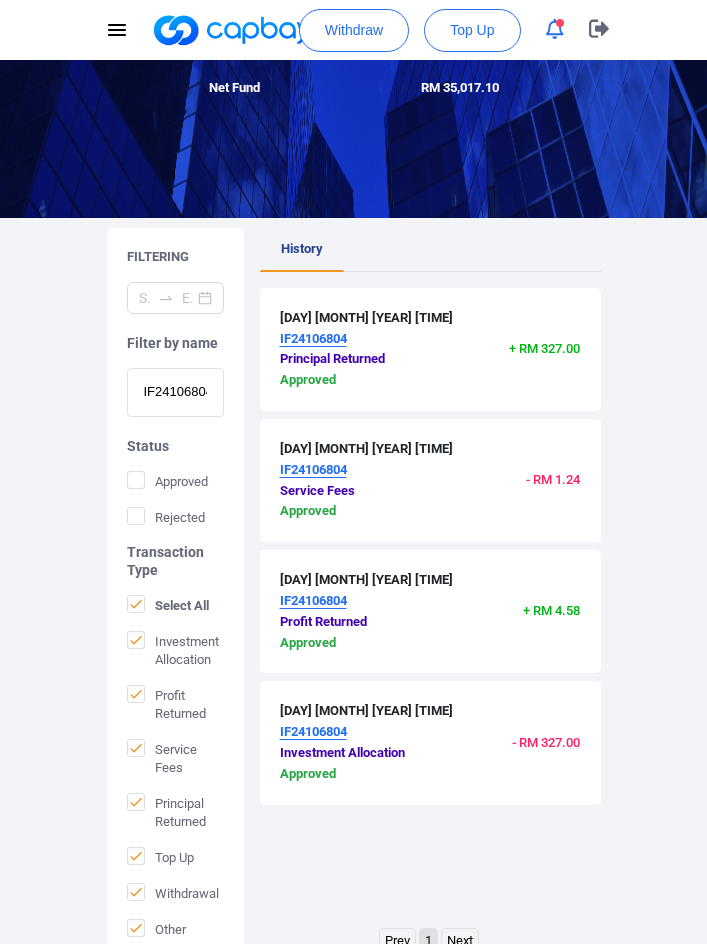 click on "IF24106804" at bounding box center [175, 392] 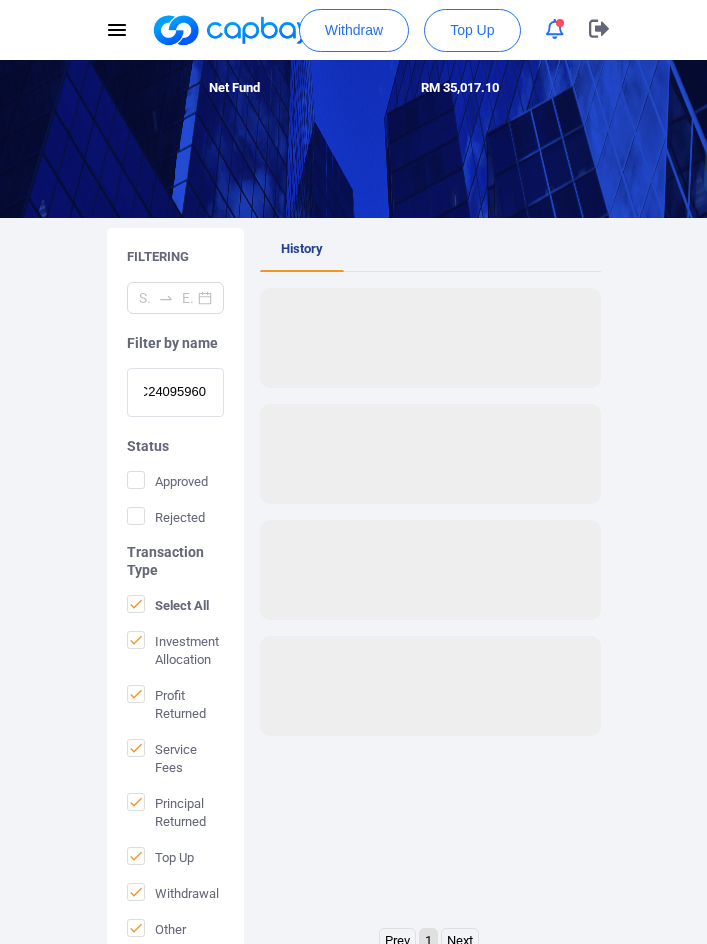 scroll, scrollTop: 0, scrollLeft: 0, axis: both 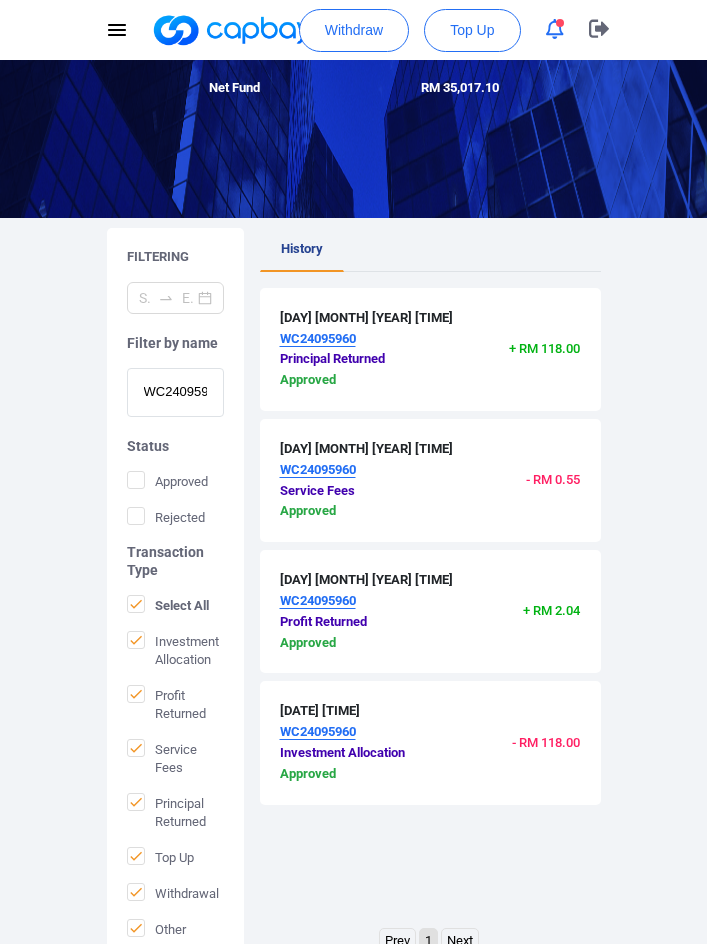 click on "WC24095960" at bounding box center (175, 392) 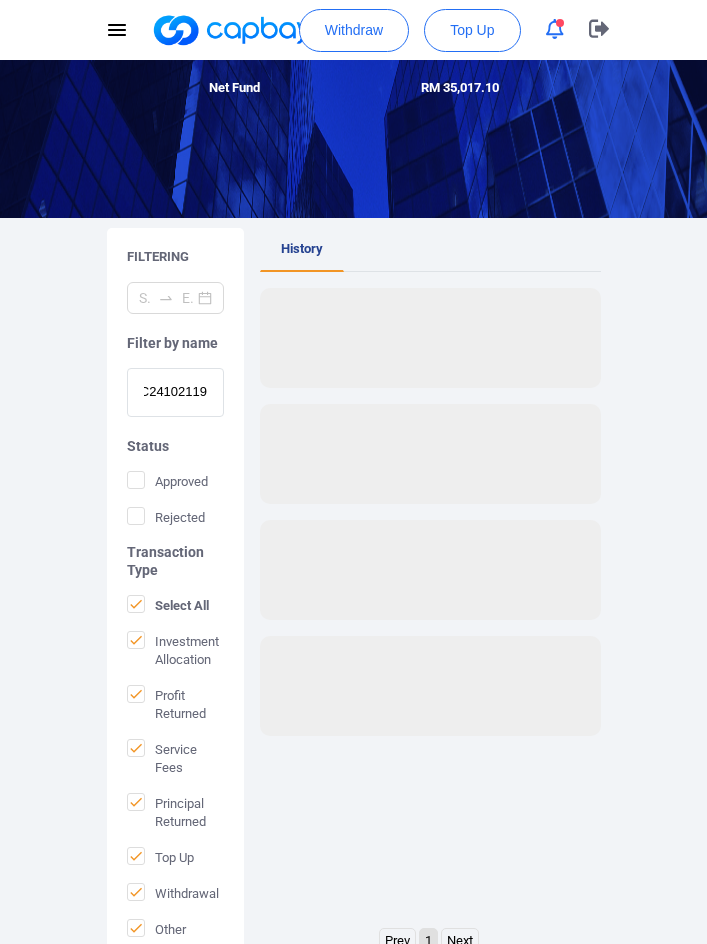 scroll, scrollTop: 0, scrollLeft: 0, axis: both 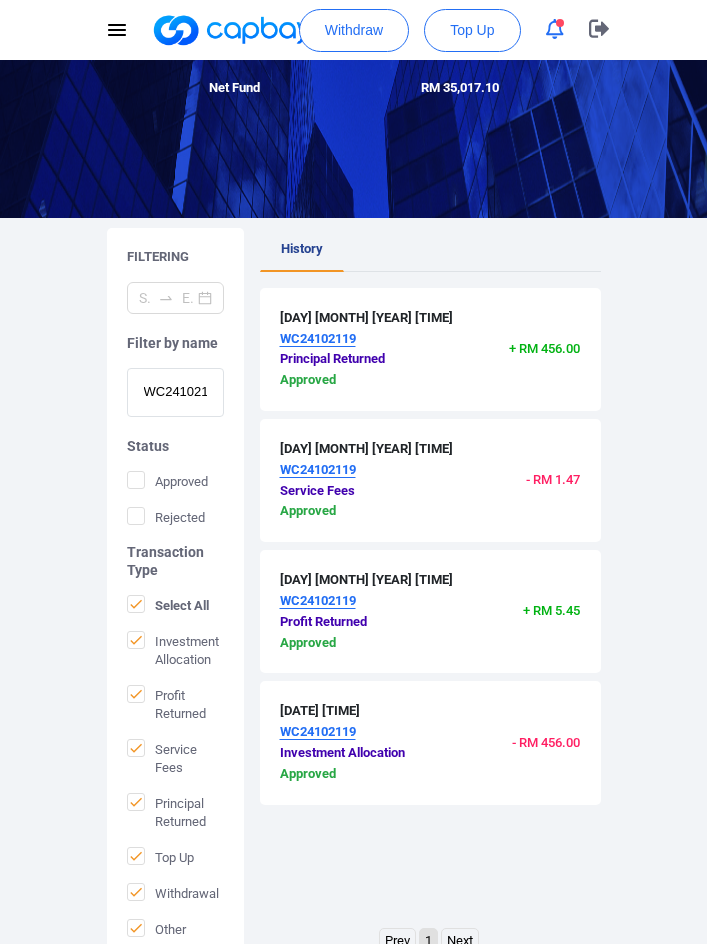 click on "WC24102119" at bounding box center (175, 392) 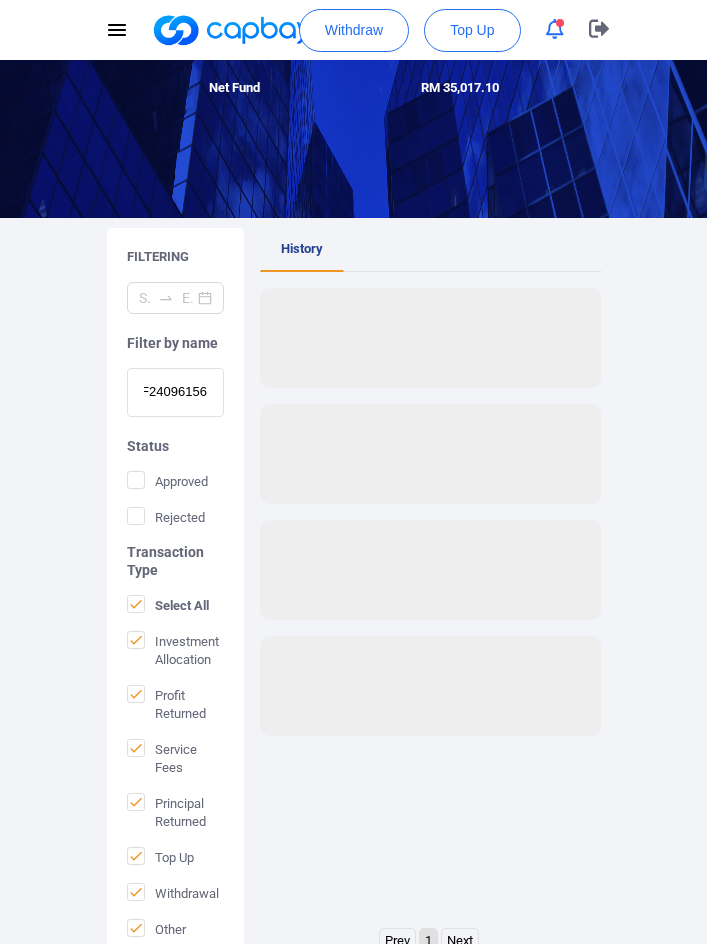 scroll, scrollTop: 0, scrollLeft: 0, axis: both 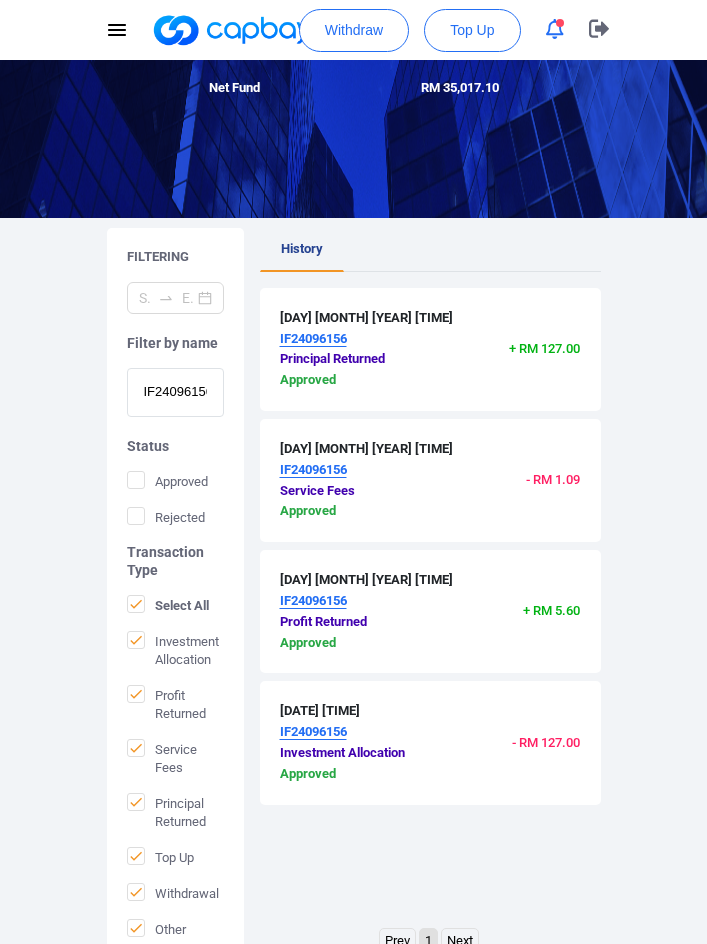 click on "IF24096156" at bounding box center (175, 392) 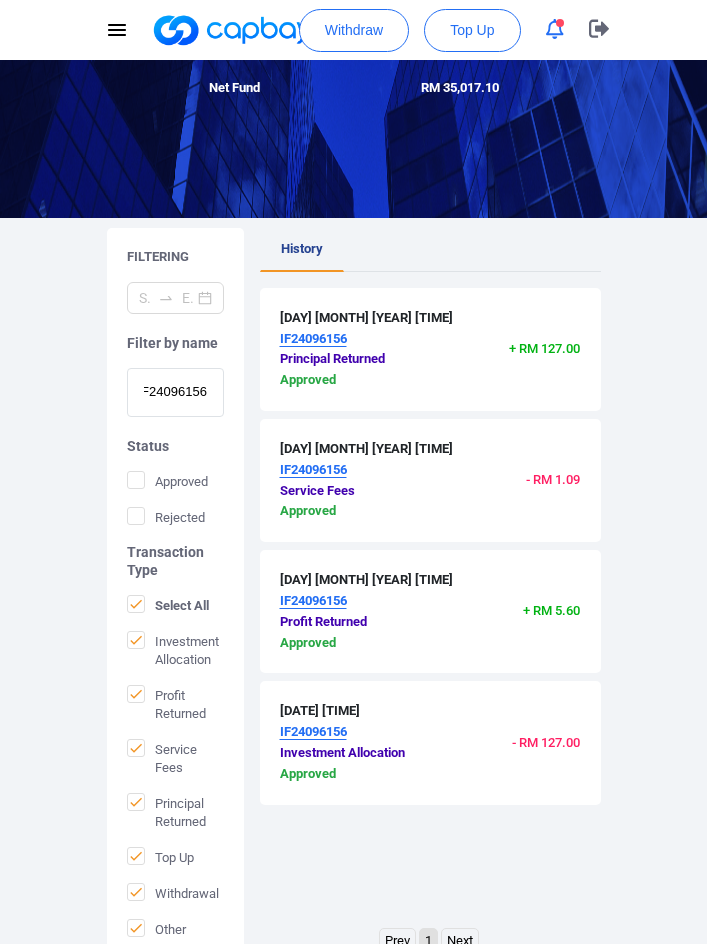 scroll, scrollTop: 0, scrollLeft: 0, axis: both 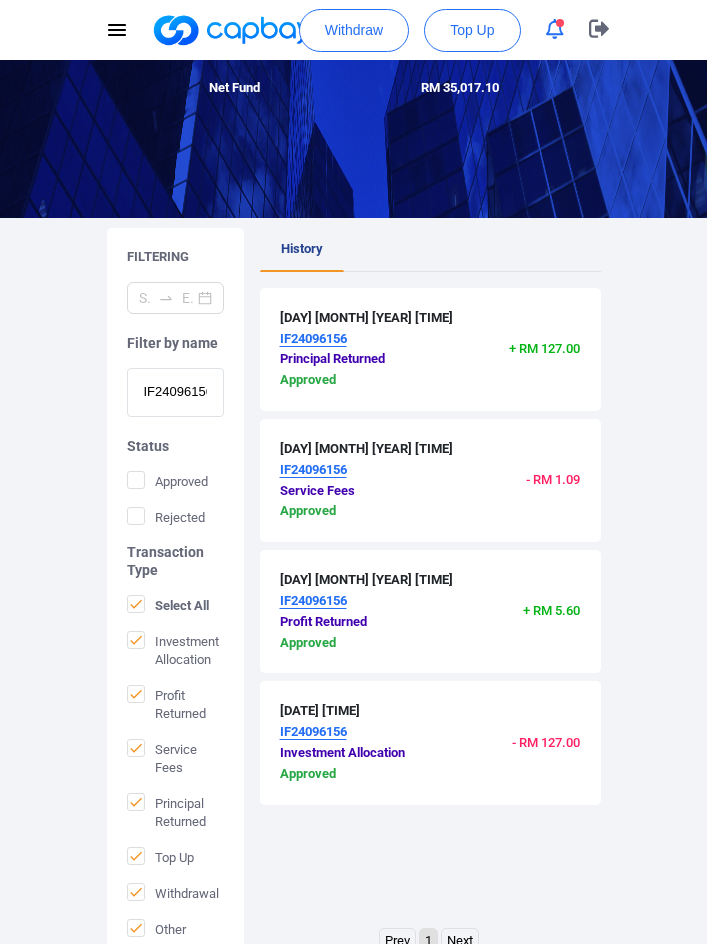 click on "IF24096156" at bounding box center (175, 392) 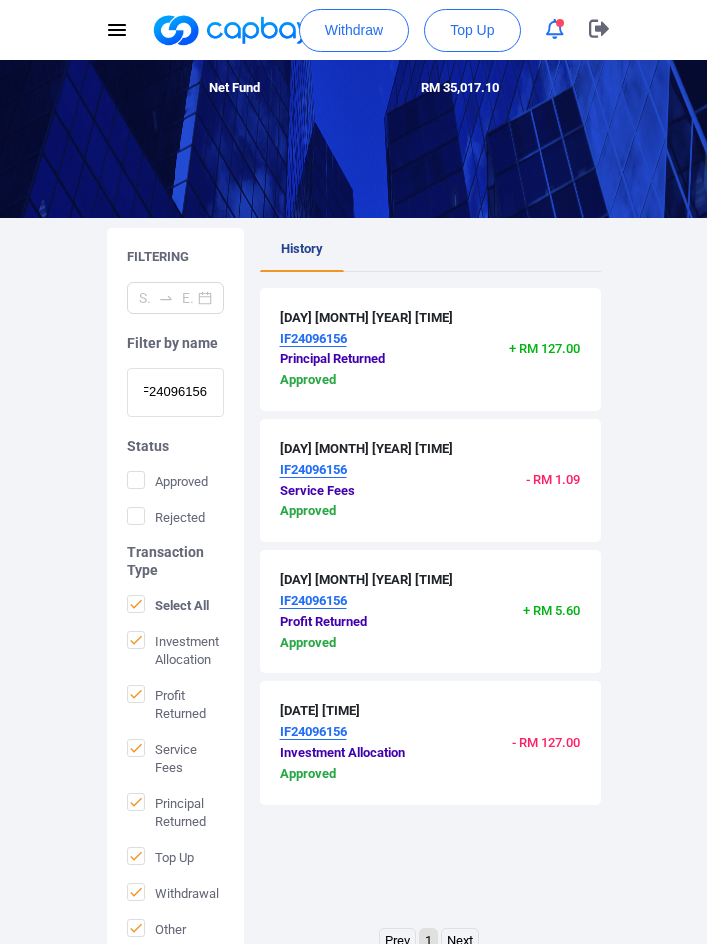 click on "Status" at bounding box center [175, 446] 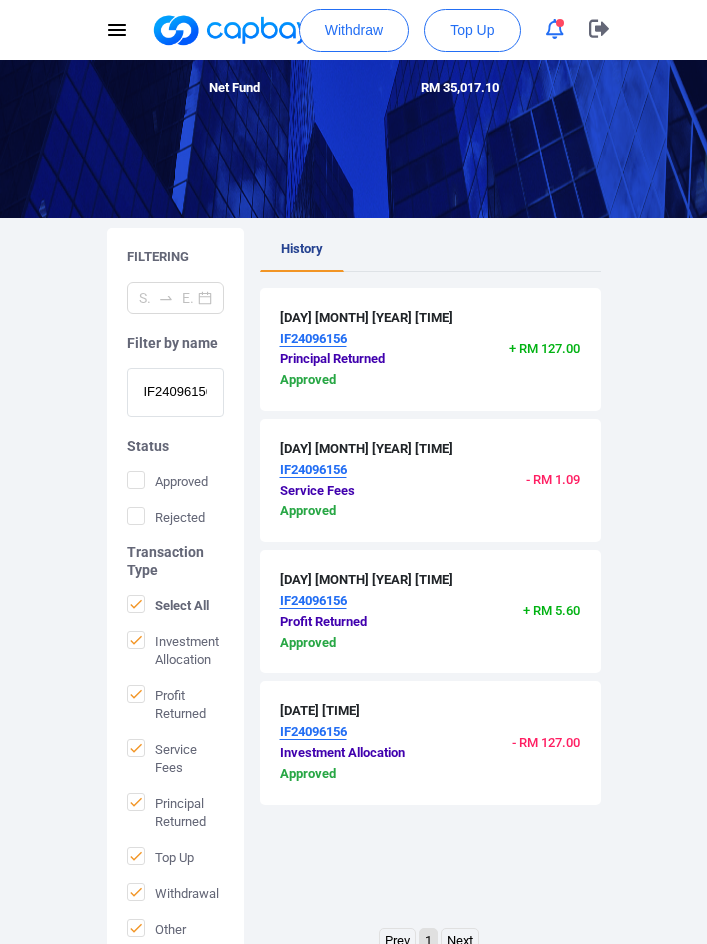 click on "IF24096156" at bounding box center [175, 392] 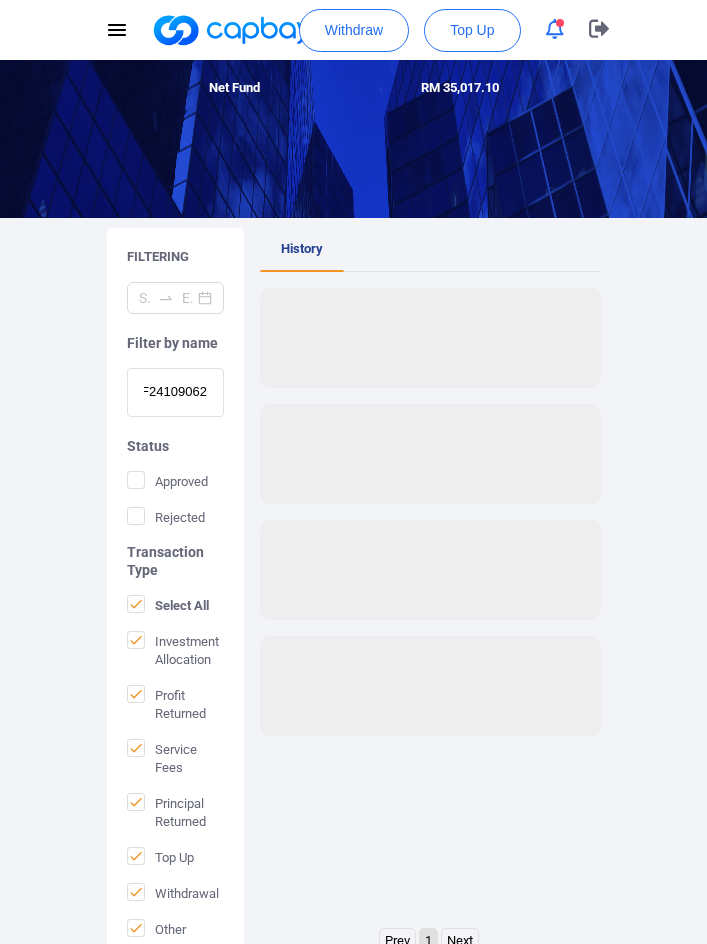 scroll, scrollTop: 0, scrollLeft: 0, axis: both 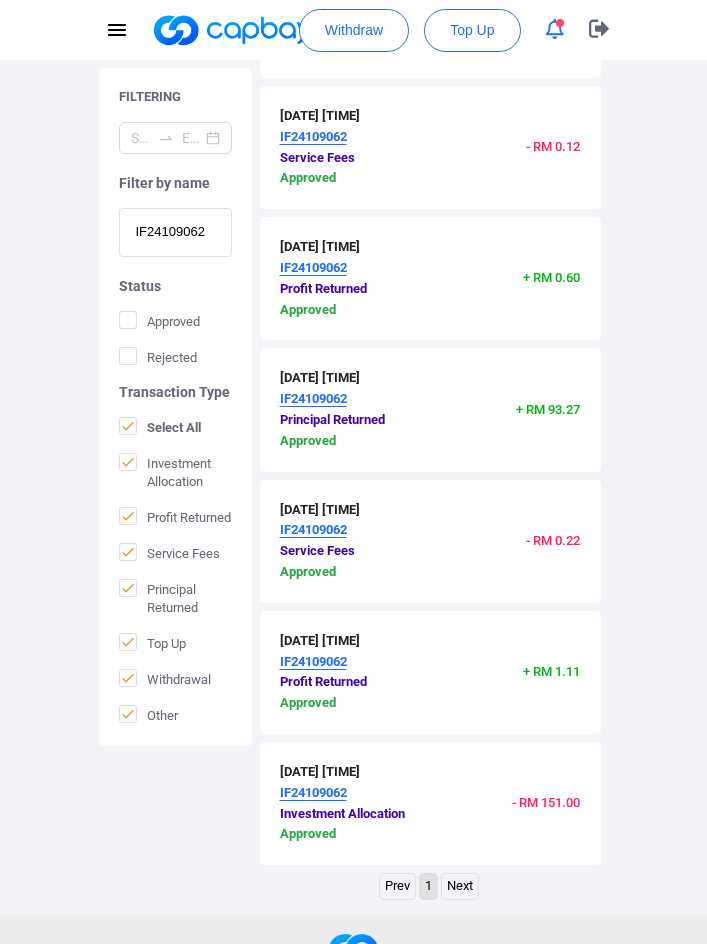 click on "IF24109062" at bounding box center (175, 232) 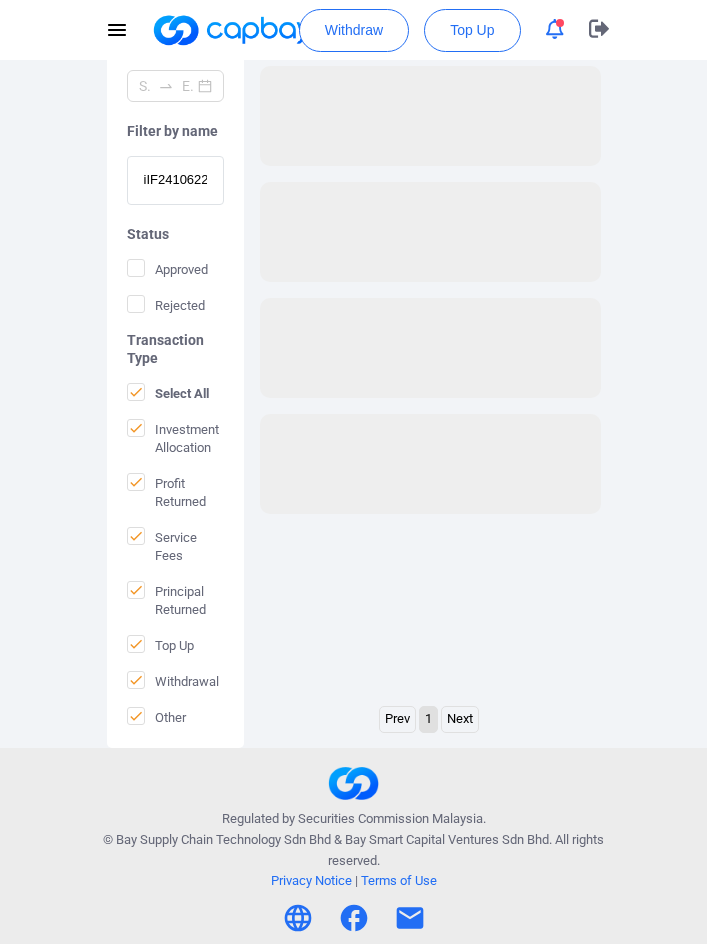 scroll, scrollTop: 448, scrollLeft: 0, axis: vertical 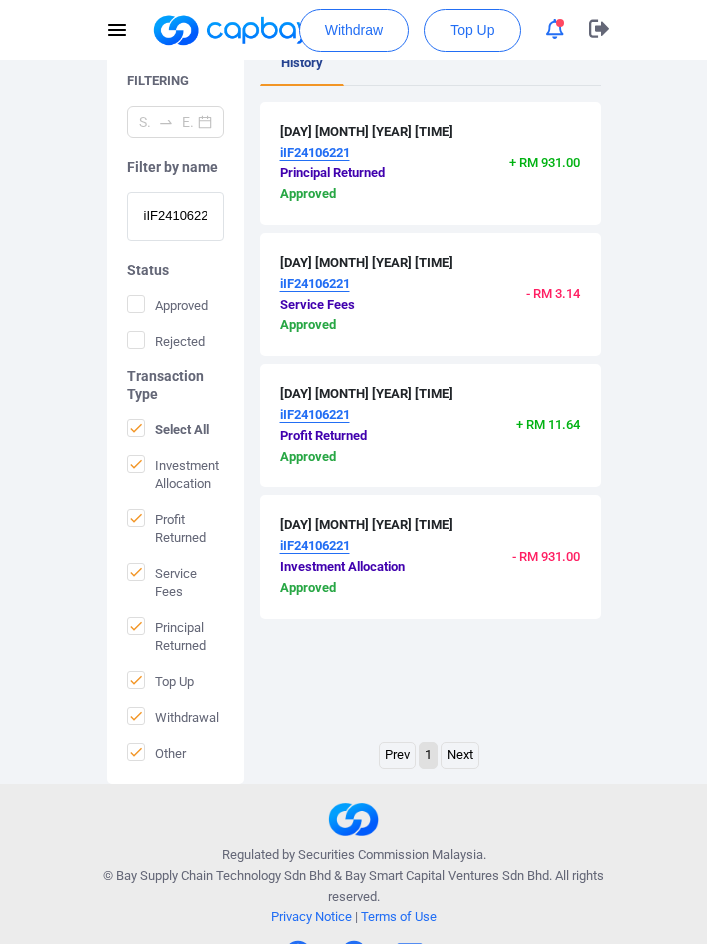 click on "iIF24106221" at bounding box center (175, 216) 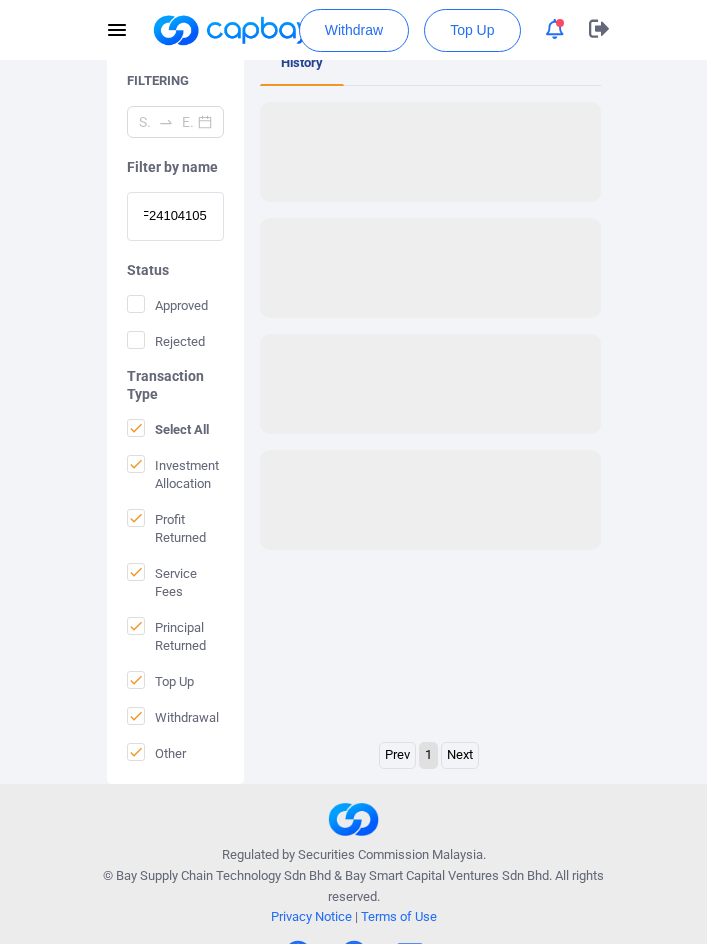 scroll, scrollTop: 0, scrollLeft: 0, axis: both 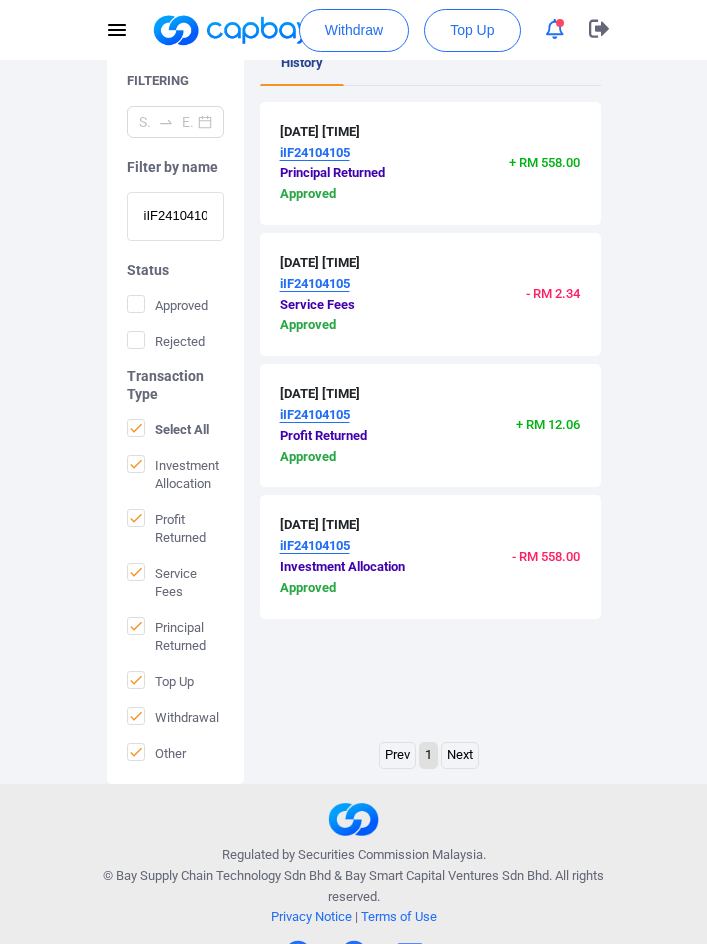 click on "iIF24104105" at bounding box center [175, 216] 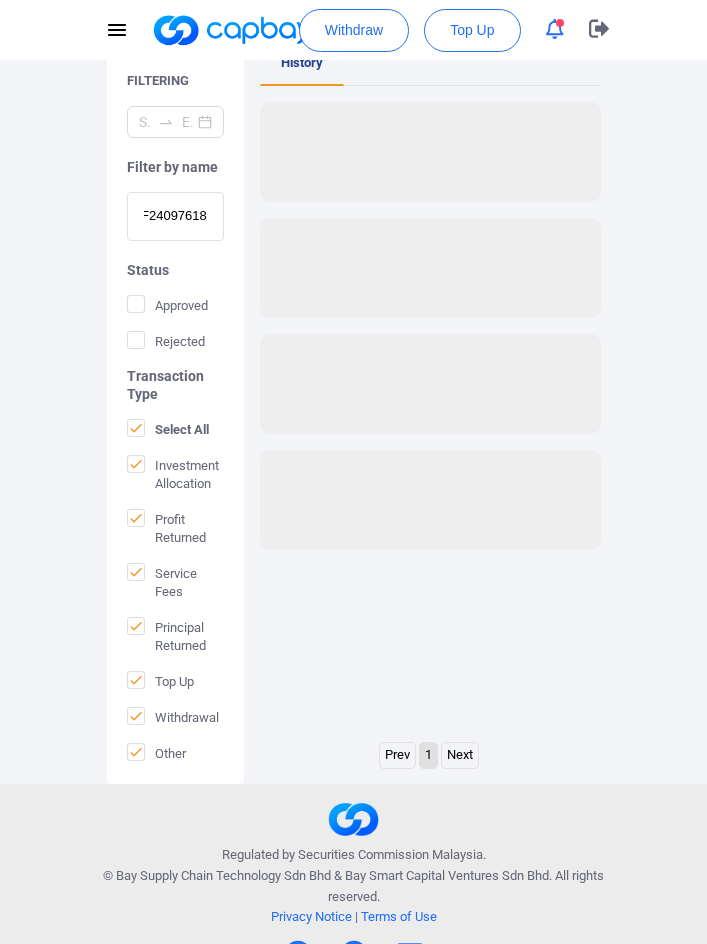 scroll, scrollTop: 0, scrollLeft: 0, axis: both 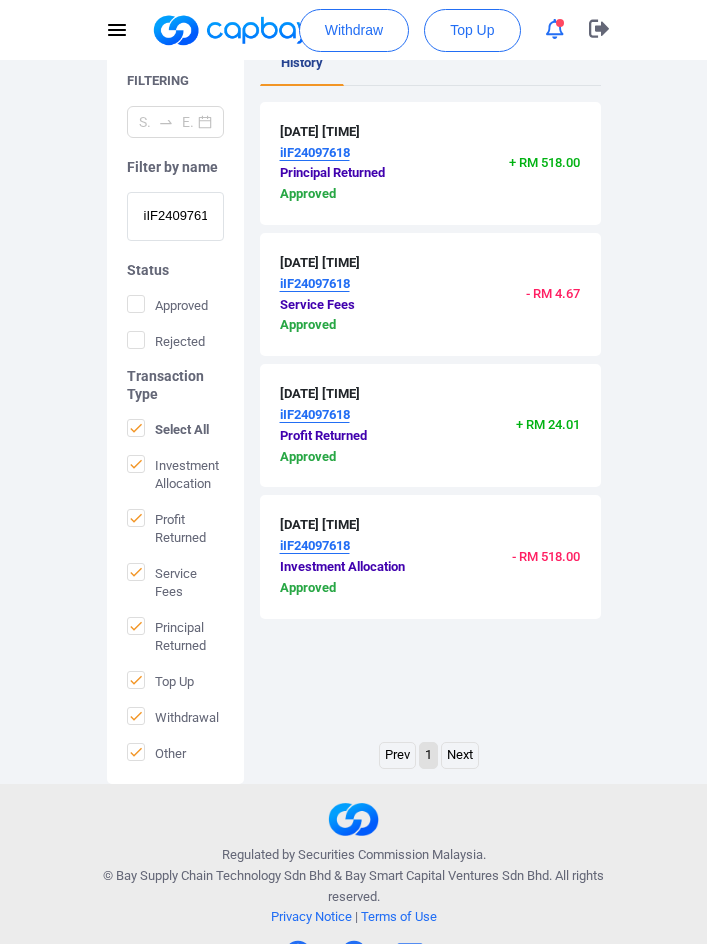 click on "iIF24097618" at bounding box center [175, 216] 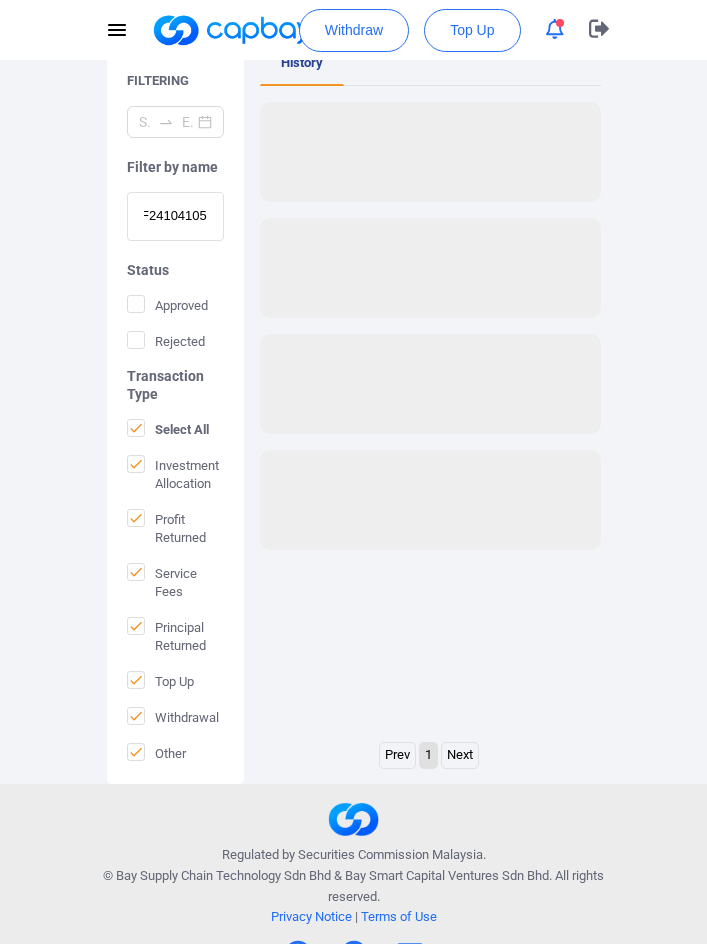 scroll, scrollTop: 0, scrollLeft: 0, axis: both 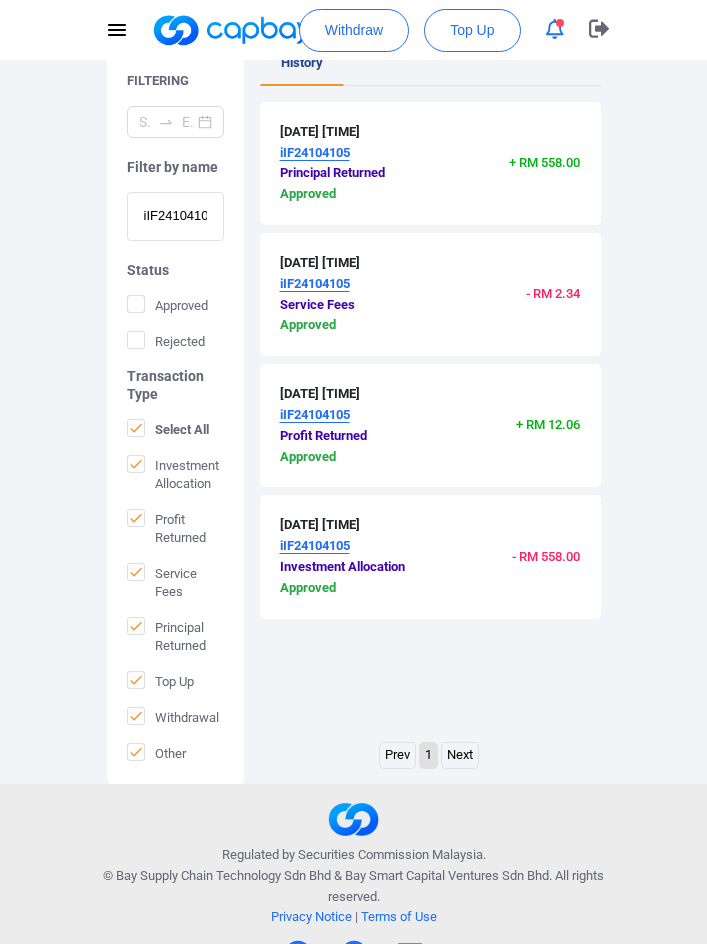 click on "iIF24104105" at bounding box center (175, 216) 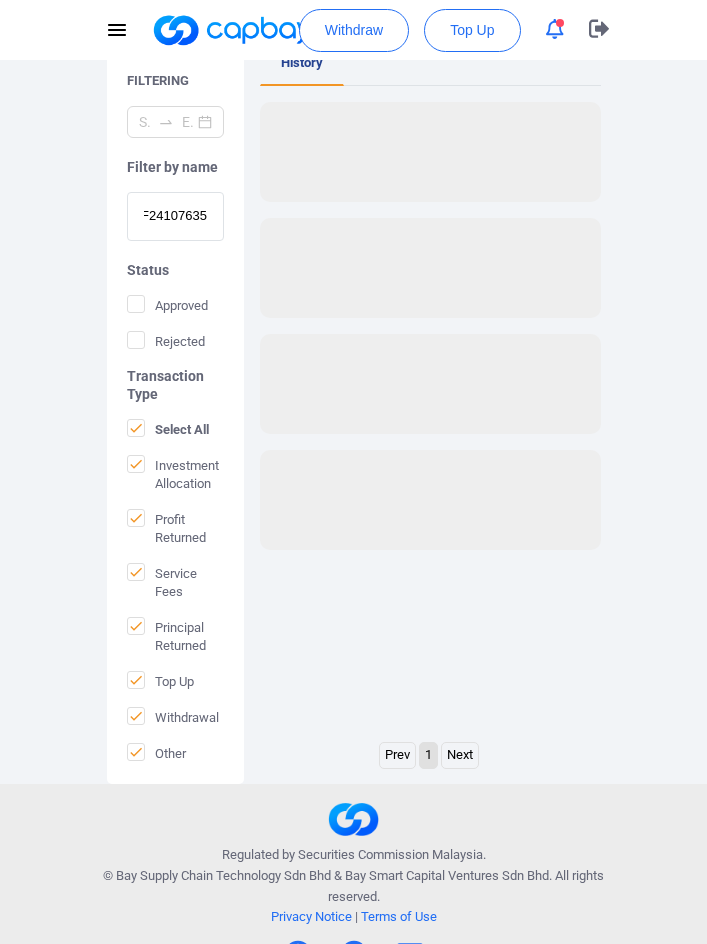 scroll, scrollTop: 0, scrollLeft: 0, axis: both 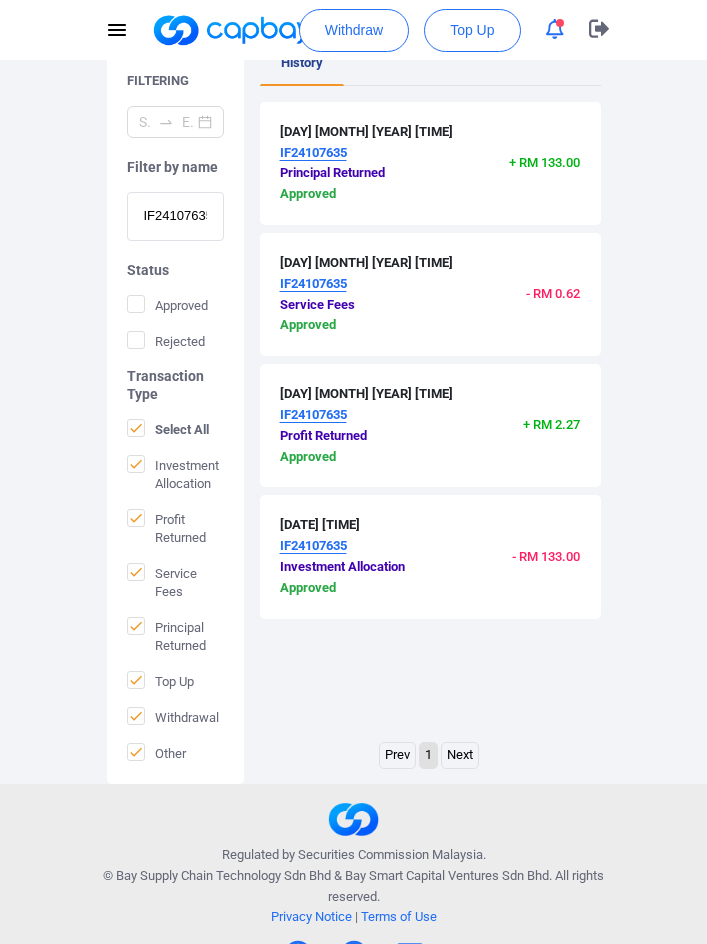 click on "IF24107635" at bounding box center [175, 216] 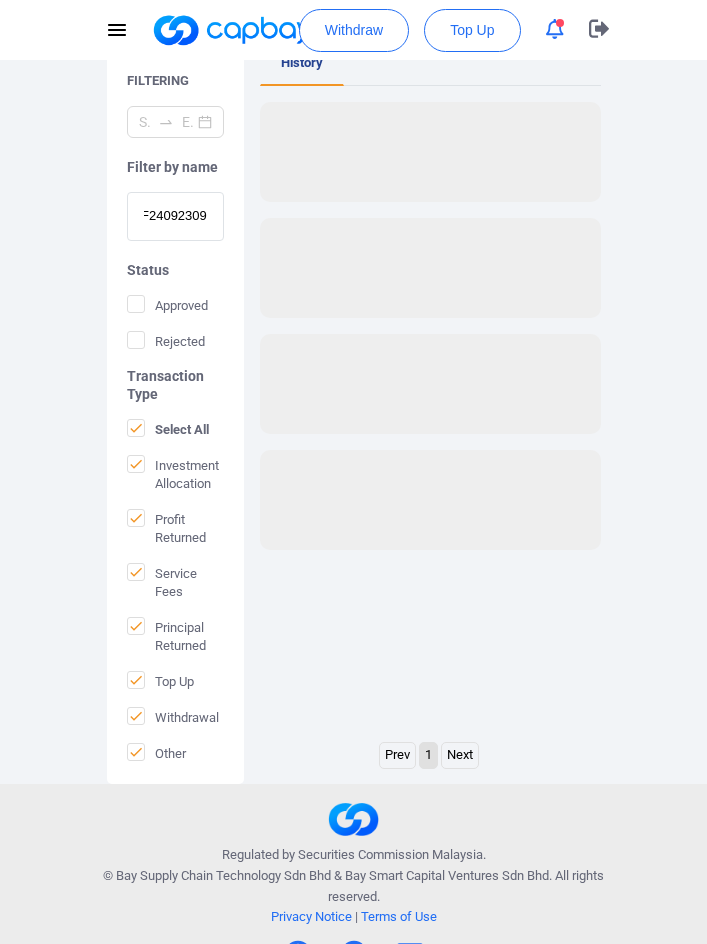 scroll, scrollTop: 0, scrollLeft: 0, axis: both 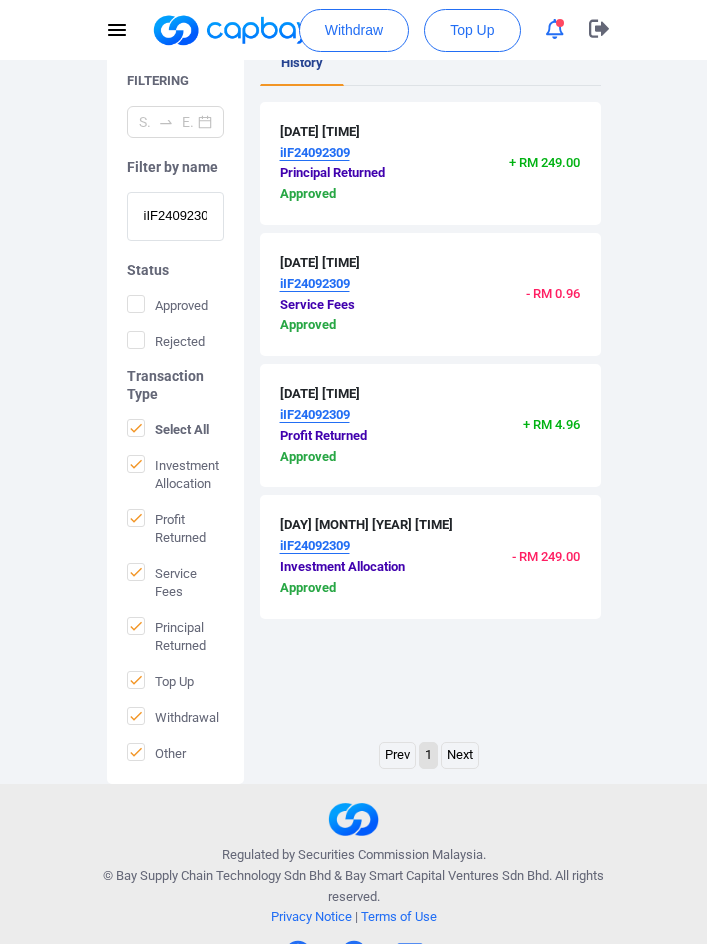 click on "iIF24092309" at bounding box center (175, 216) 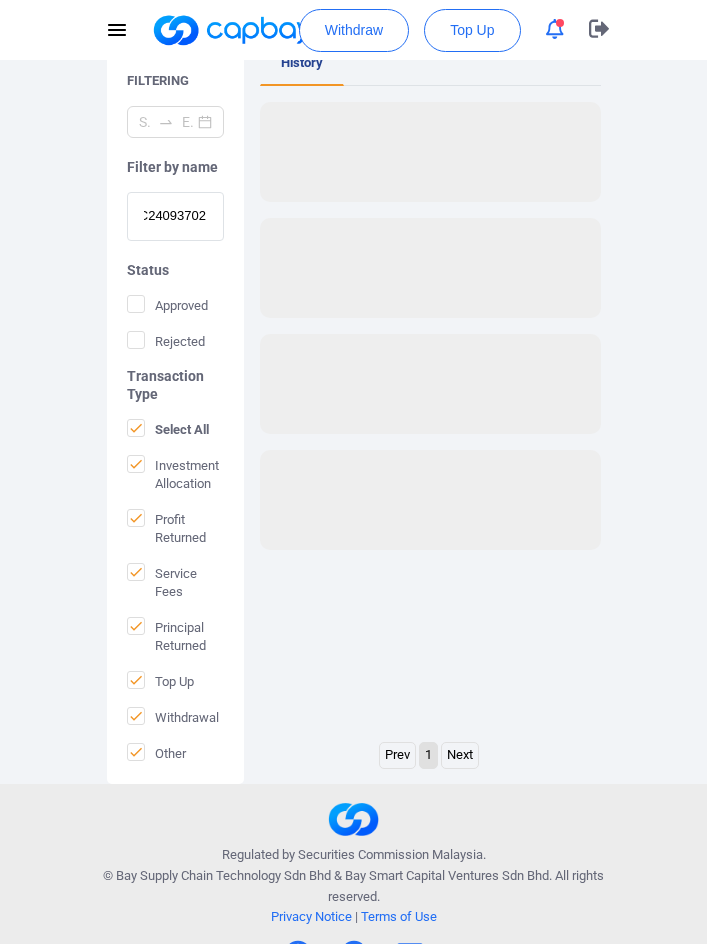 scroll, scrollTop: 0, scrollLeft: 0, axis: both 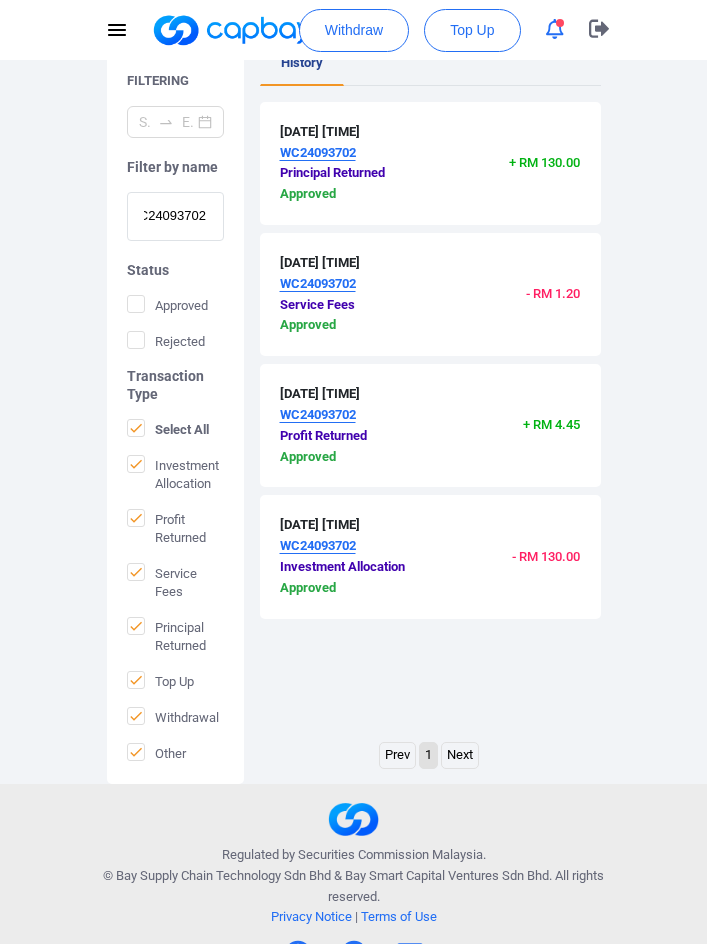 click on "WC24093702" at bounding box center [175, 216] 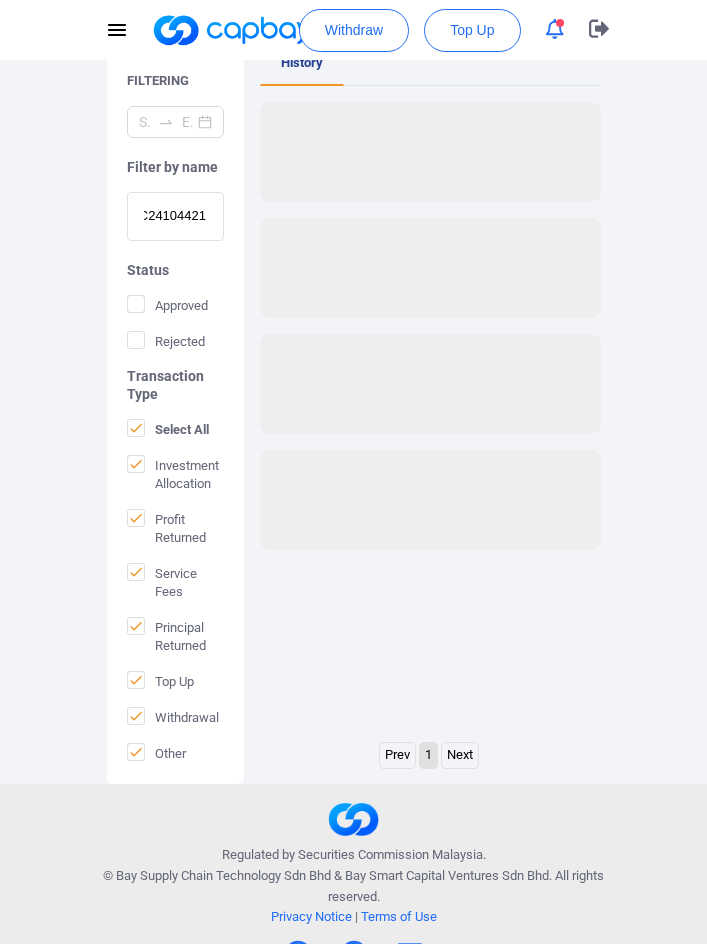 scroll, scrollTop: 0, scrollLeft: 0, axis: both 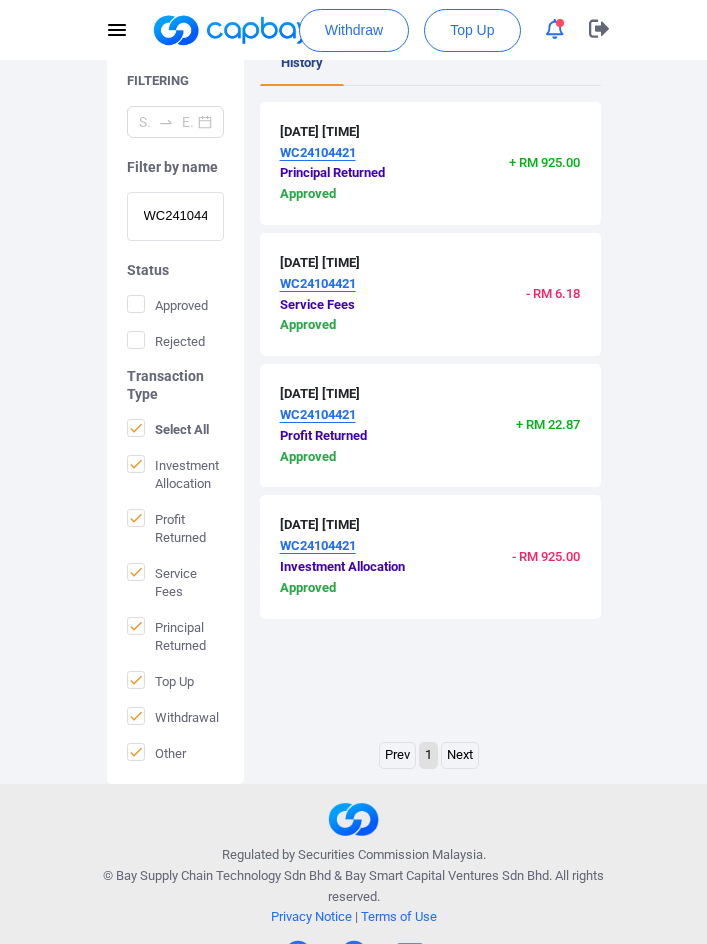 click on "WC24104421" at bounding box center [175, 216] 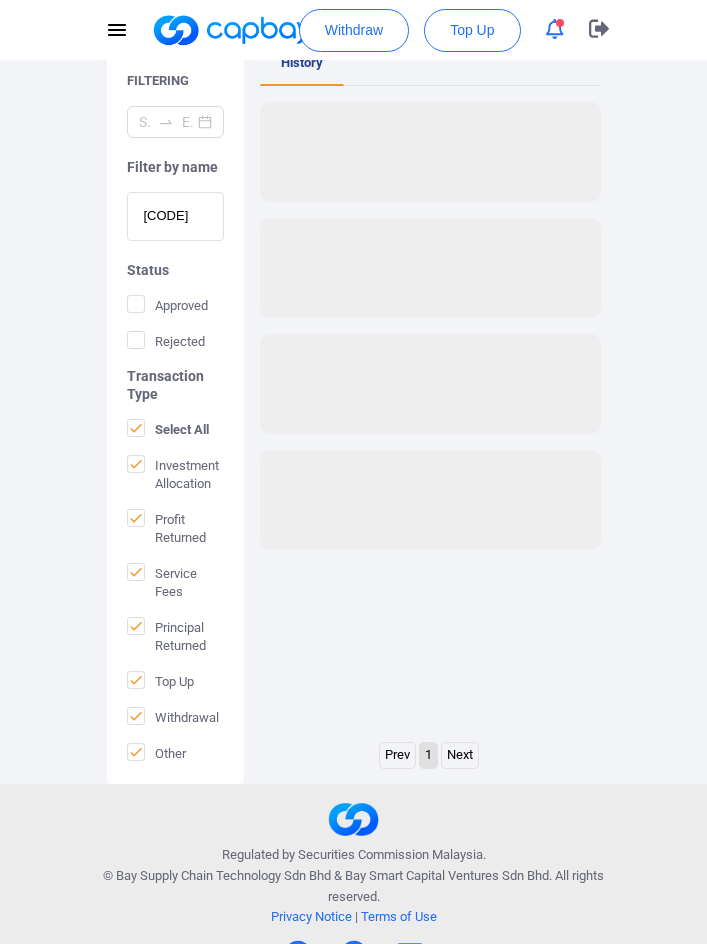scroll, scrollTop: 0, scrollLeft: 0, axis: both 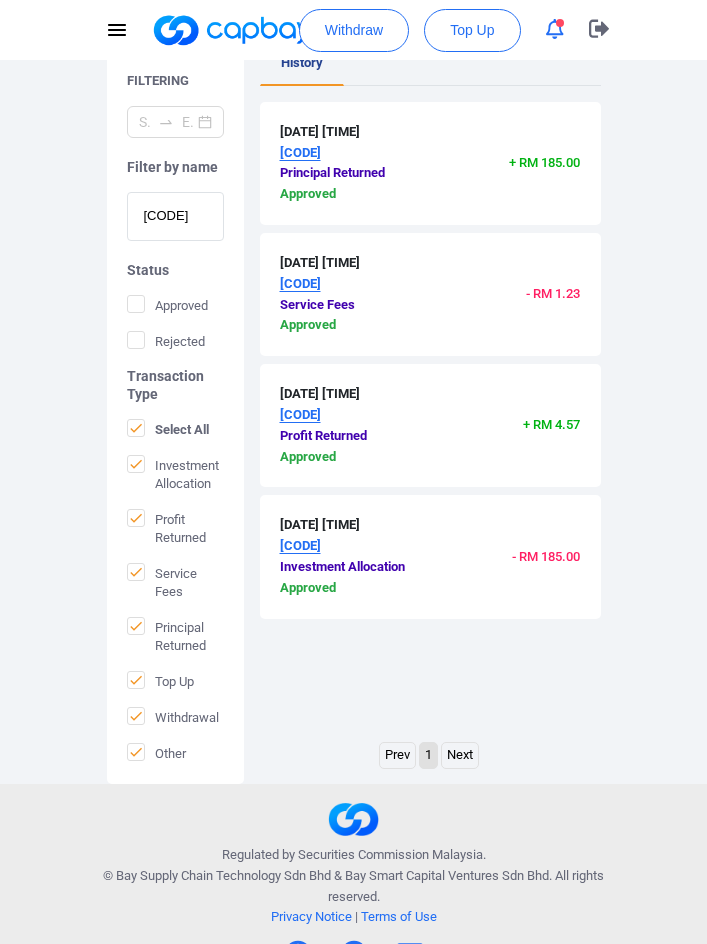 click on "[CODE]" at bounding box center (175, 216) 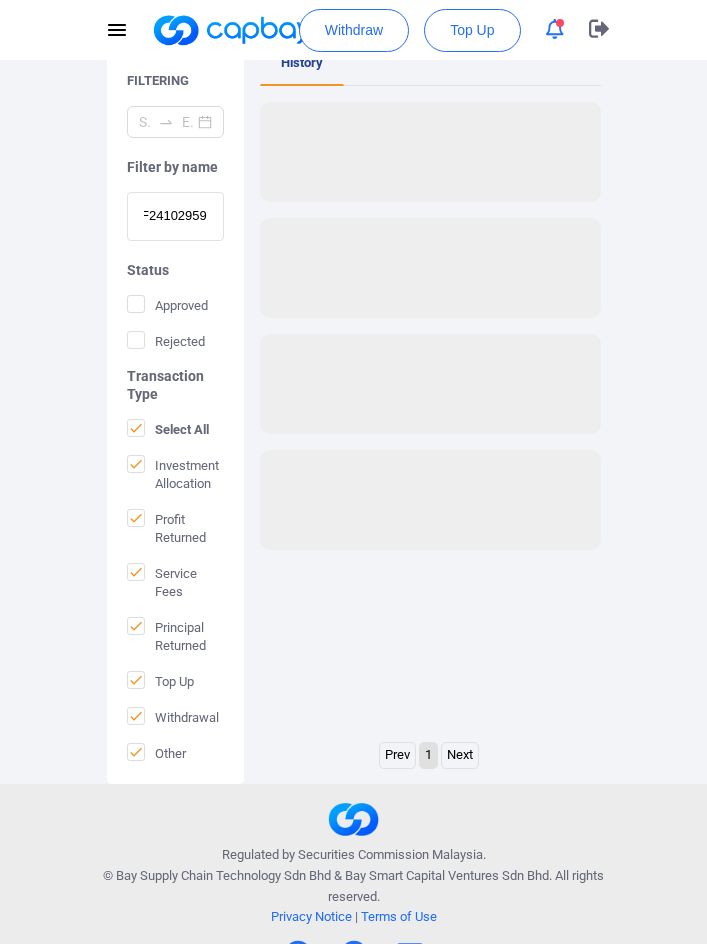 scroll, scrollTop: 0, scrollLeft: 0, axis: both 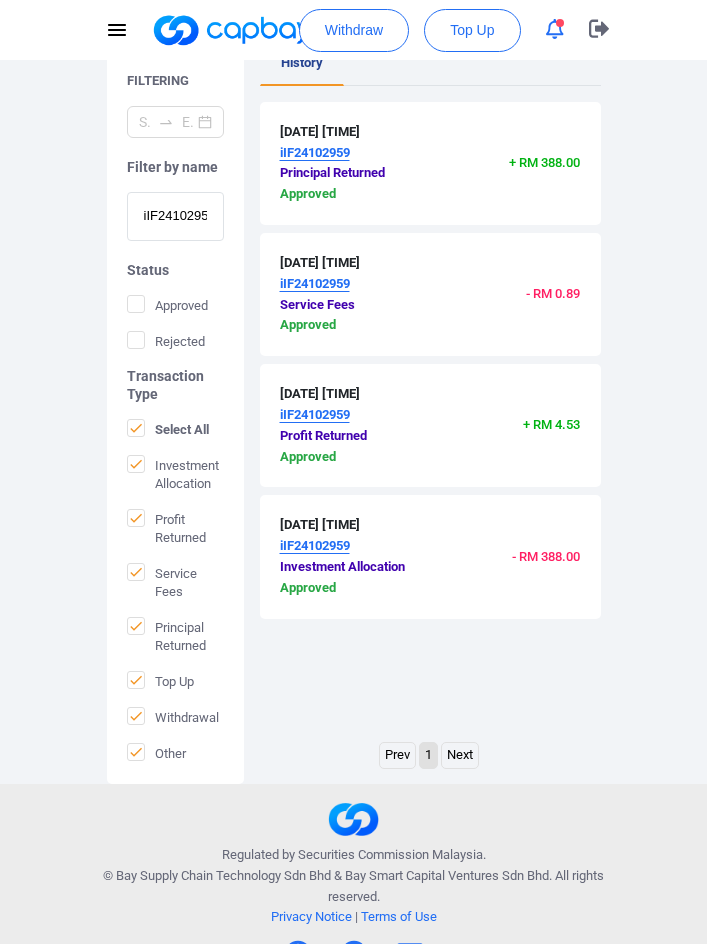 drag, startPoint x: 207, startPoint y: 194, endPoint x: 198, endPoint y: 202, distance: 12.0415945 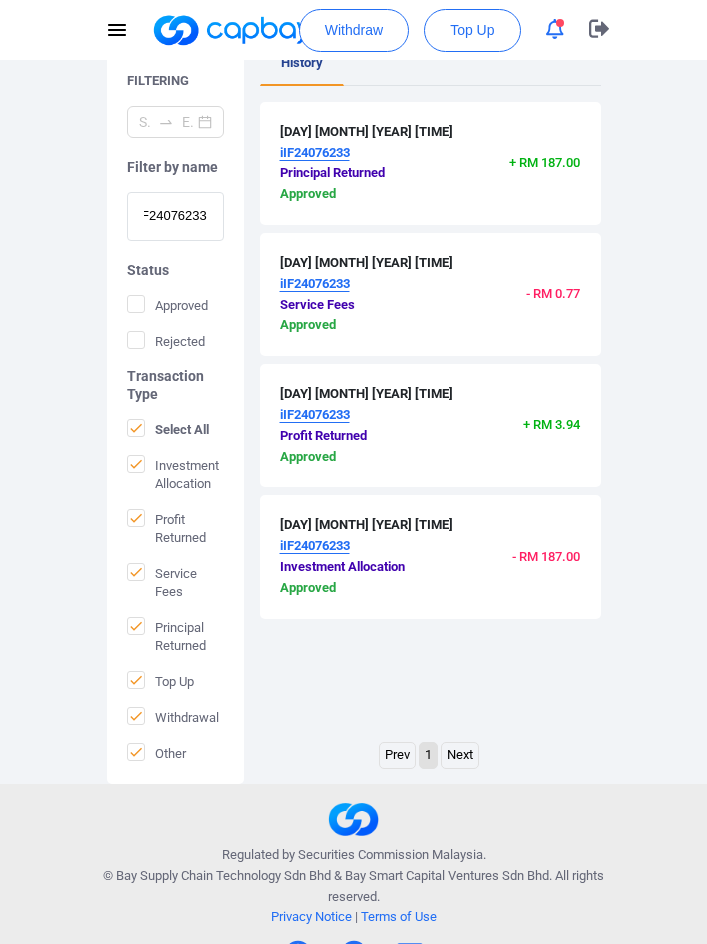 scroll, scrollTop: 0, scrollLeft: 0, axis: both 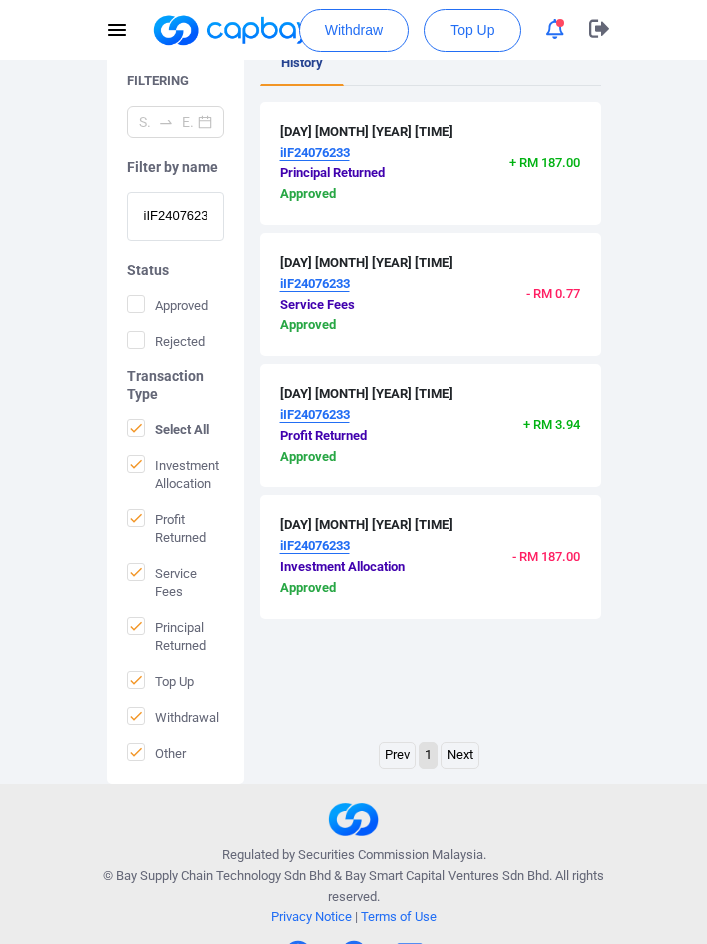 click on "iIF24076233" at bounding box center (175, 216) 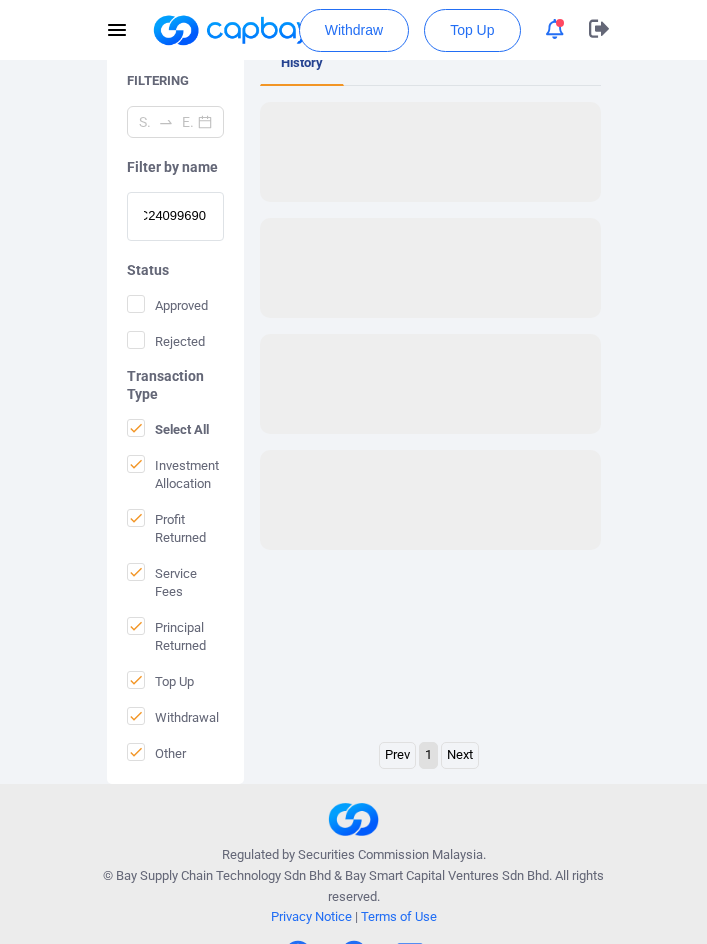 scroll, scrollTop: 0, scrollLeft: 0, axis: both 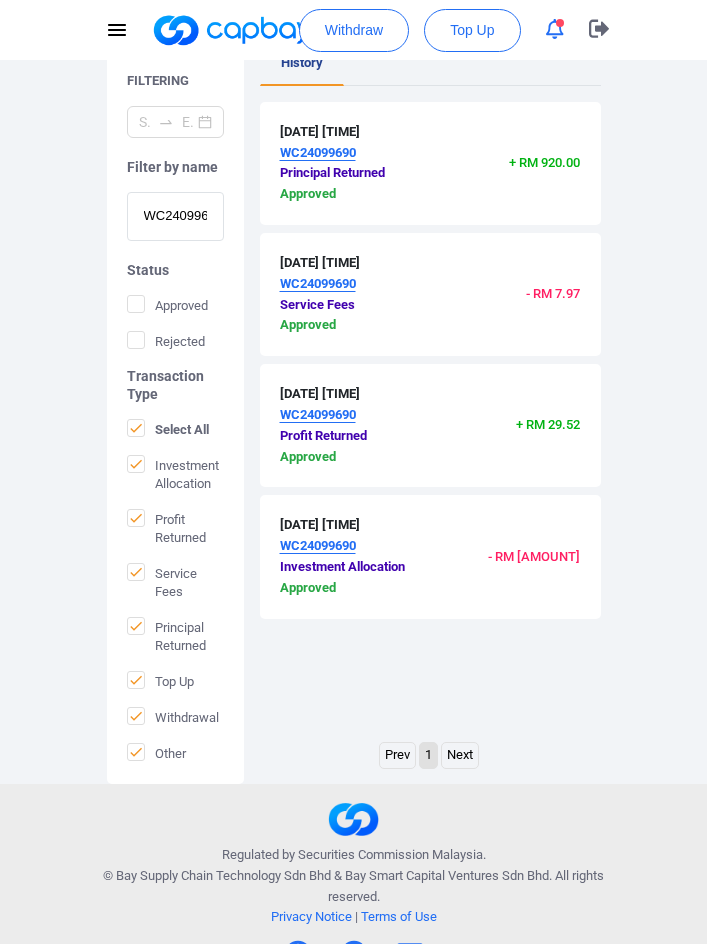 click on "WC24099690" at bounding box center [175, 216] 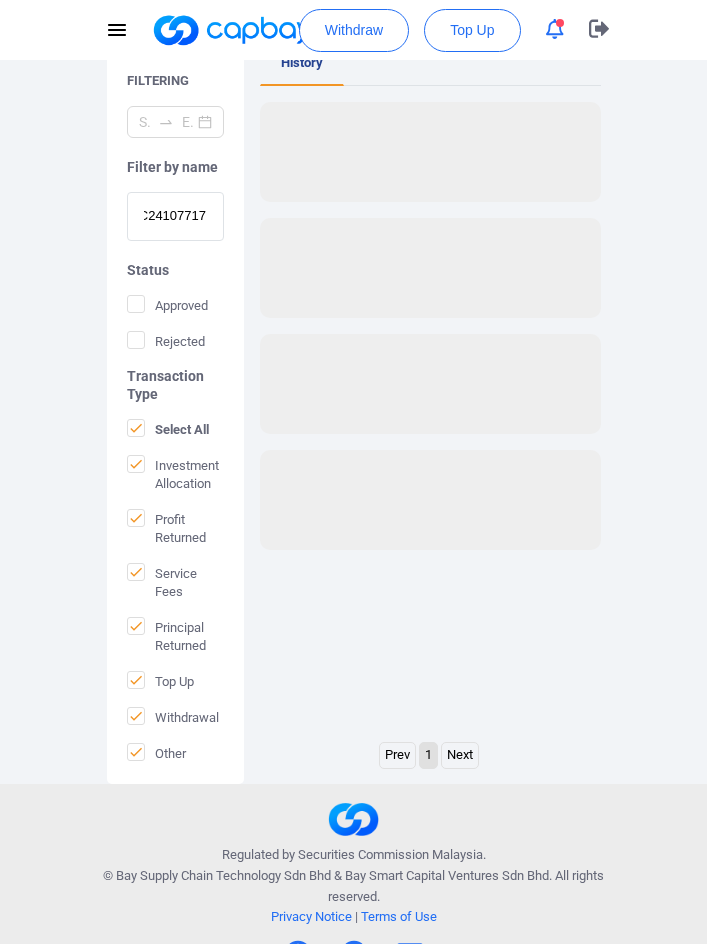 scroll, scrollTop: 0, scrollLeft: 0, axis: both 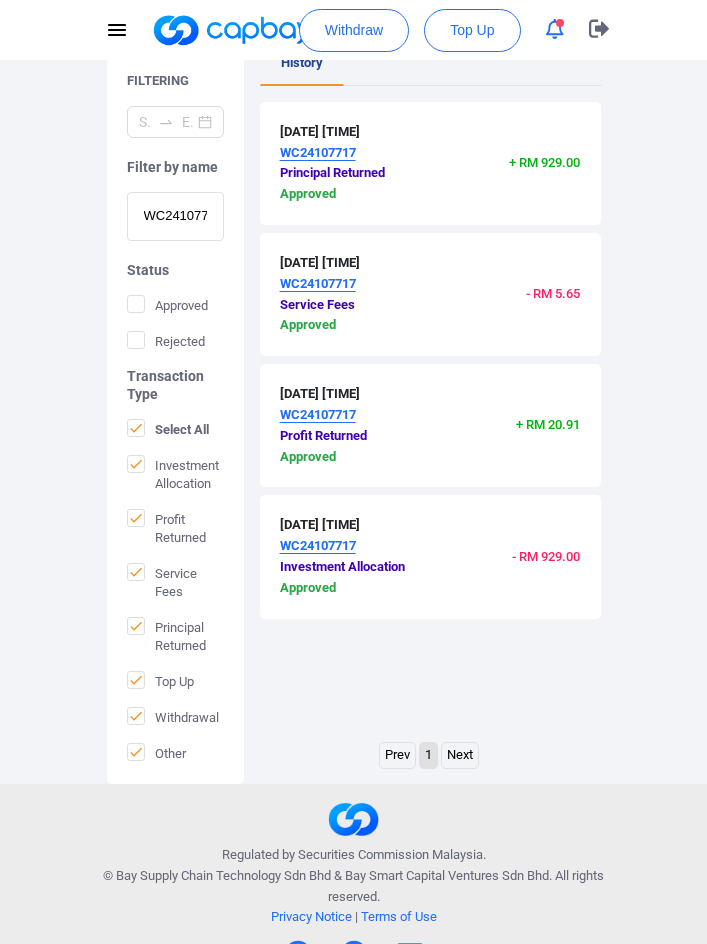click on "WC24107717" at bounding box center (175, 216) 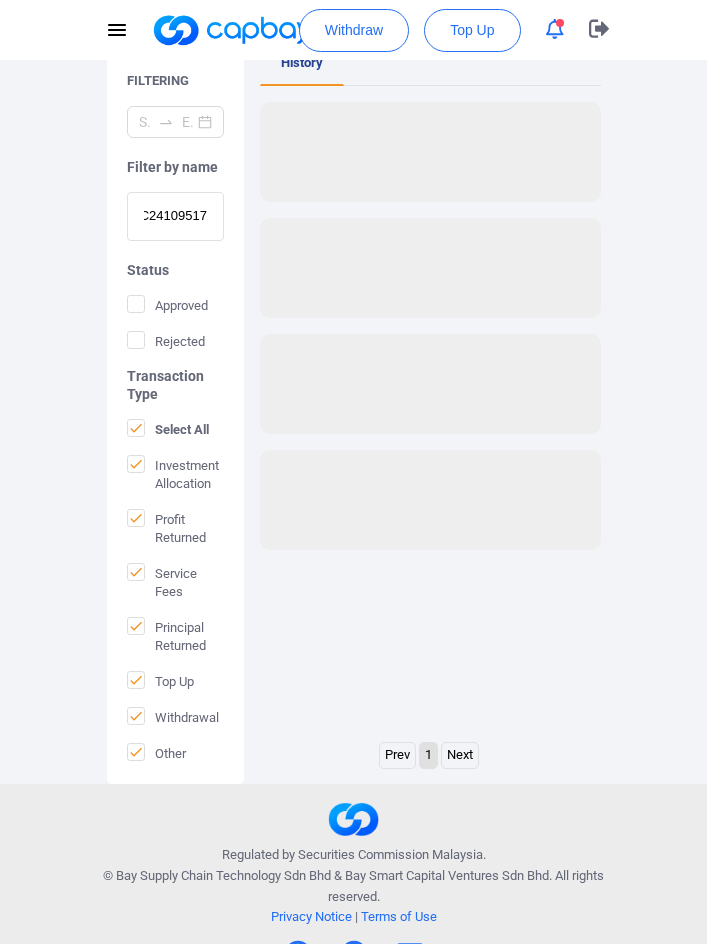 scroll, scrollTop: 0, scrollLeft: 0, axis: both 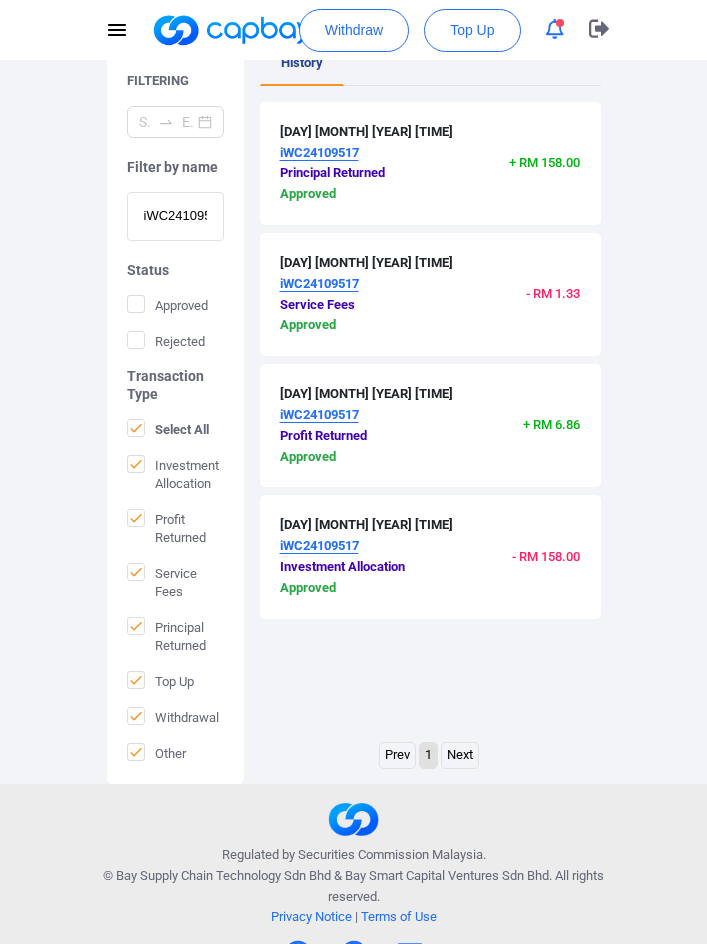 click on "iWC24109517" at bounding box center [175, 216] 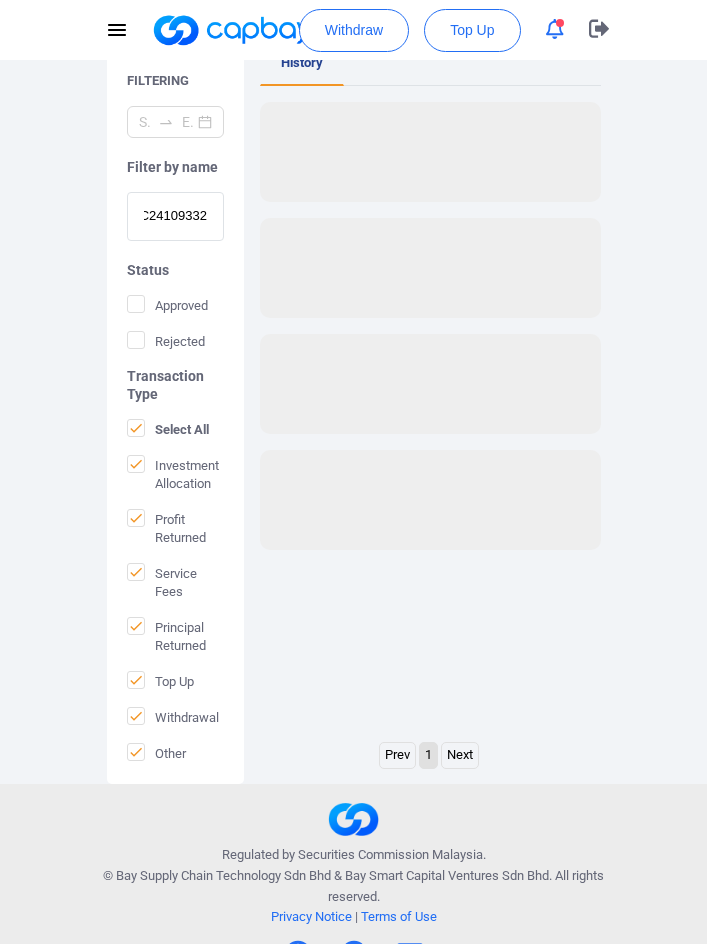 scroll, scrollTop: 0, scrollLeft: 0, axis: both 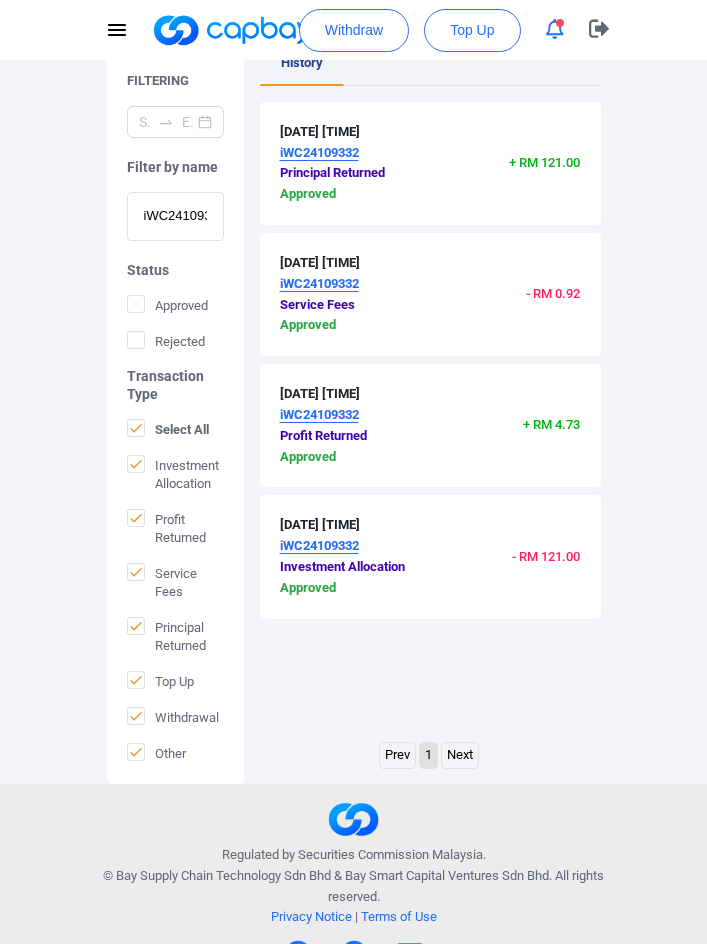 click on "iWC24109332" at bounding box center (175, 216) 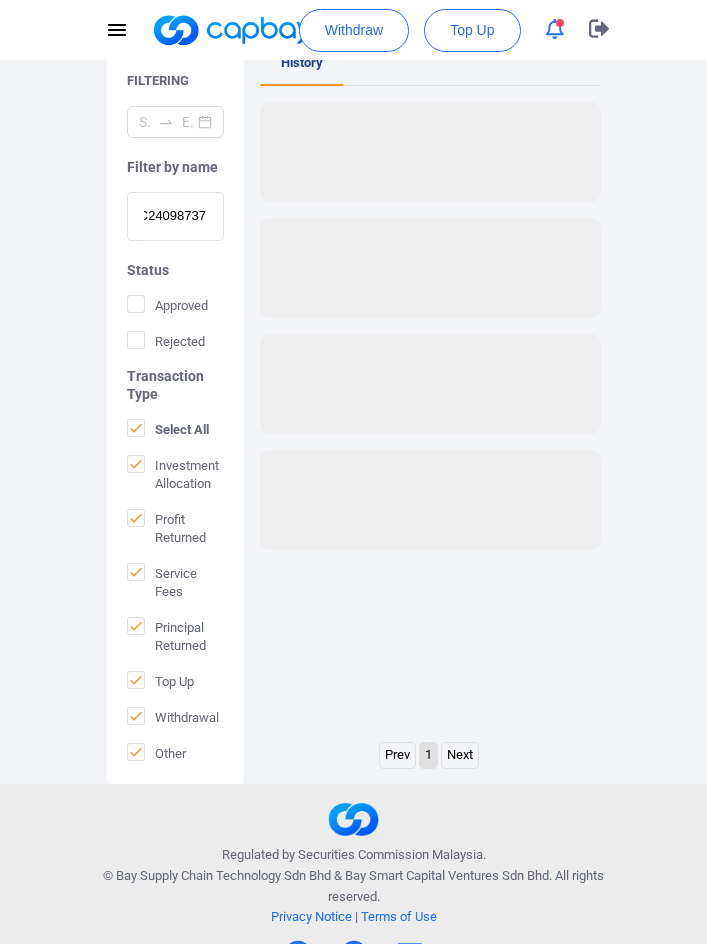 scroll, scrollTop: 0, scrollLeft: 0, axis: both 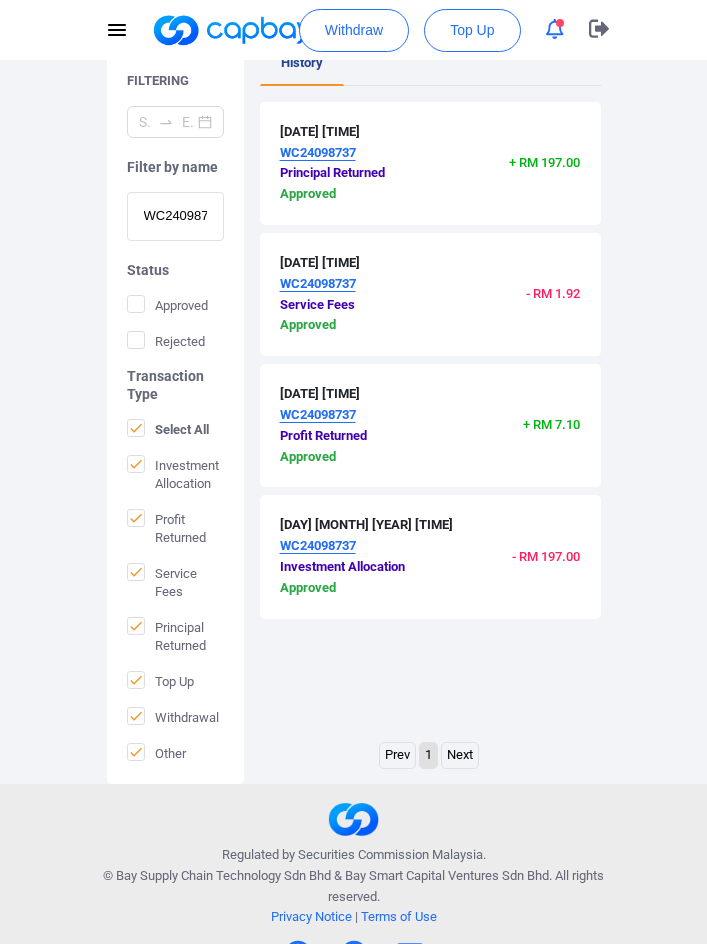 click on "WC24098737" at bounding box center [175, 216] 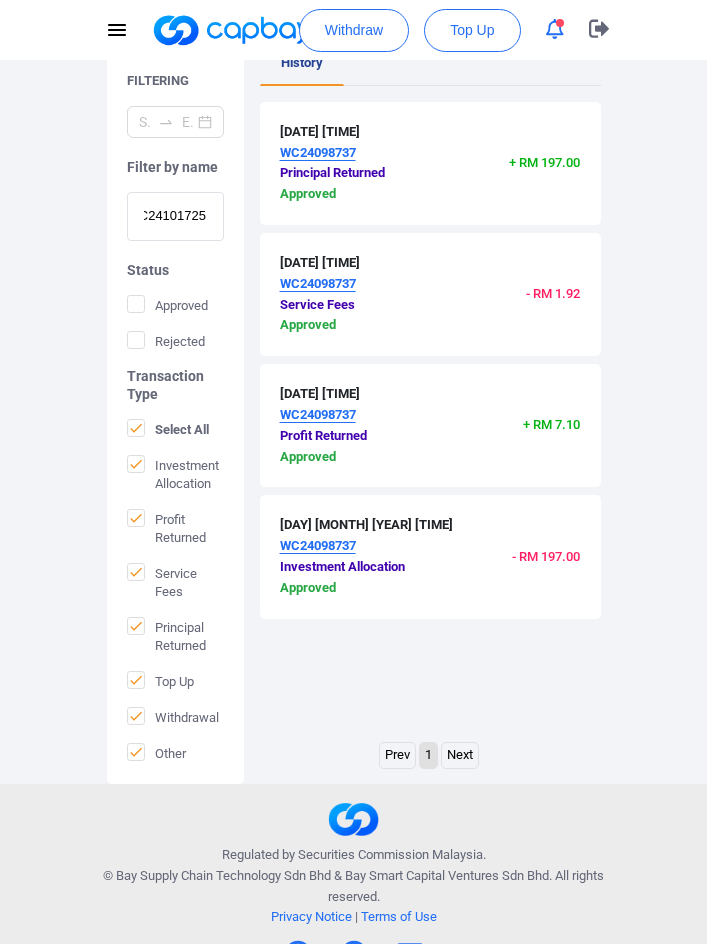 scroll, scrollTop: 0, scrollLeft: 0, axis: both 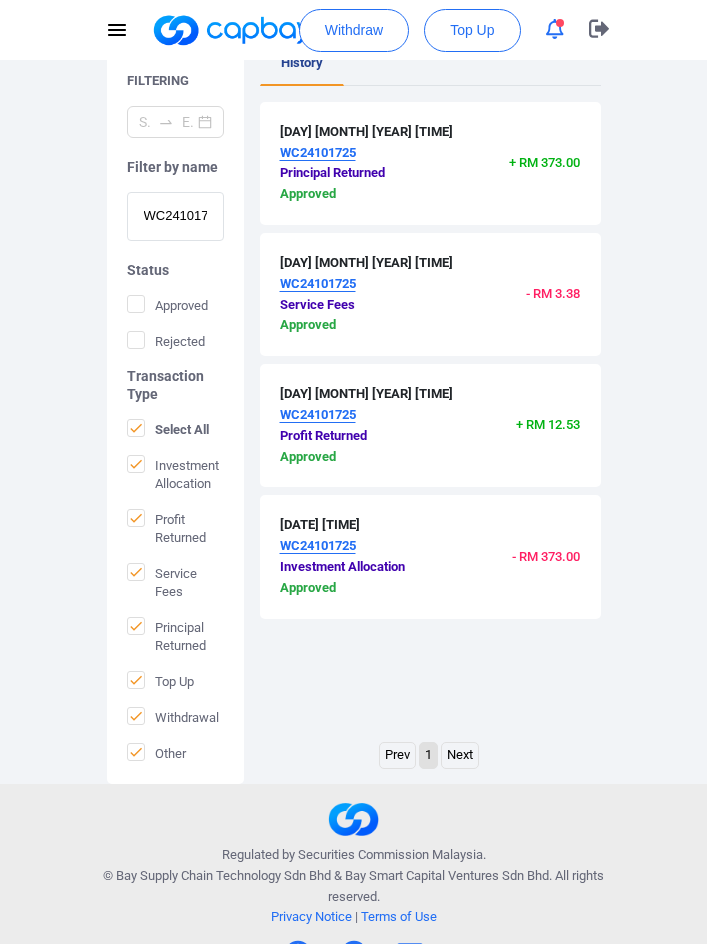 click on "WC24101725" at bounding box center [175, 216] 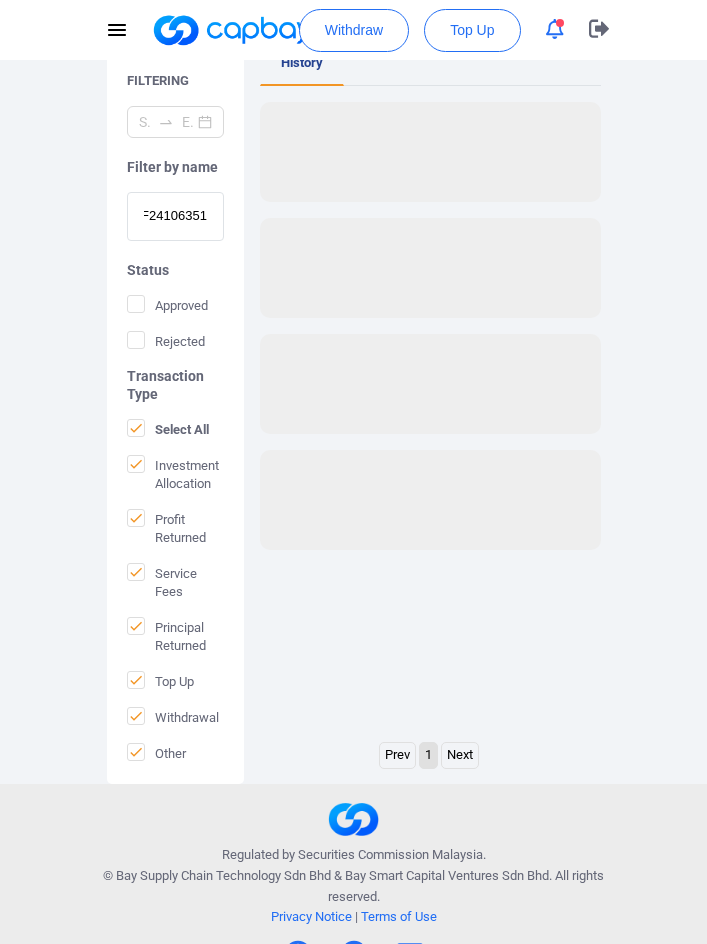 scroll, scrollTop: 0, scrollLeft: 0, axis: both 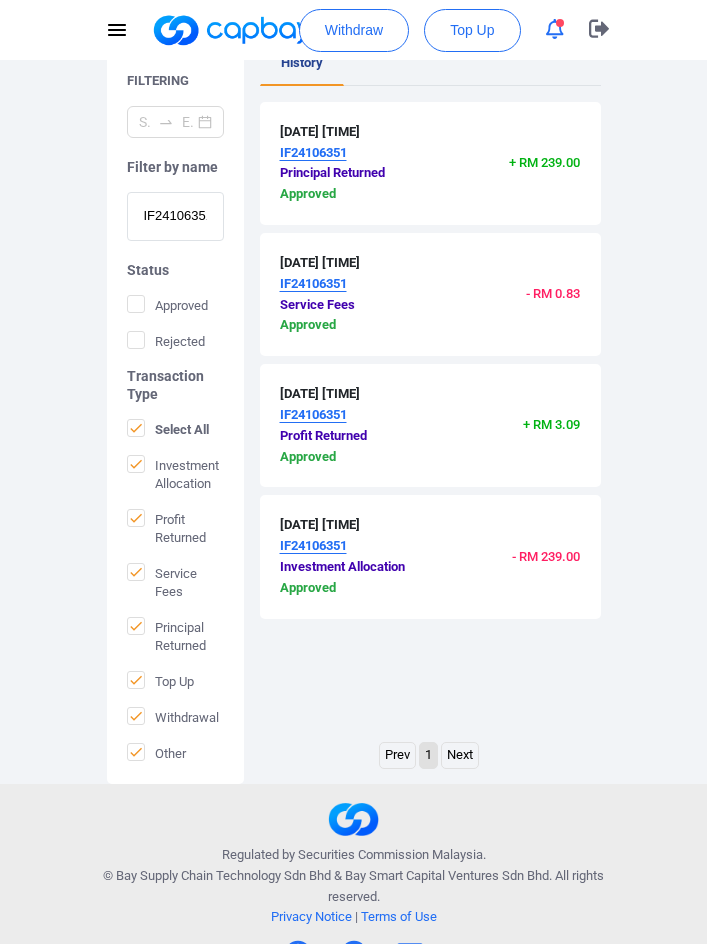 click on "IF24106351" at bounding box center (175, 216) 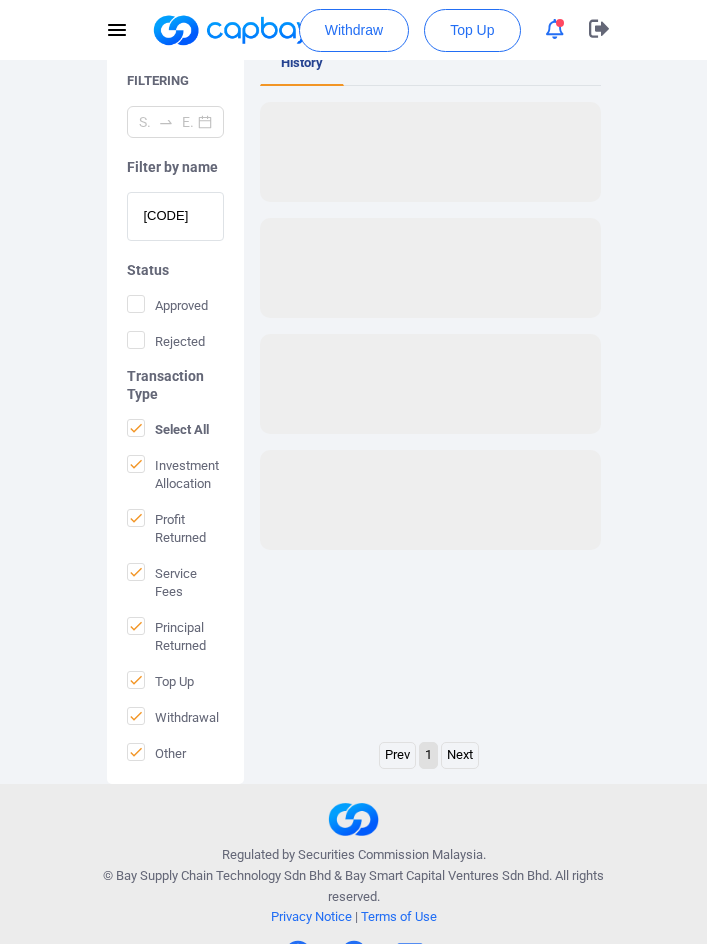 scroll, scrollTop: 0, scrollLeft: 0, axis: both 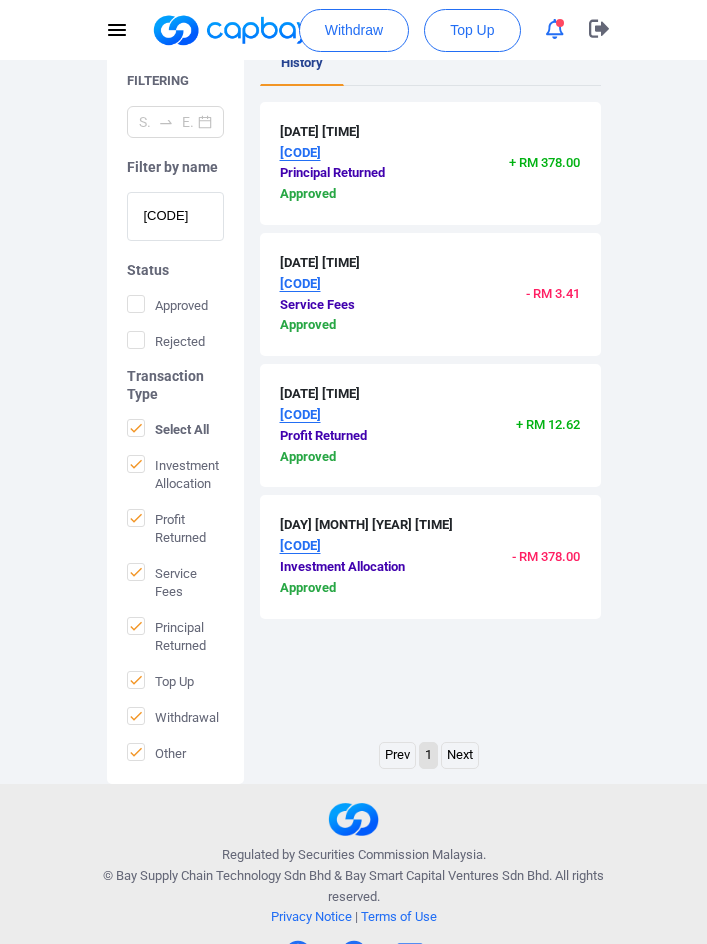 click on "[CODE]" at bounding box center (175, 216) 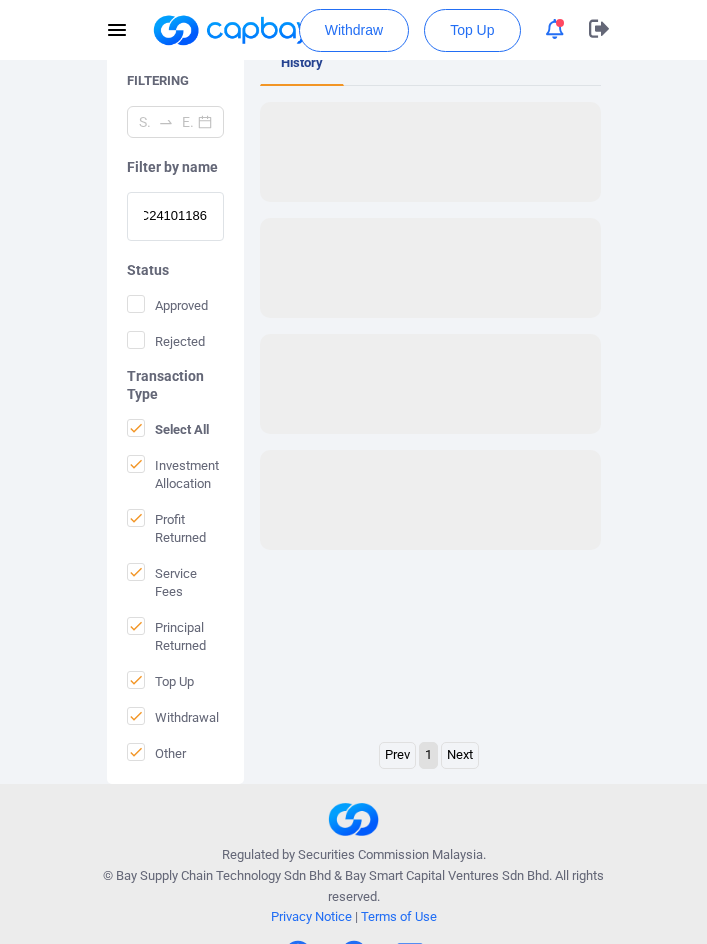 scroll, scrollTop: 0, scrollLeft: 0, axis: both 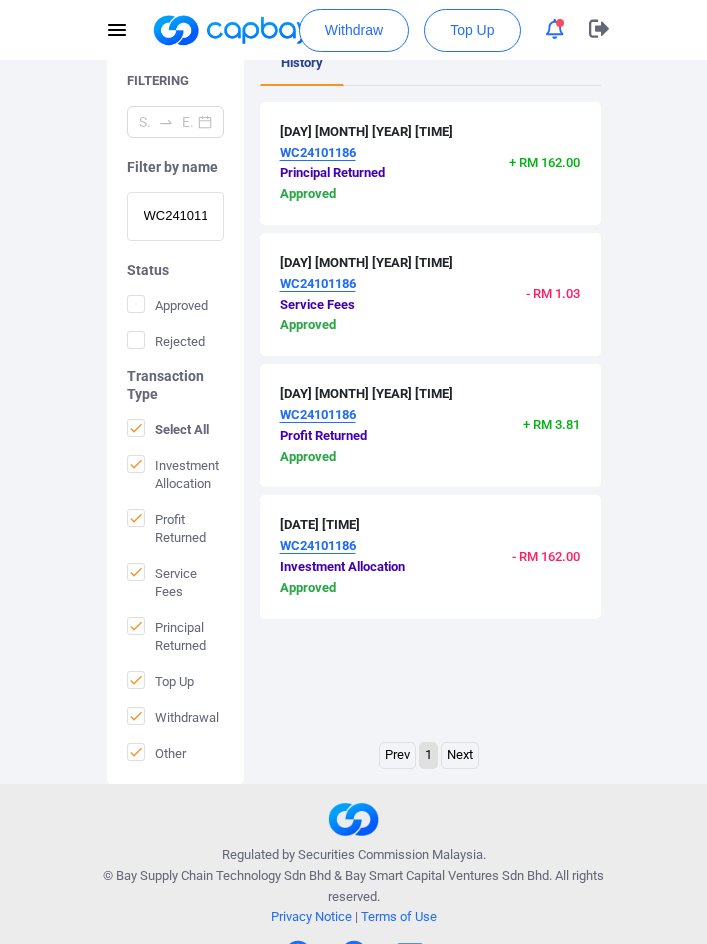 click on "WC24101186" at bounding box center [175, 216] 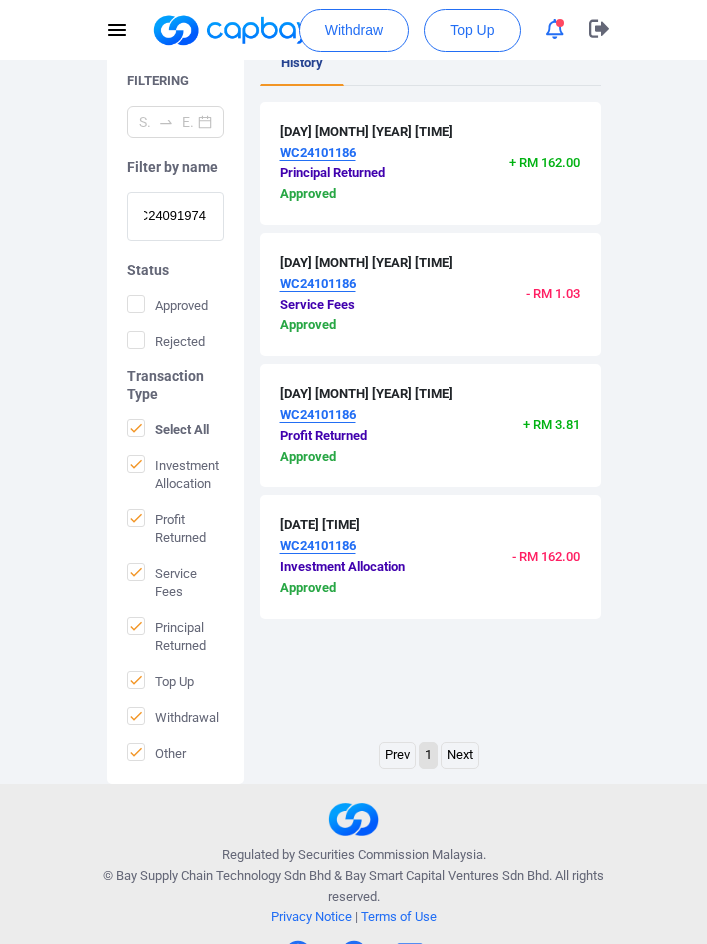 scroll, scrollTop: 0, scrollLeft: 0, axis: both 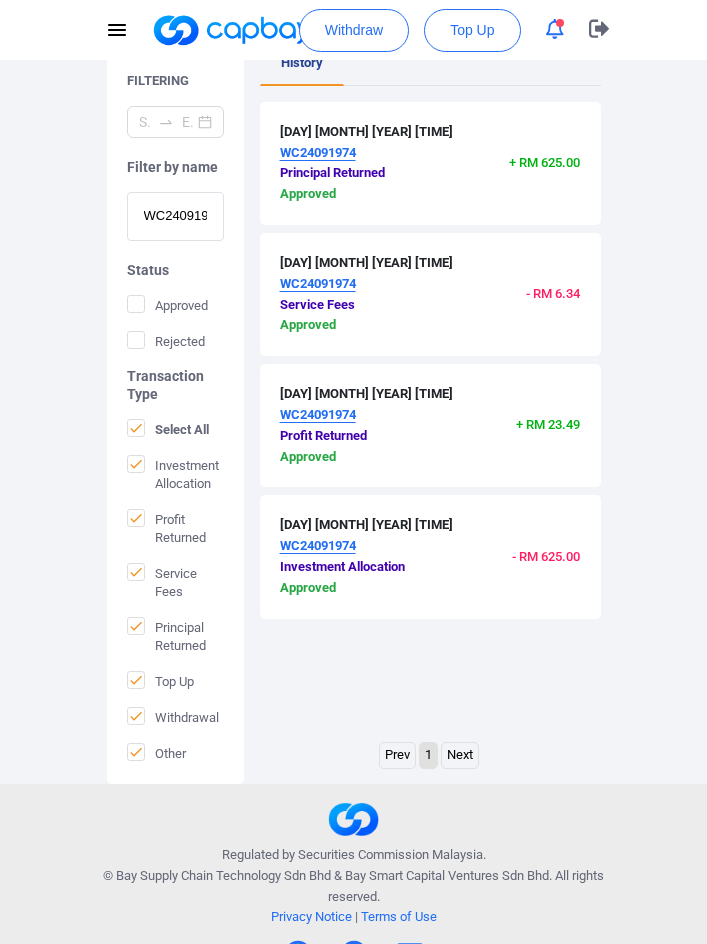 click on "Filter by name" at bounding box center (175, 167) 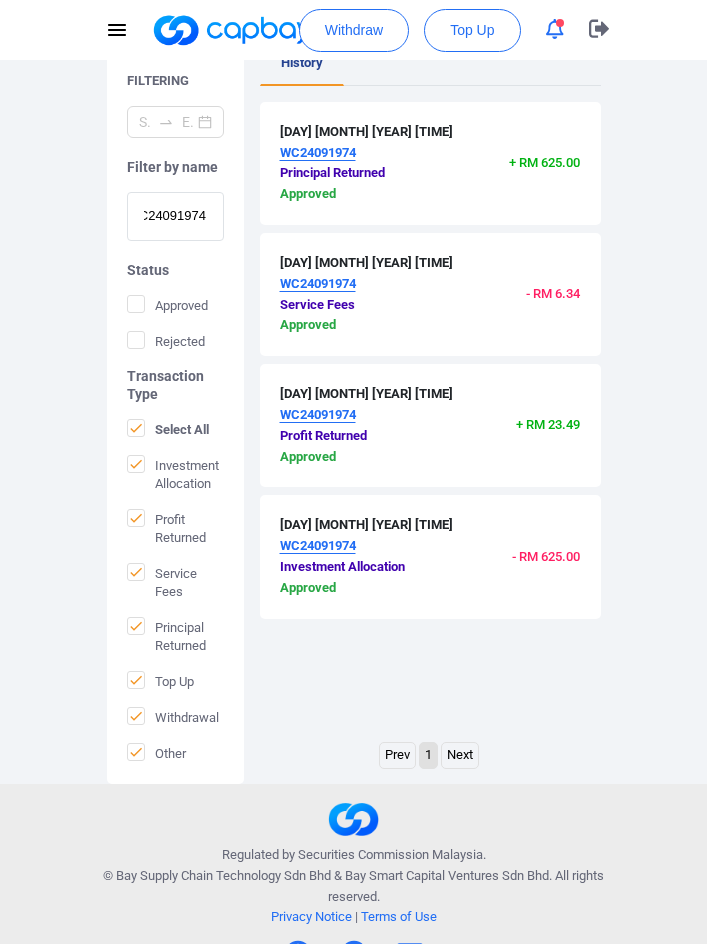 scroll, scrollTop: 0, scrollLeft: 0, axis: both 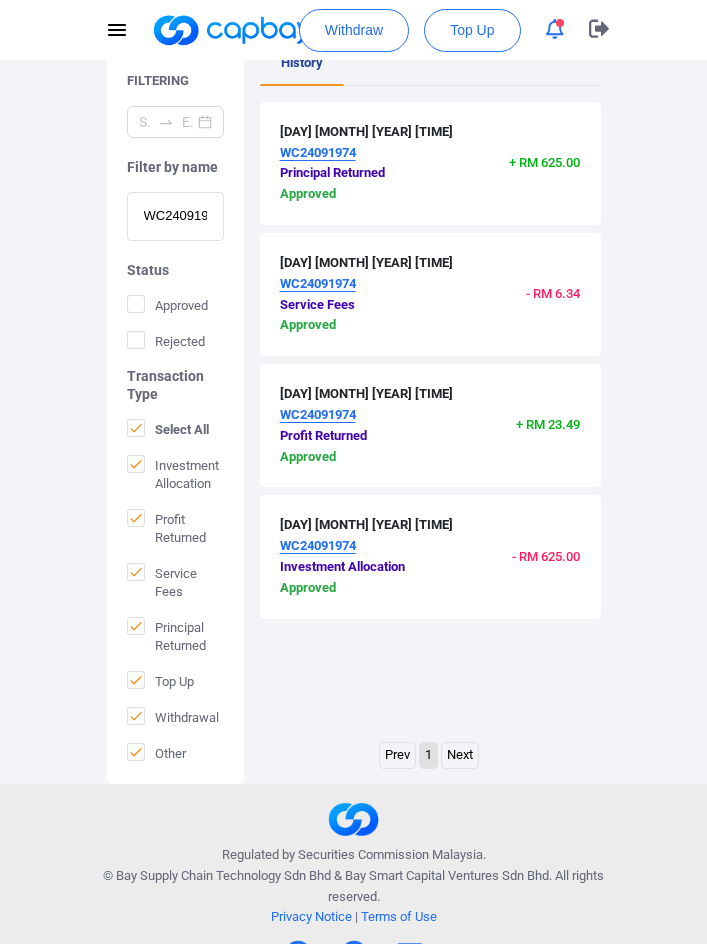 click on "WC24091974" at bounding box center (175, 216) 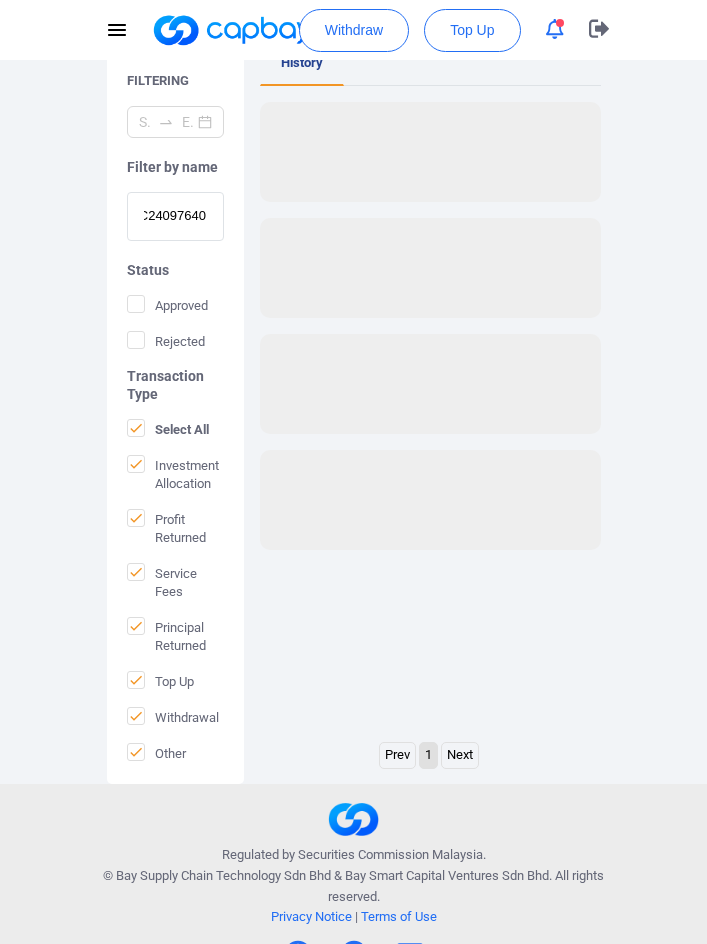 scroll, scrollTop: 0, scrollLeft: 0, axis: both 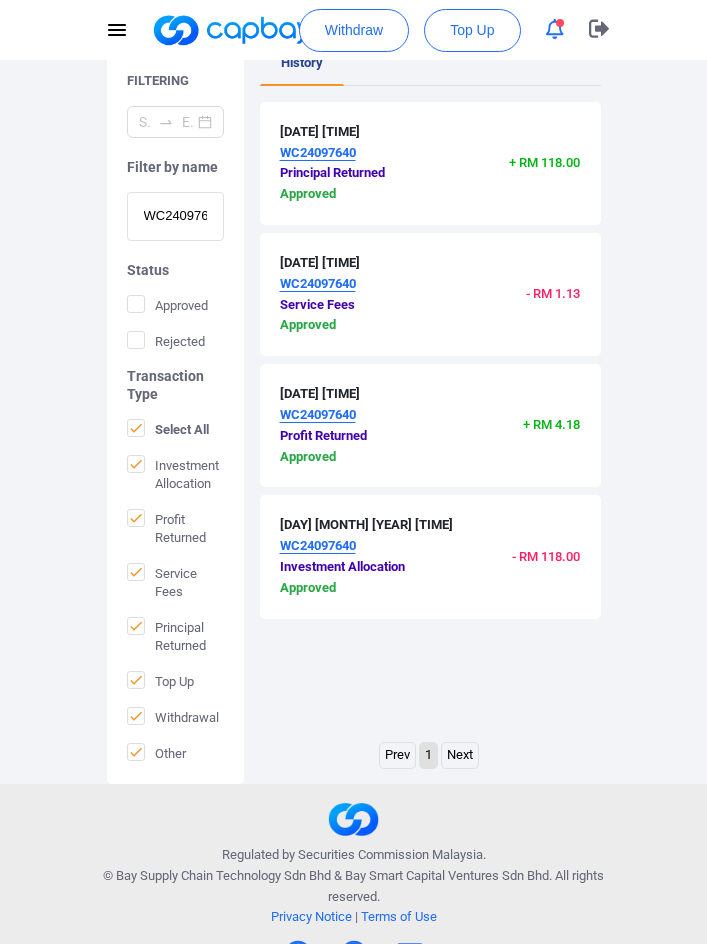 click on "WC24097640" at bounding box center [175, 216] 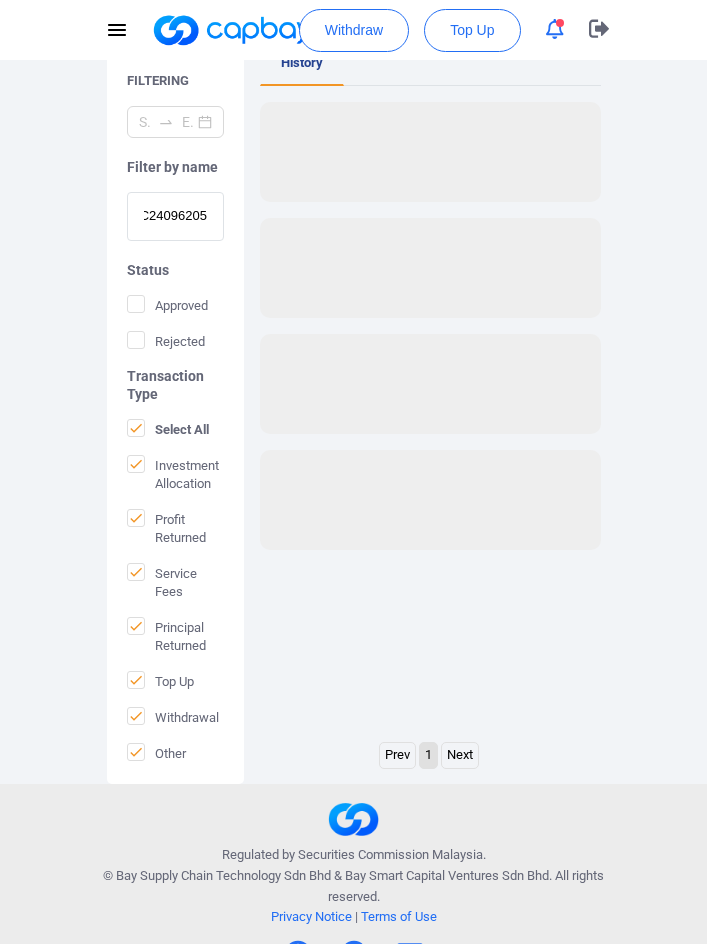 scroll, scrollTop: 0, scrollLeft: 0, axis: both 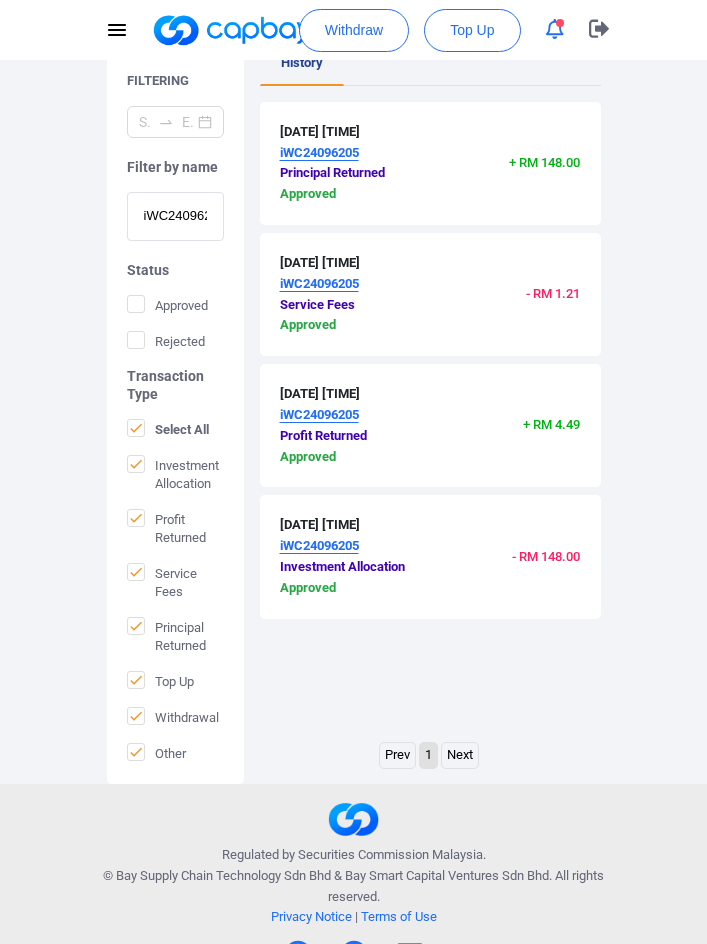 click on "iWC24096205" at bounding box center (175, 216) 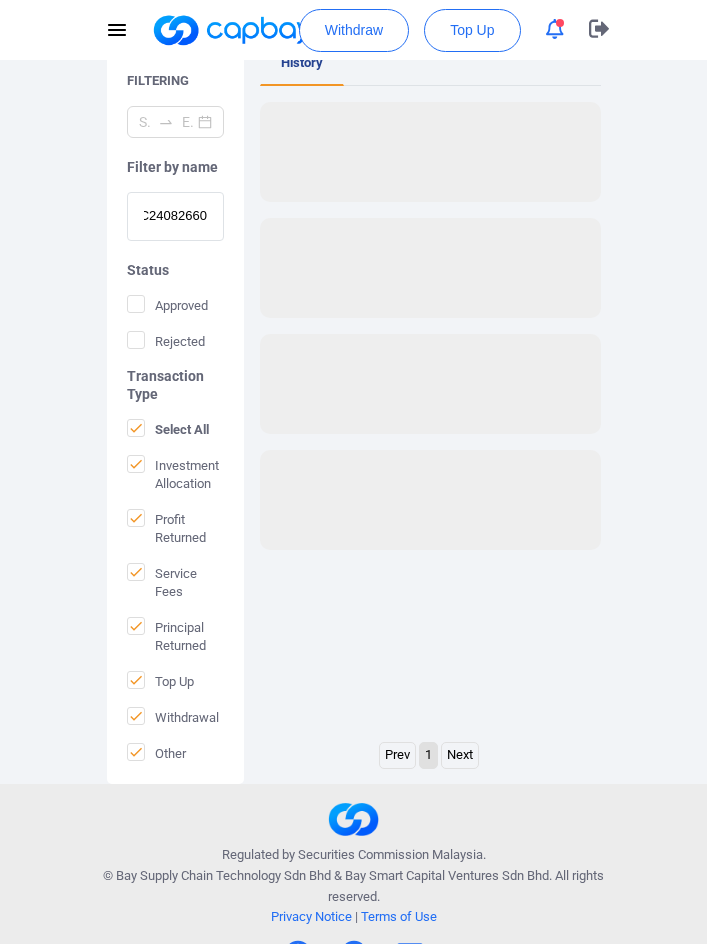 scroll, scrollTop: 0, scrollLeft: 0, axis: both 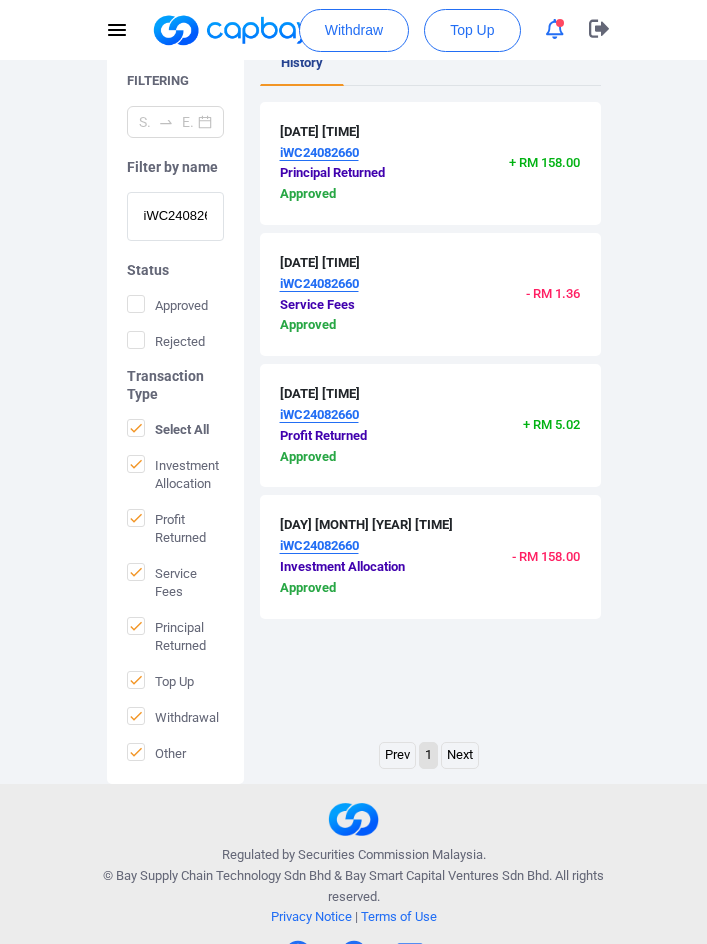 click on "iWC24082660" at bounding box center [175, 216] 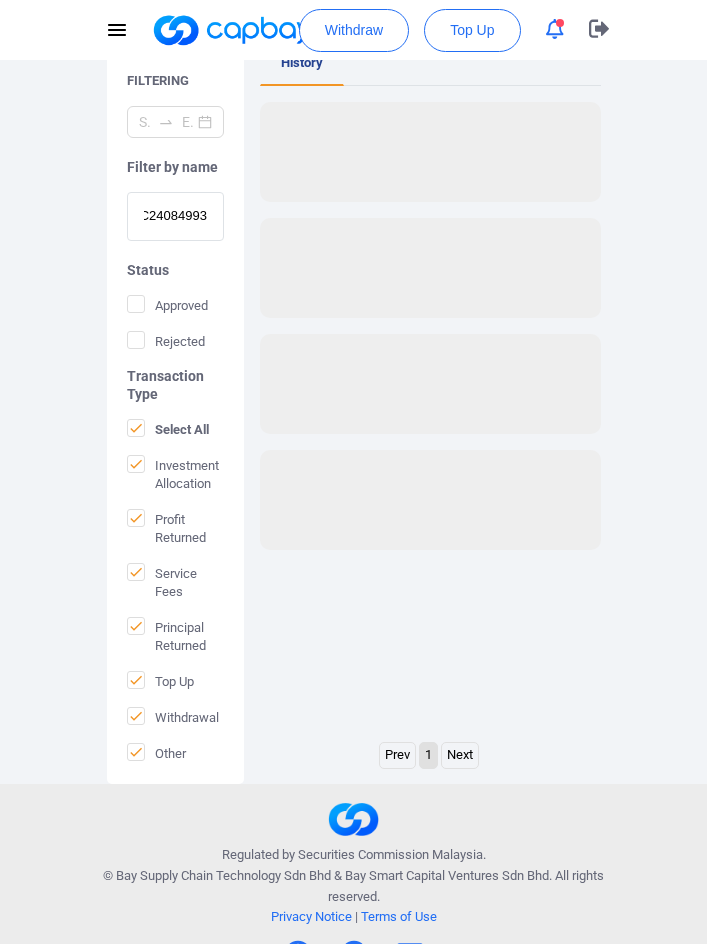 scroll, scrollTop: 0, scrollLeft: 0, axis: both 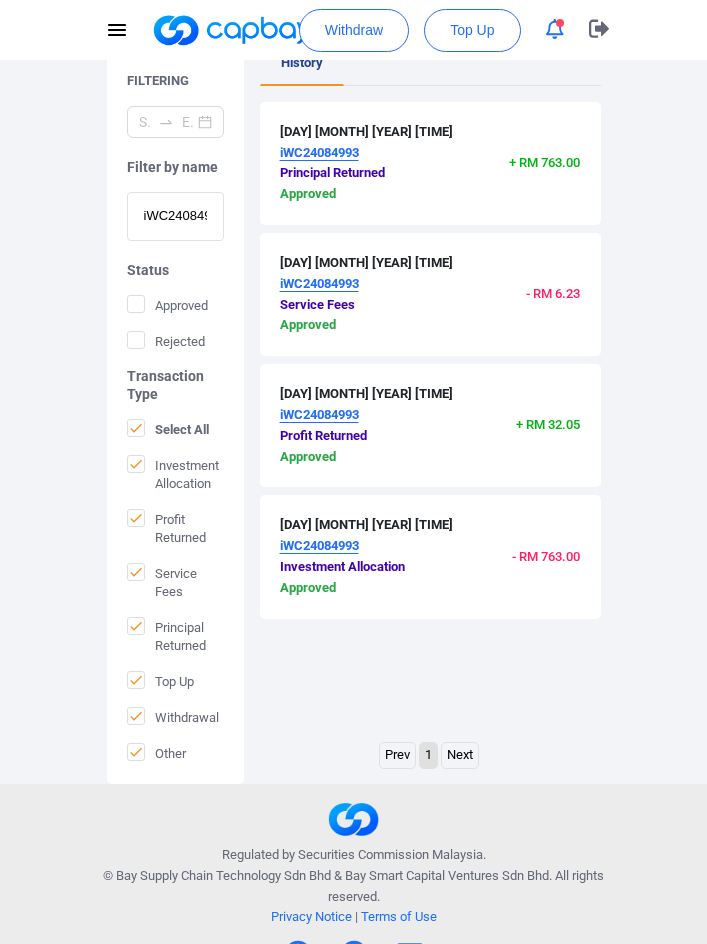 click on "iWC24084993" at bounding box center (175, 216) 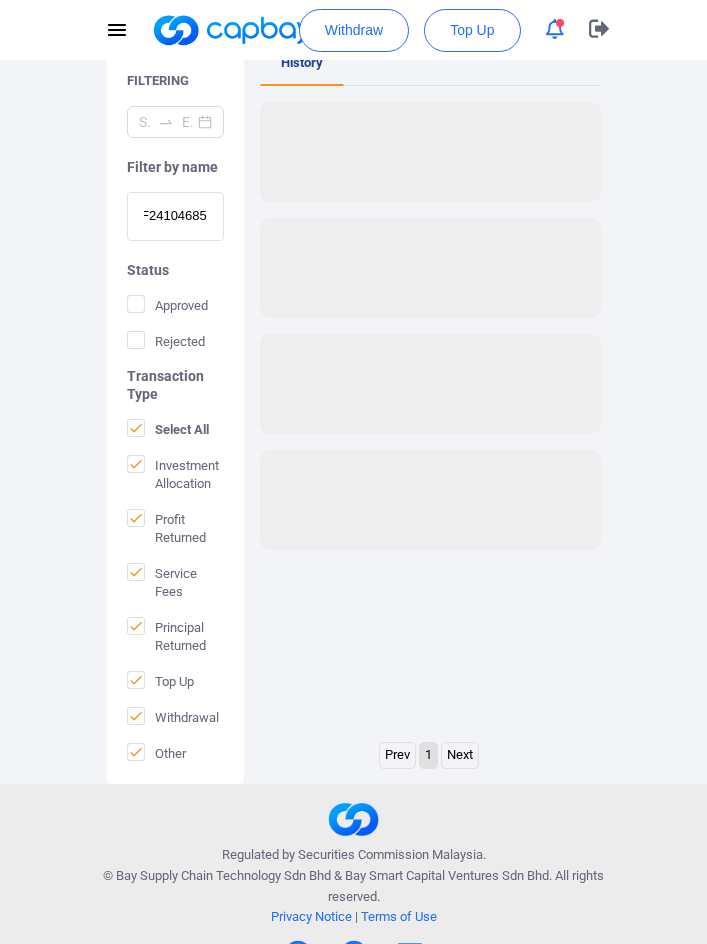 scroll, scrollTop: 0, scrollLeft: 0, axis: both 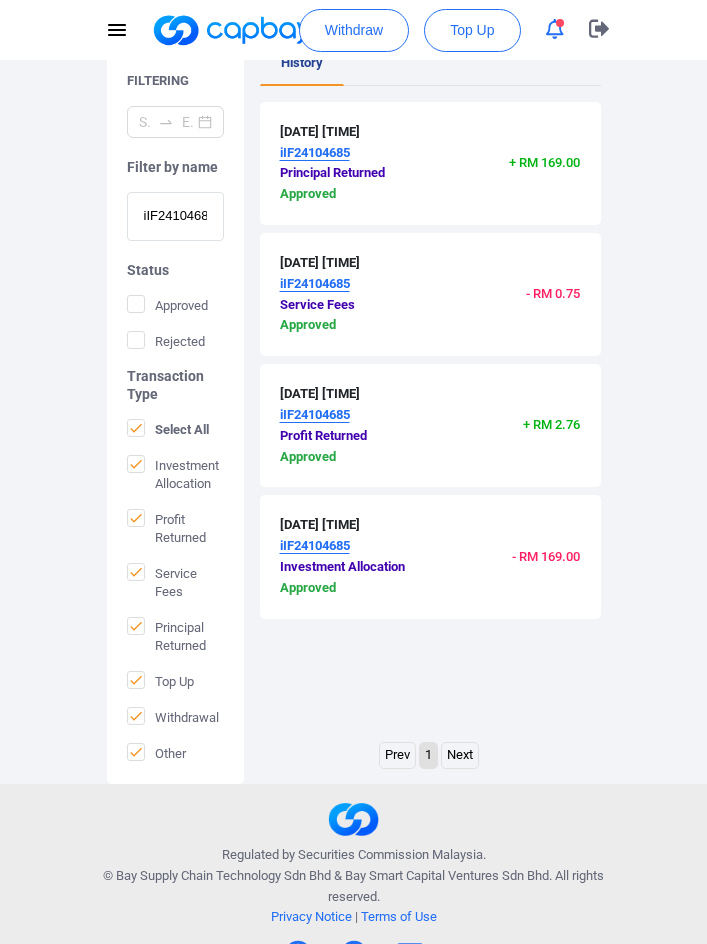 click on "iIF24104685" at bounding box center (175, 216) 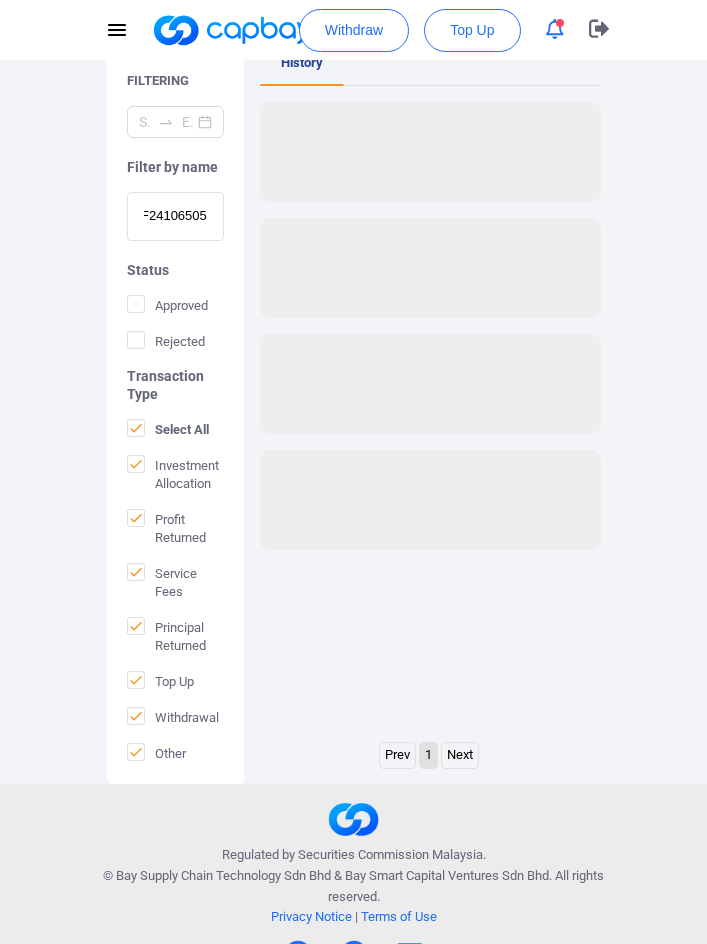 scroll, scrollTop: 0, scrollLeft: 0, axis: both 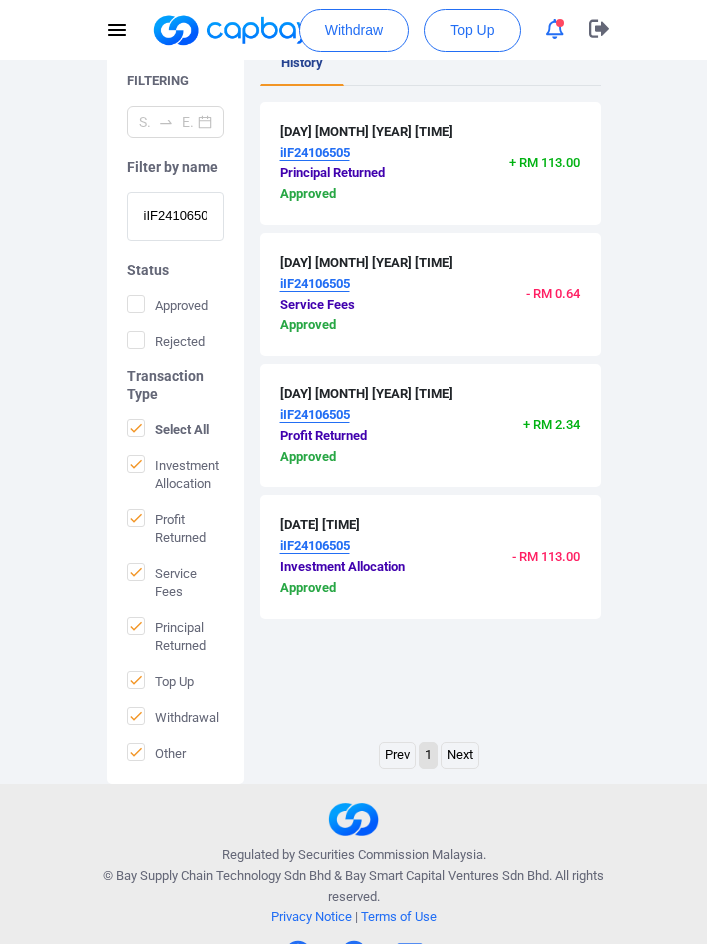 click on "iIF24106505" at bounding box center (175, 216) 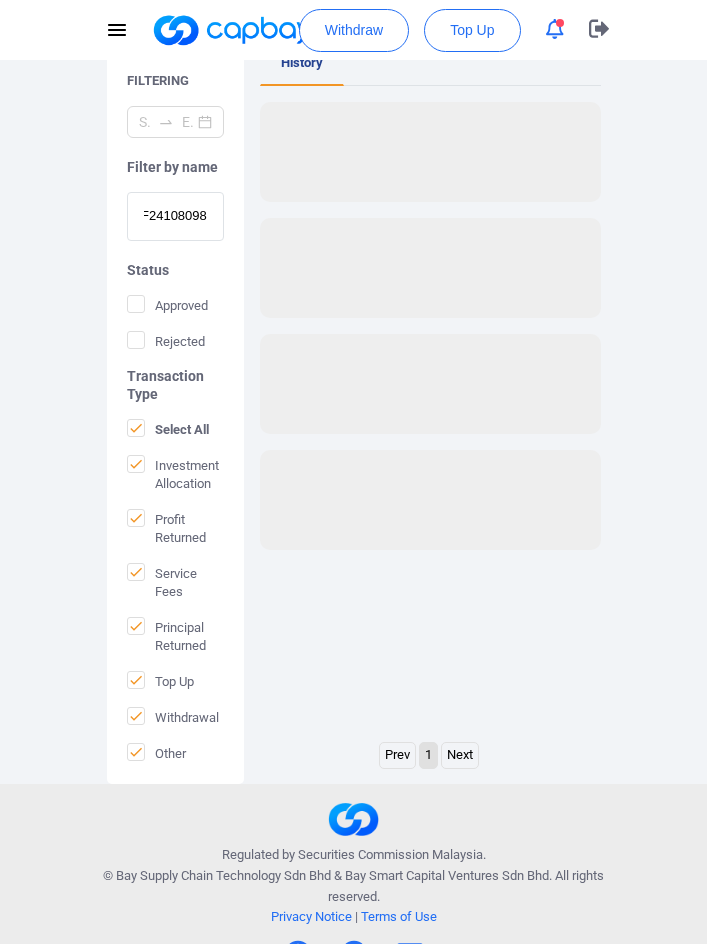 scroll, scrollTop: 0, scrollLeft: 0, axis: both 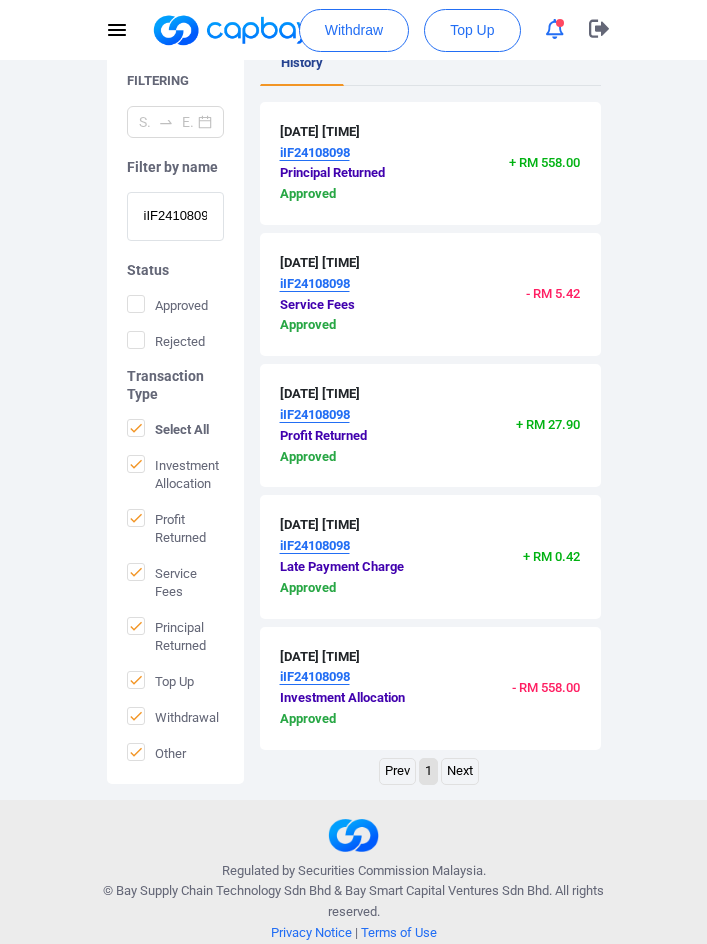 click on "iIF24108098" at bounding box center [175, 216] 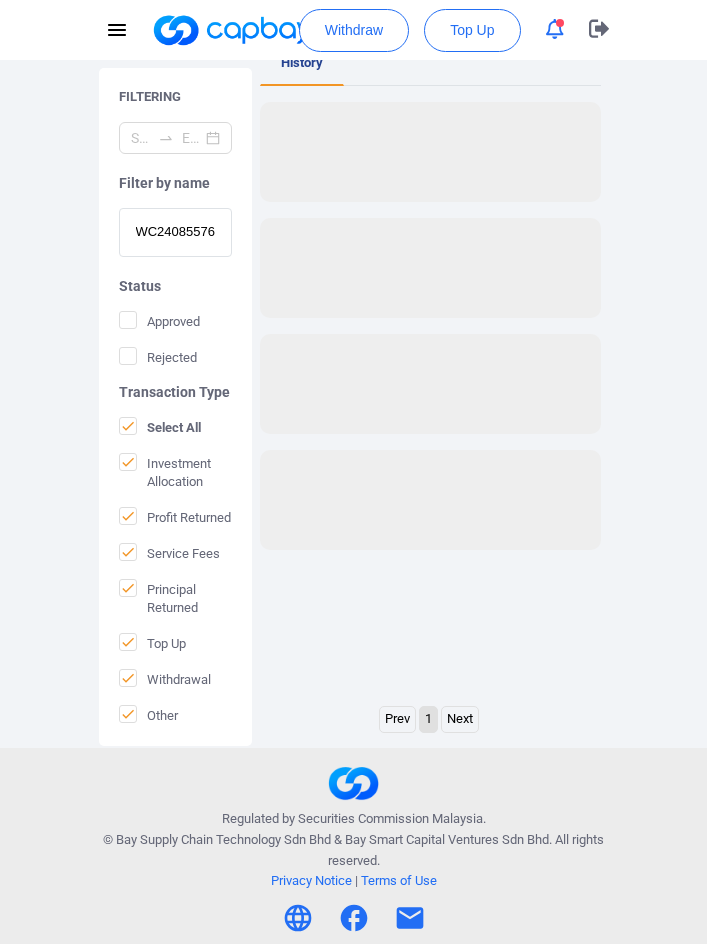 scroll, scrollTop: 0, scrollLeft: 0, axis: both 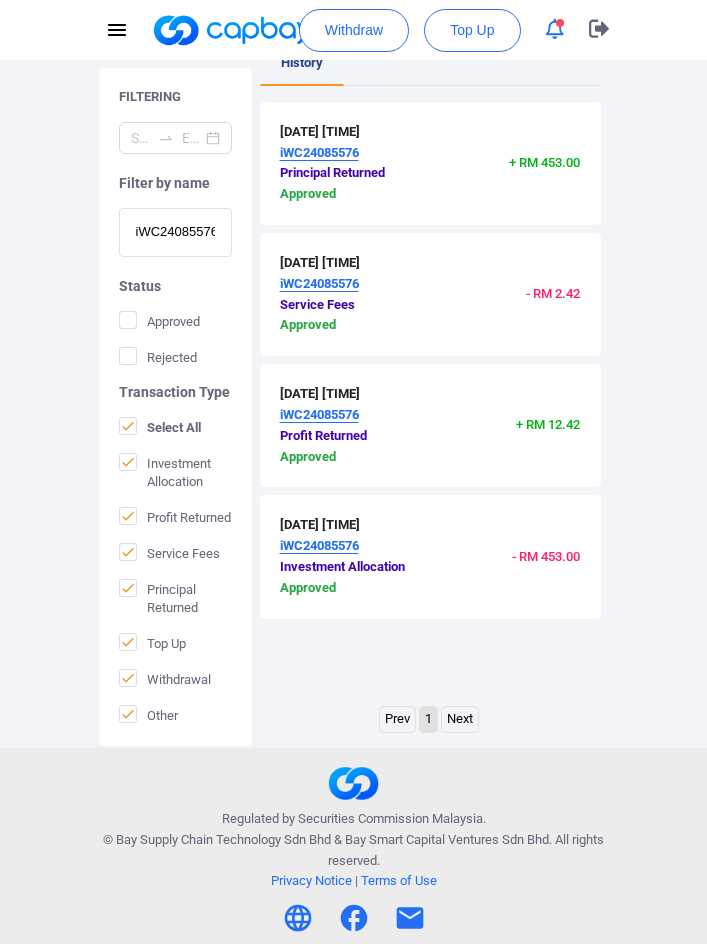 click on "iWC24085576" at bounding box center [175, 232] 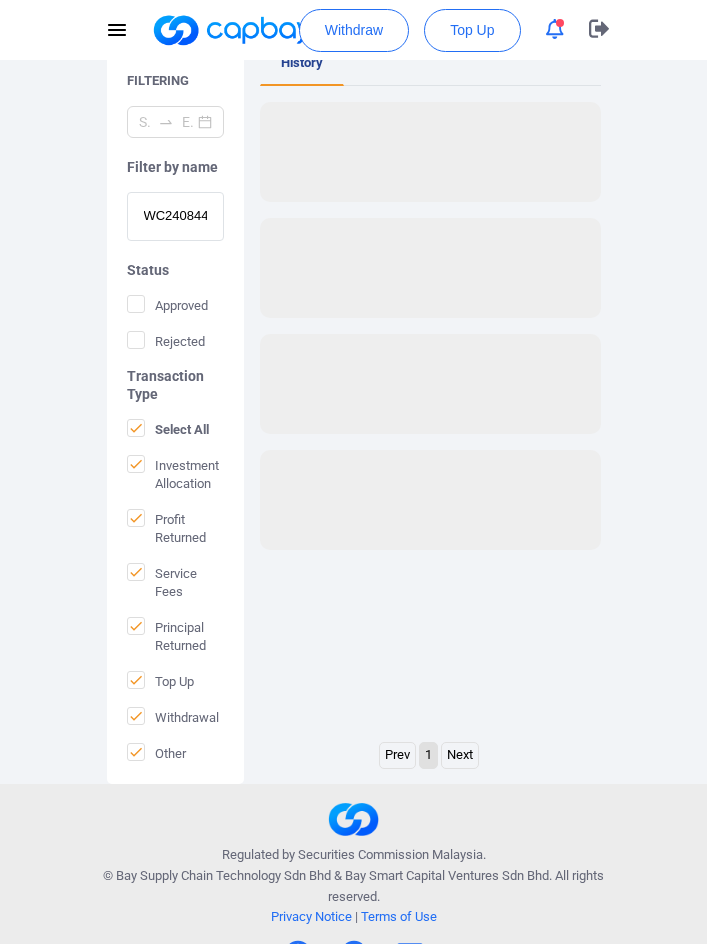 scroll, scrollTop: 0, scrollLeft: 0, axis: both 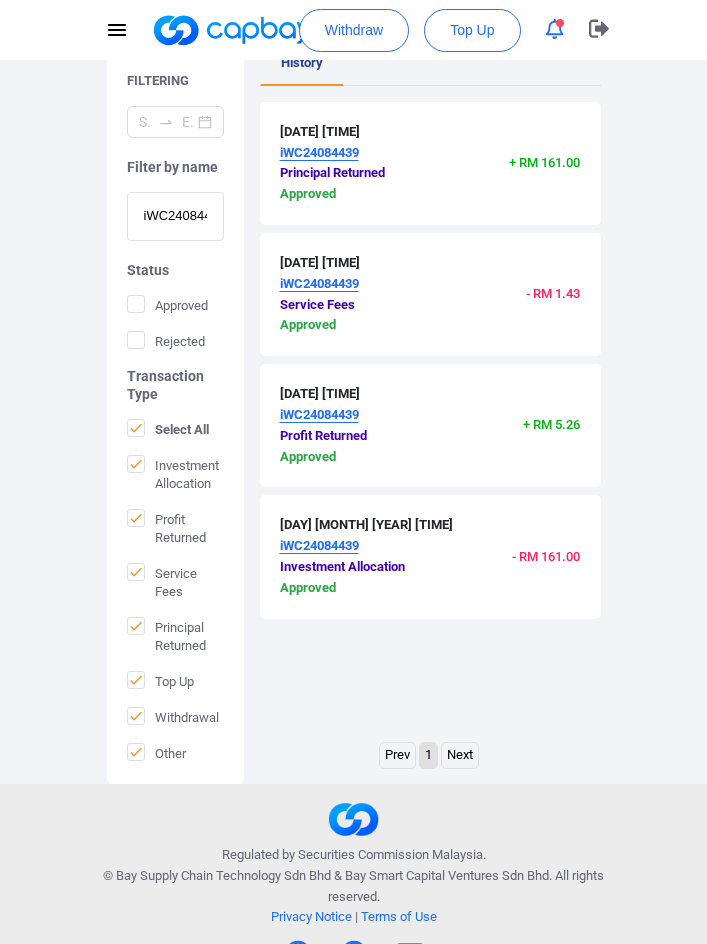 click on "iWC24084439" at bounding box center [175, 216] 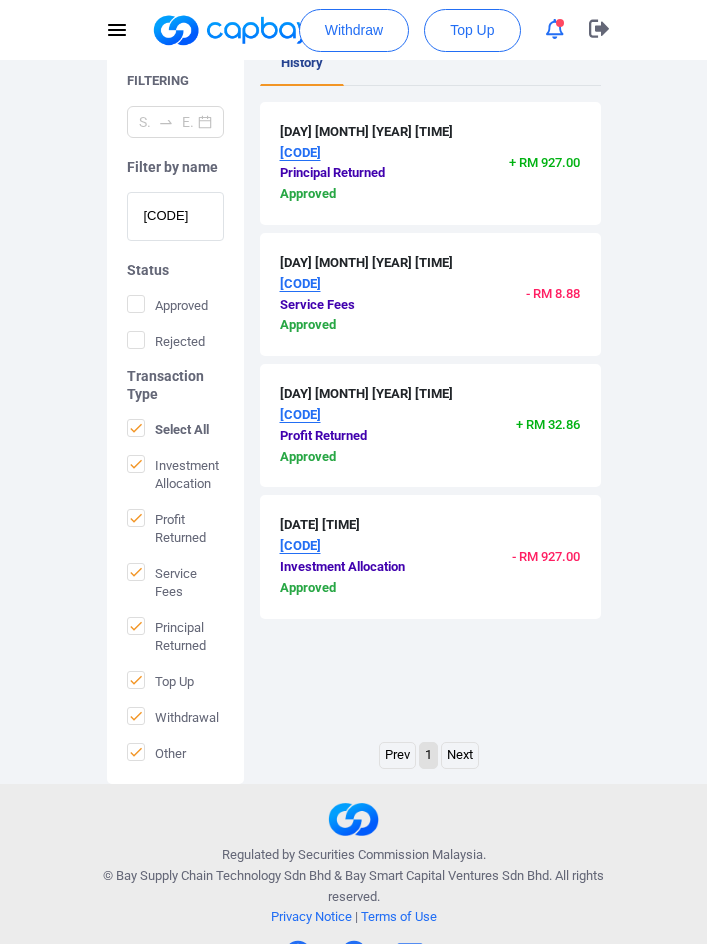 scroll, scrollTop: 0, scrollLeft: 0, axis: both 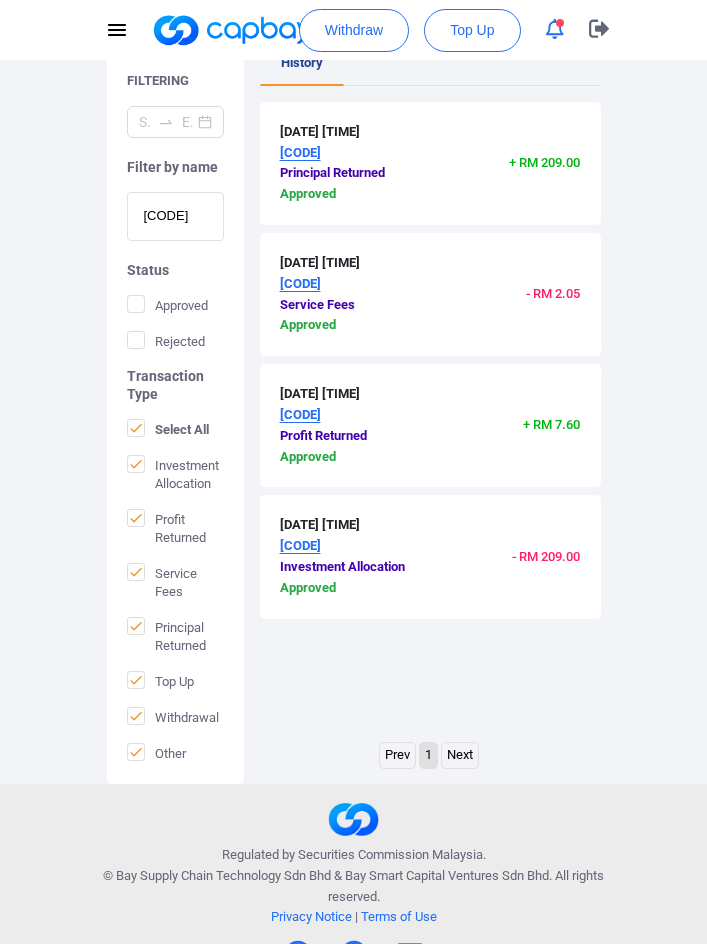 click on "[CODE]" at bounding box center [175, 216] 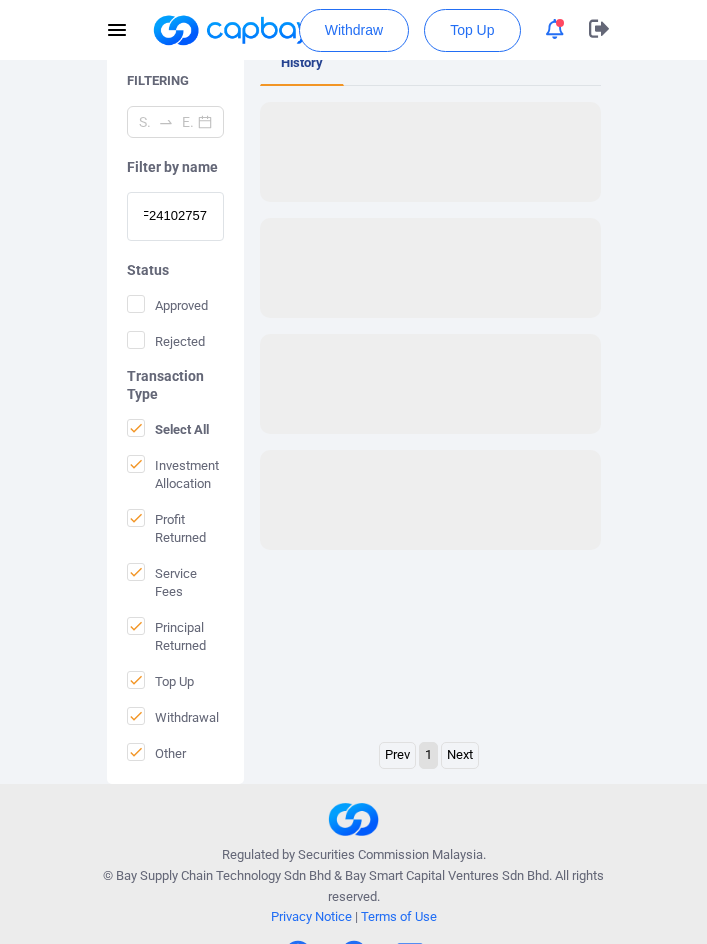 scroll, scrollTop: 0, scrollLeft: 0, axis: both 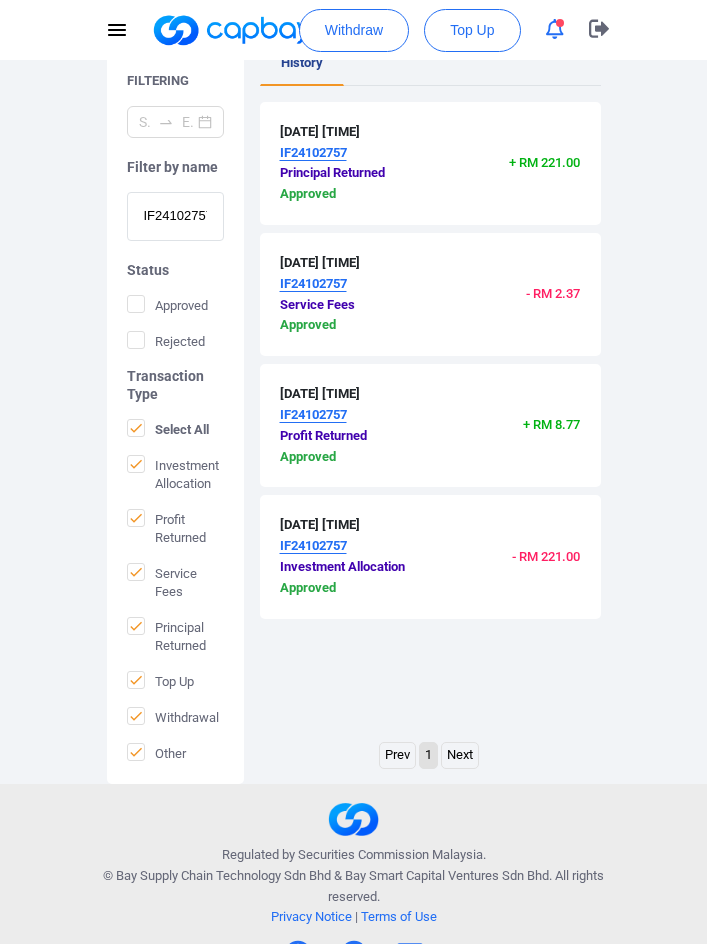 click on "IF24102757" at bounding box center [175, 216] 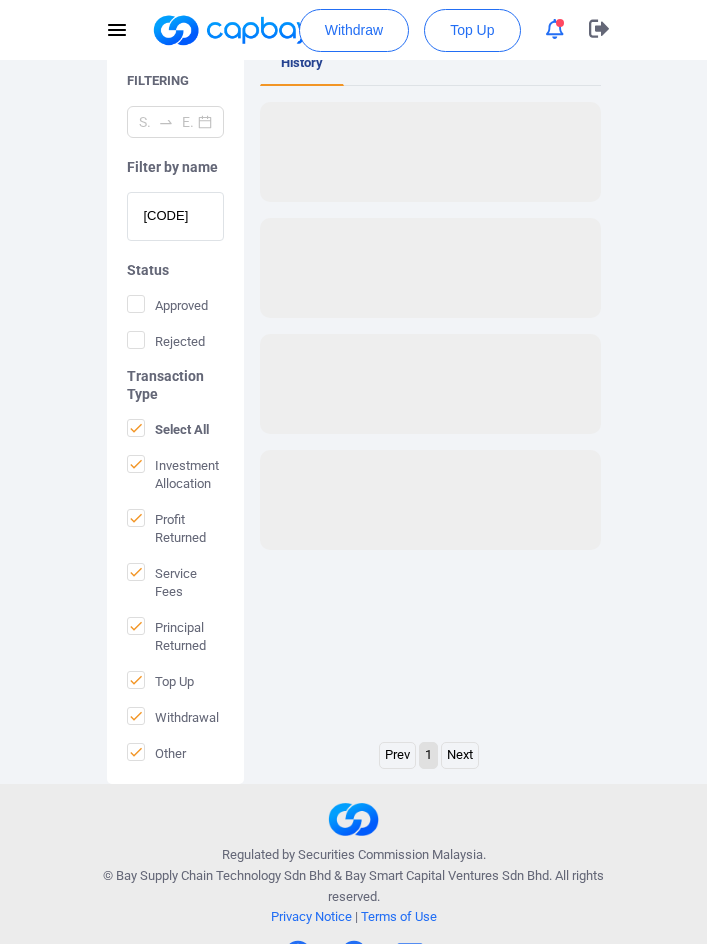 scroll, scrollTop: 0, scrollLeft: 0, axis: both 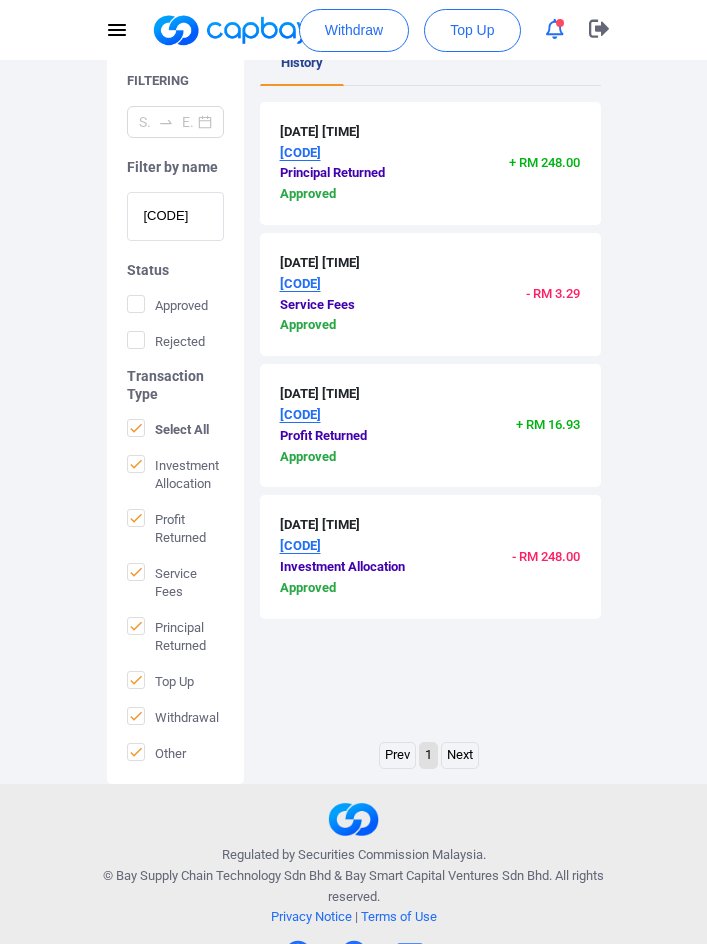 click on "[CODE]" at bounding box center (175, 216) 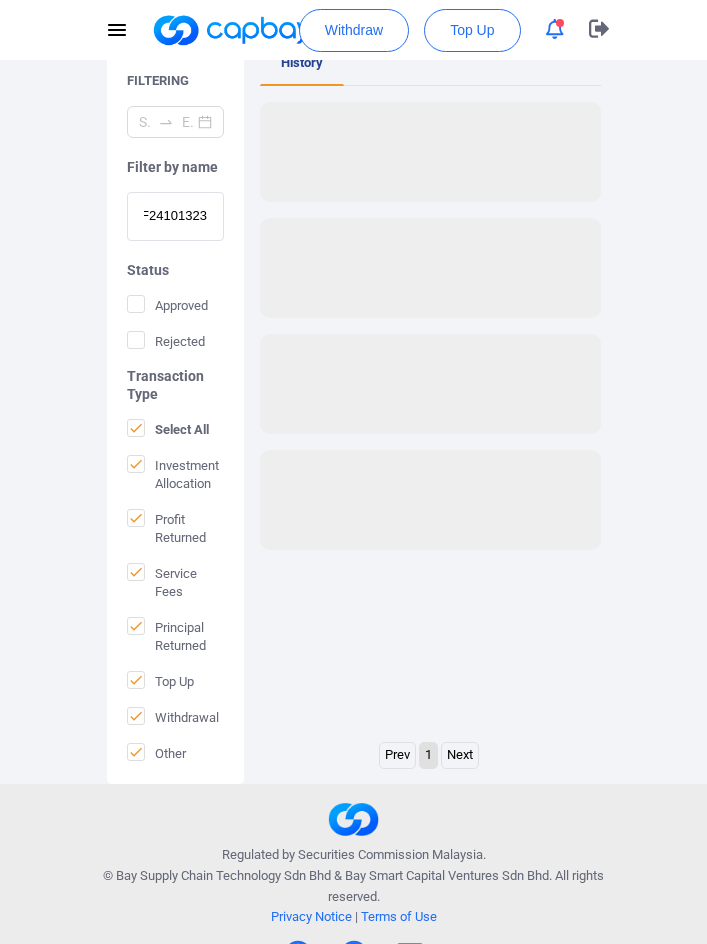 scroll, scrollTop: 0, scrollLeft: 0, axis: both 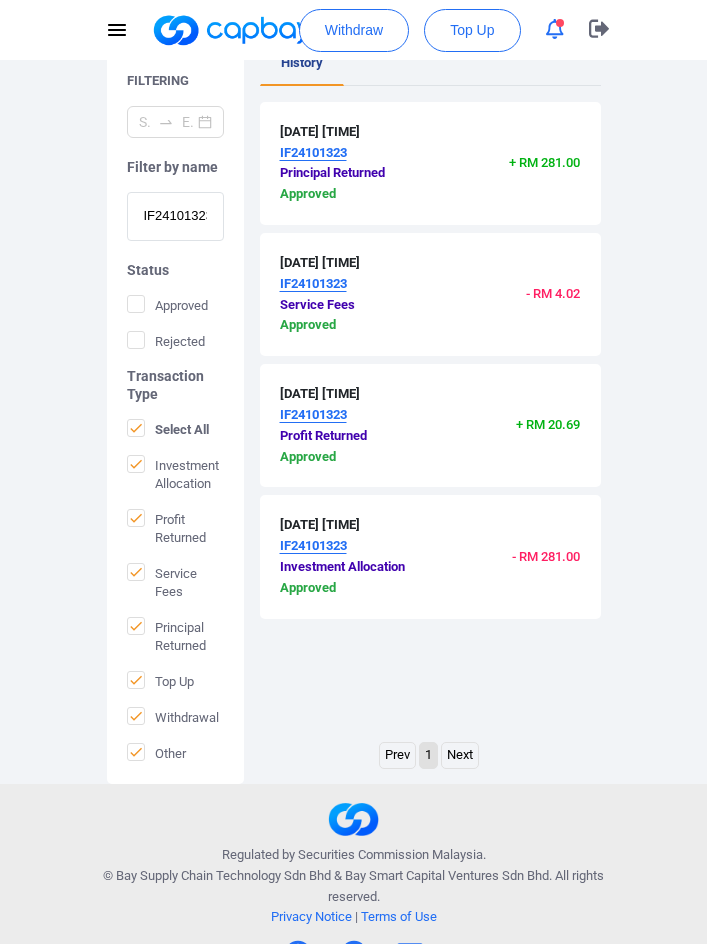 click on "IF24101323" at bounding box center (175, 216) 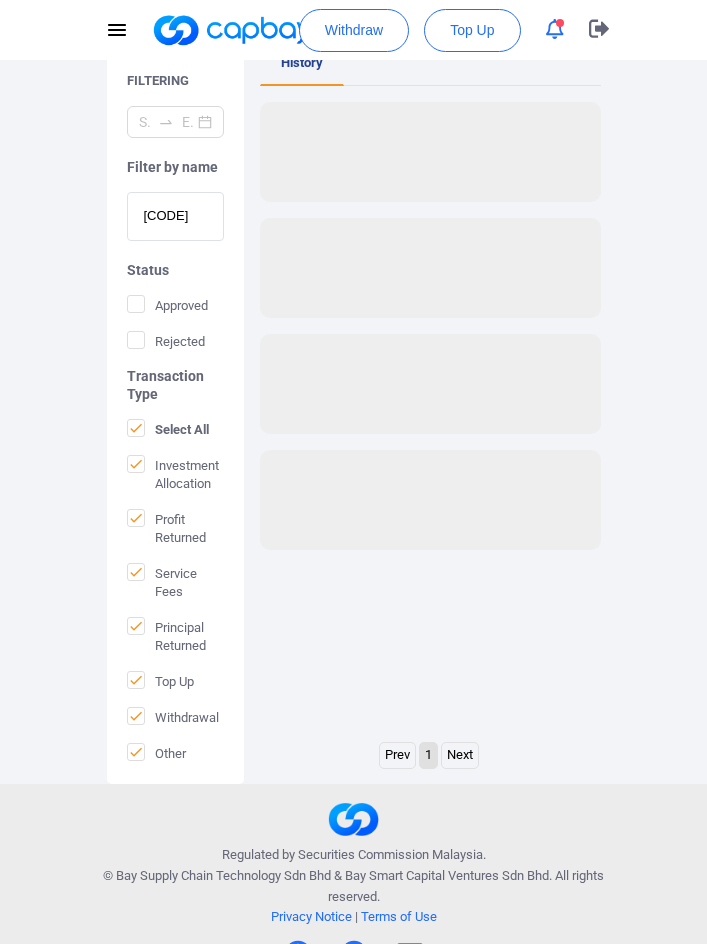 scroll, scrollTop: 0, scrollLeft: 0, axis: both 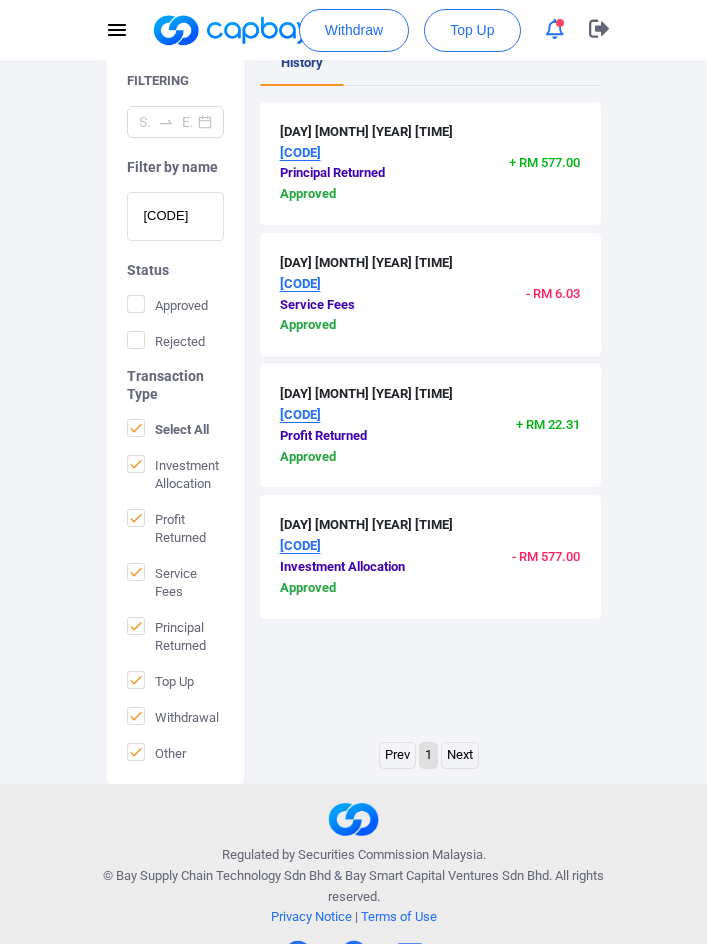 click on "[CODE]" at bounding box center (175, 216) 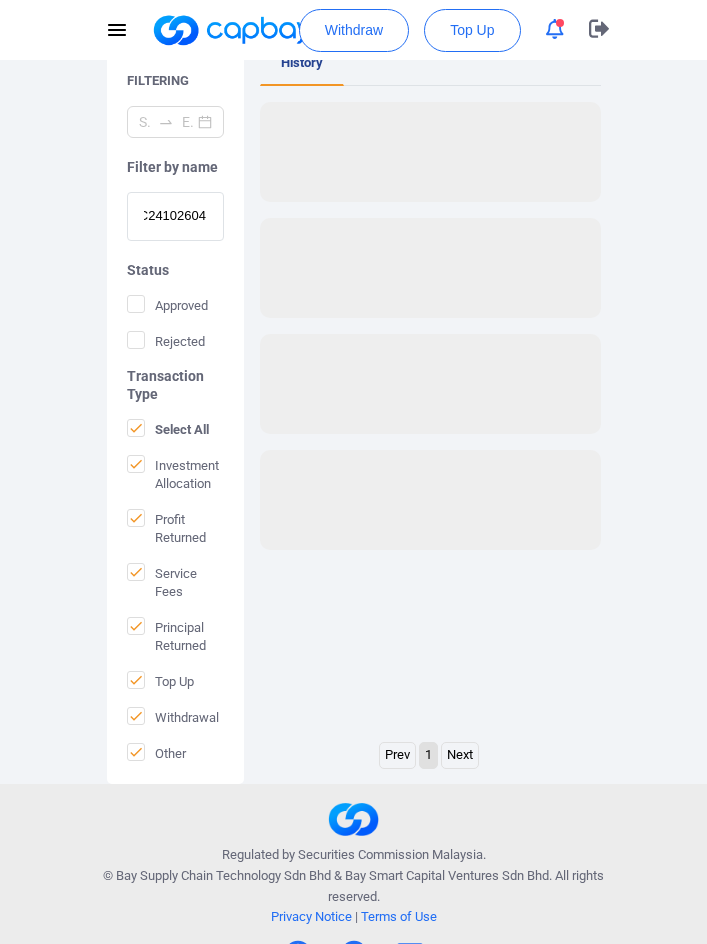 scroll, scrollTop: 0, scrollLeft: 0, axis: both 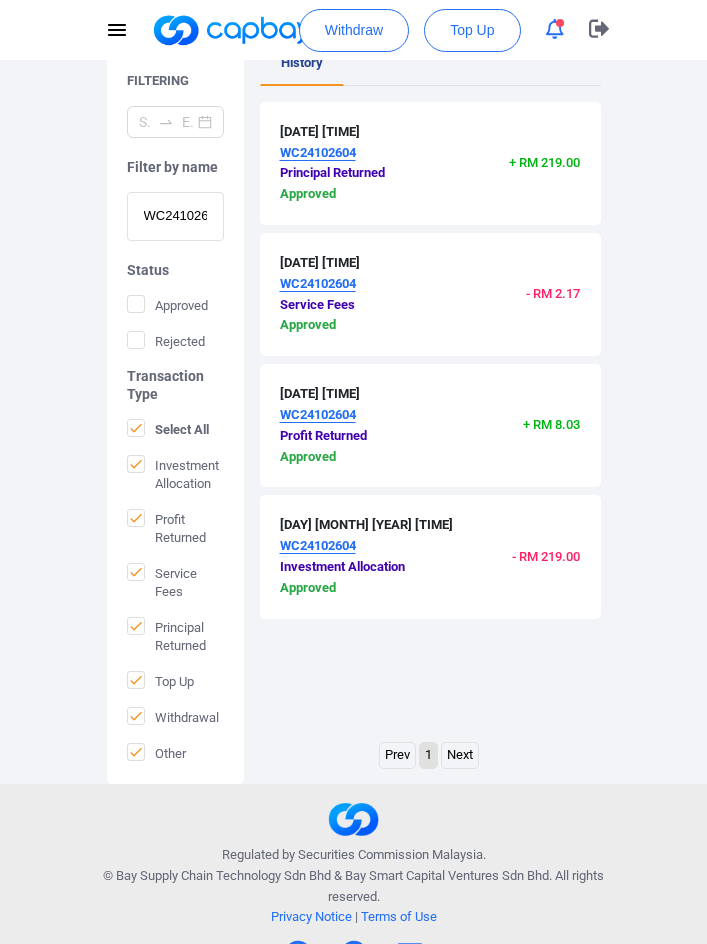 click on "Filter by name [CODE] Status Approved Rejected Transaction Type Select All Investment Allocation Profit Returned Service Fees Principal Returned Top Up Withdrawal Other" at bounding box center [175, 434] 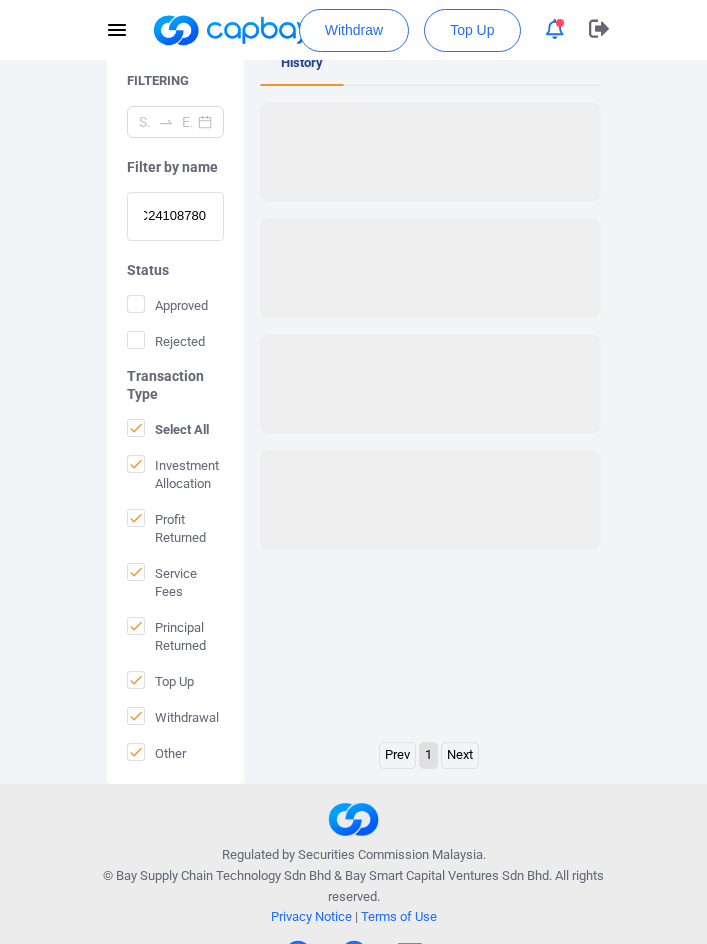 scroll, scrollTop: 0, scrollLeft: 0, axis: both 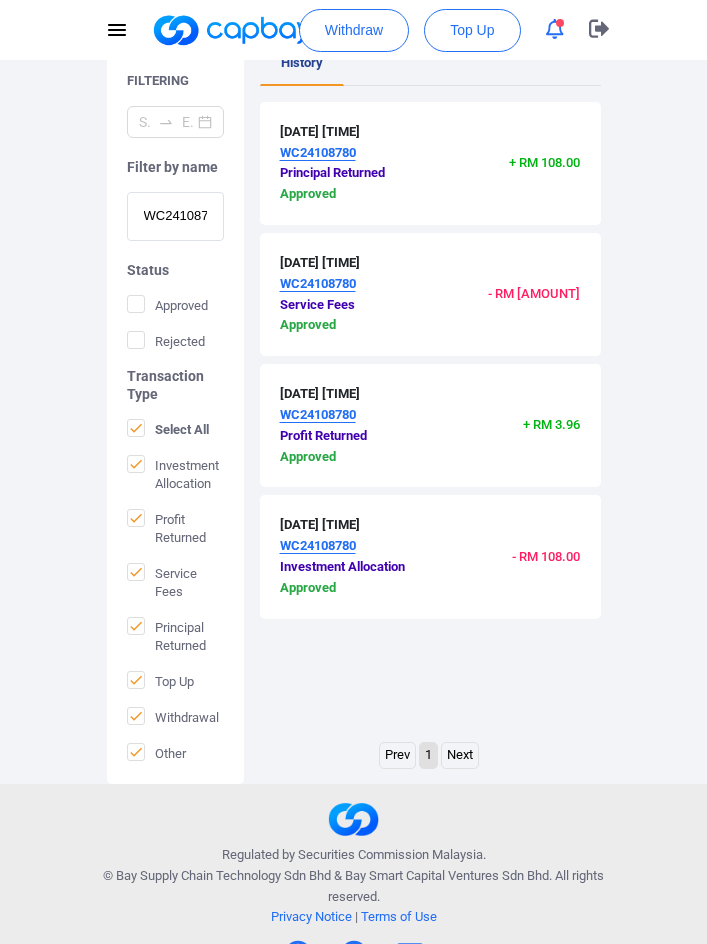 click on "Filter by name [CODE]" at bounding box center [175, 199] 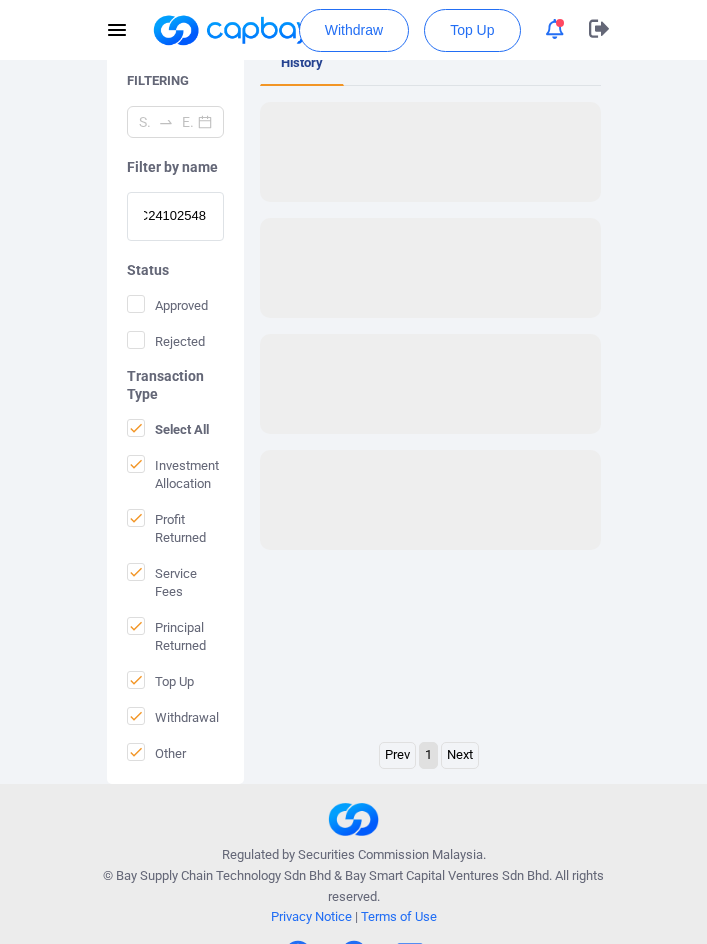 scroll, scrollTop: 0, scrollLeft: 0, axis: both 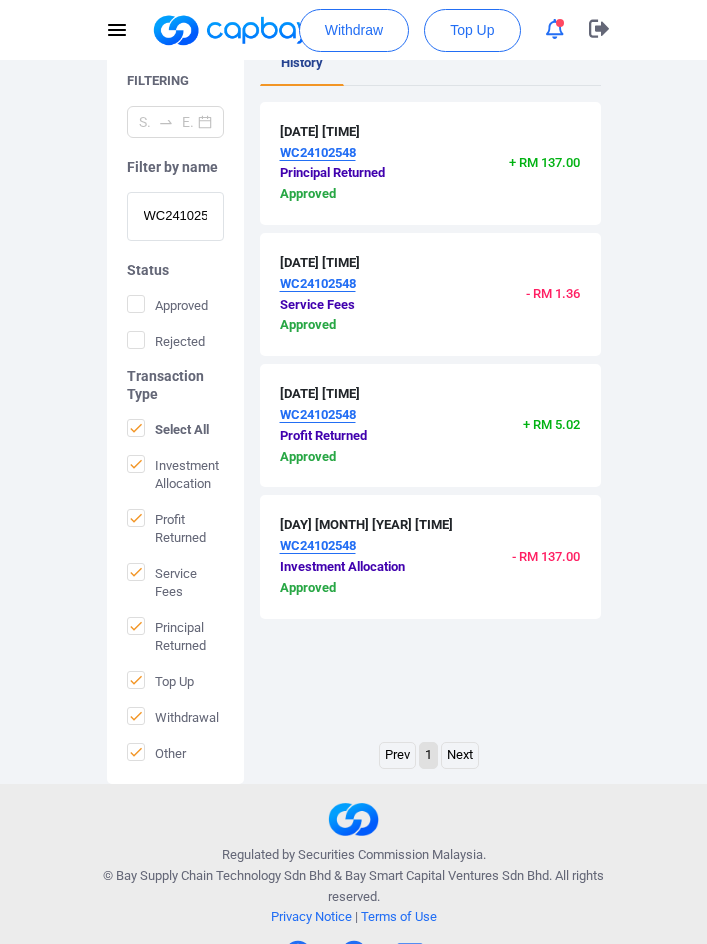 click on "WC24102548" at bounding box center [175, 216] 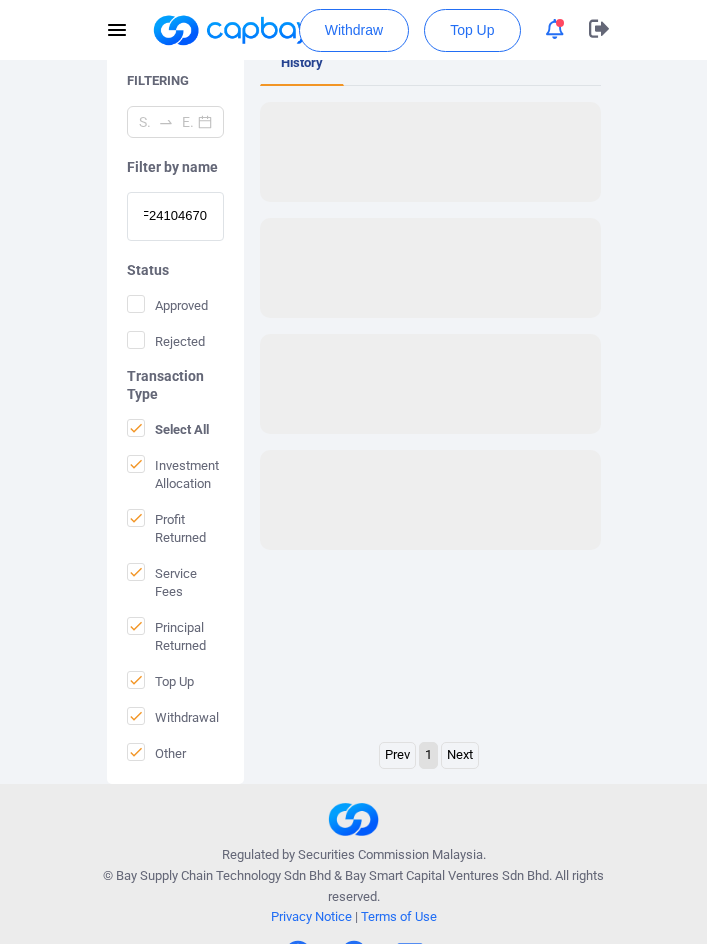 scroll, scrollTop: 0, scrollLeft: 0, axis: both 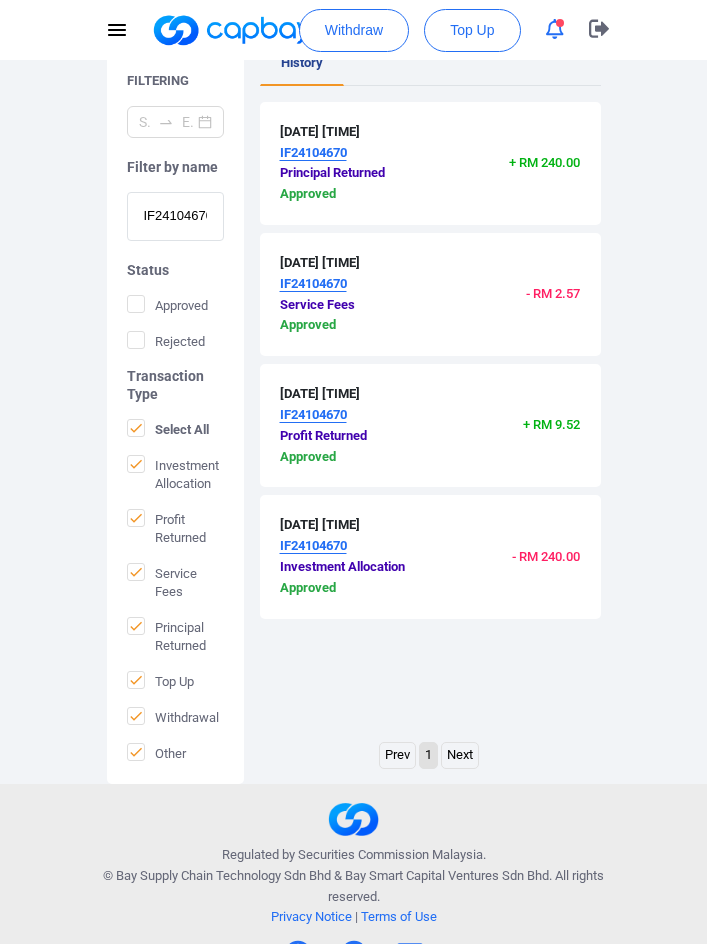 click on "IF24104670" at bounding box center (175, 216) 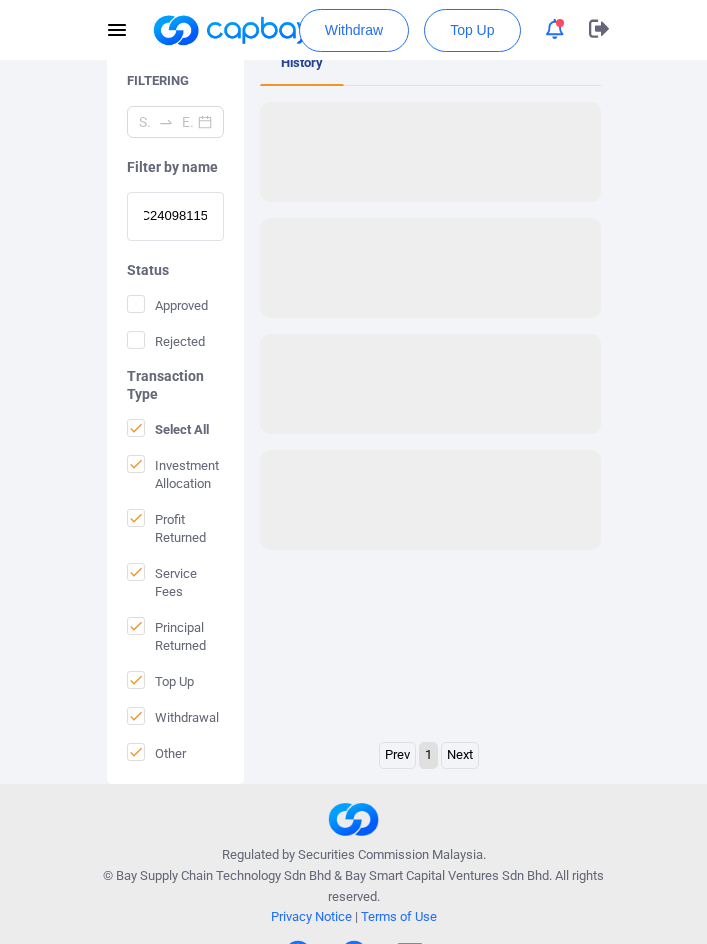 scroll, scrollTop: 0, scrollLeft: 0, axis: both 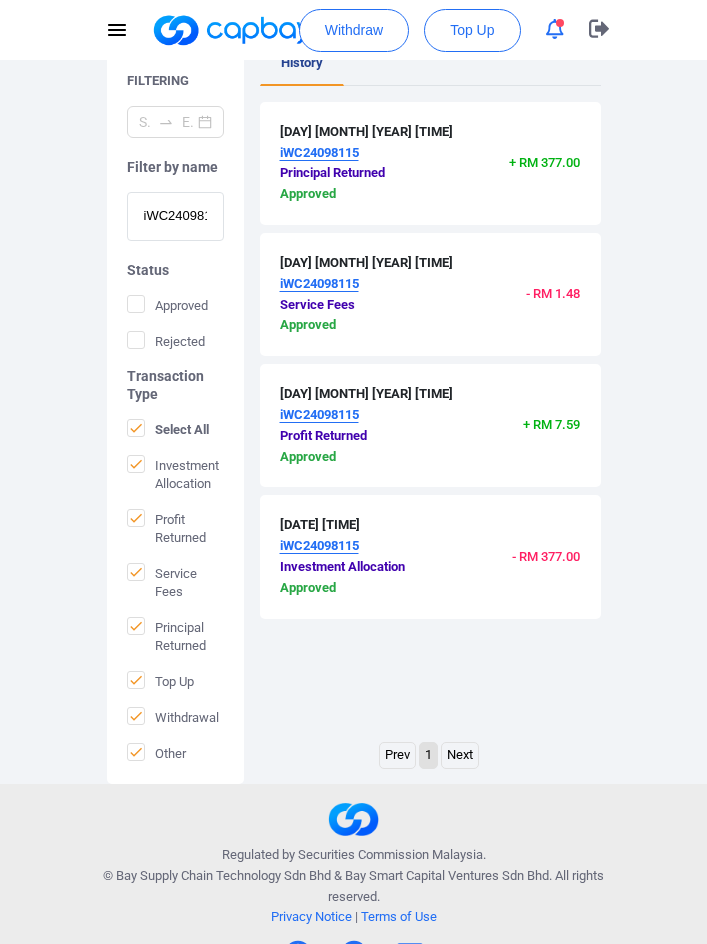 click on "iWC24098115" at bounding box center (175, 216) 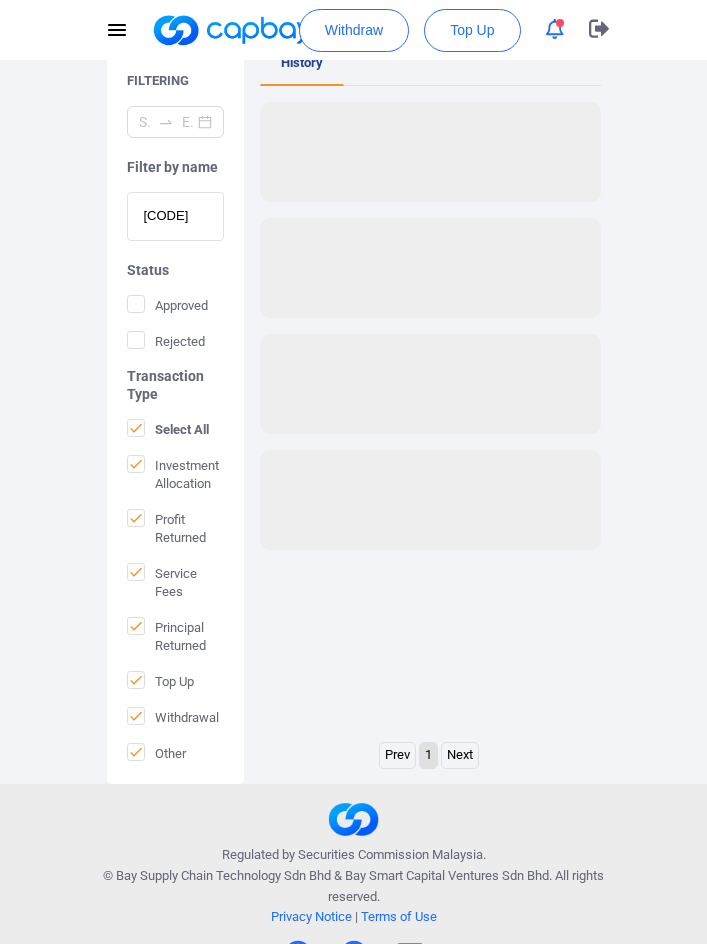 scroll, scrollTop: 0, scrollLeft: 0, axis: both 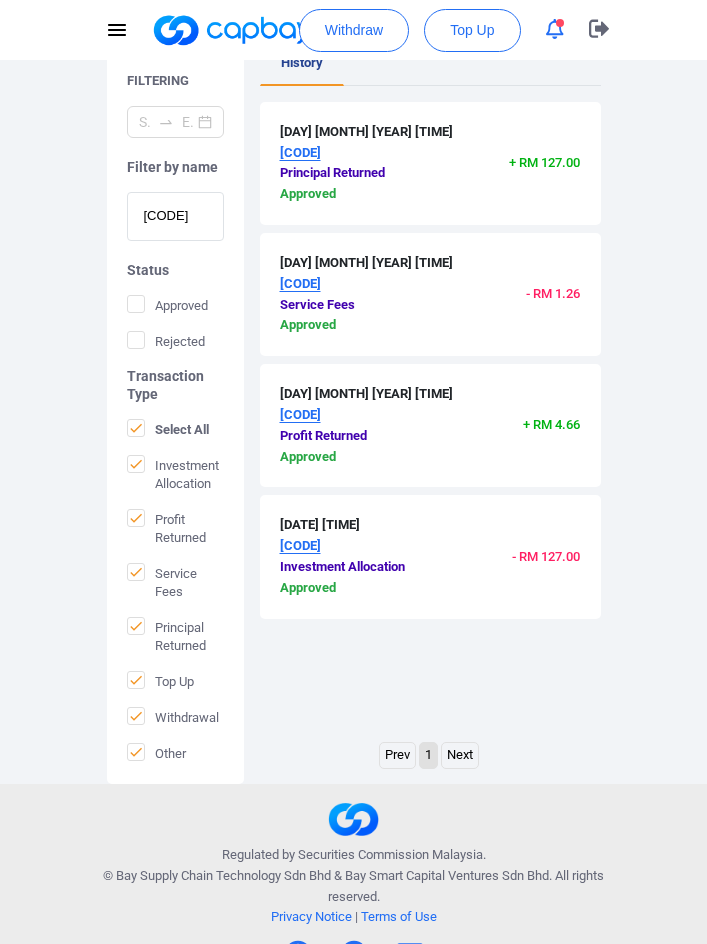 click on "[CODE]" at bounding box center [175, 216] 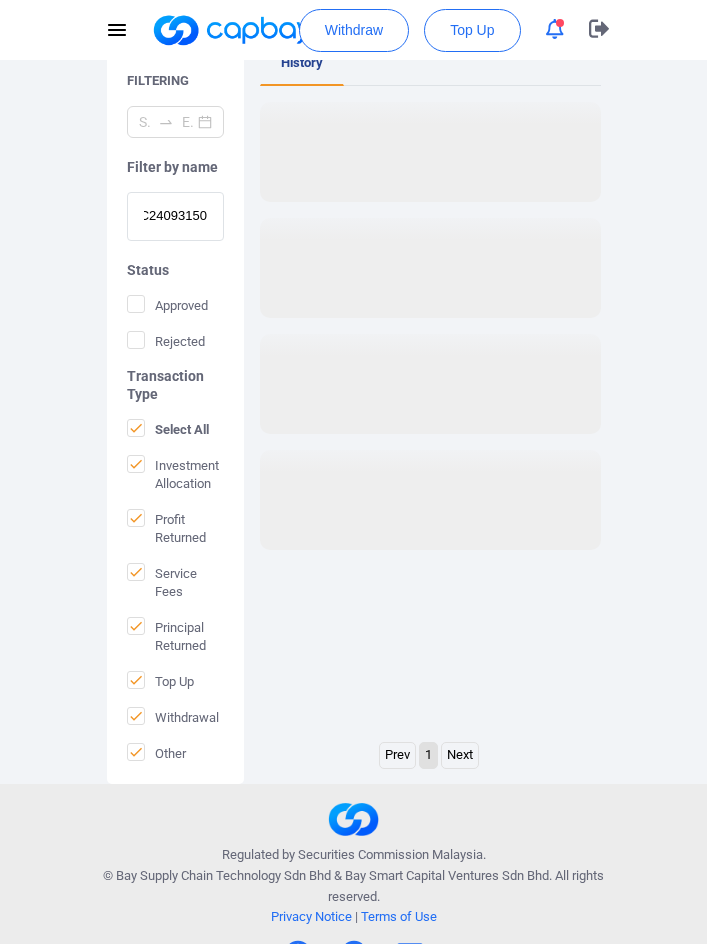 scroll, scrollTop: 0, scrollLeft: 0, axis: both 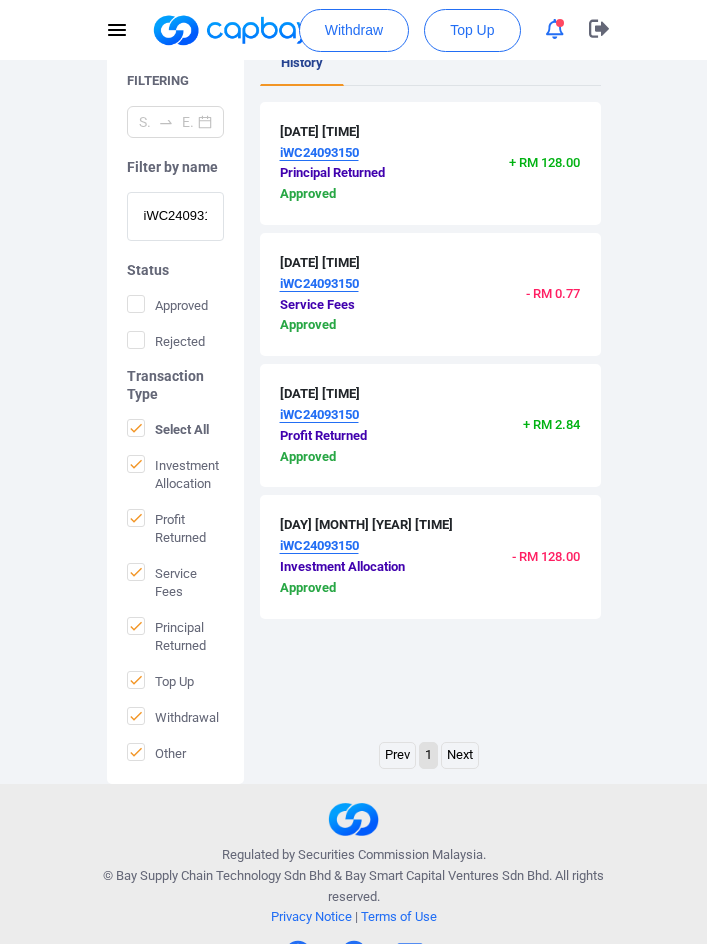 click on "iWC24093150" at bounding box center [175, 216] 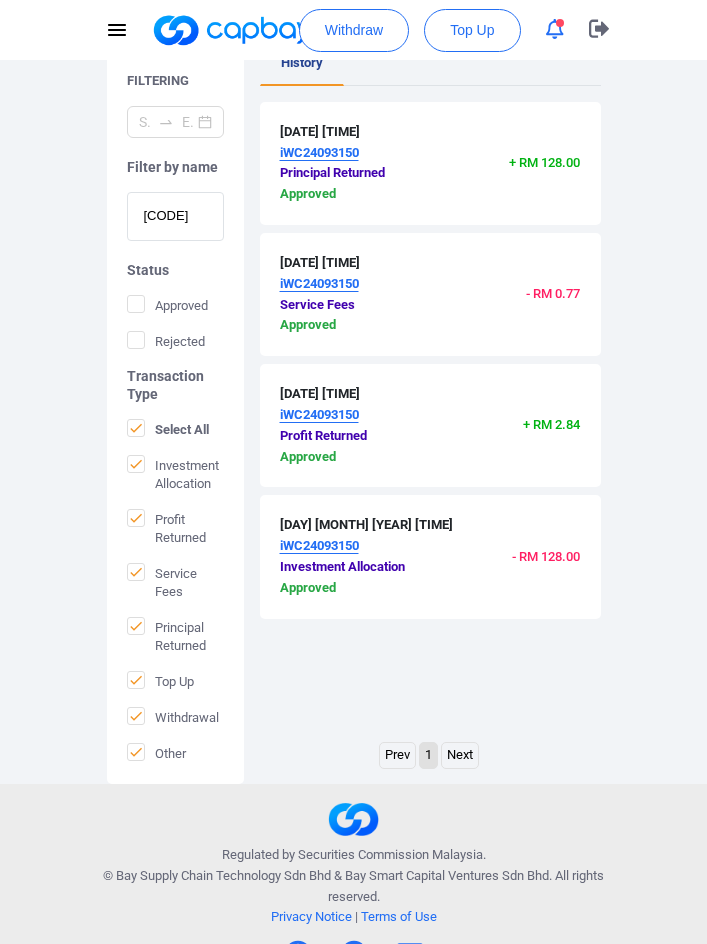 scroll, scrollTop: 0, scrollLeft: 0, axis: both 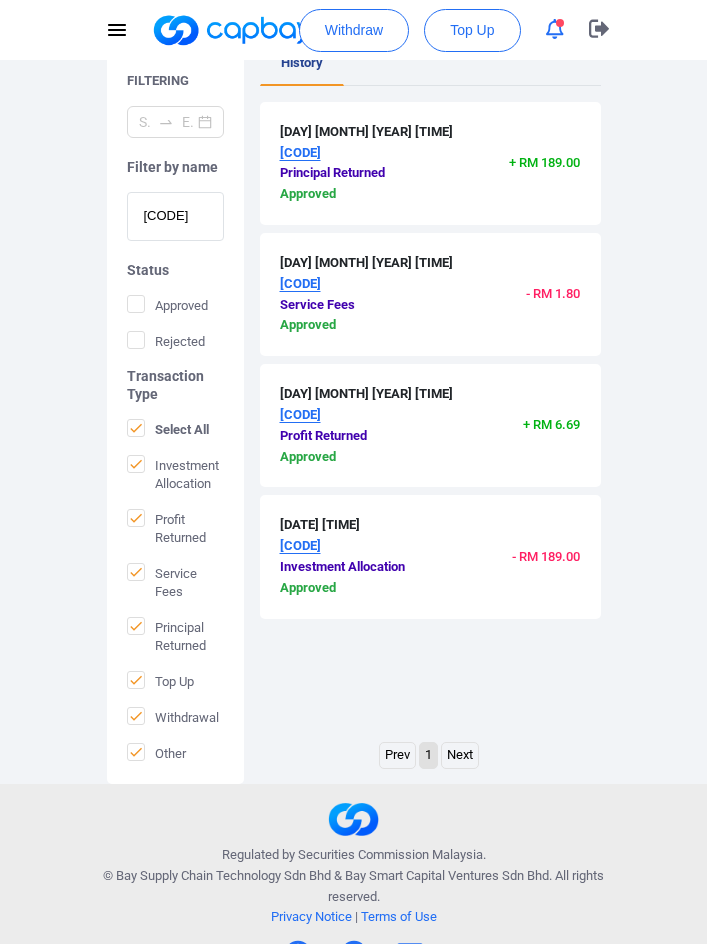 click on "[CODE]" at bounding box center [175, 216] 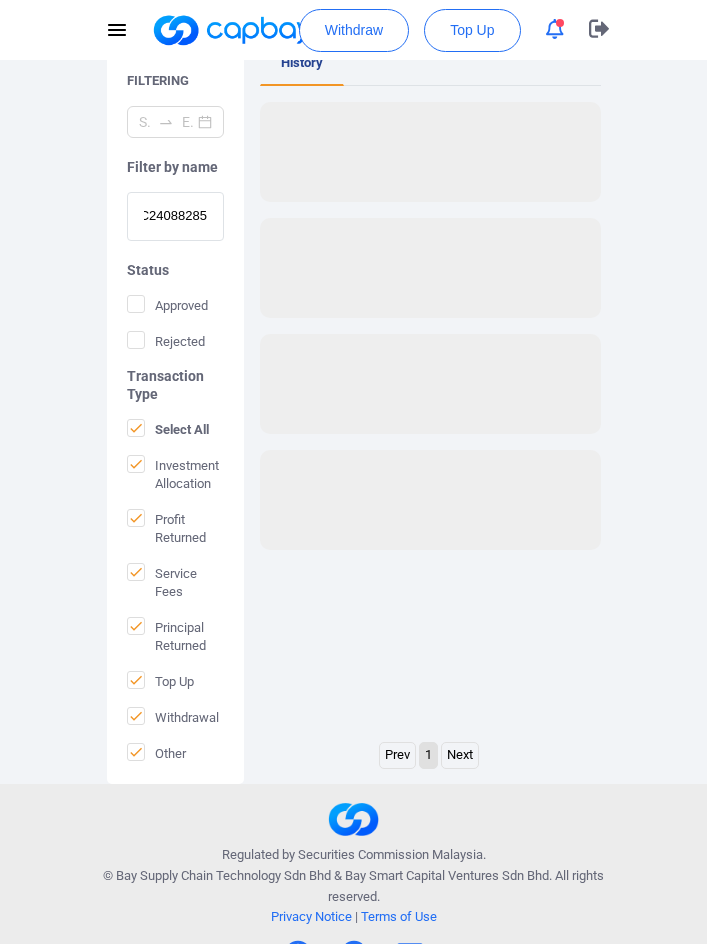 scroll, scrollTop: 0, scrollLeft: 0, axis: both 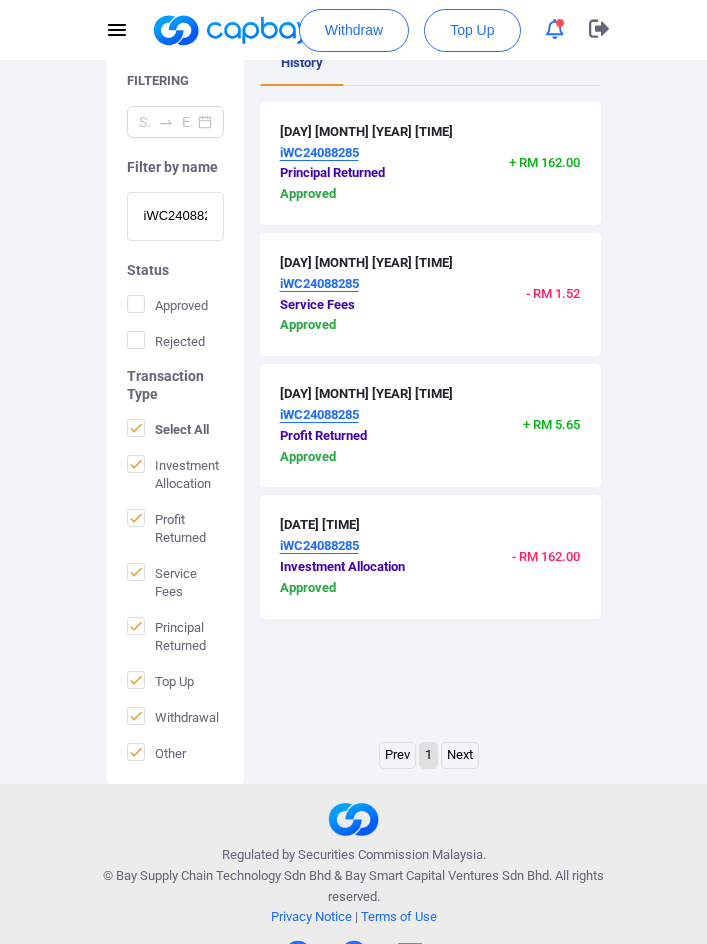 click on "iWC24088285" at bounding box center [175, 216] 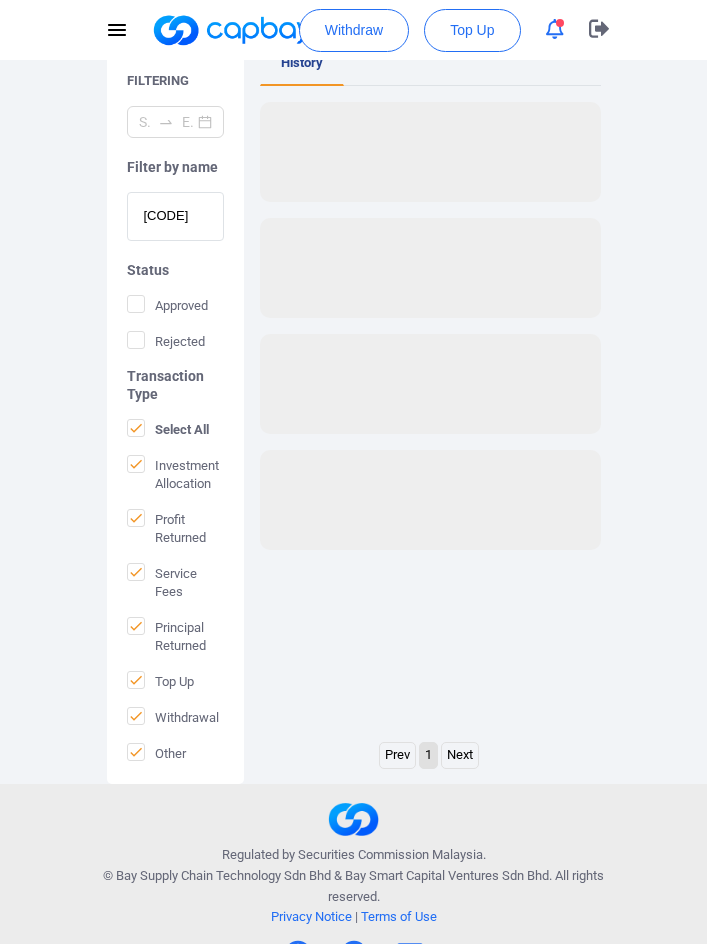 scroll, scrollTop: 0, scrollLeft: 0, axis: both 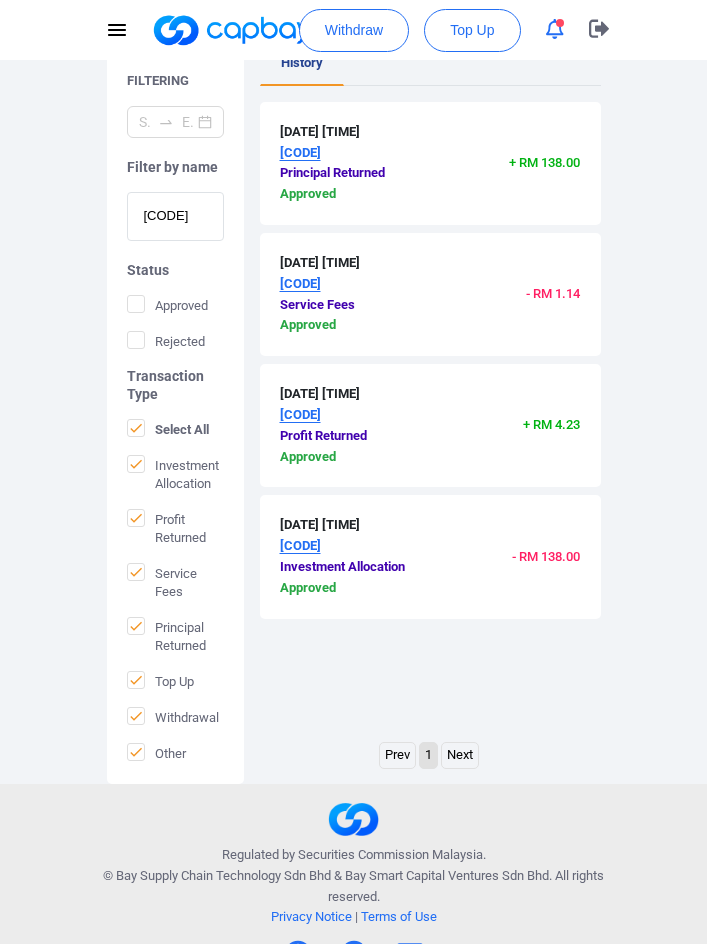 click on "[CODE]" at bounding box center [175, 216] 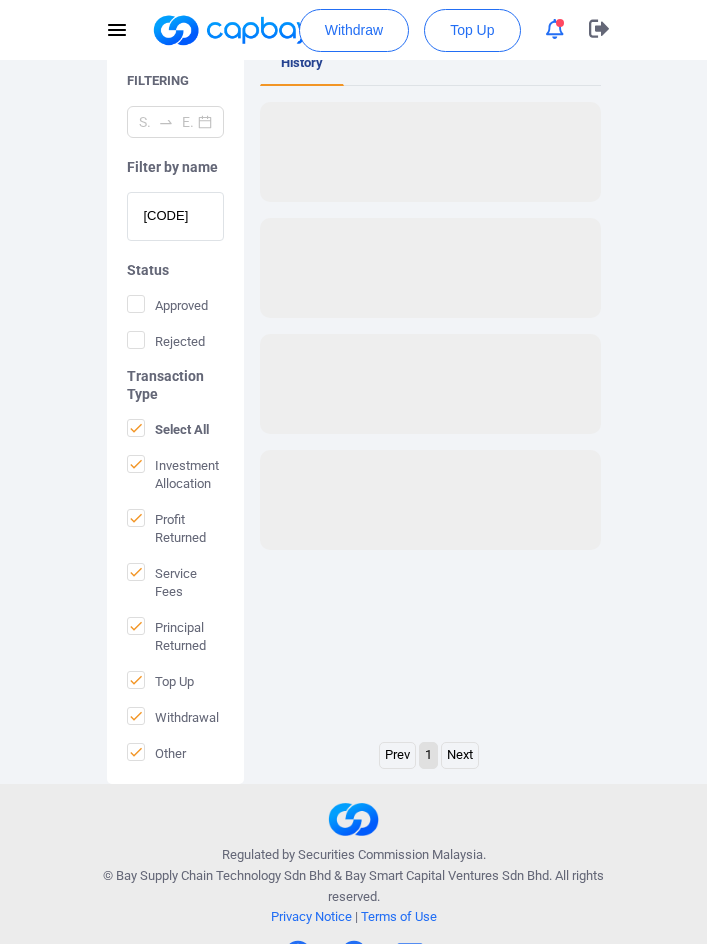 scroll, scrollTop: 0, scrollLeft: 0, axis: both 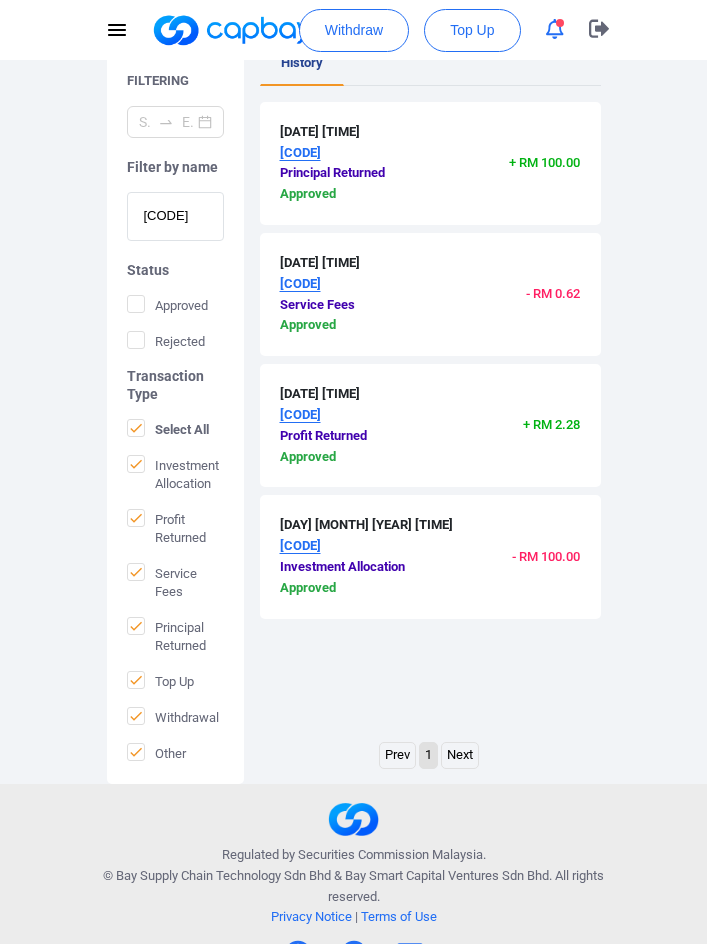 click on "[CODE]" at bounding box center (175, 216) 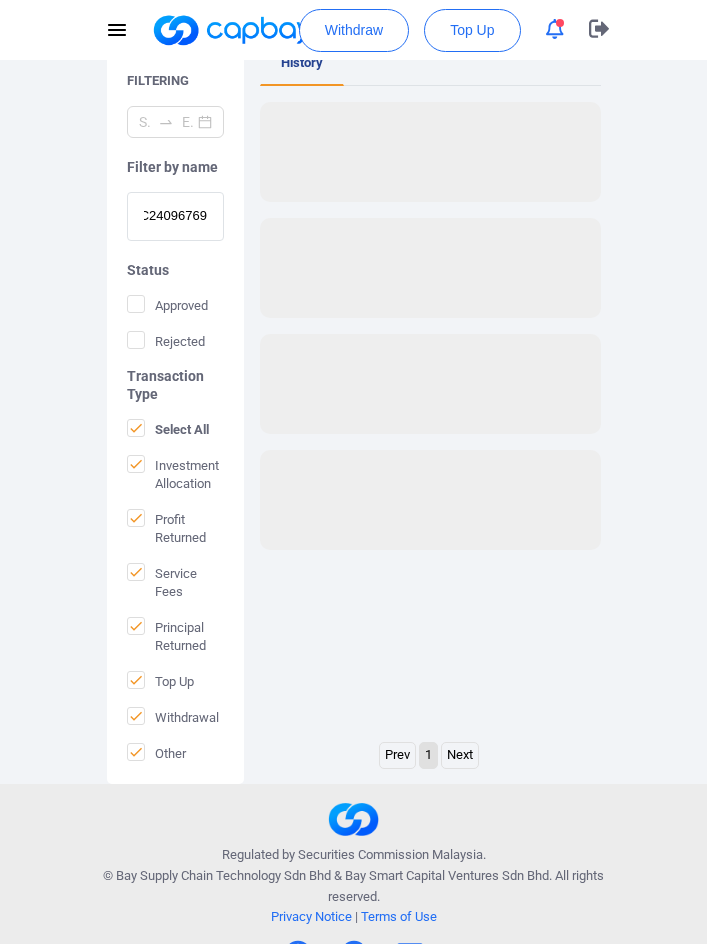 scroll, scrollTop: 0, scrollLeft: 0, axis: both 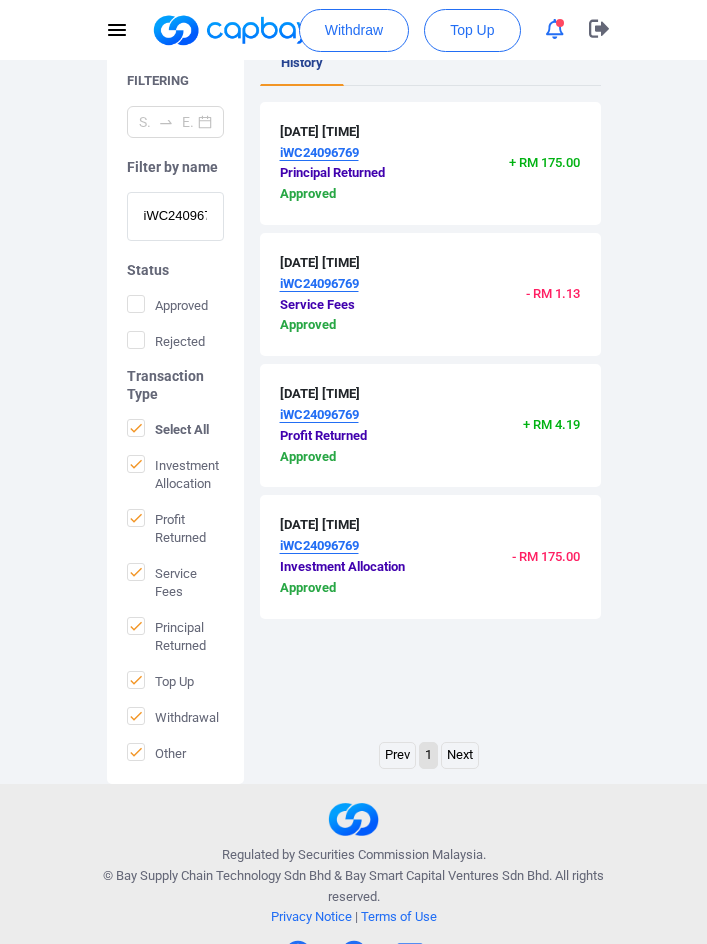 click on "iWC24096769" at bounding box center [175, 216] 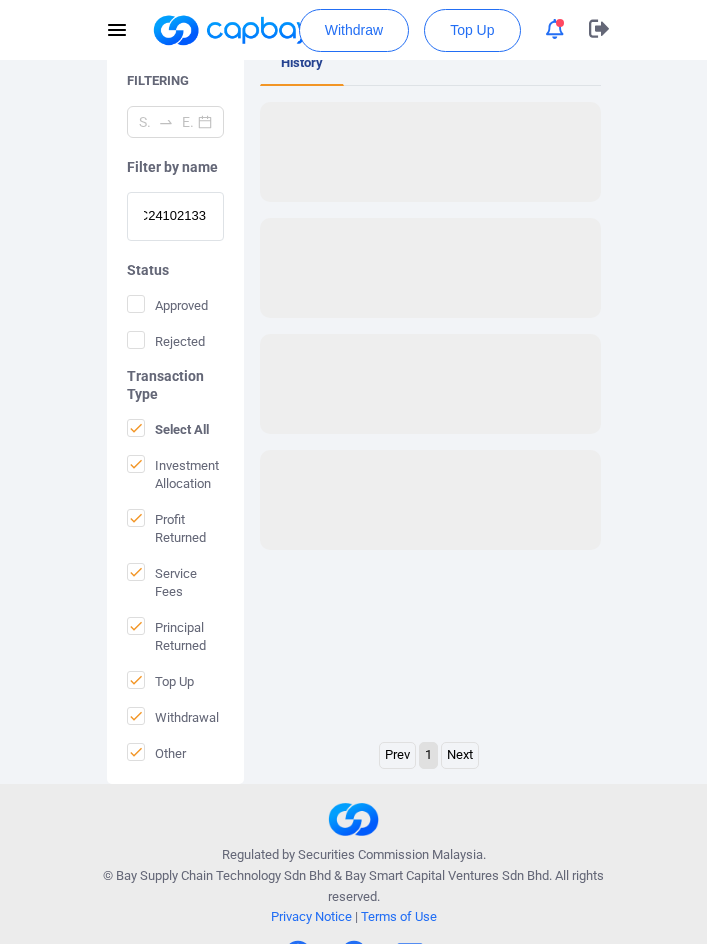 scroll, scrollTop: 0, scrollLeft: 0, axis: both 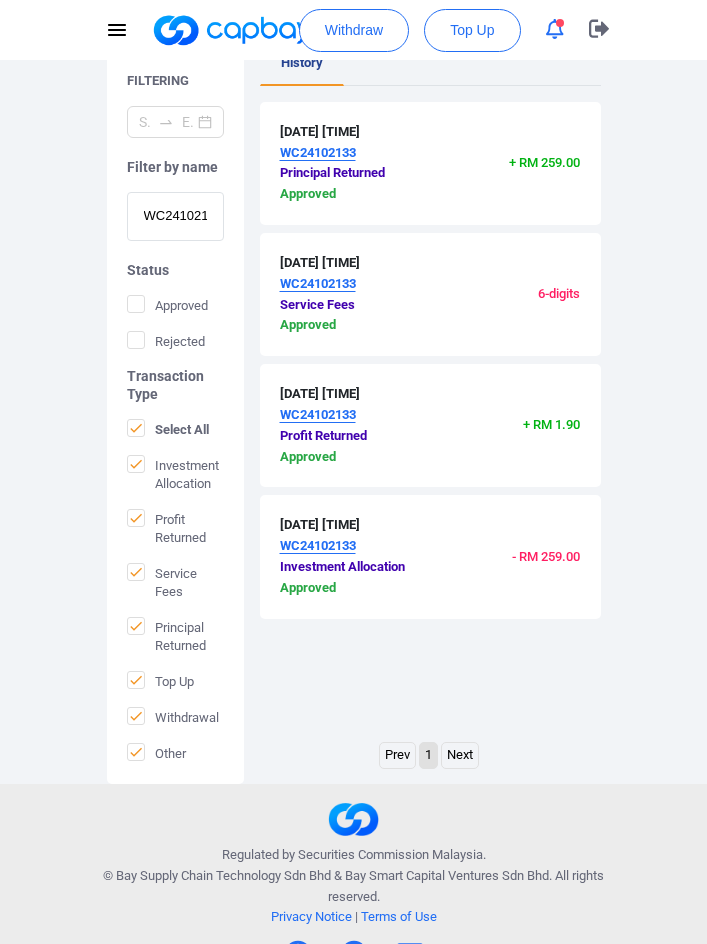 click on "WC24102133" at bounding box center [175, 216] 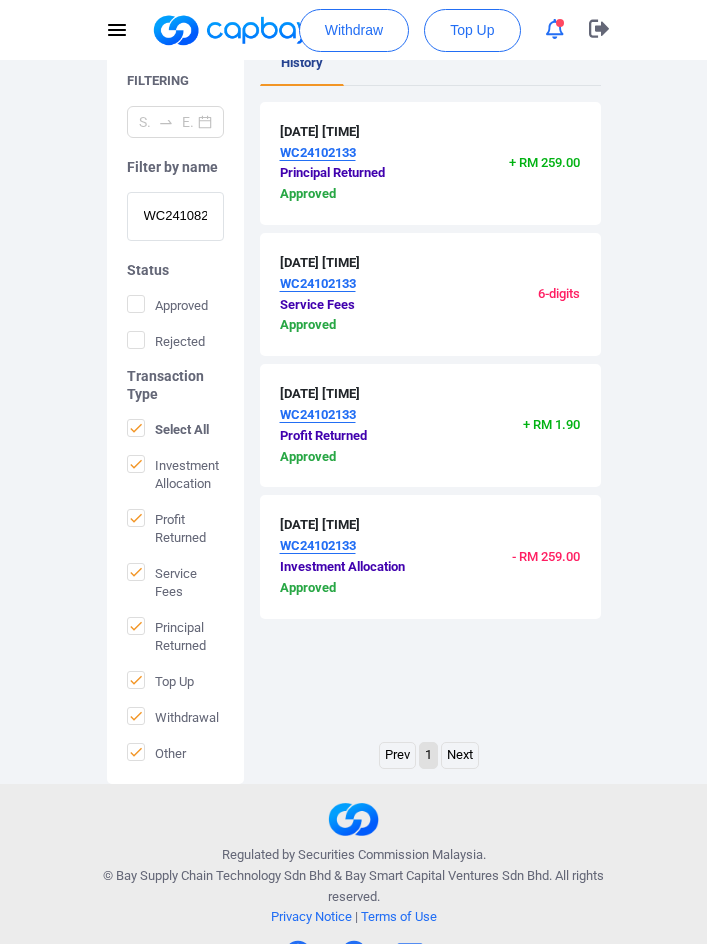 scroll, scrollTop: 0, scrollLeft: 17, axis: horizontal 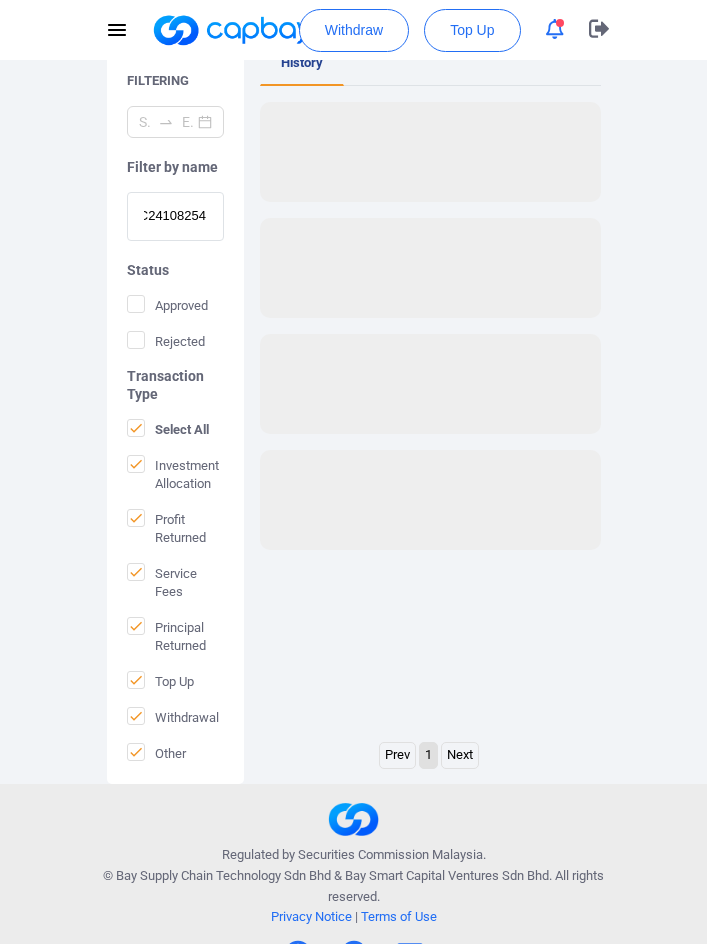 type on "WC24108254" 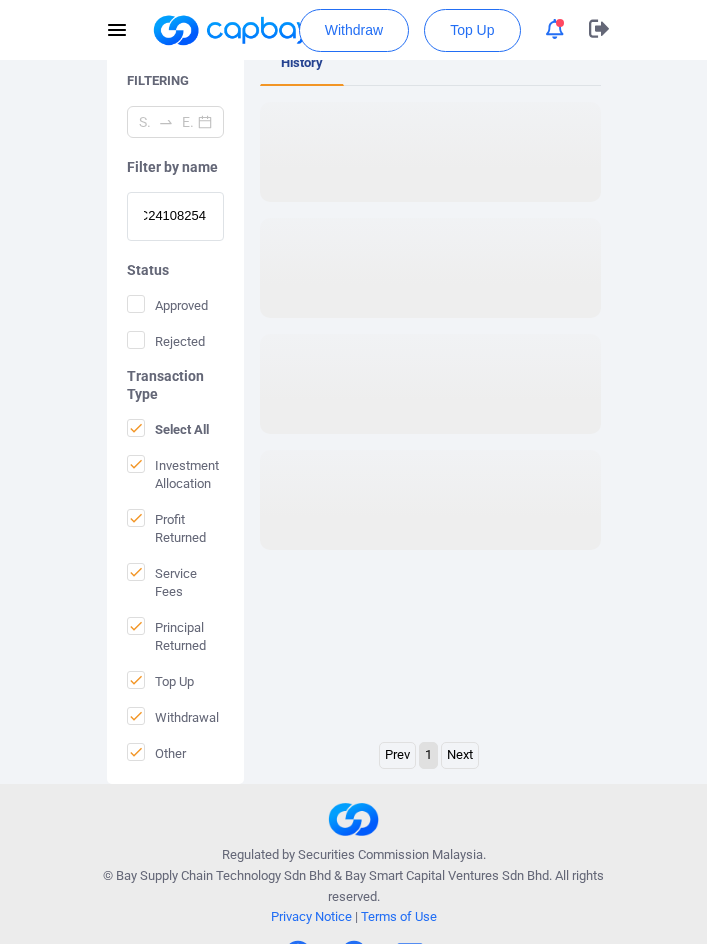 scroll, scrollTop: 0, scrollLeft: 0, axis: both 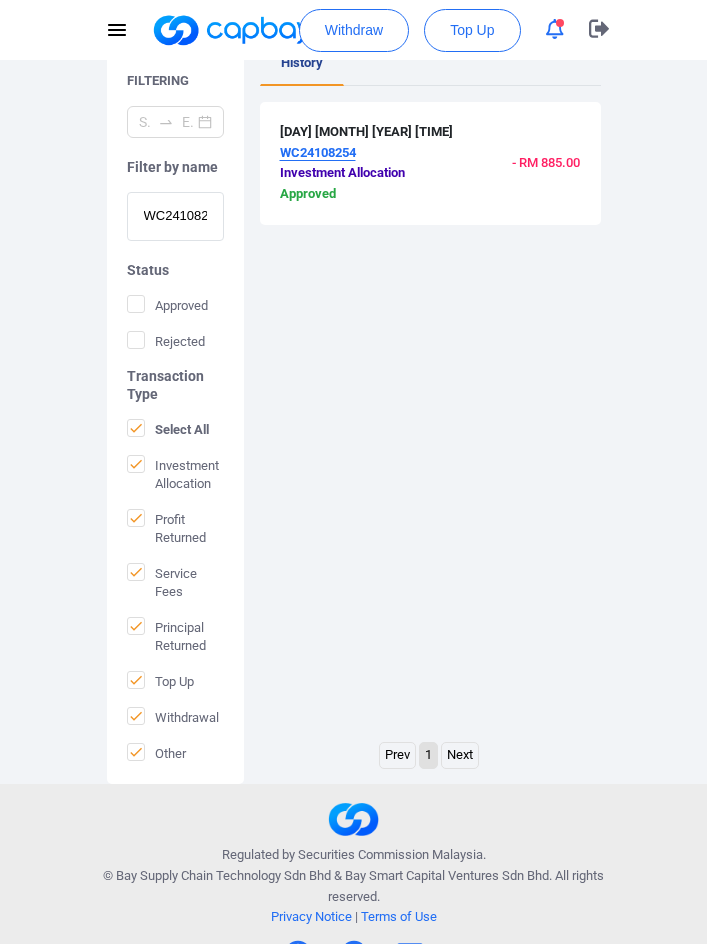 click on "History [DAY] [MONTH] [YEAR] [TIME] WC24108254 Investment Allocation Approved - RM [AMOUNT]" at bounding box center (430, 392) 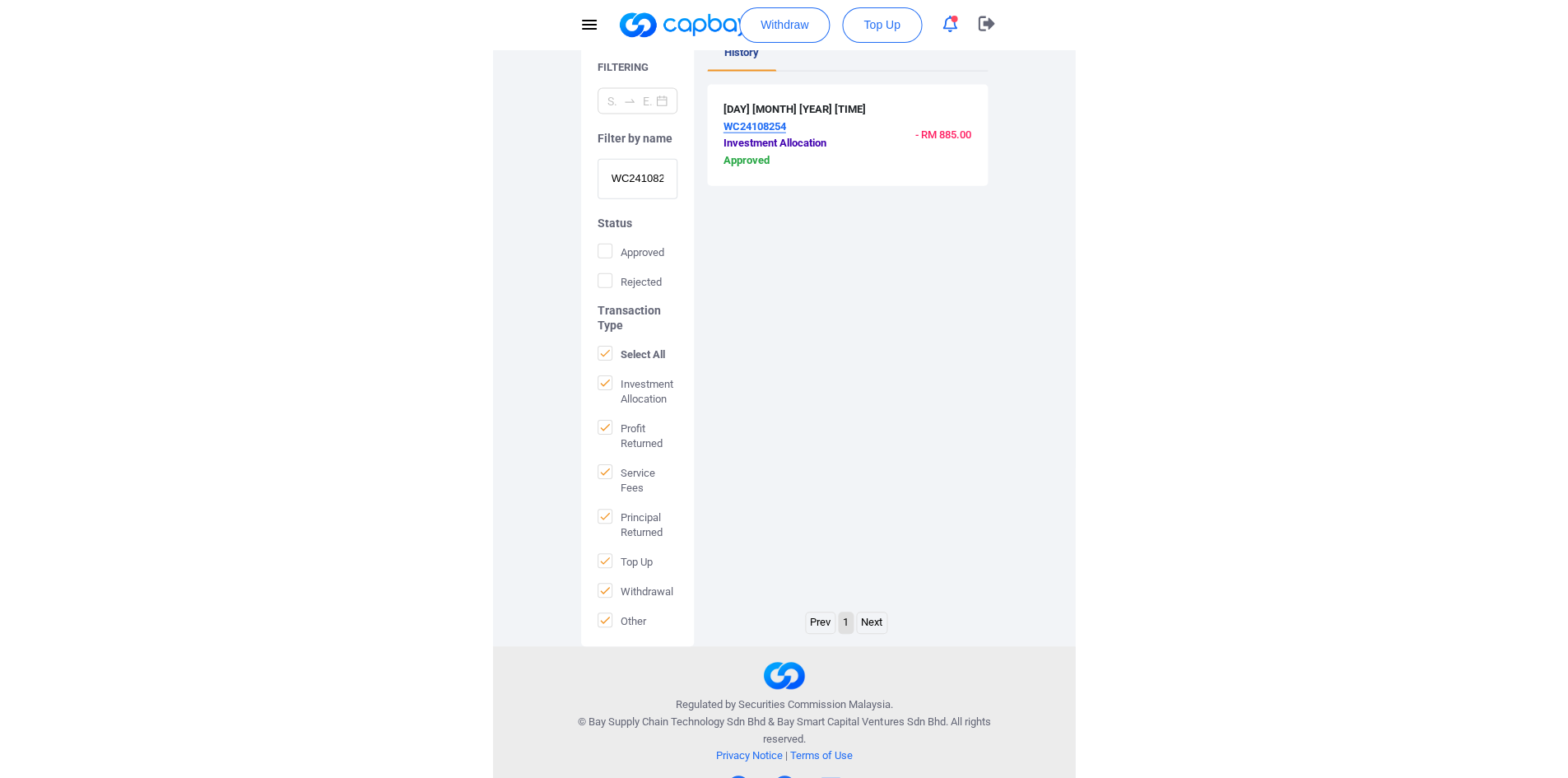 scroll, scrollTop: 0, scrollLeft: 0, axis: both 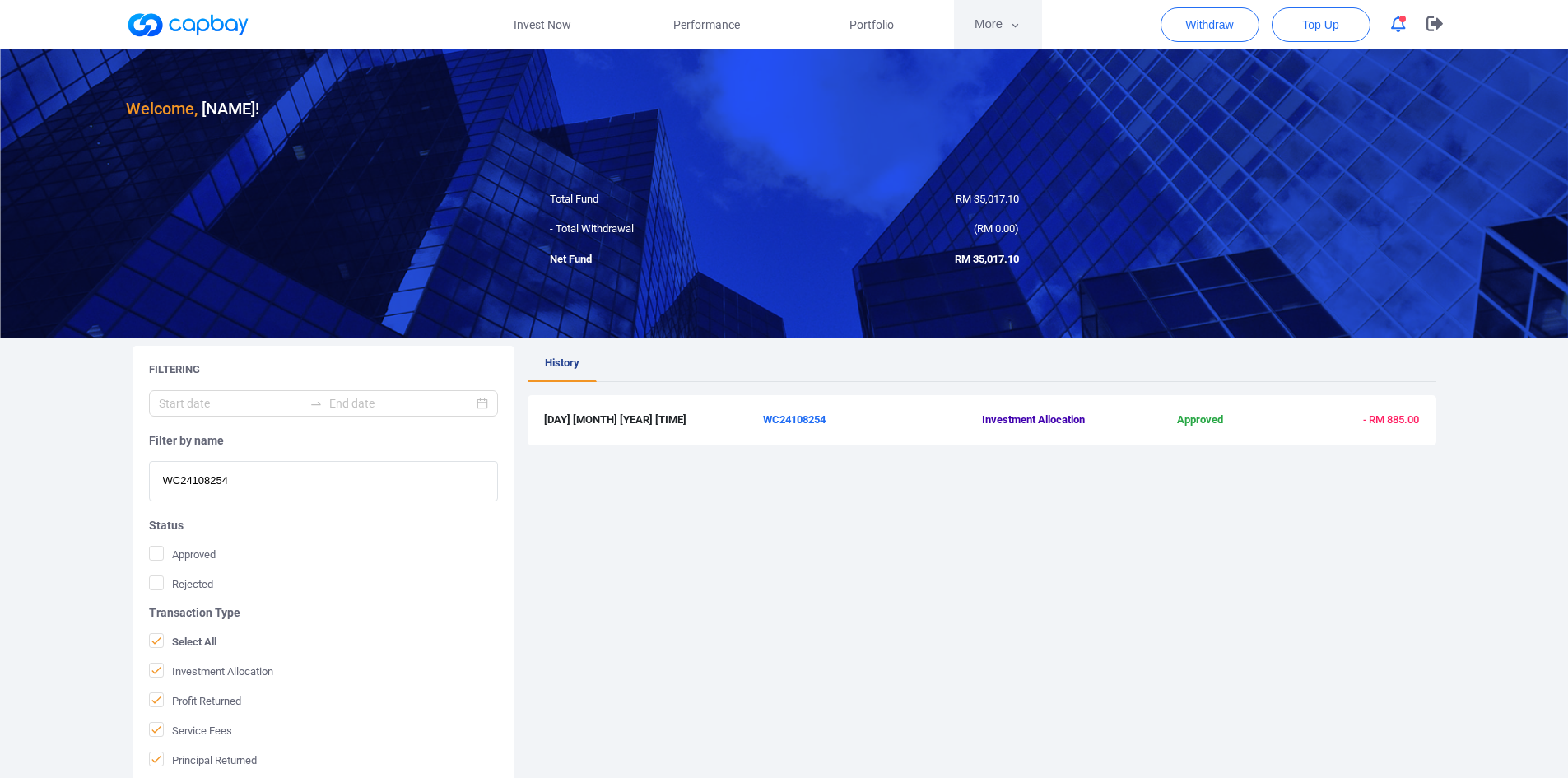 click on "More" at bounding box center (998, 25) 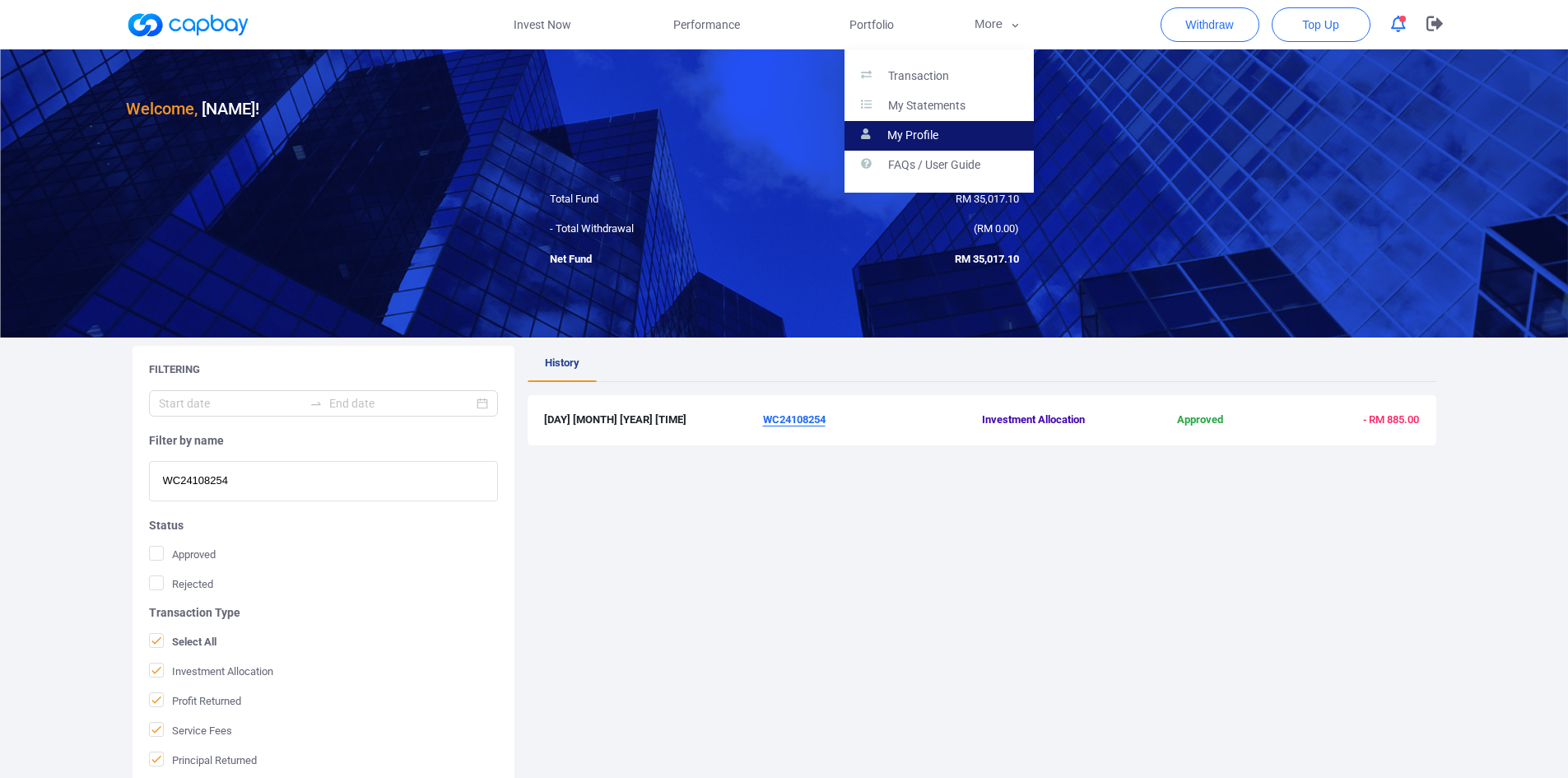 click on "My Profile" at bounding box center [939, 136] 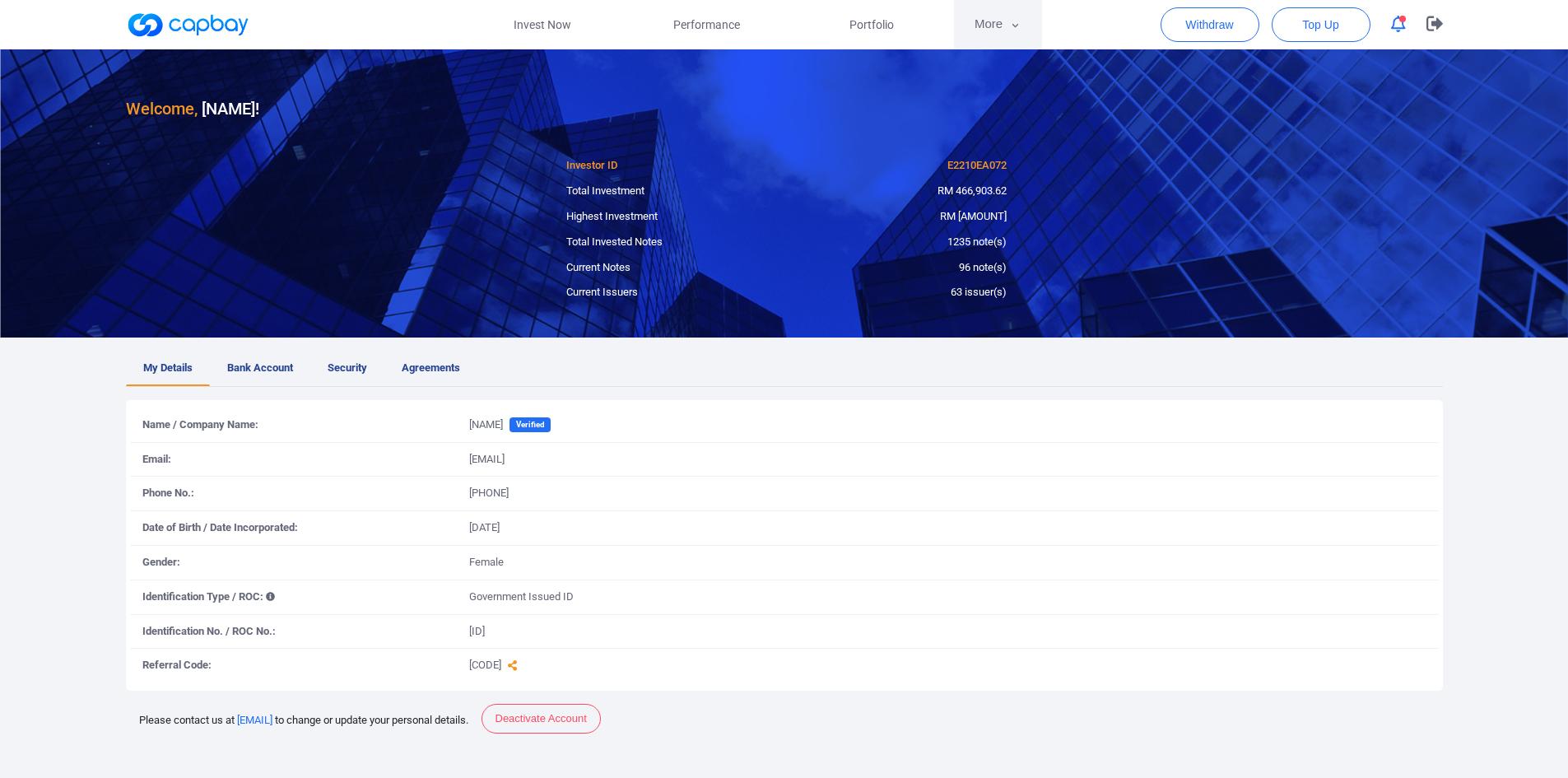 click on "More" at bounding box center [998, 25] 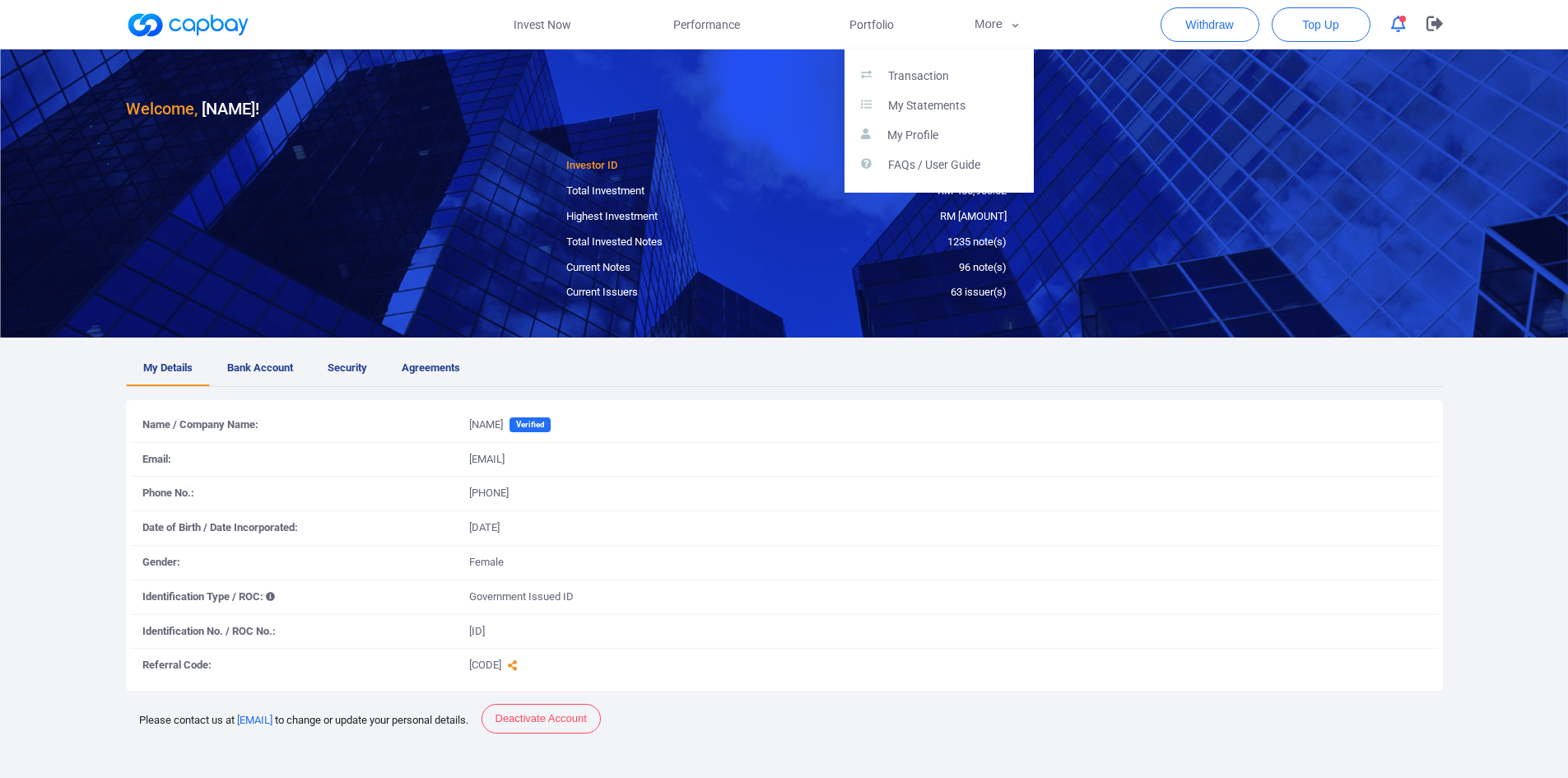 click at bounding box center (784, 389) 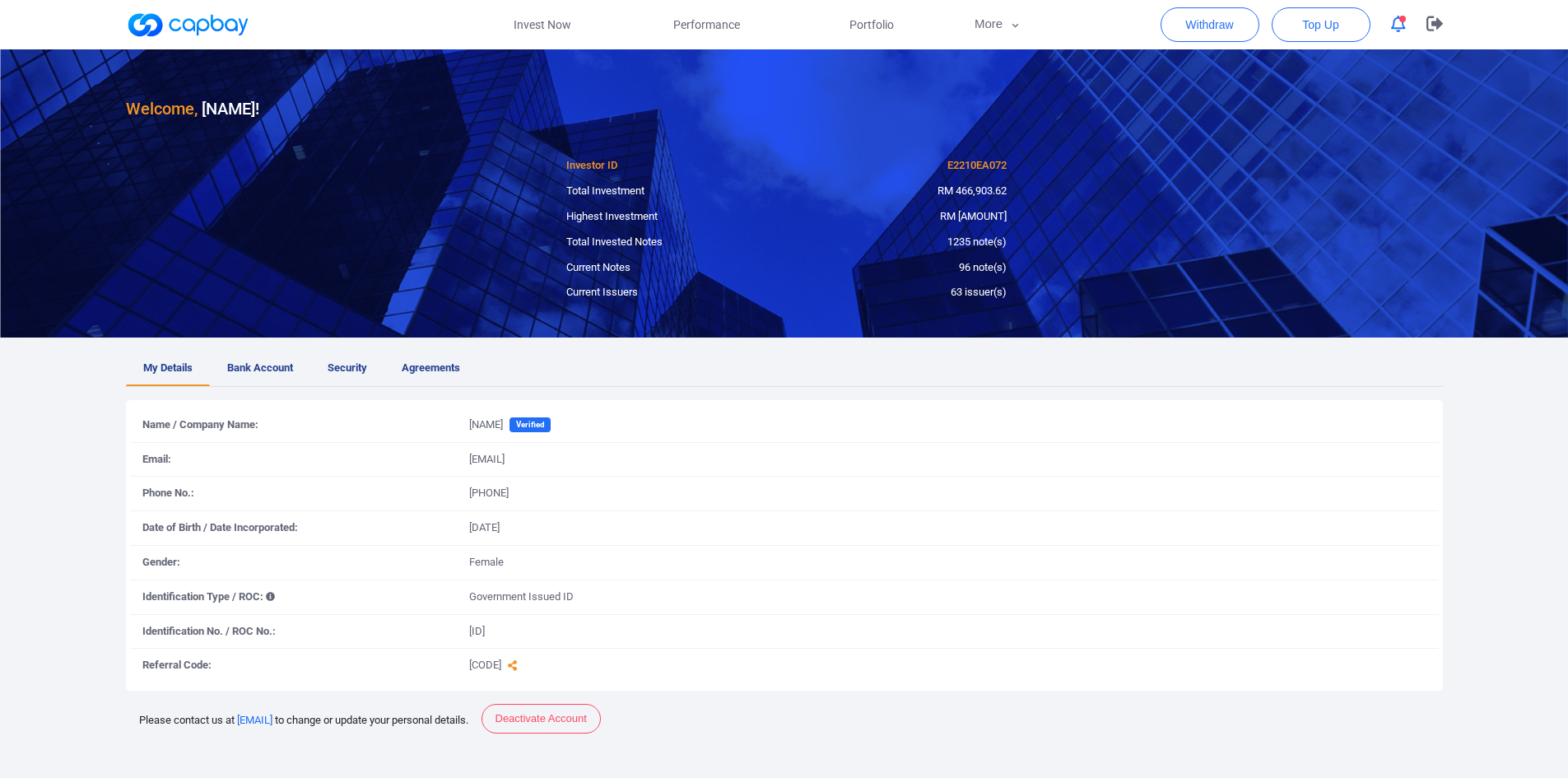 click on "Invest Now" at bounding box center (542, 25) 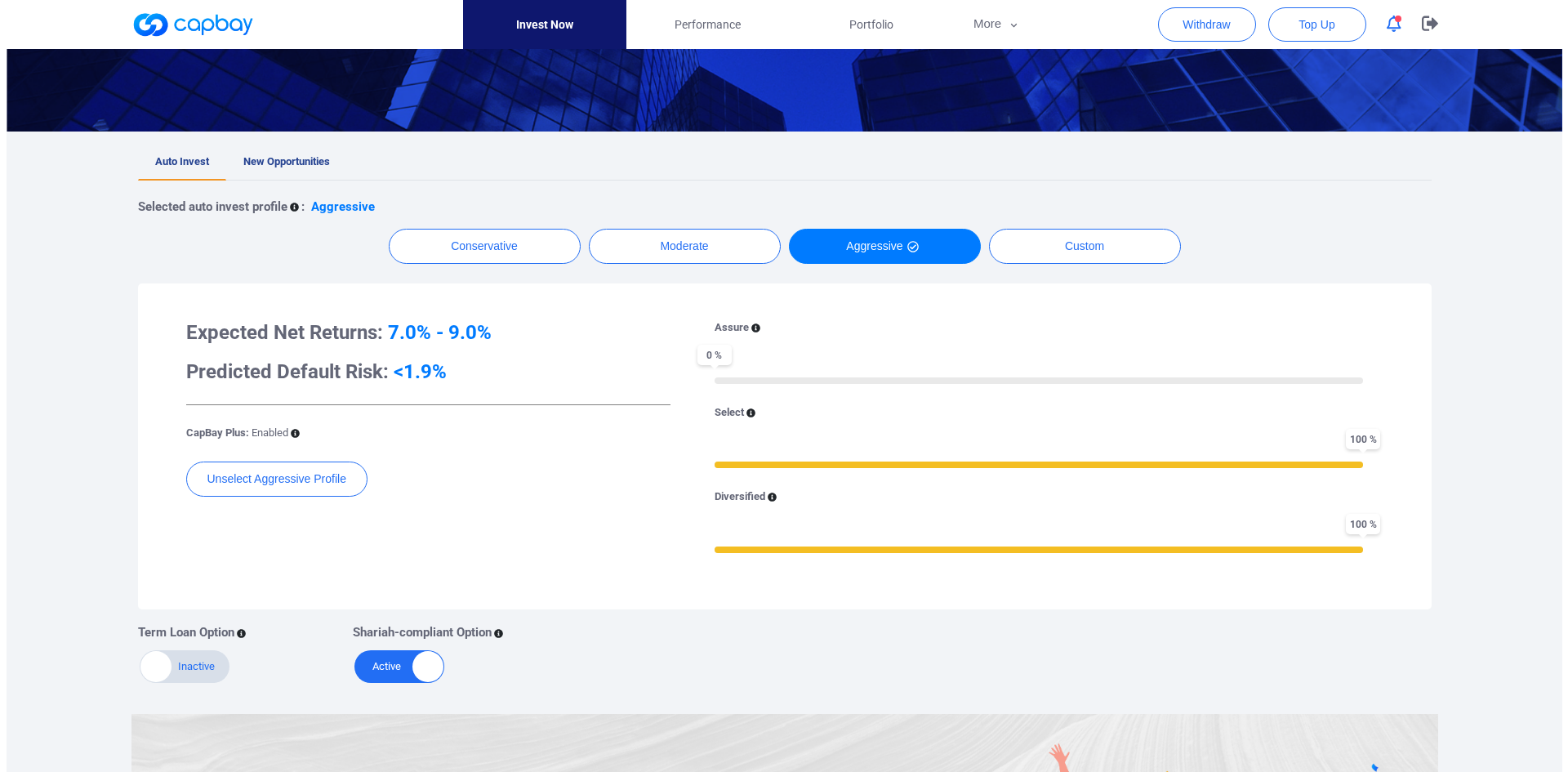 scroll, scrollTop: 281, scrollLeft: 0, axis: vertical 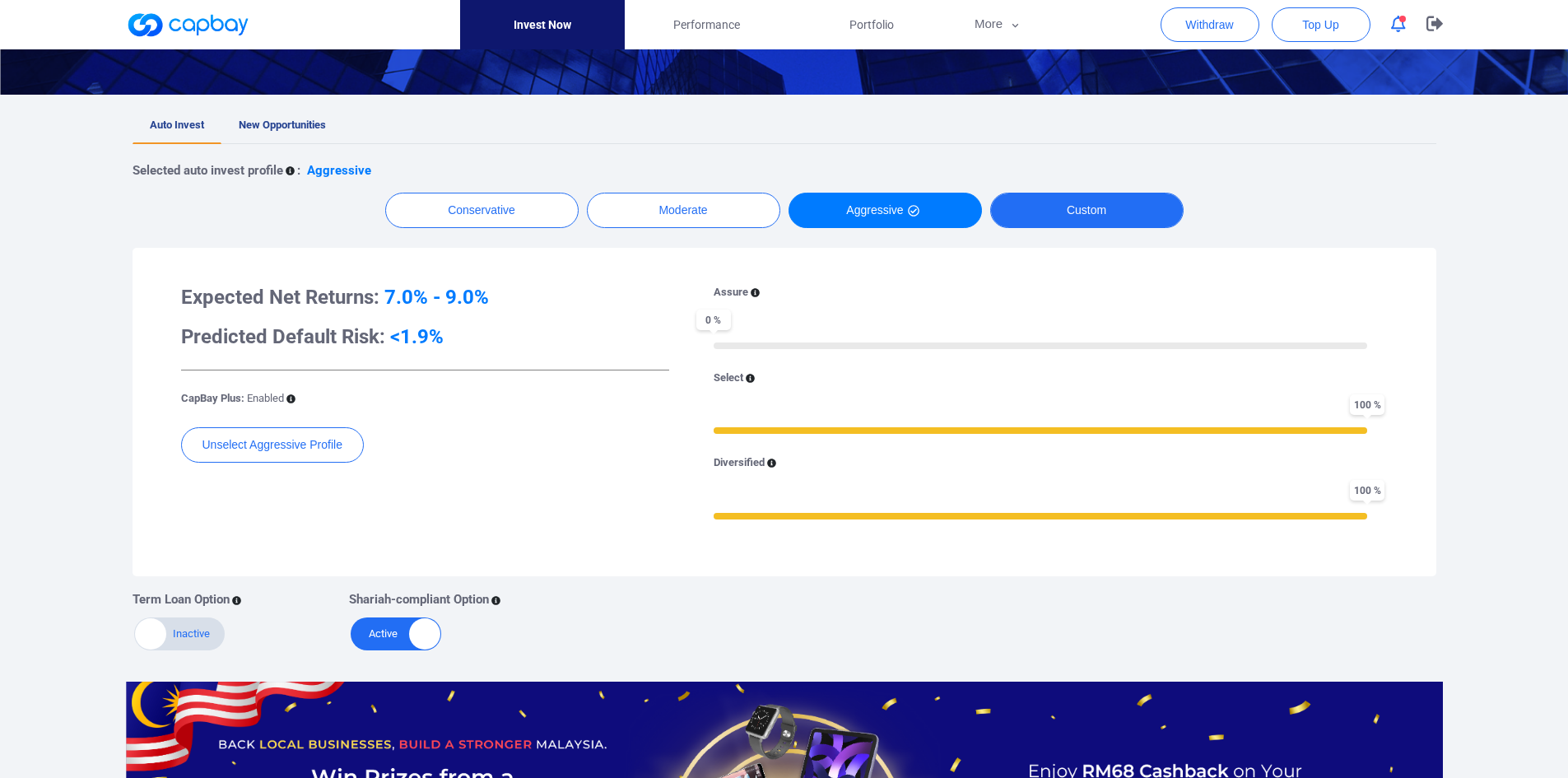 click on "Custom" at bounding box center (1086, 210) 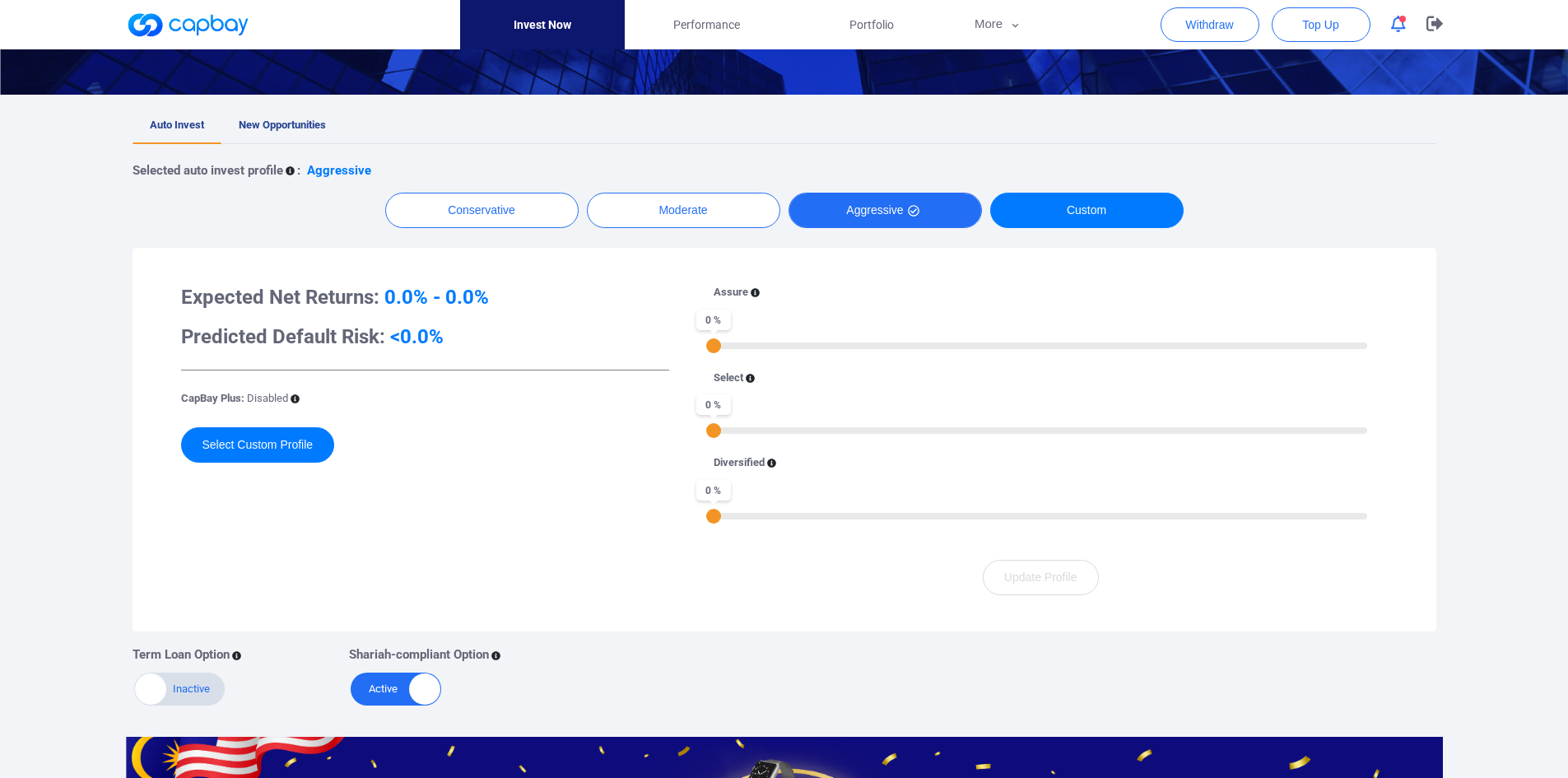 click on "Aggressive" at bounding box center (885, 210) 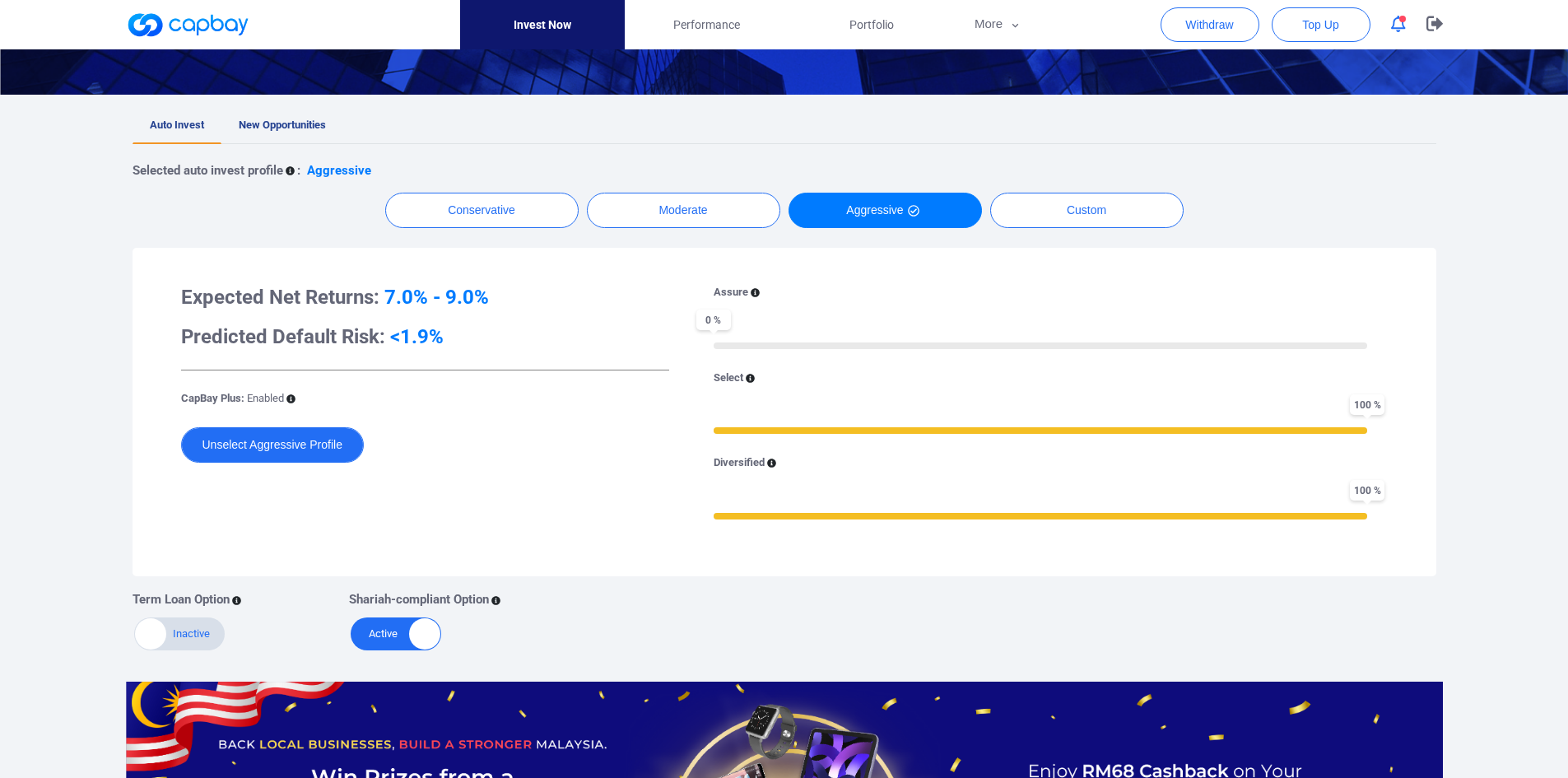 click on "Unselect
Aggressive Profile" at bounding box center (272, 445) 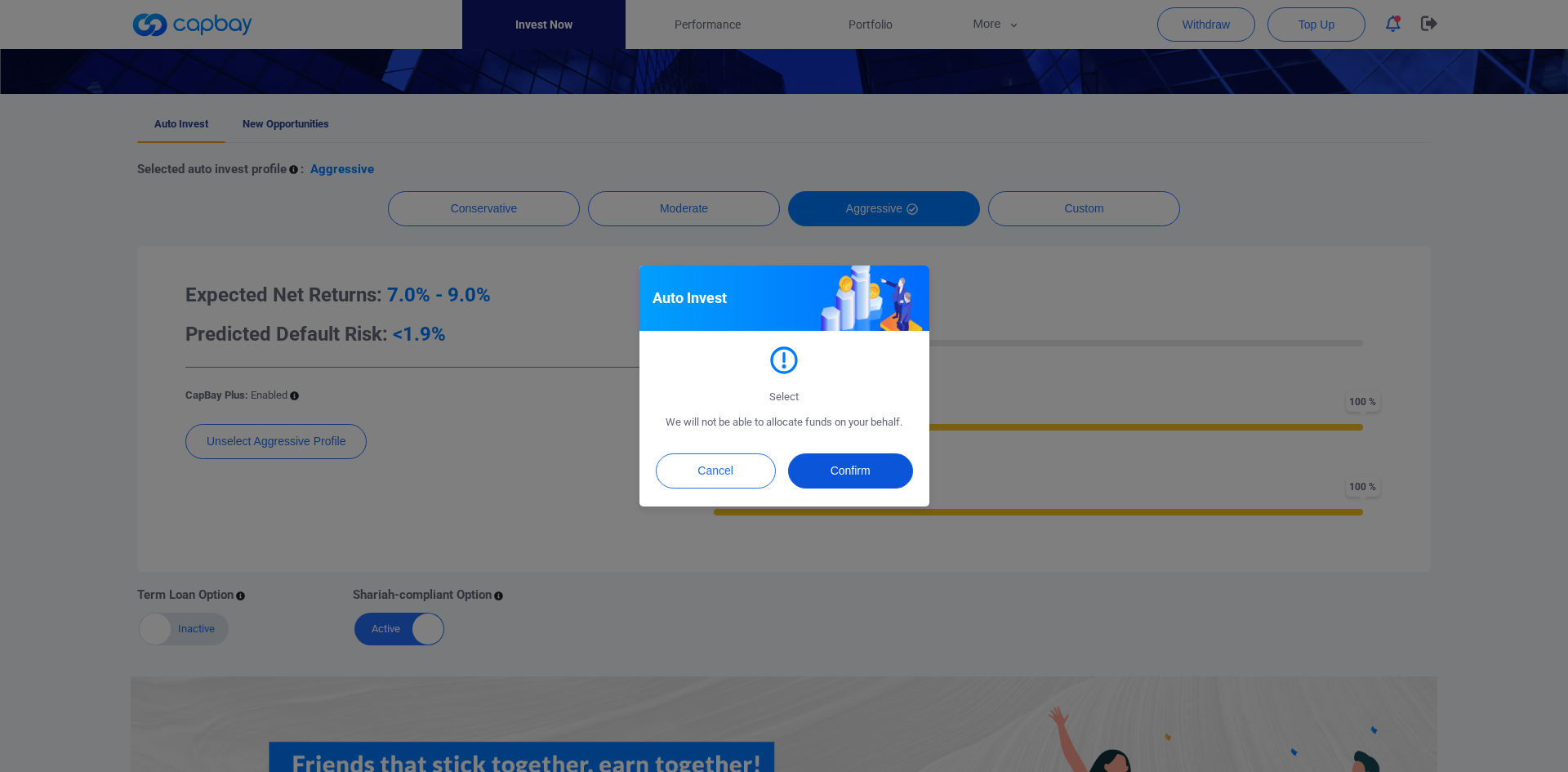 click on "Confirm" at bounding box center (850, 471) 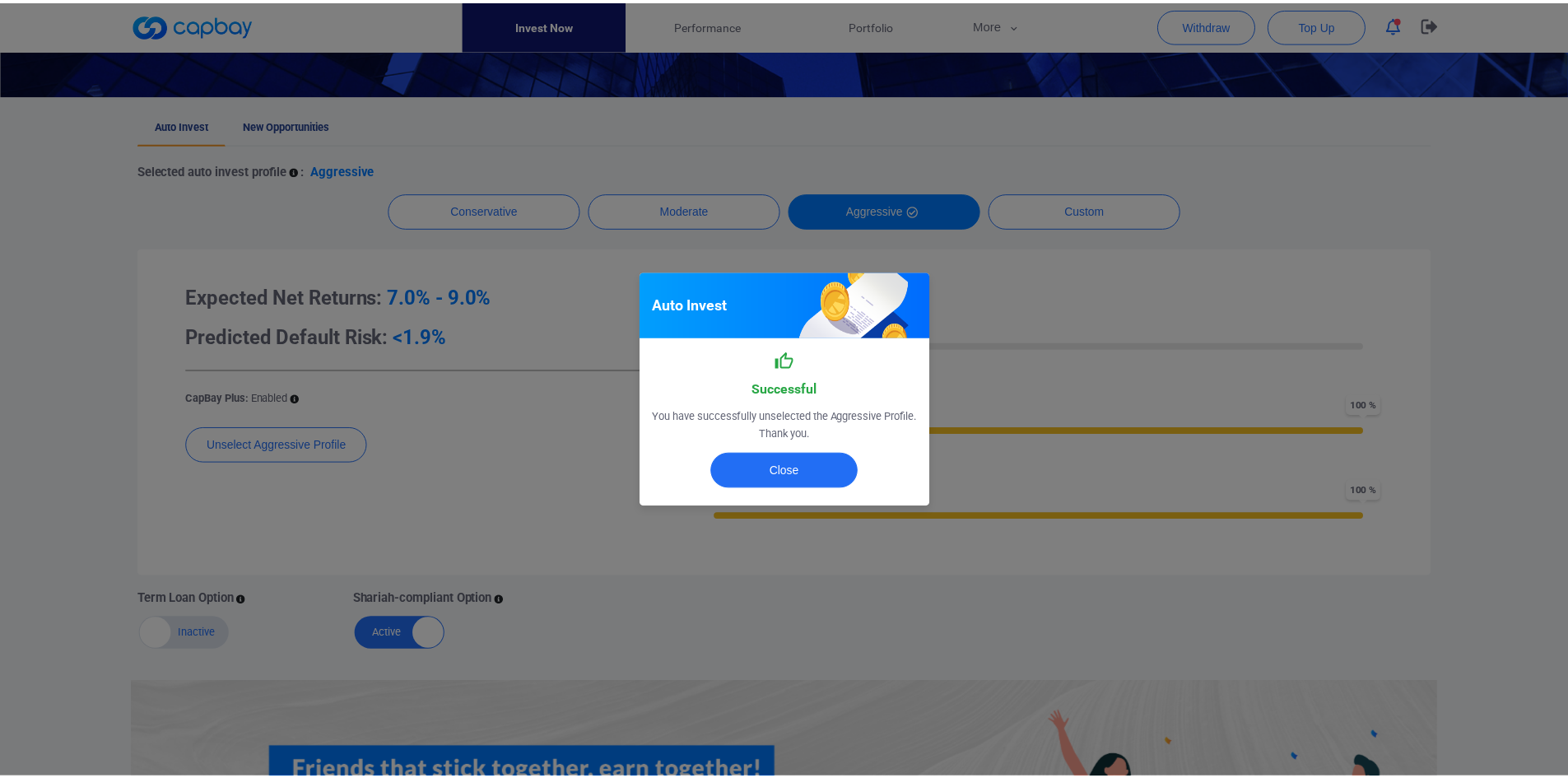 scroll, scrollTop: 228, scrollLeft: 0, axis: vertical 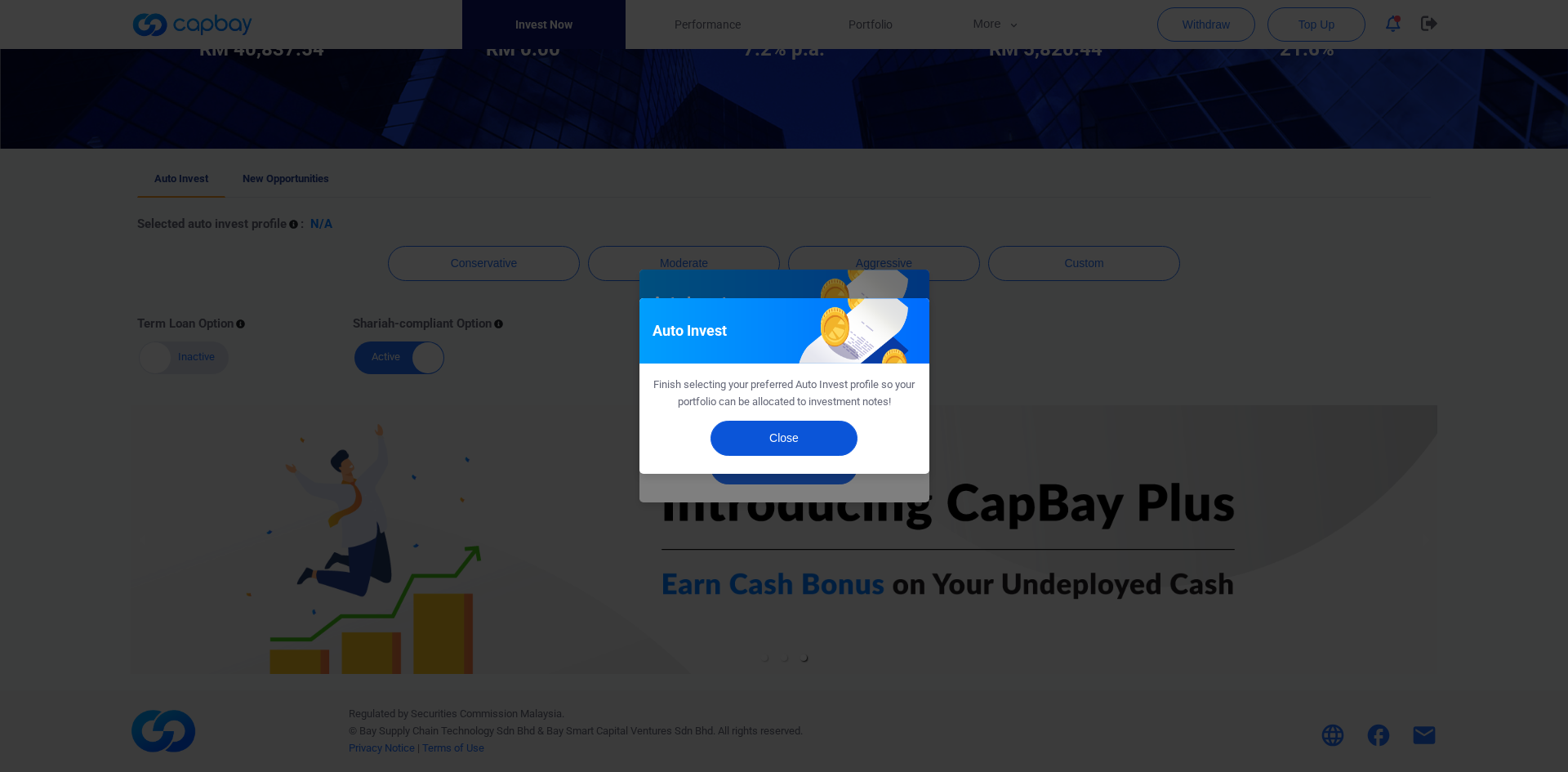 click on "Close" at bounding box center [784, 438] 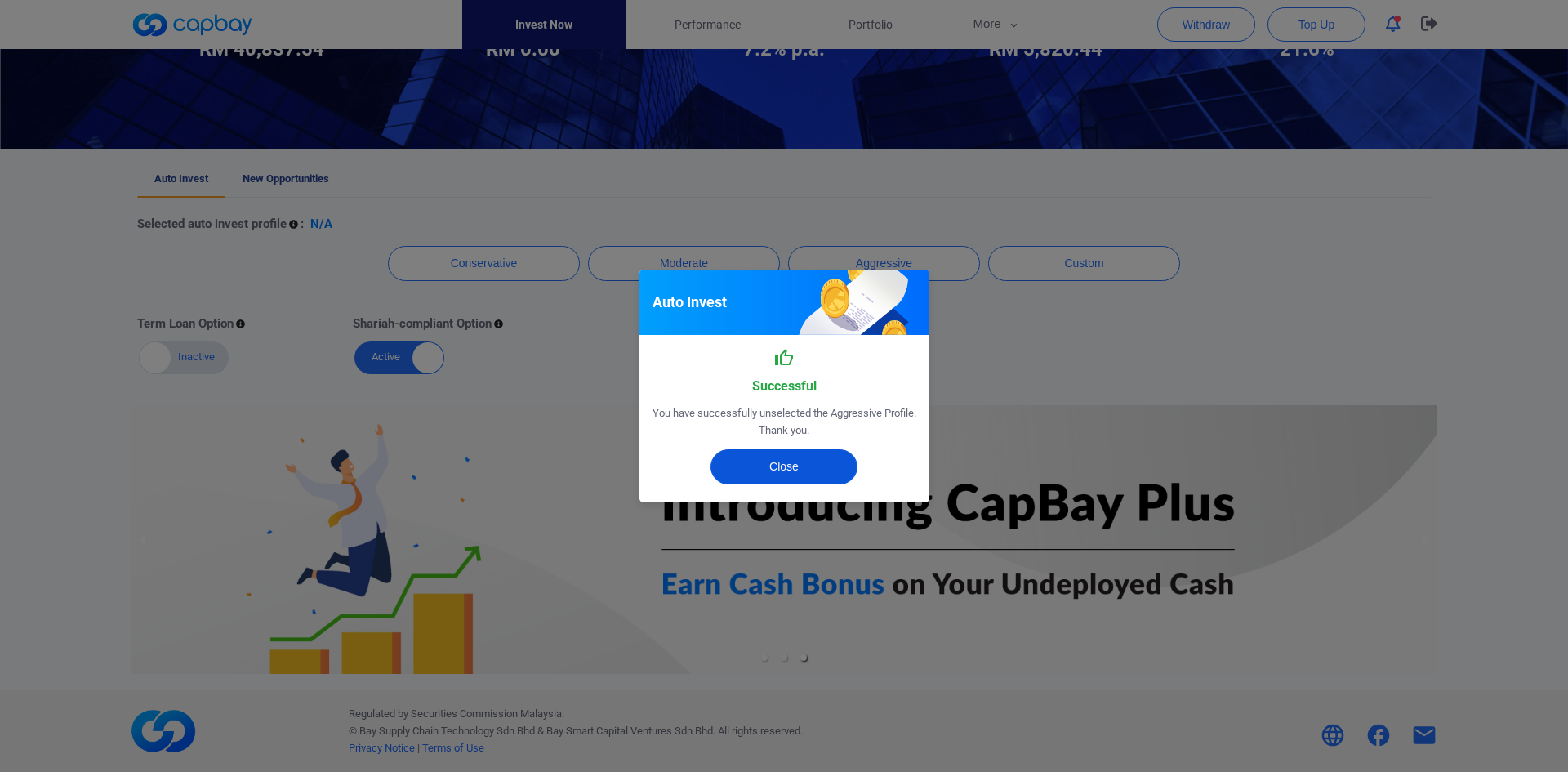 click on "Close" at bounding box center (784, 466) 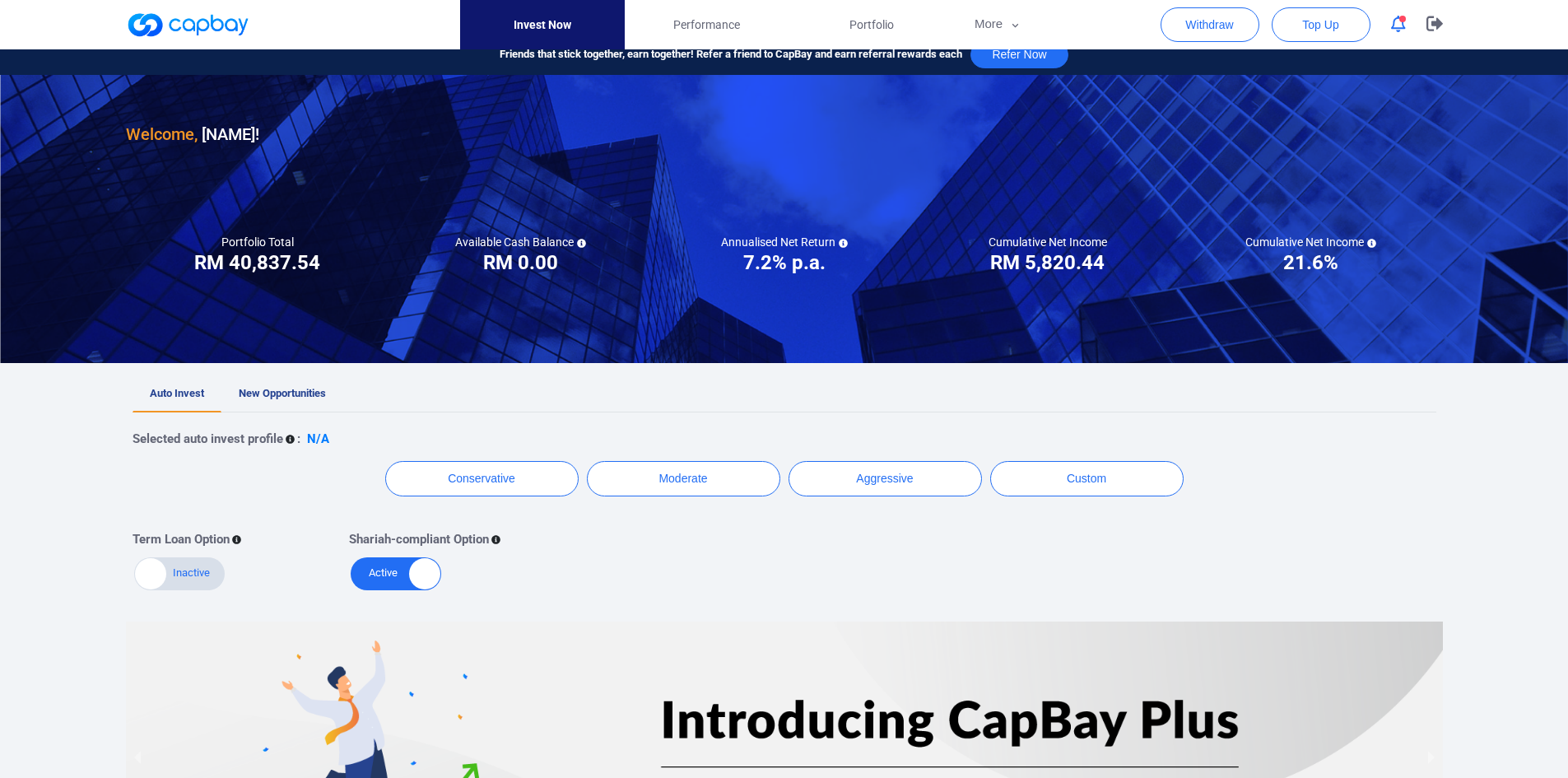 scroll, scrollTop: 0, scrollLeft: 0, axis: both 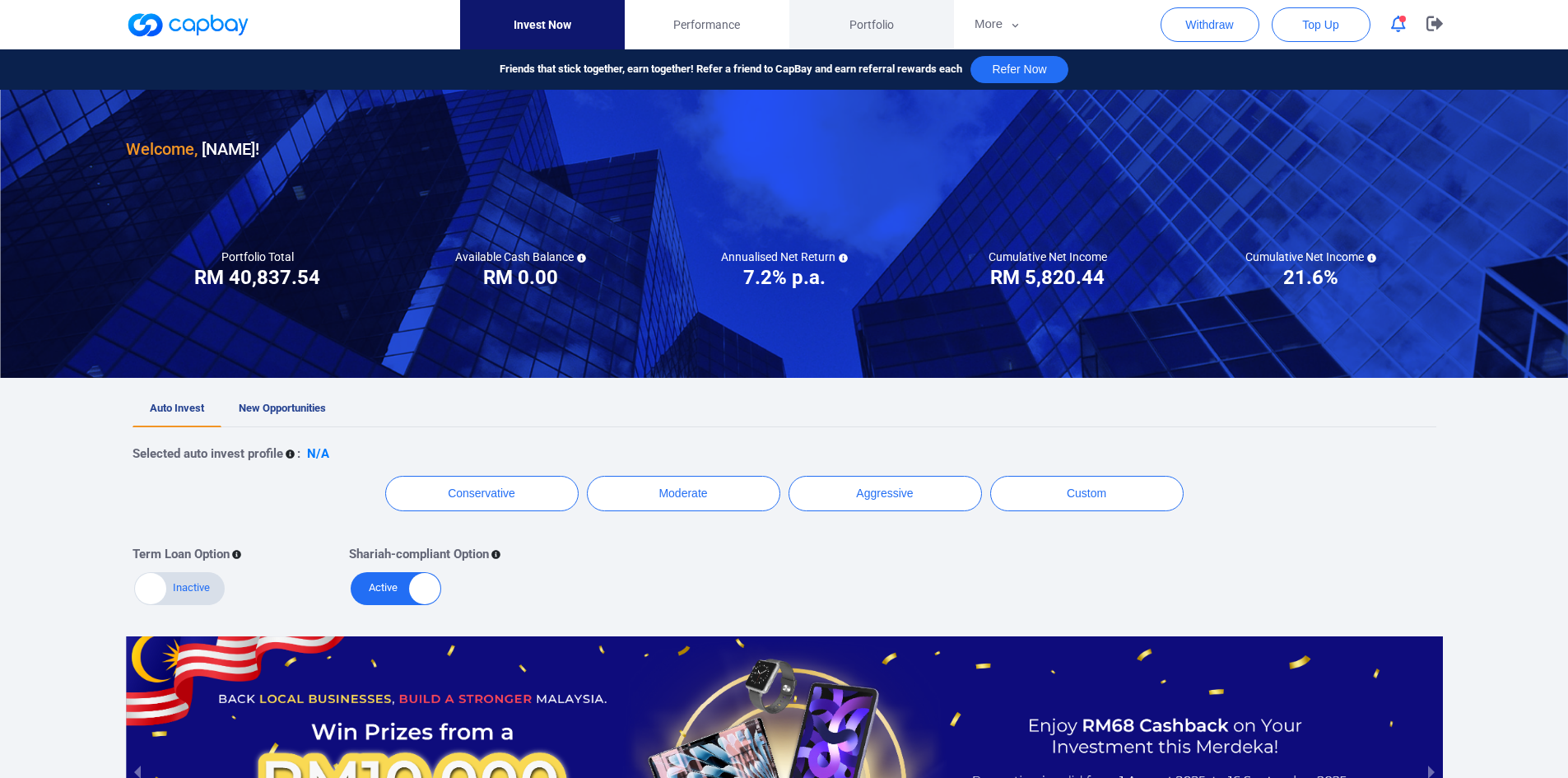 click on "Portfolio" at bounding box center [872, 25] 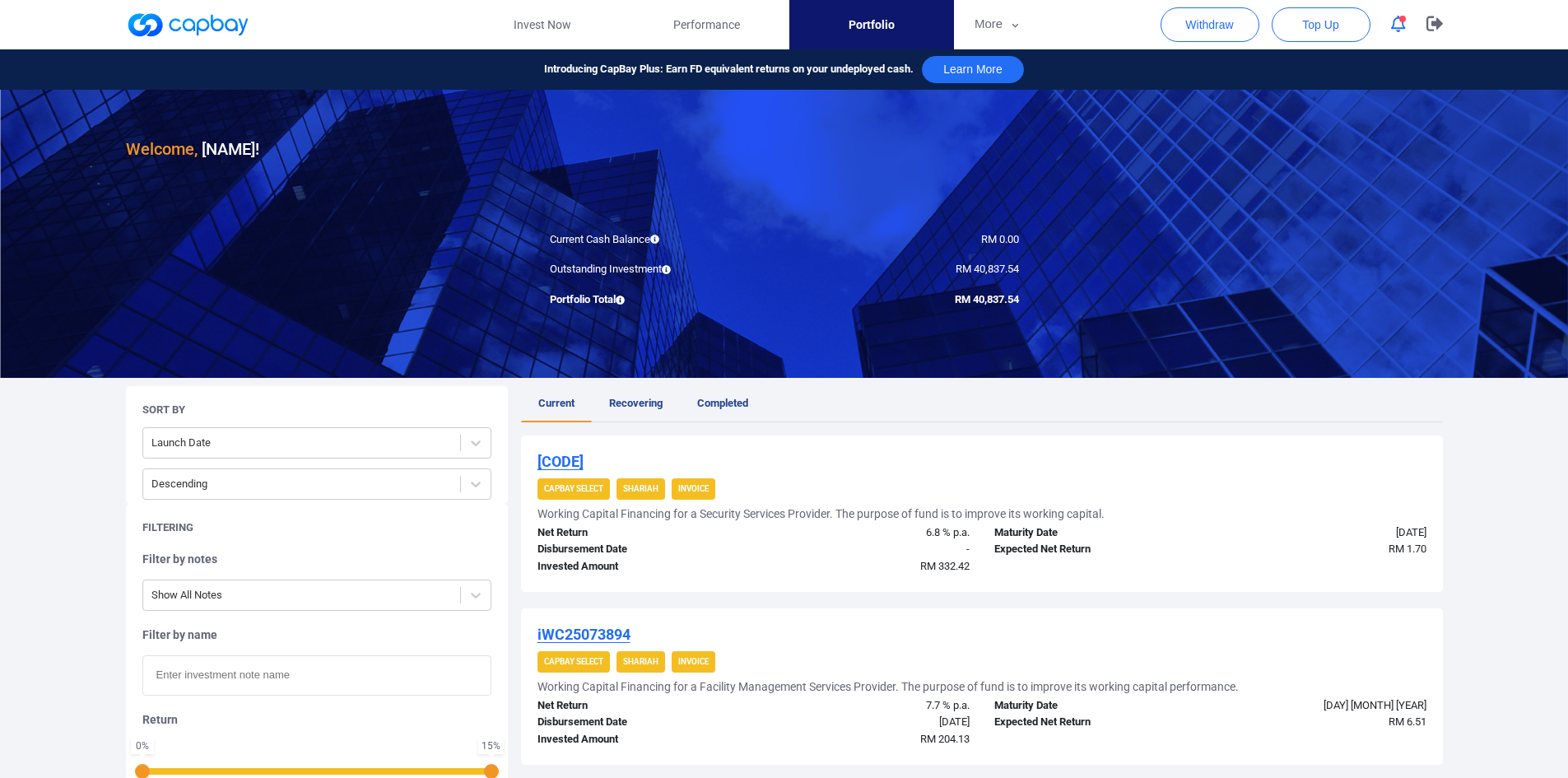 click at bounding box center [784, 234] 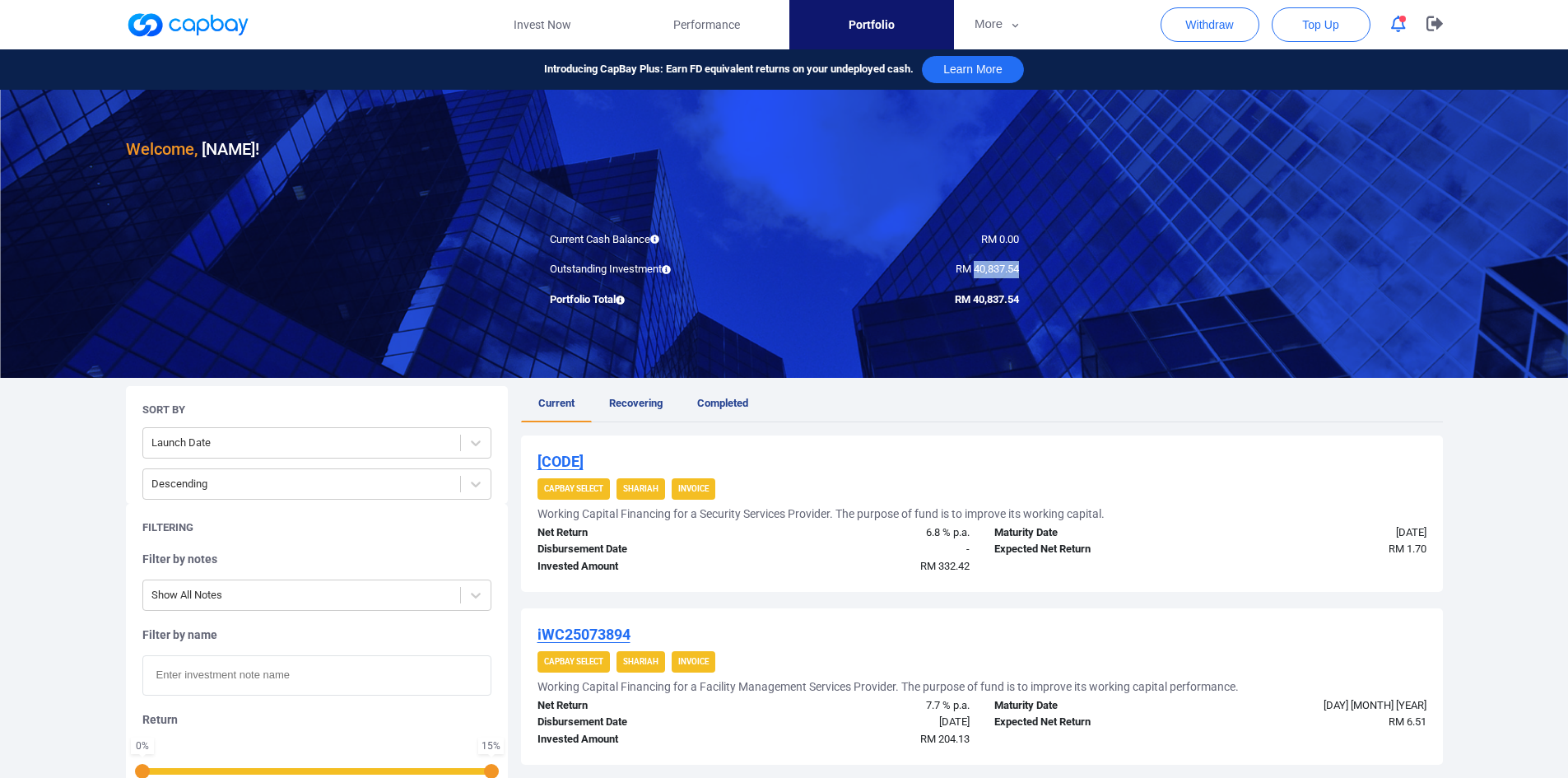 click on "RM 40,837.54" at bounding box center (987, 268) 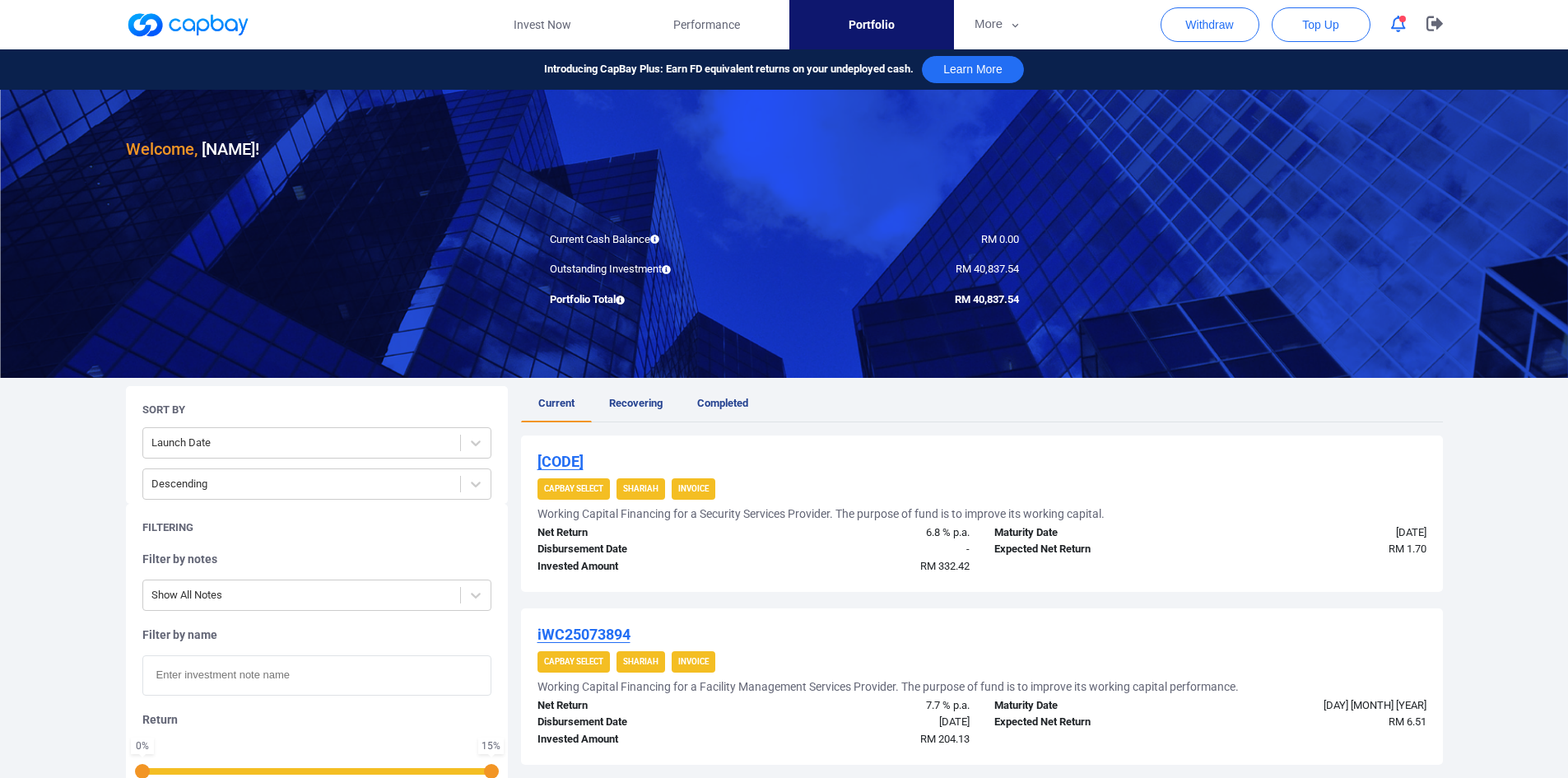 click at bounding box center [317, 675] 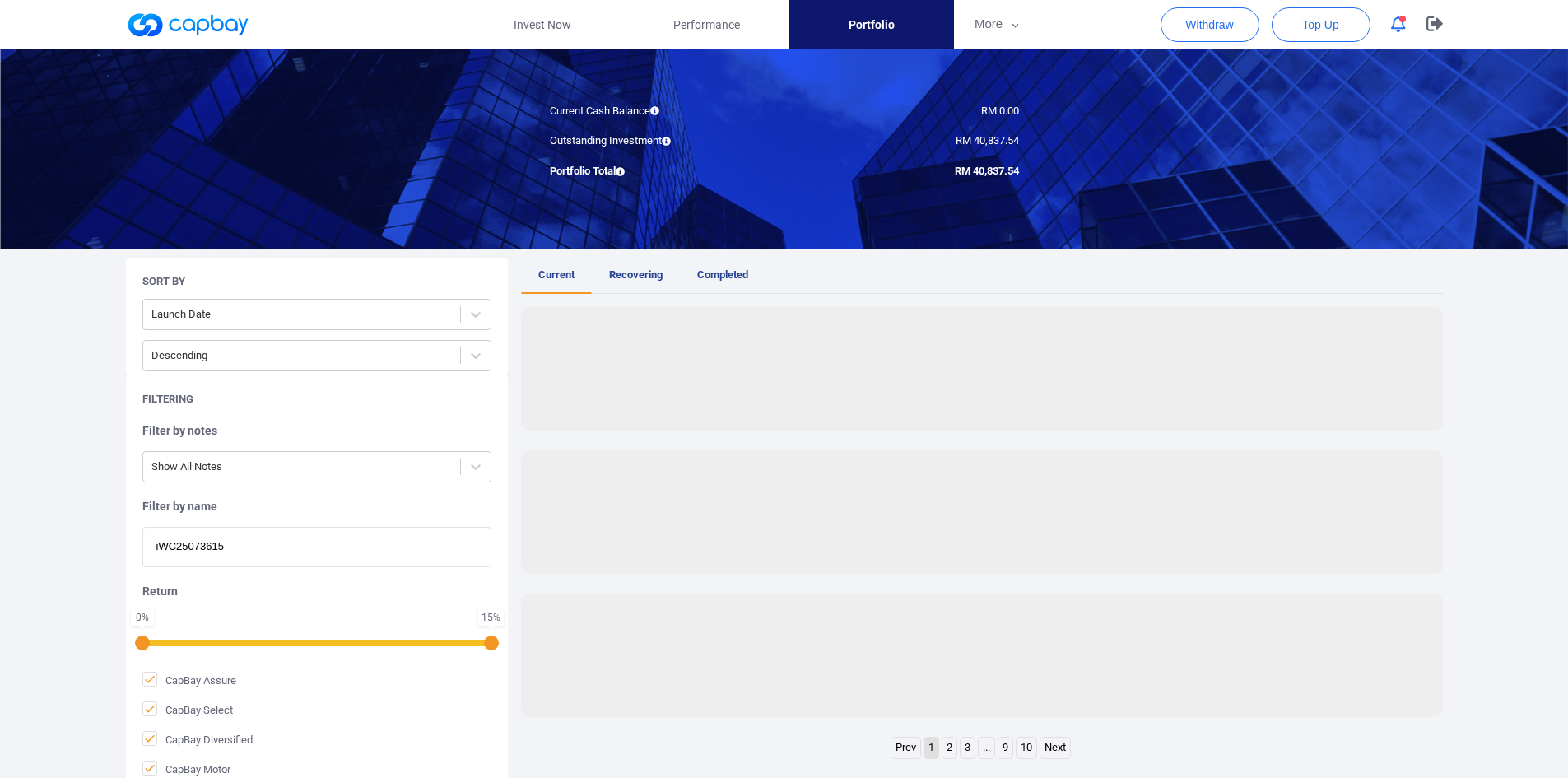 scroll, scrollTop: 129, scrollLeft: 0, axis: vertical 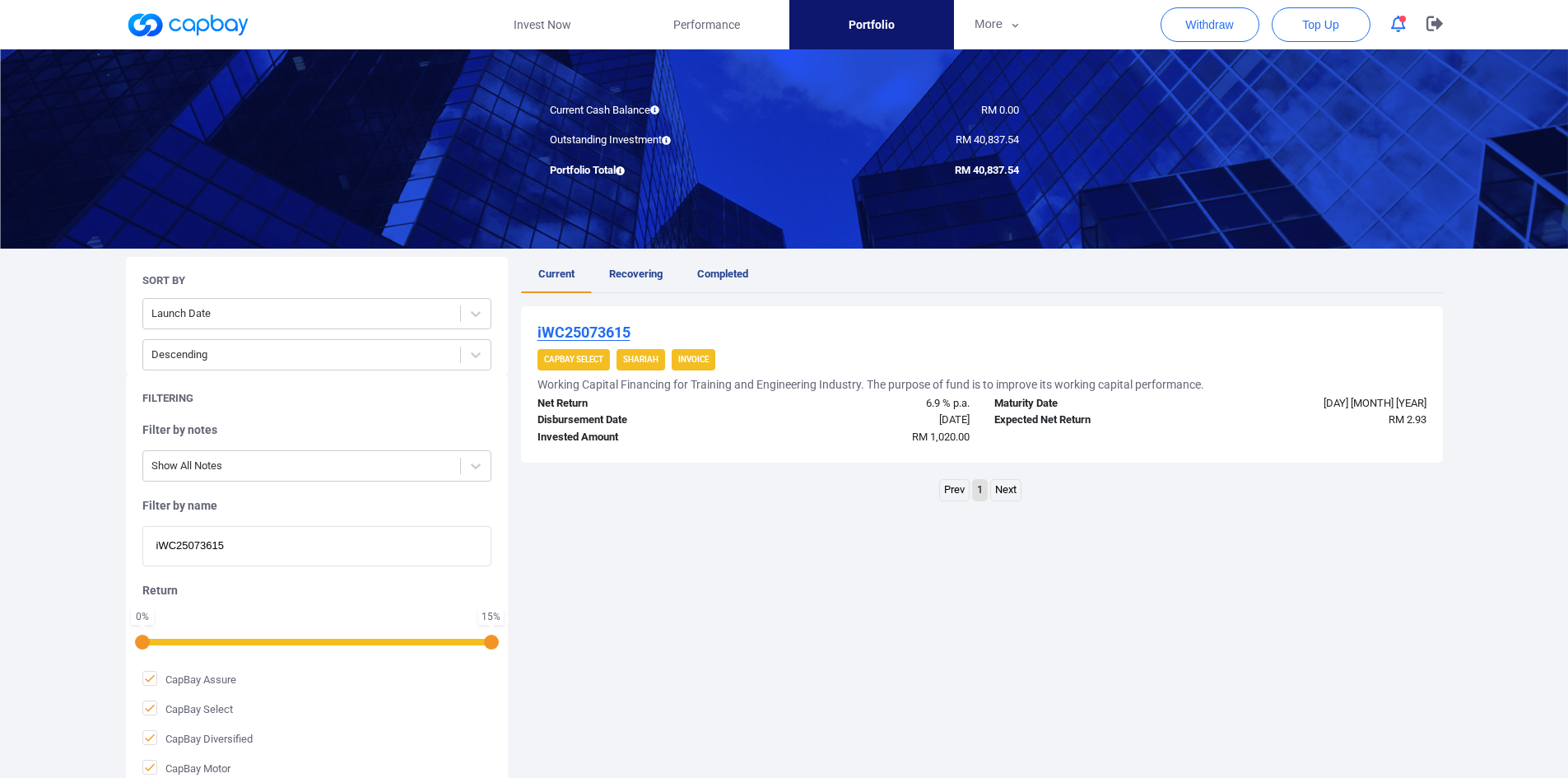 drag, startPoint x: 125, startPoint y: 546, endPoint x: -128, endPoint y: 545, distance: 253.00198 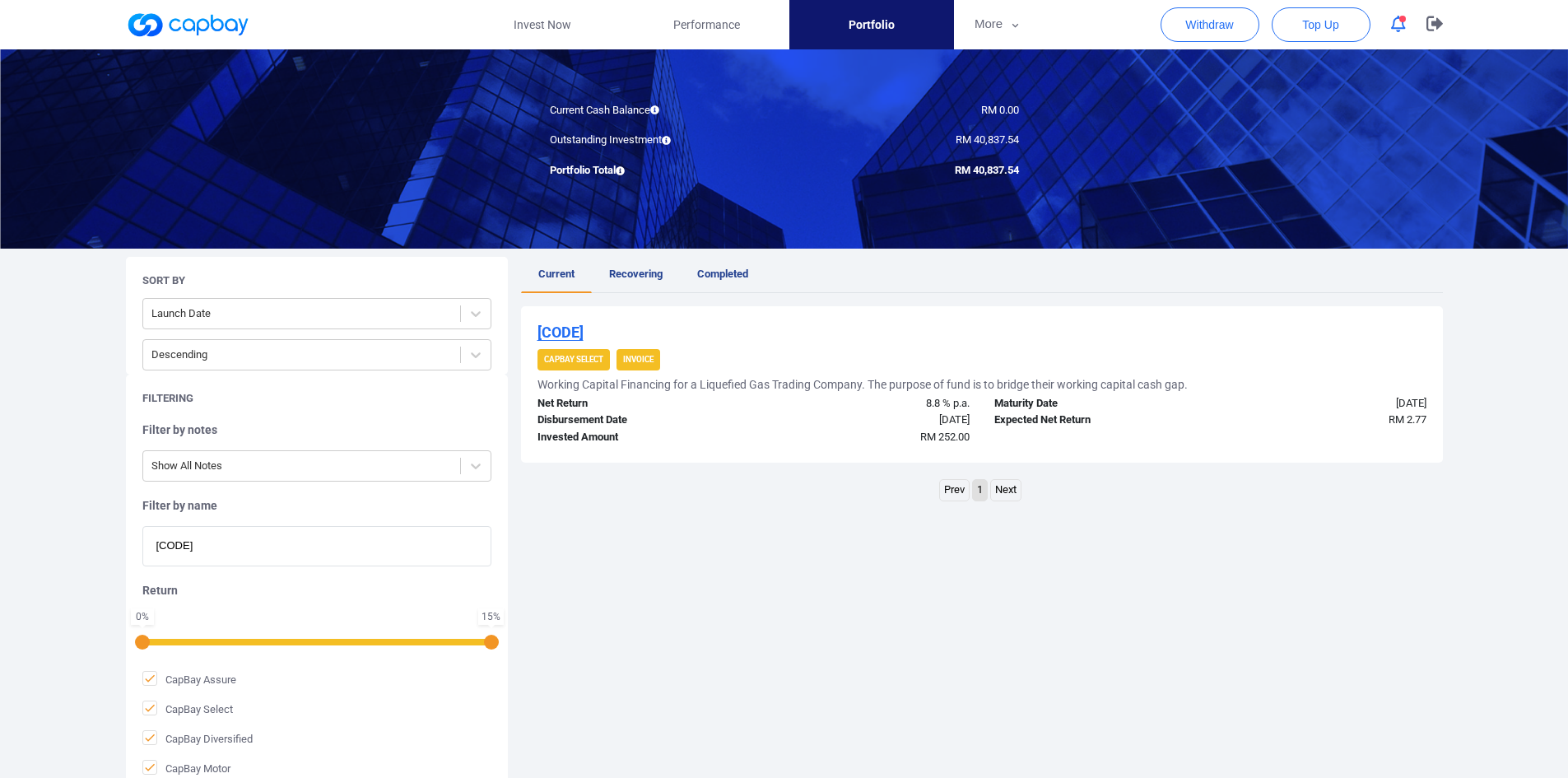 drag, startPoint x: 97, startPoint y: 532, endPoint x: -16, endPoint y: 504, distance: 116.41735 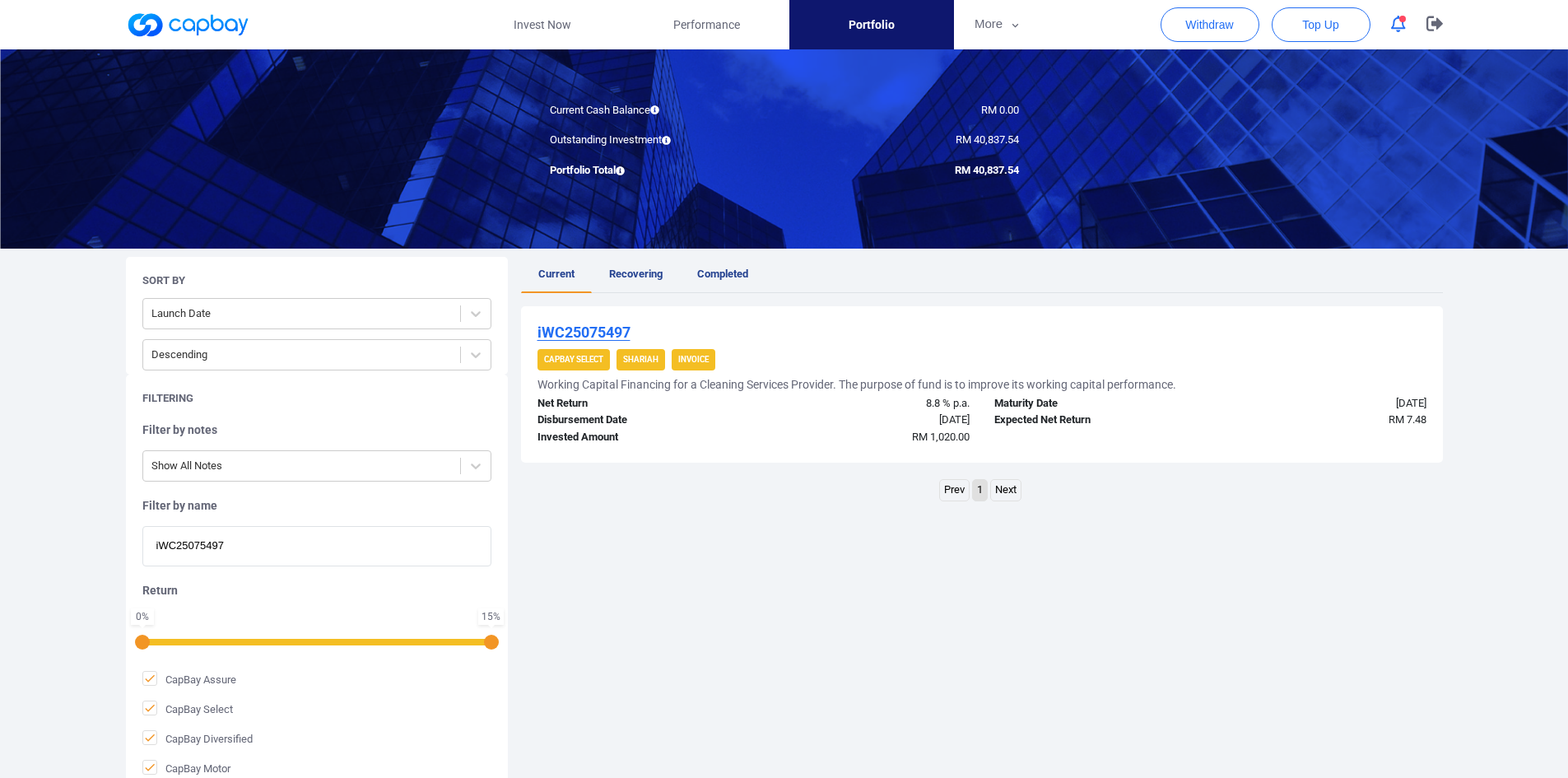 drag, startPoint x: 291, startPoint y: 523, endPoint x: -8, endPoint y: 524, distance: 299.0017 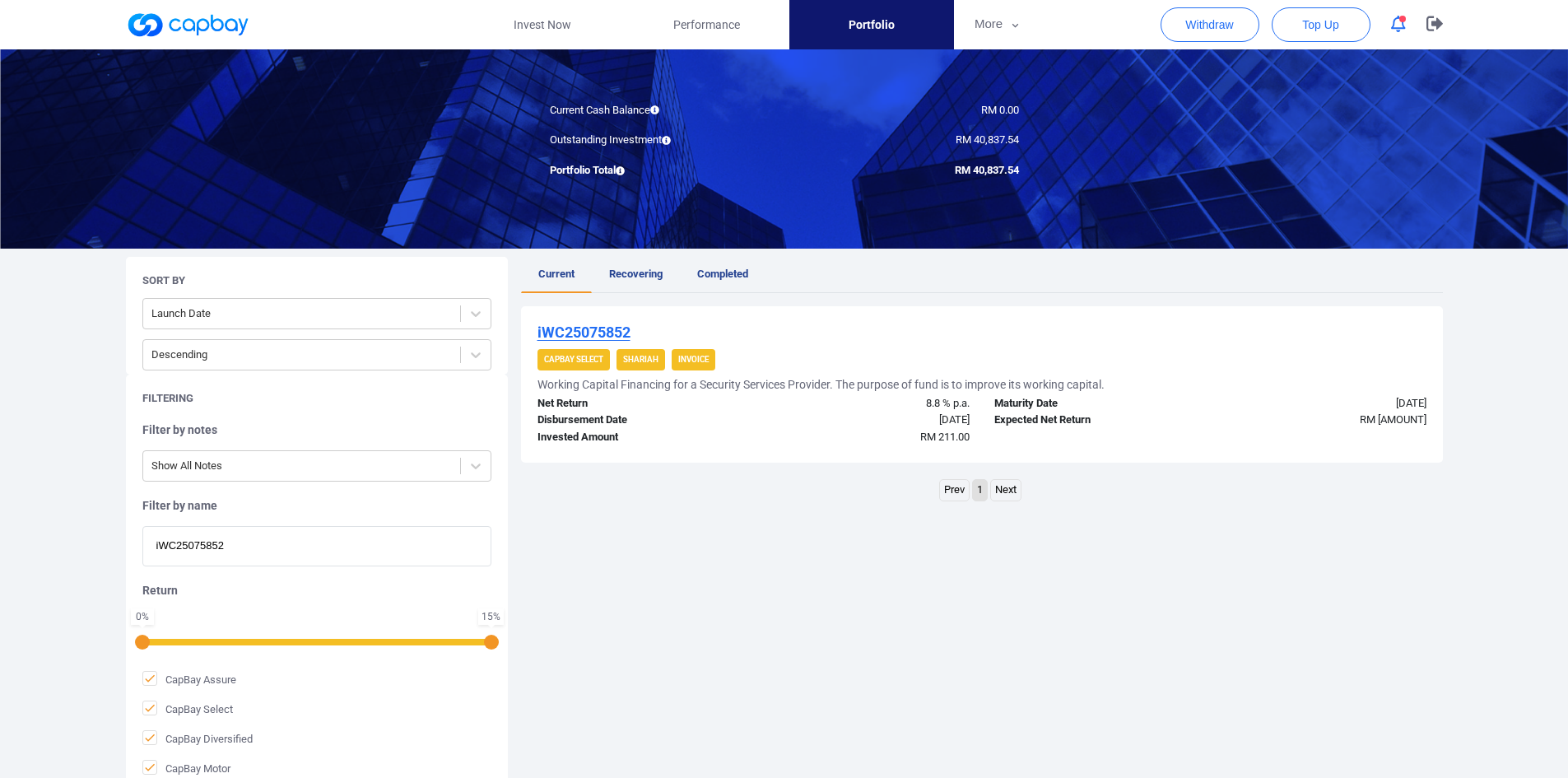 drag, startPoint x: 274, startPoint y: 547, endPoint x: -151, endPoint y: 545, distance: 425.0047 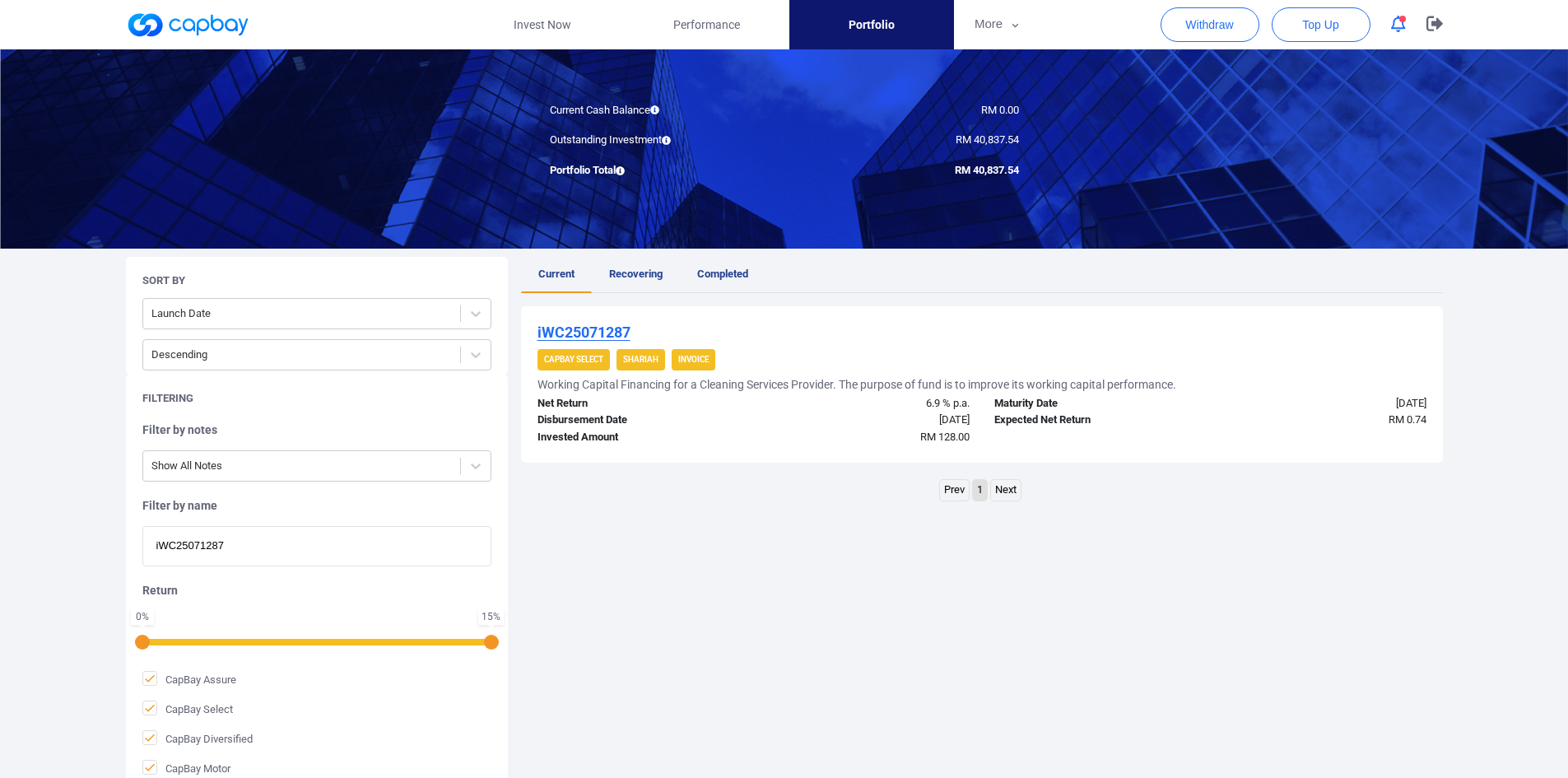 drag, startPoint x: 263, startPoint y: 533, endPoint x: 71, endPoint y: 531, distance: 192.01042 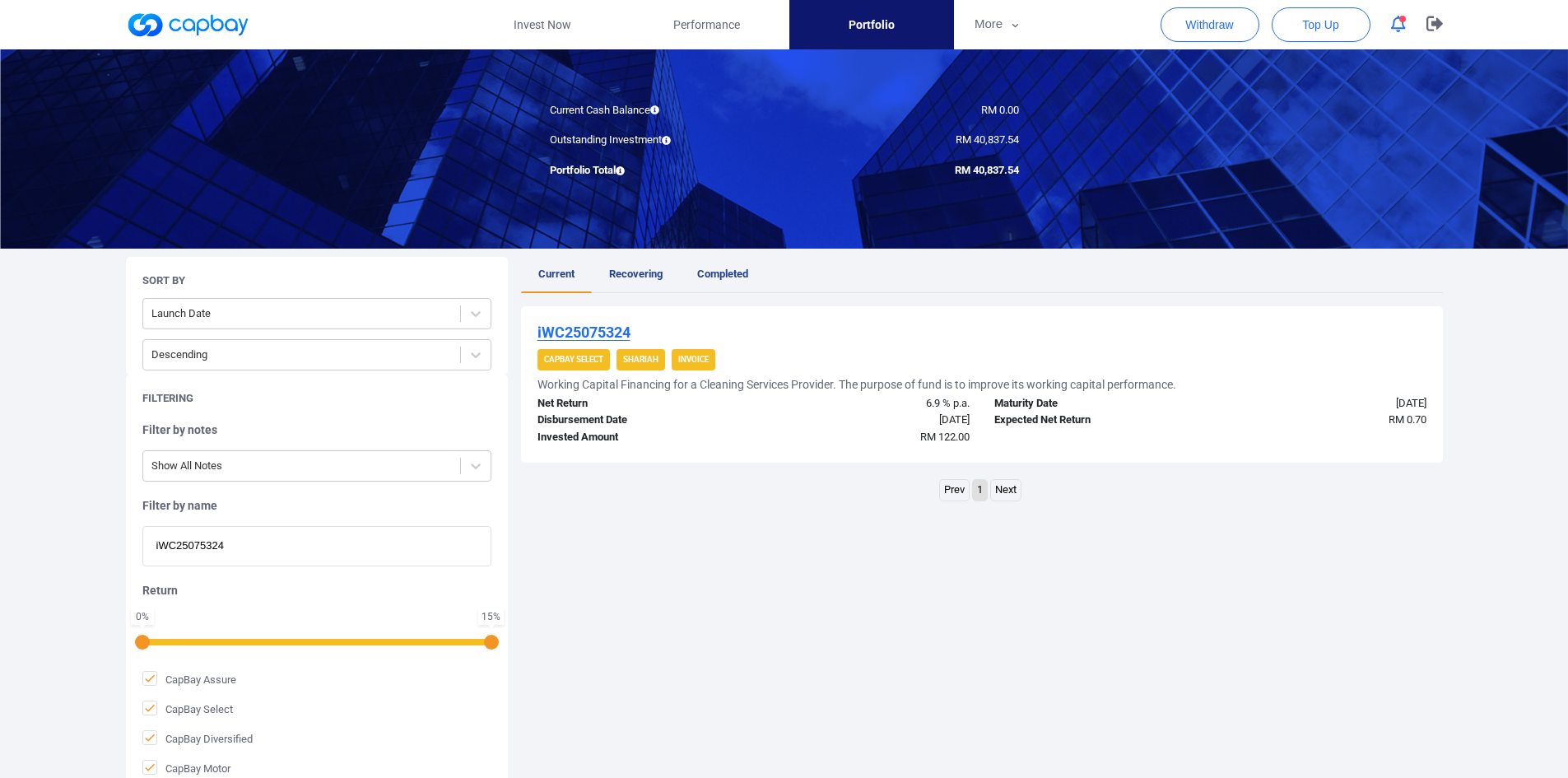 drag, startPoint x: 255, startPoint y: 538, endPoint x: 61, endPoint y: 538, distance: 194 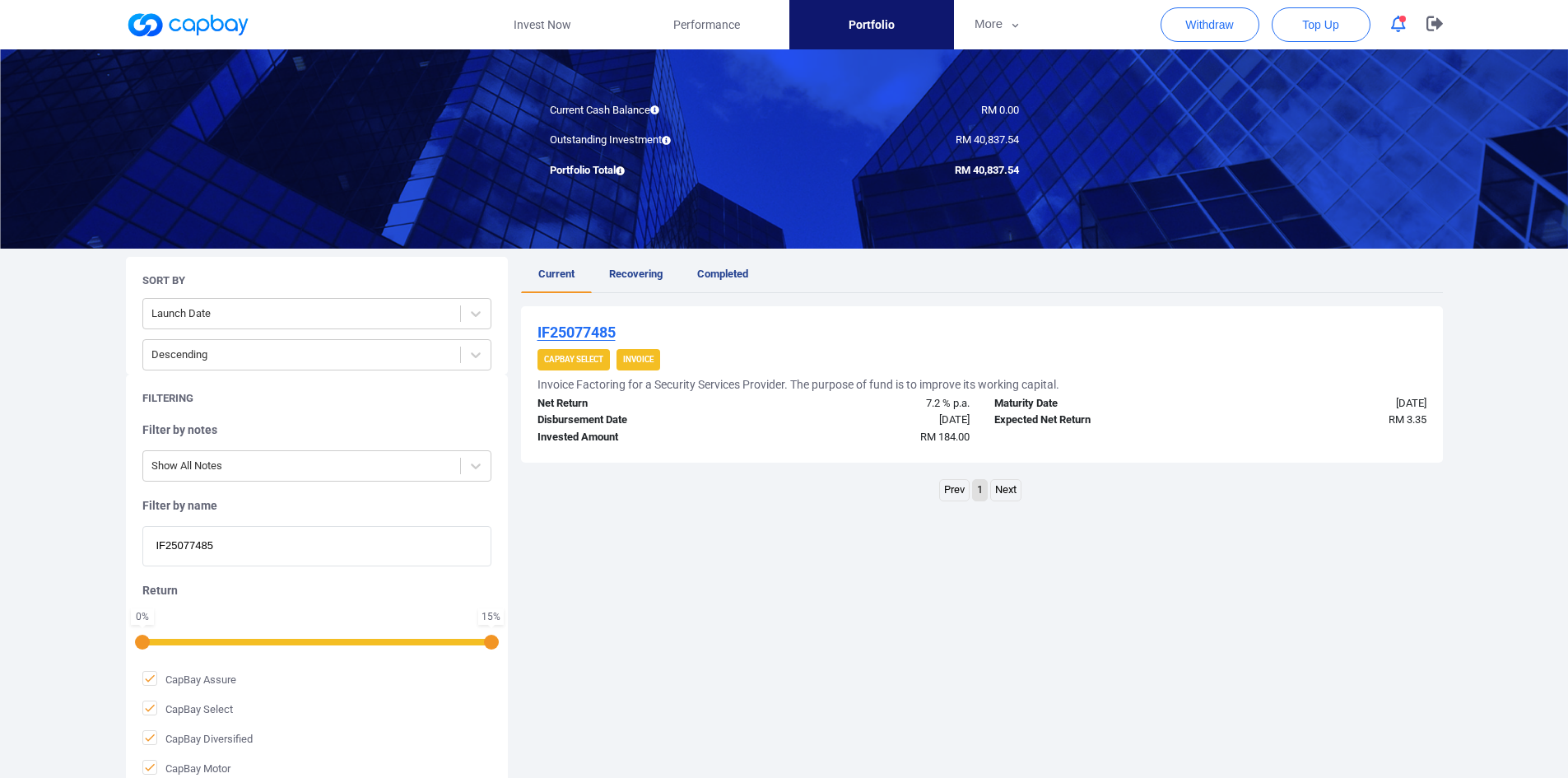 type on "IF25077485" 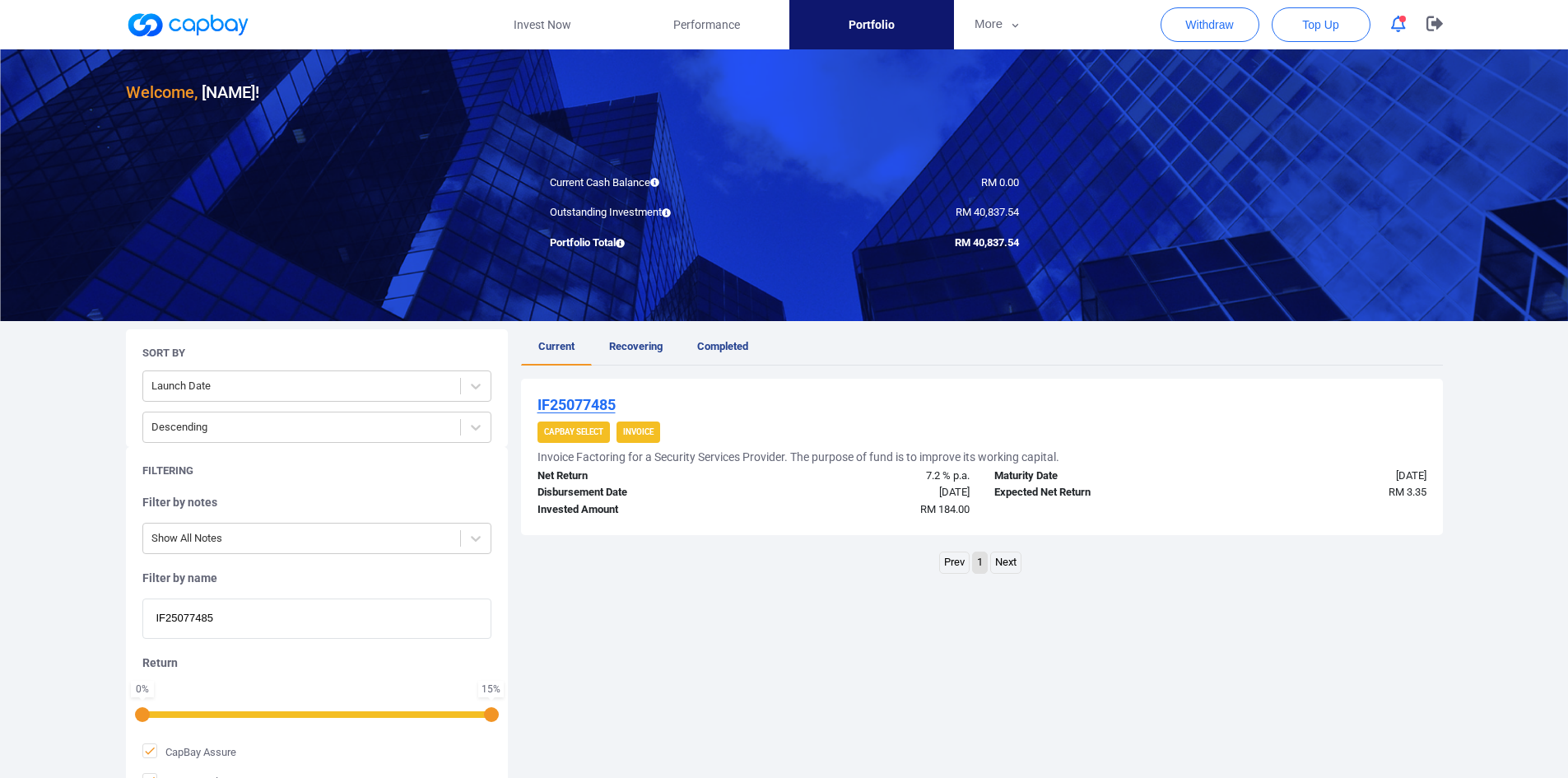 scroll, scrollTop: 0, scrollLeft: 0, axis: both 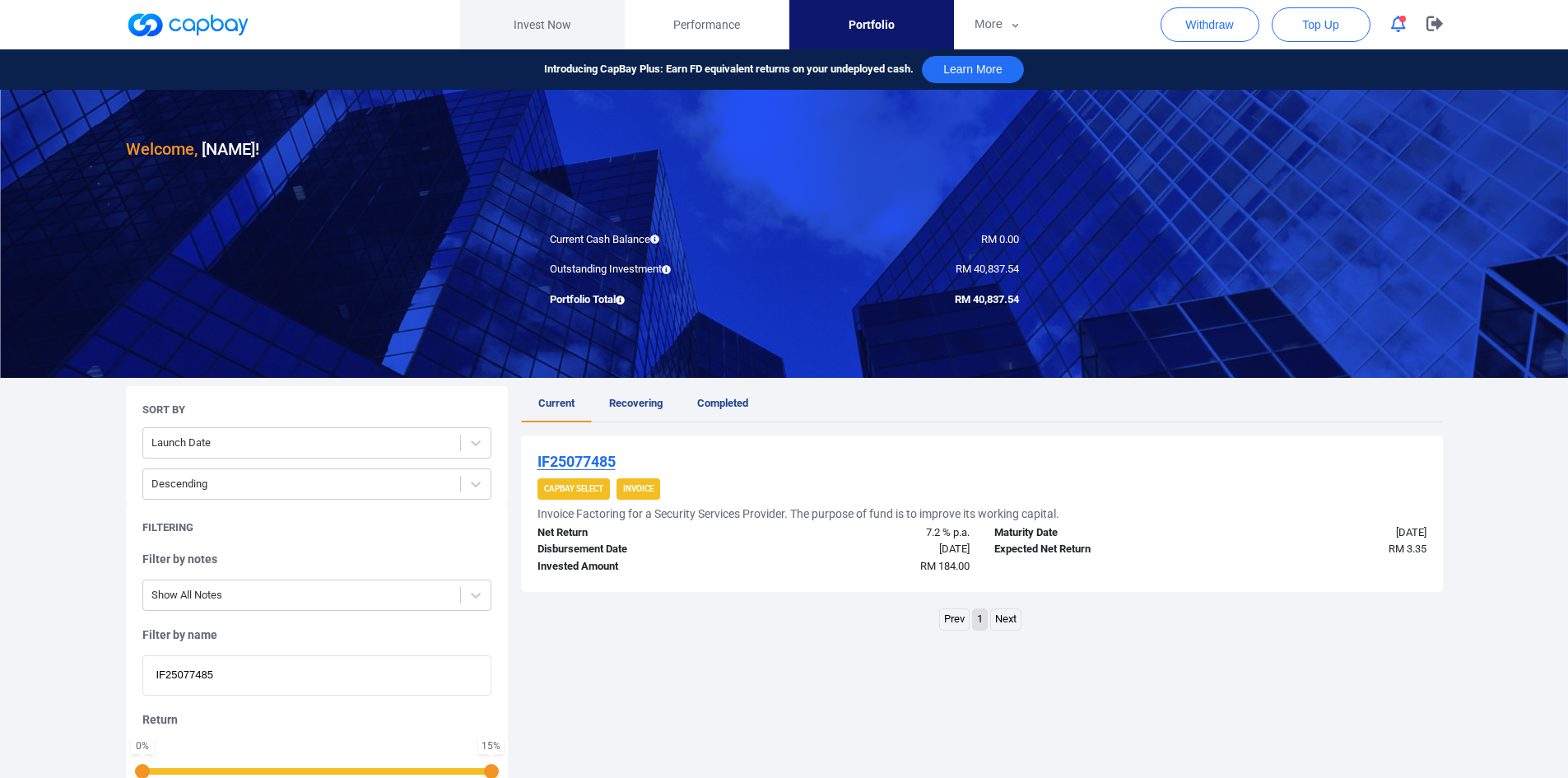 click on "Invest Now" at bounding box center (542, 25) 